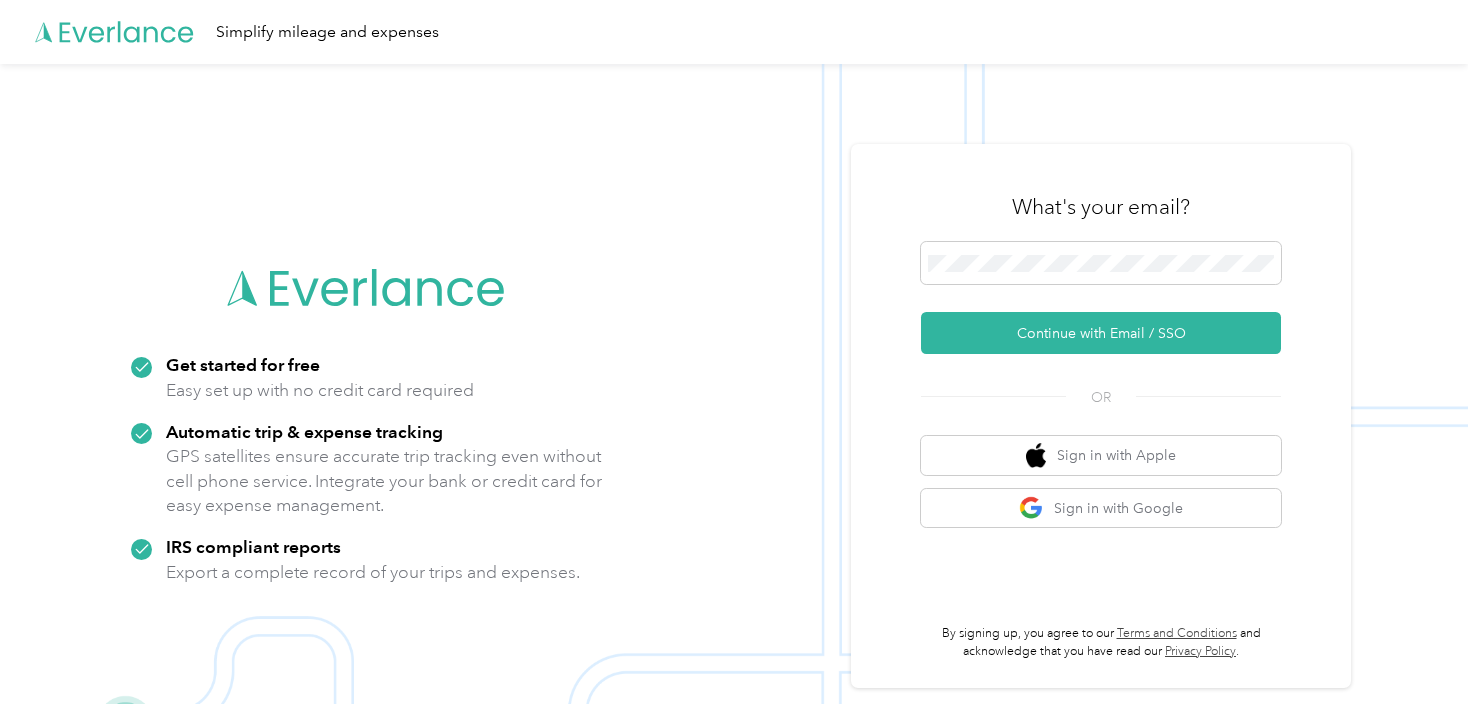 scroll, scrollTop: 0, scrollLeft: 0, axis: both 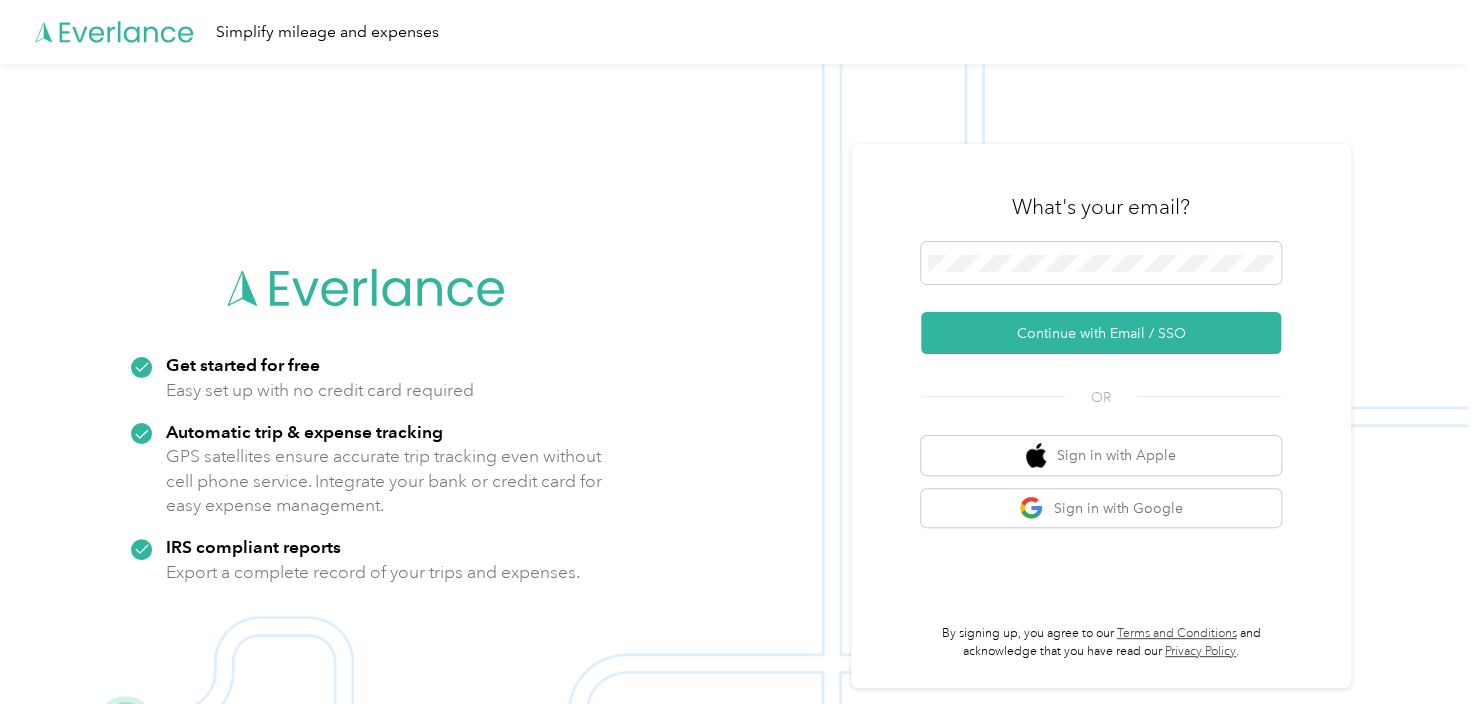 click on "What's your email? Continue with Email / SSO OR Sign in with Apple Sign in with Google By signing up, you agree to our   Terms and Conditions   and acknowledge that you have read our   Privacy Policy ." at bounding box center [1101, 416] 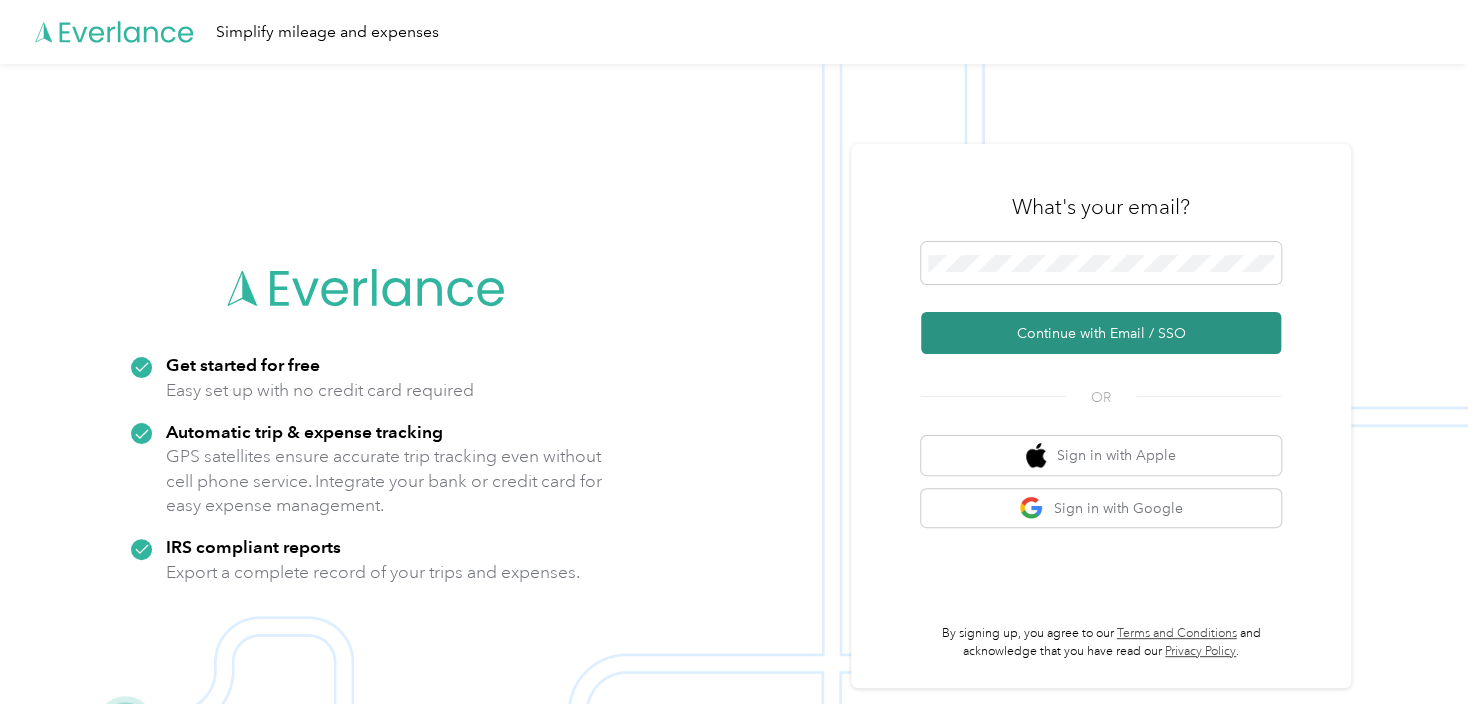 click on "Continue with Email / SSO" at bounding box center (1101, 333) 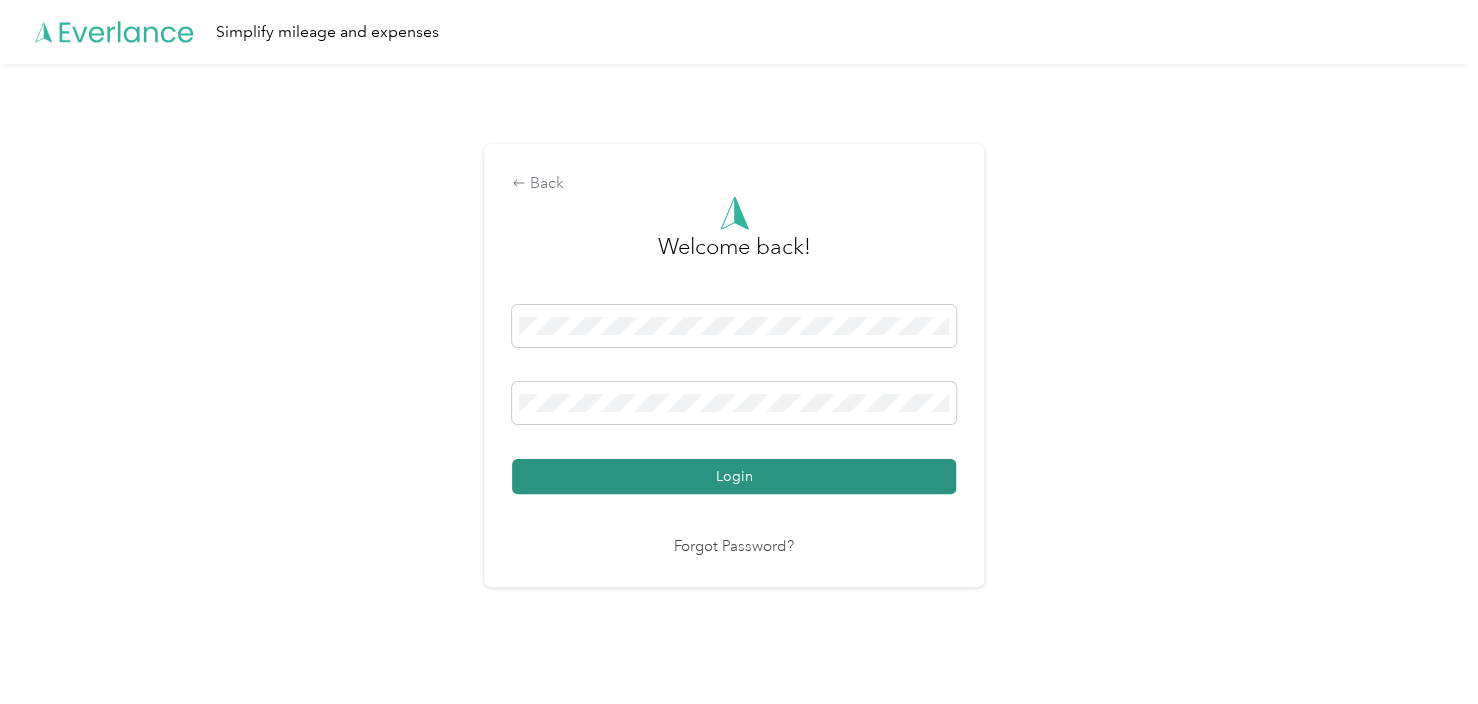 click on "Login" at bounding box center (734, 476) 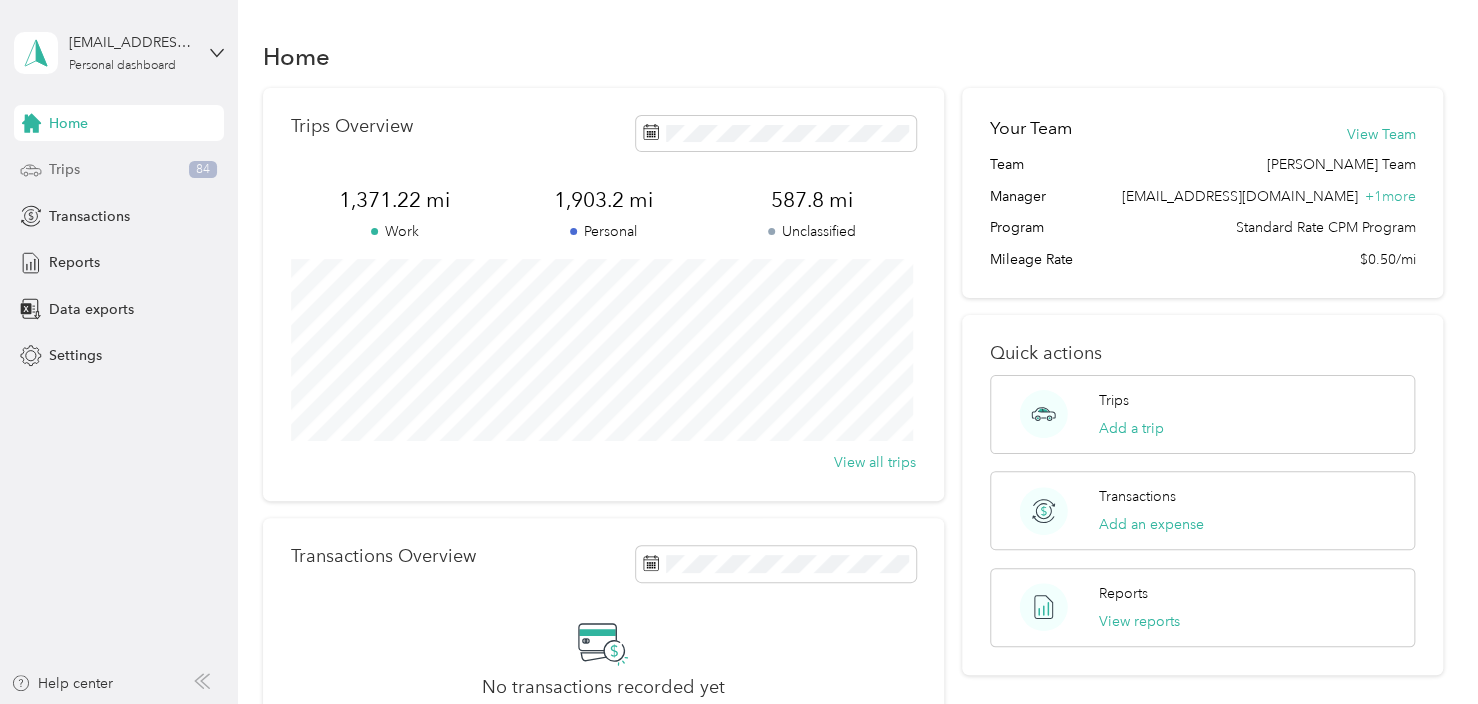 click on "Trips 84" at bounding box center (119, 170) 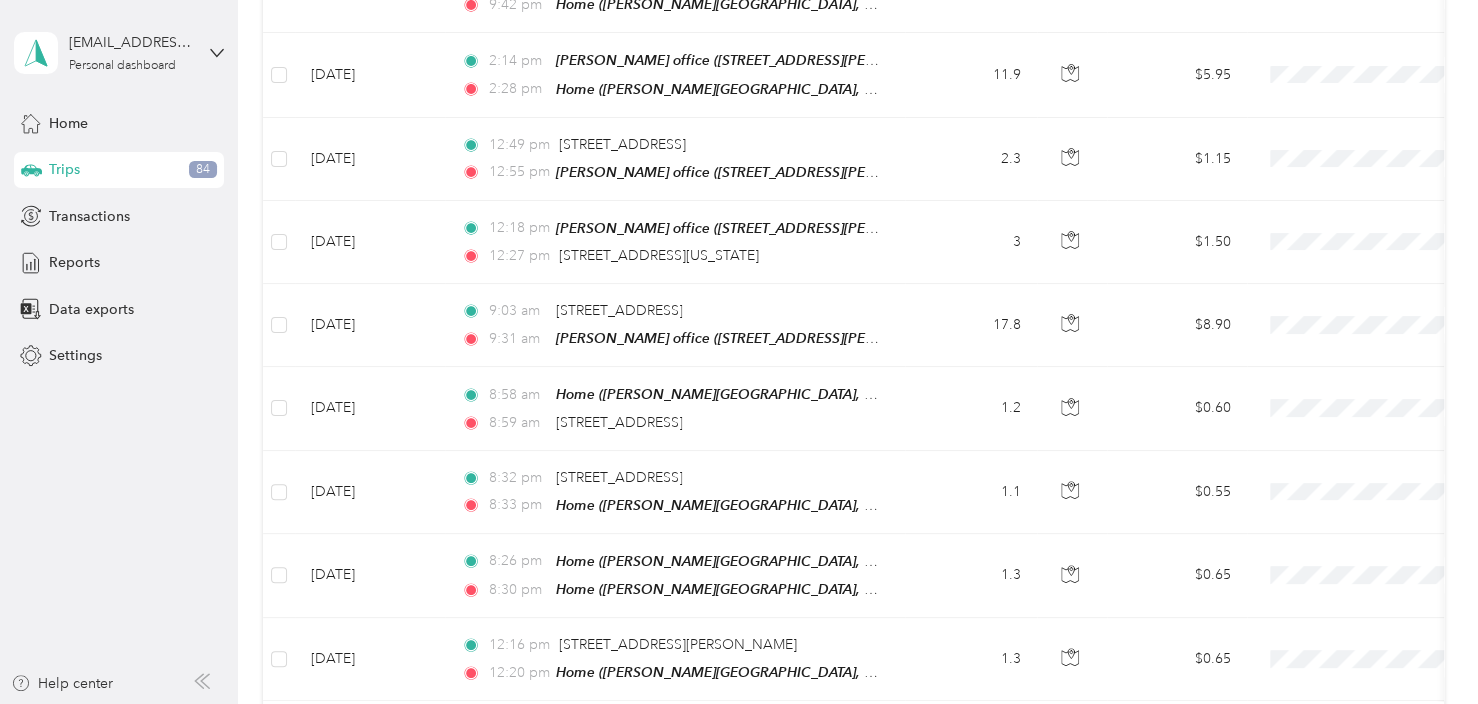 scroll, scrollTop: 2045, scrollLeft: 0, axis: vertical 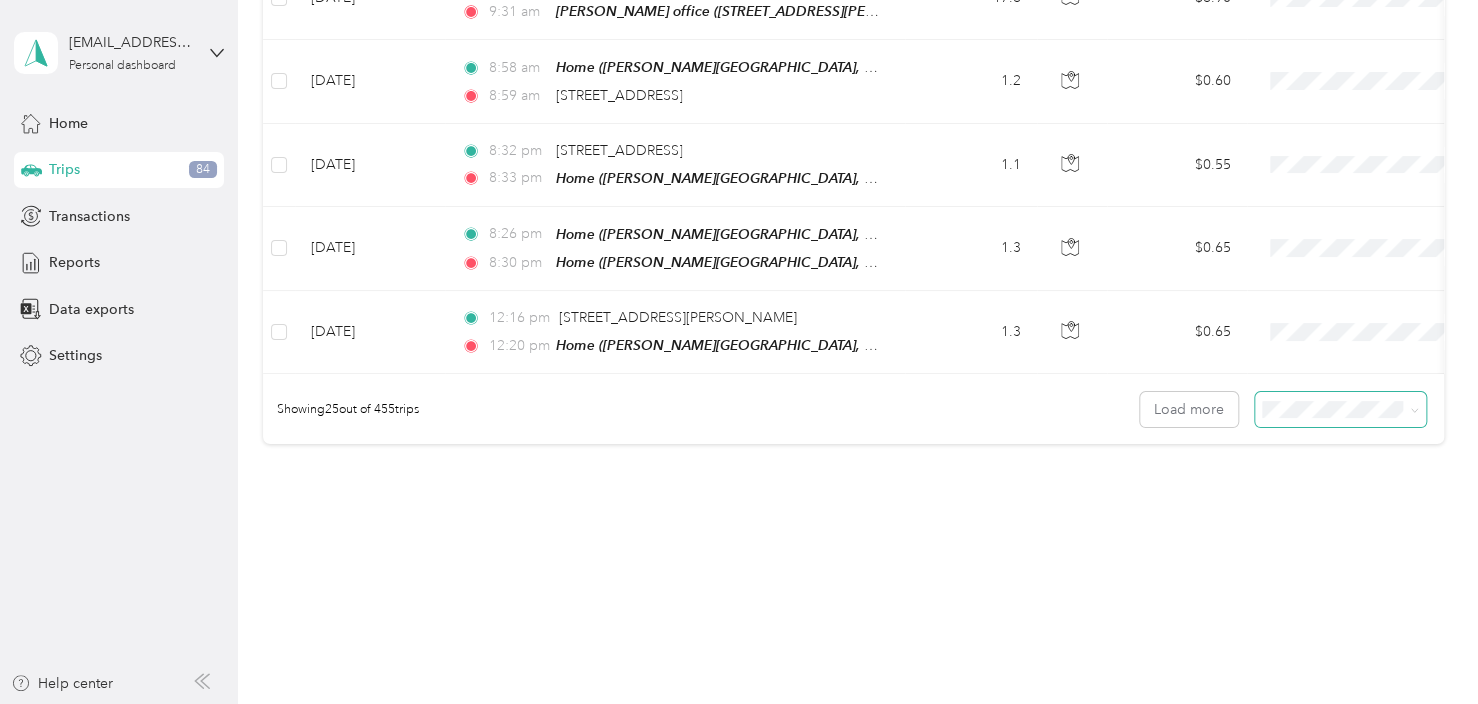 click 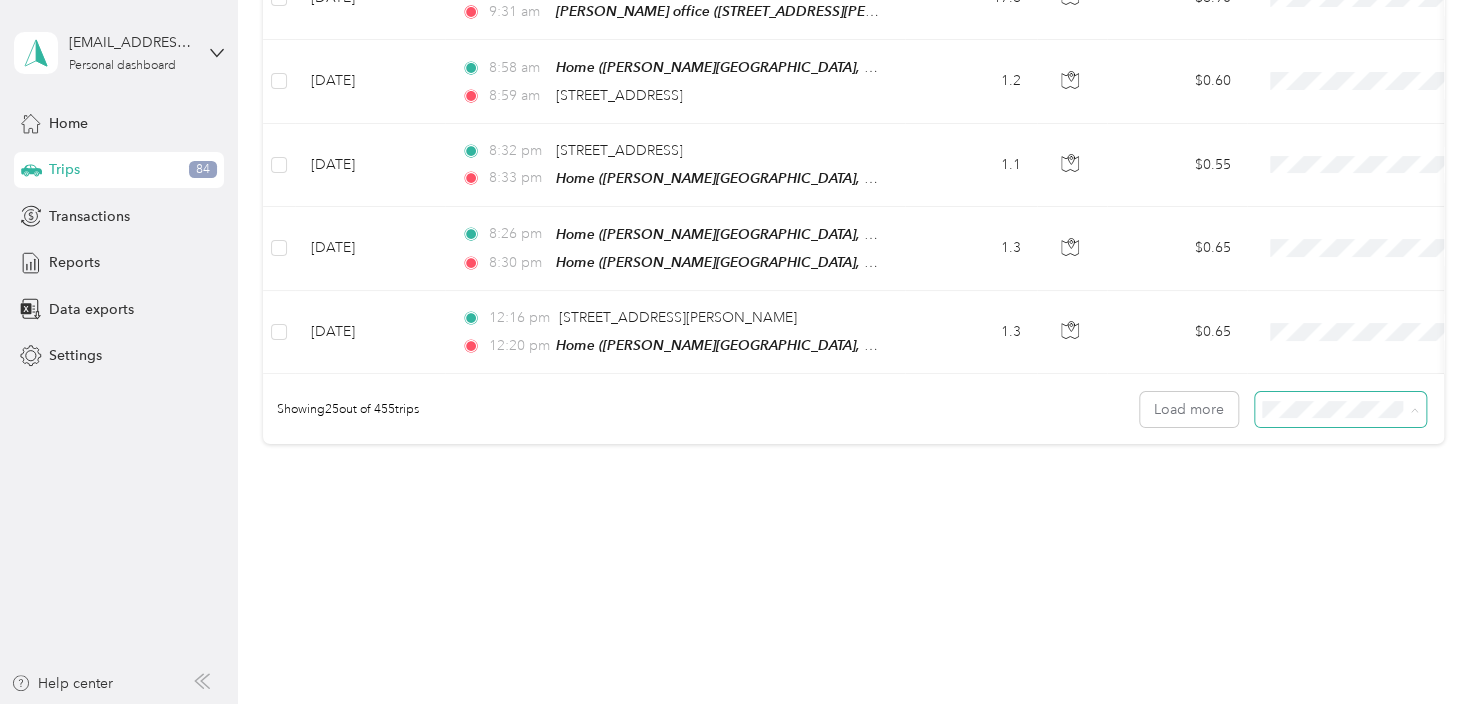 click on "100 per load" at bounding box center (1305, 499) 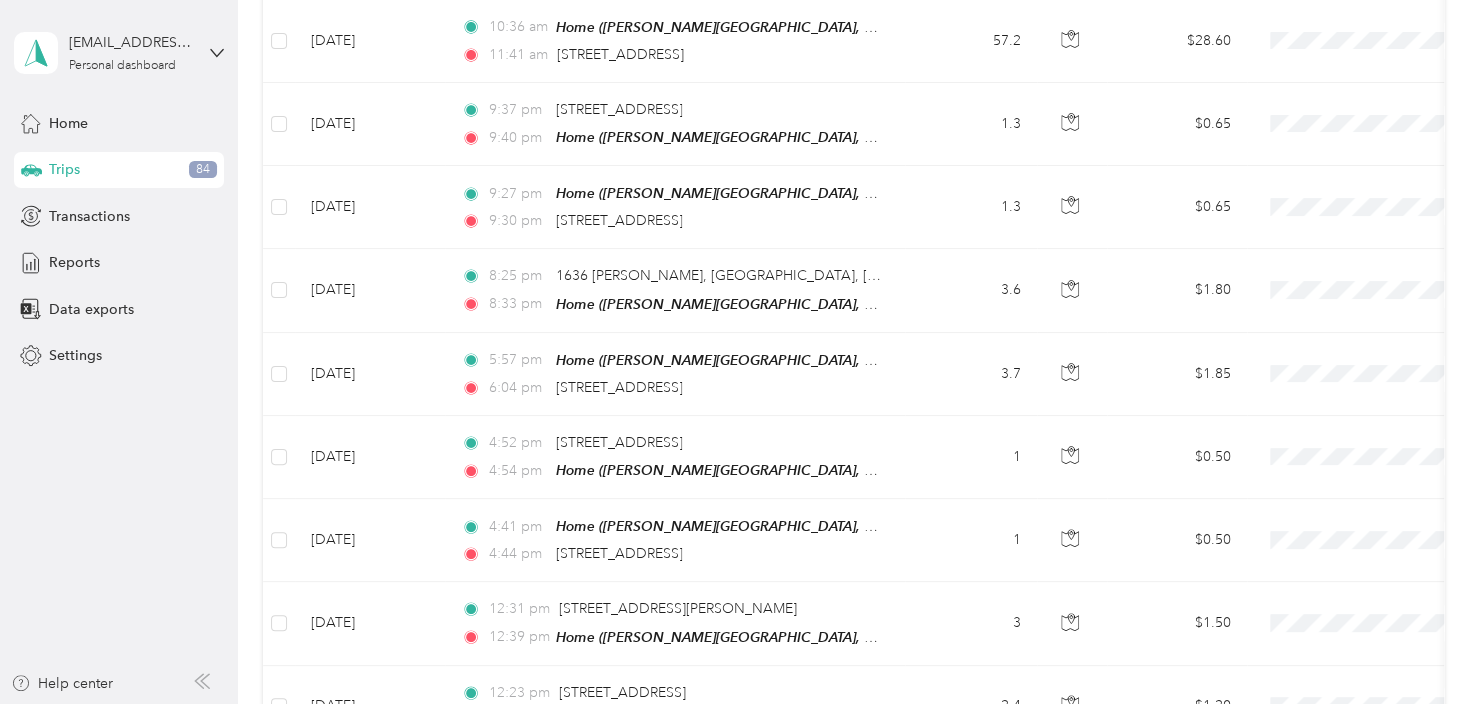 scroll, scrollTop: 2045, scrollLeft: 0, axis: vertical 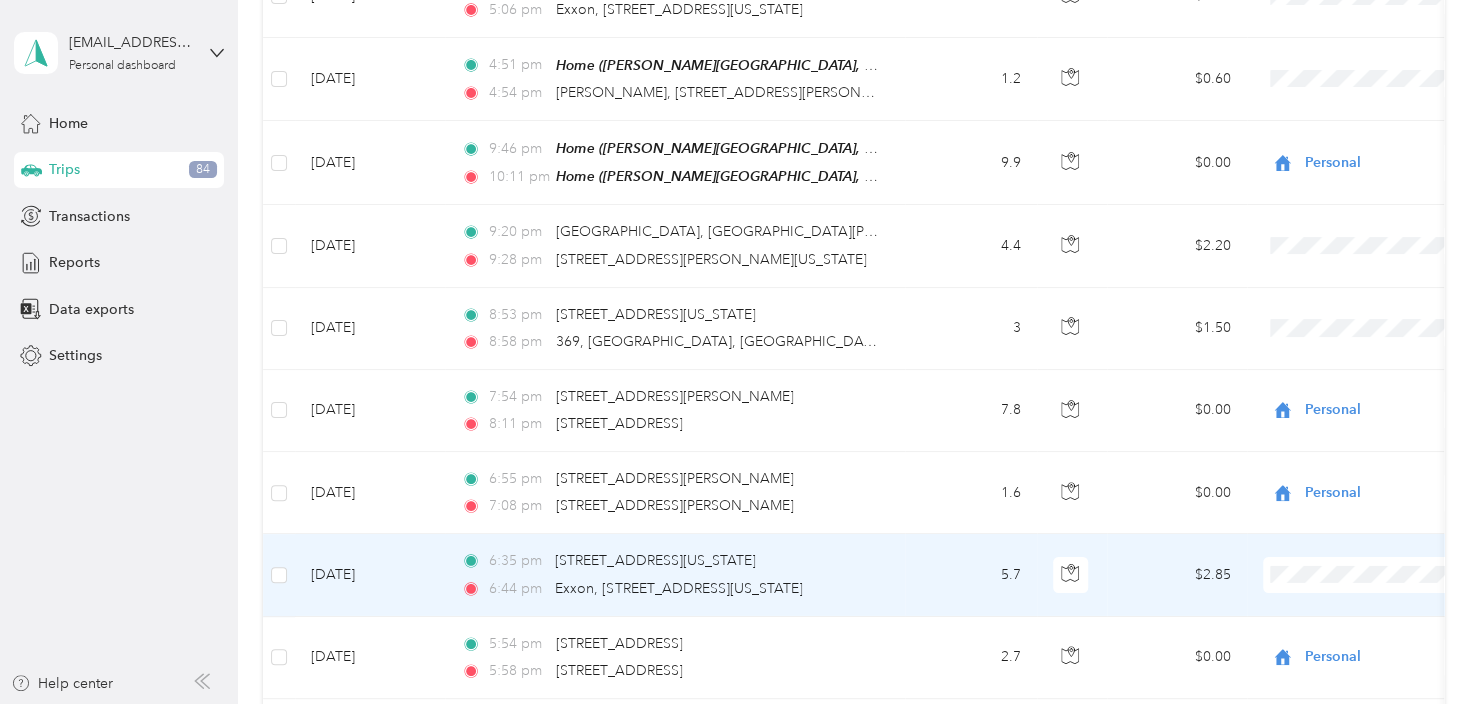 click on "$2.85" at bounding box center (1177, 575) 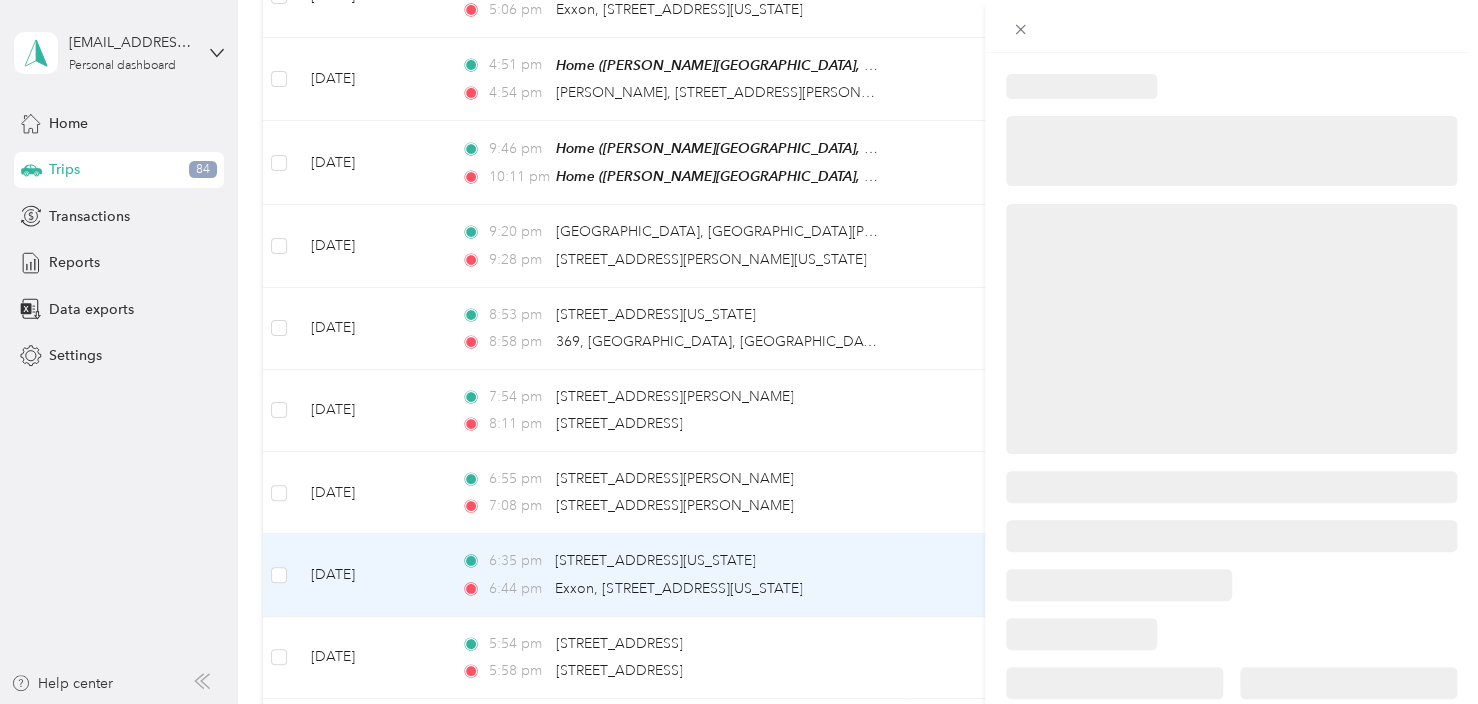 drag, startPoint x: 902, startPoint y: 389, endPoint x: 1020, endPoint y: 24, distance: 383.60007 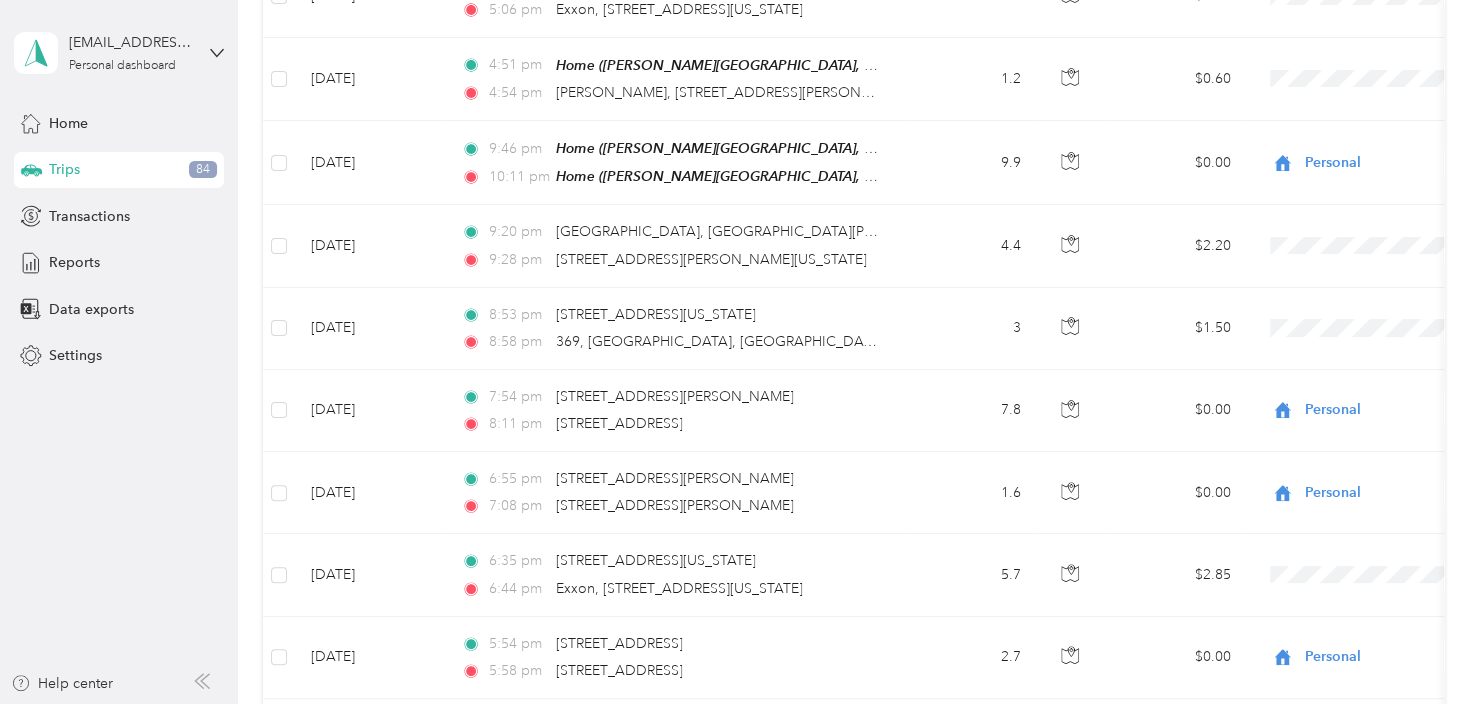 click at bounding box center [739, 352] 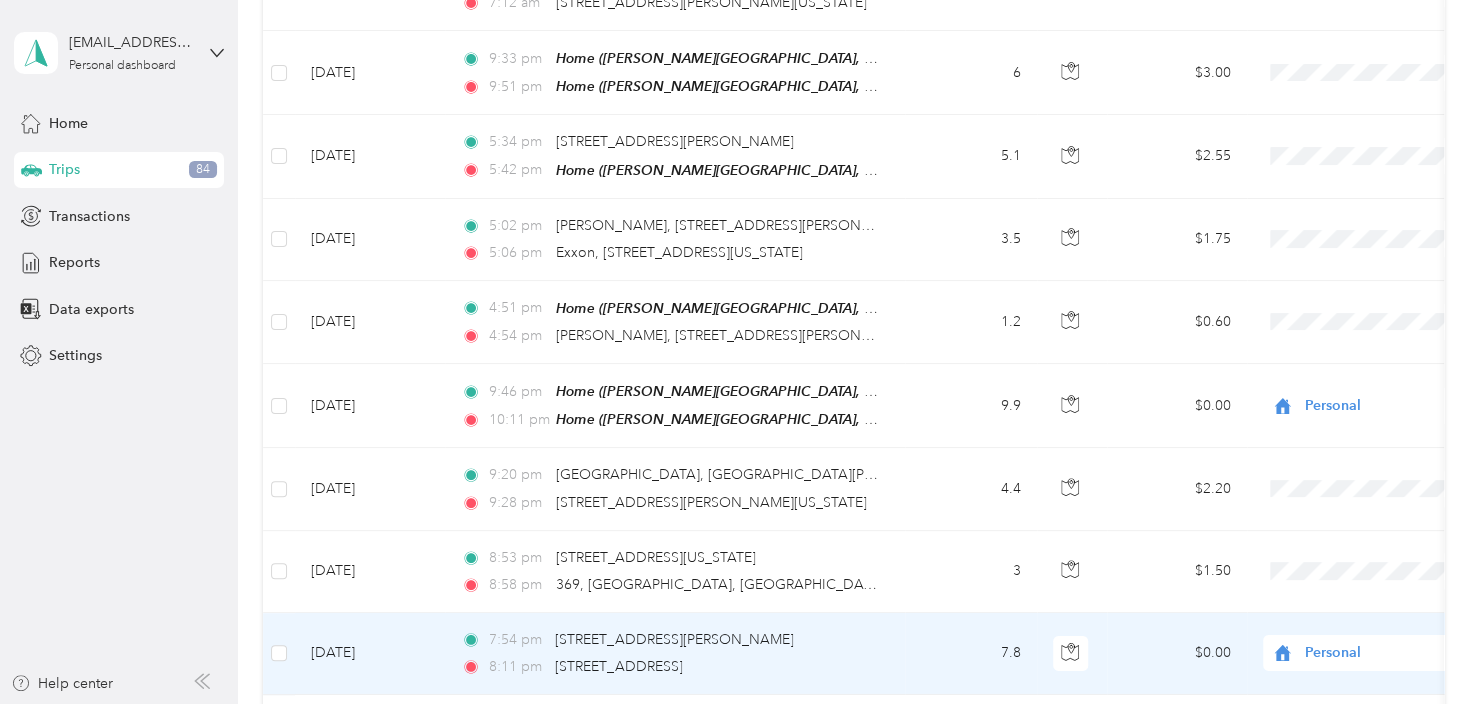 scroll, scrollTop: 6465, scrollLeft: 0, axis: vertical 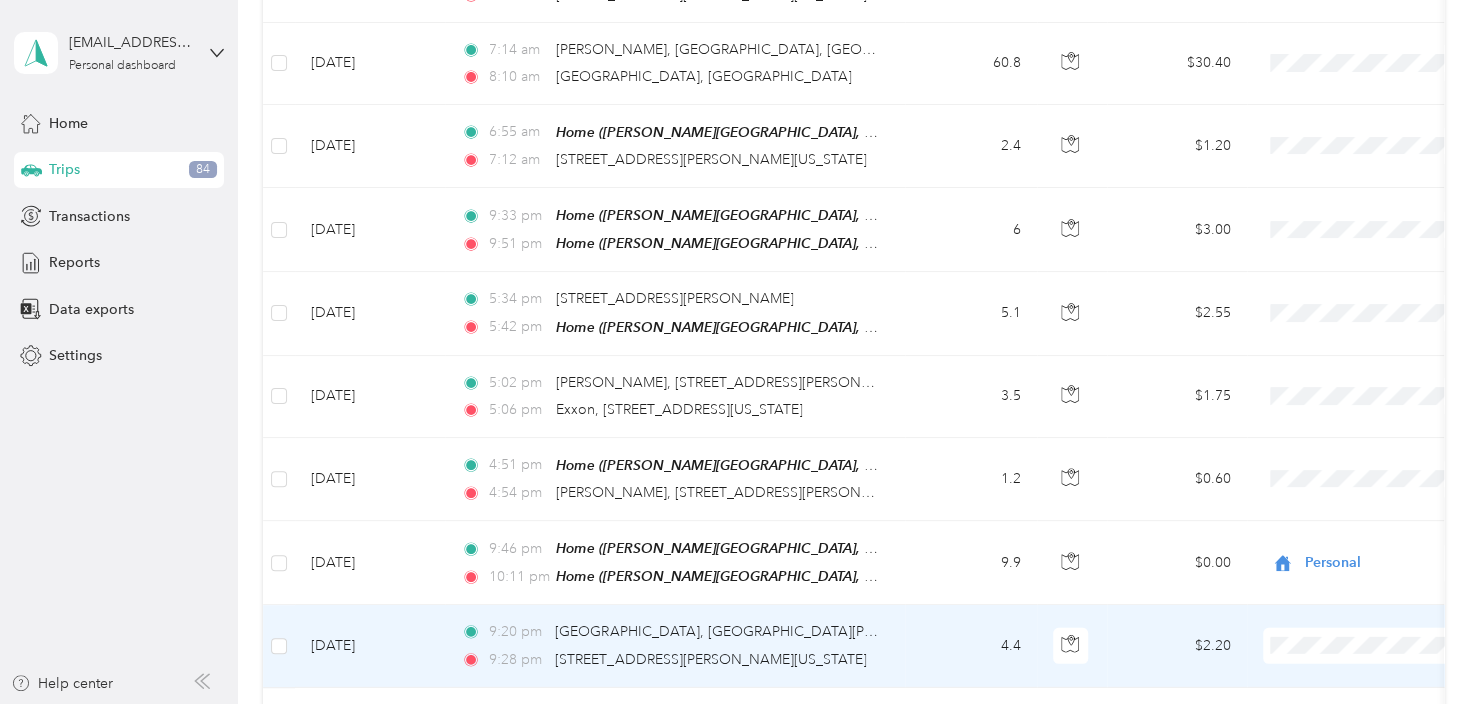 click on "Personal" at bounding box center (1371, 629) 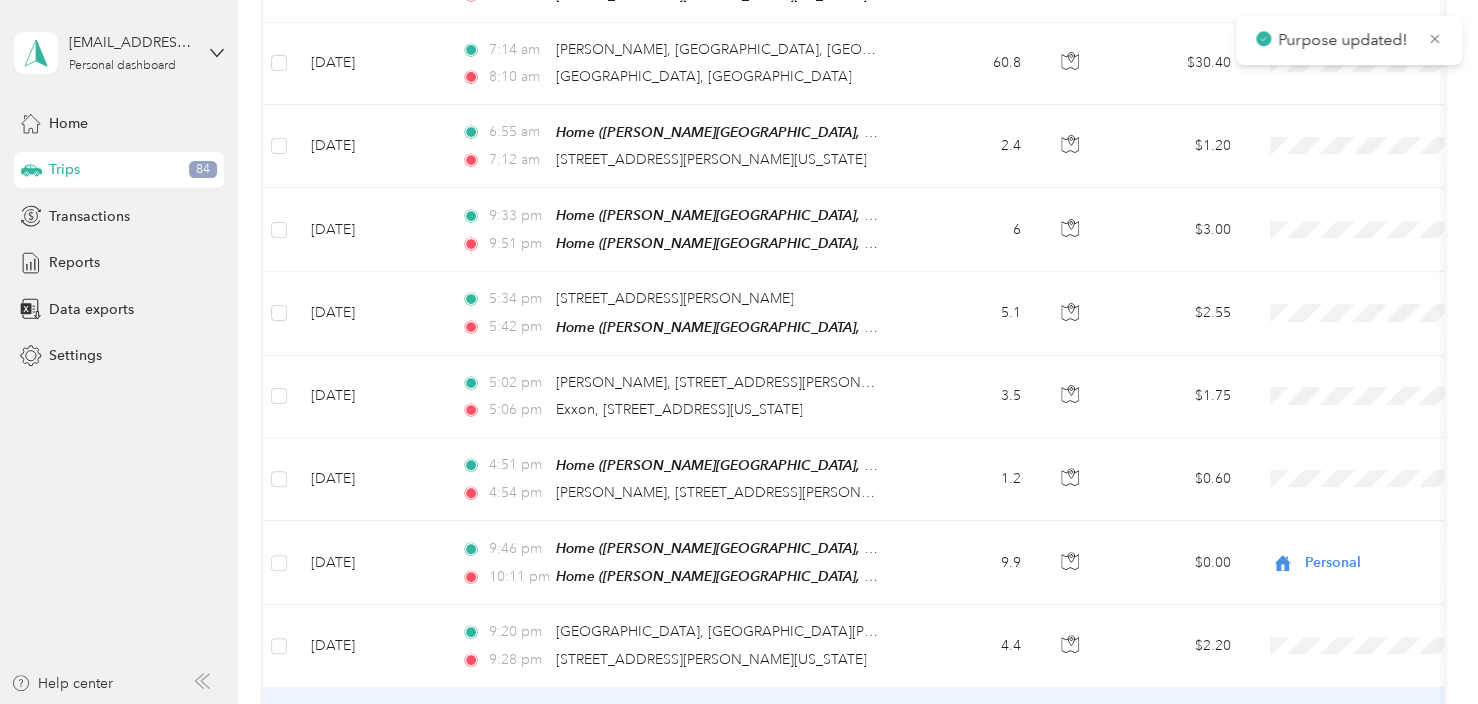 click on "Personal" at bounding box center [1371, 602] 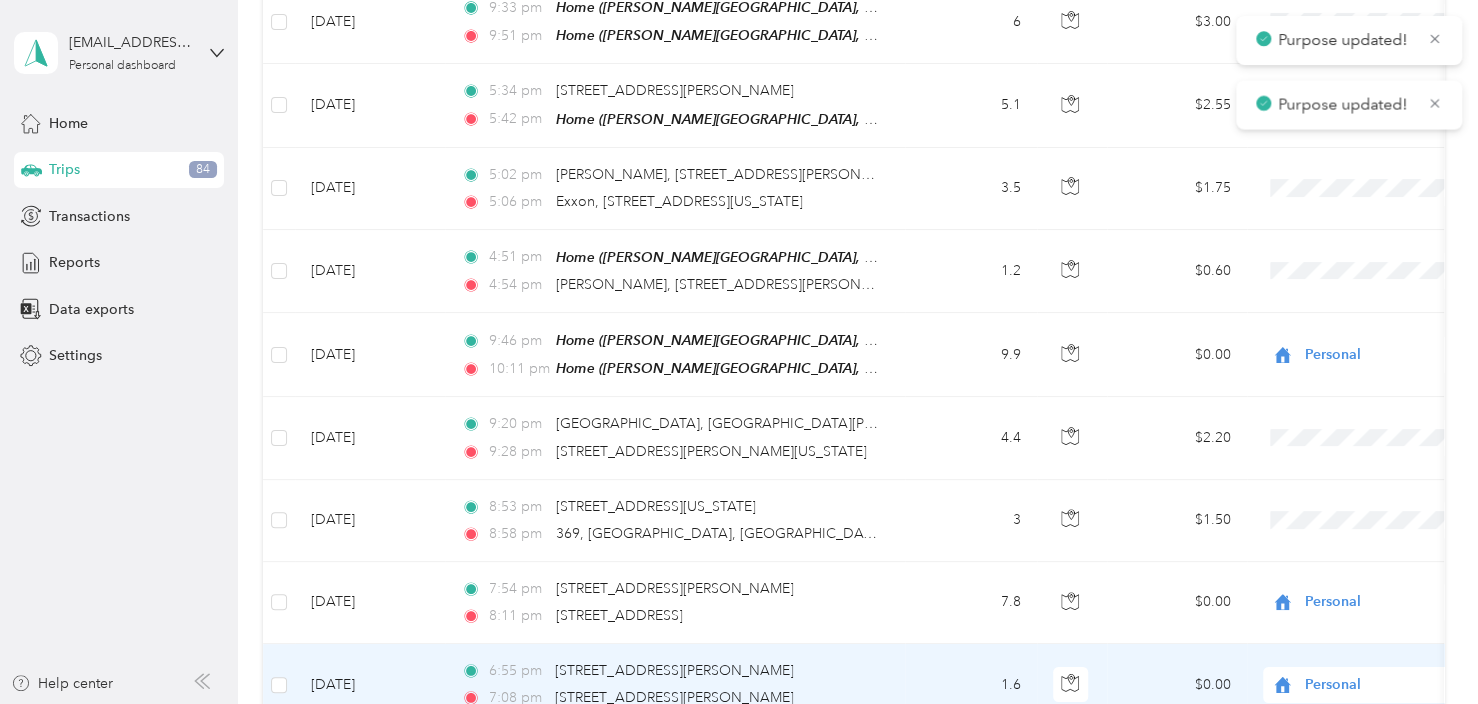 scroll, scrollTop: 6765, scrollLeft: 0, axis: vertical 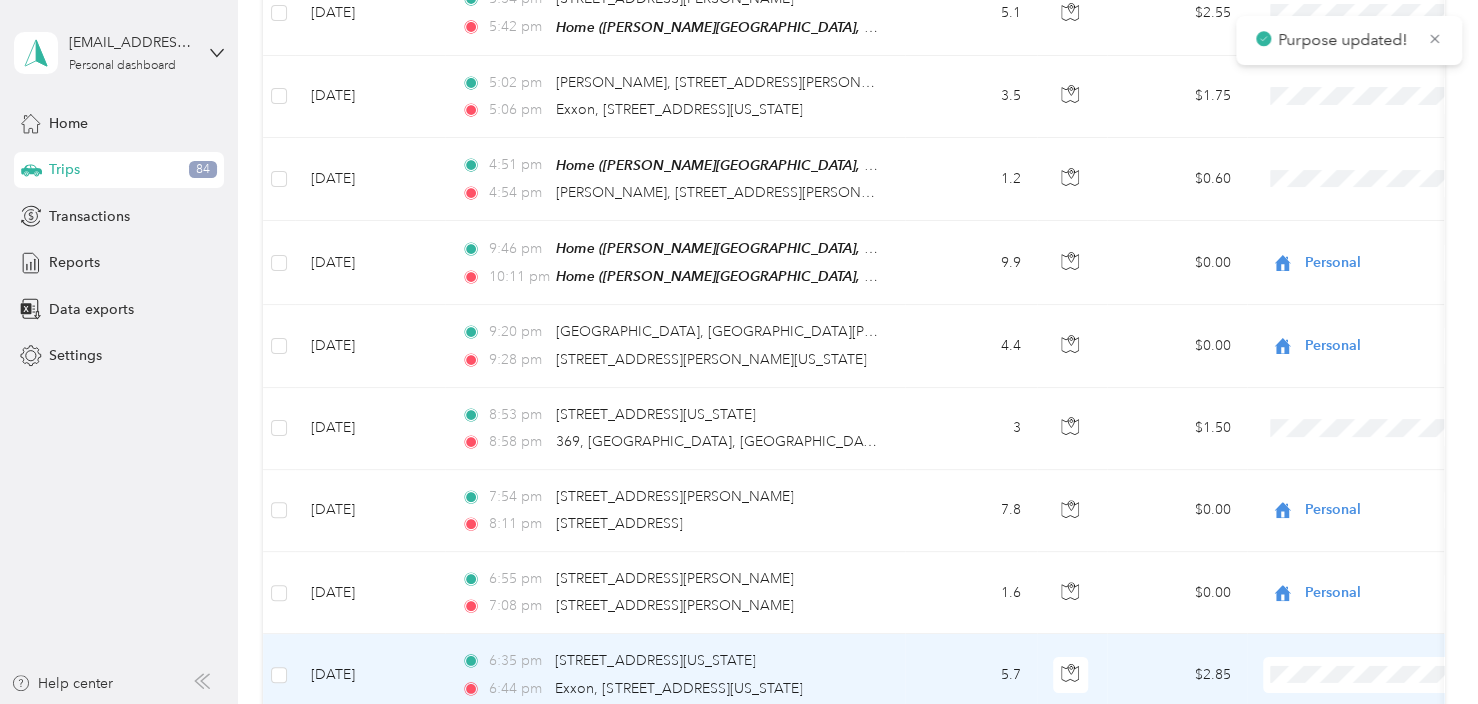click on "Personal" at bounding box center [1371, 658] 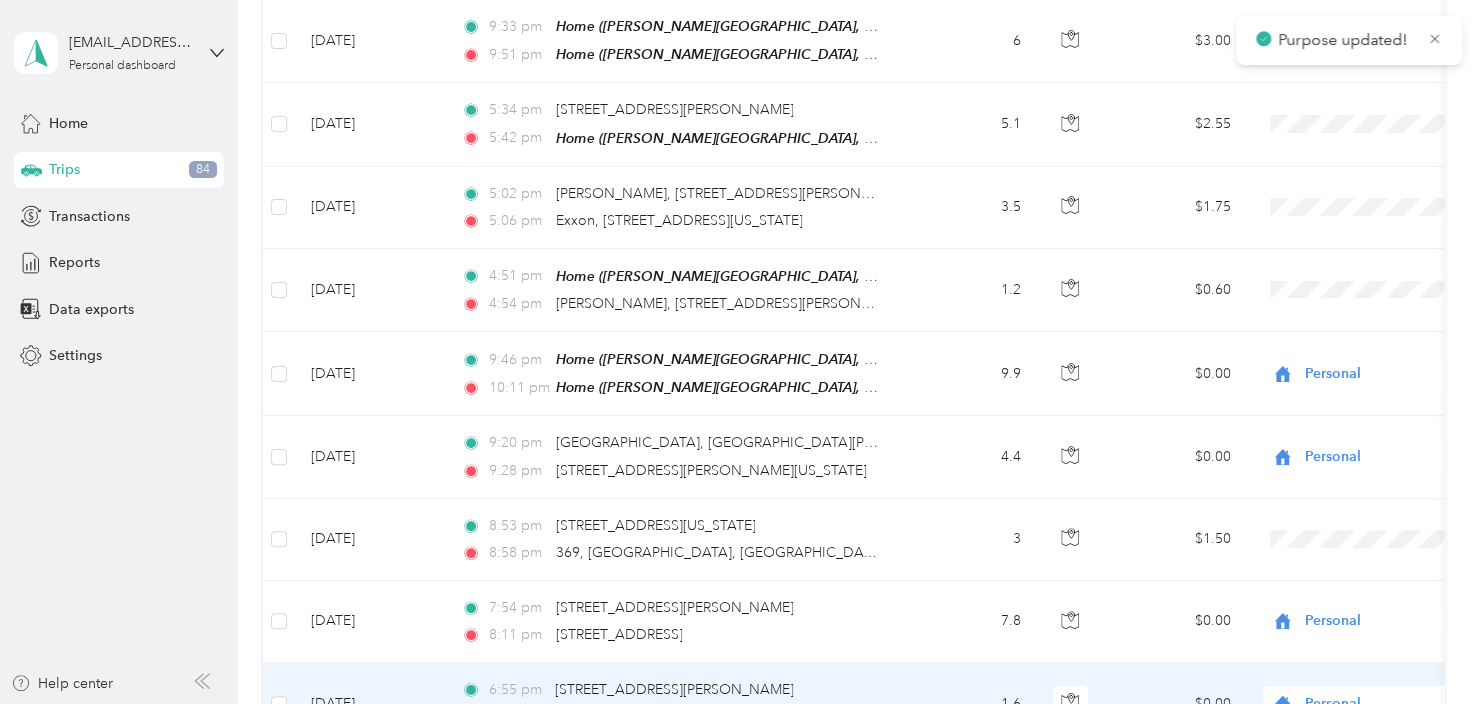 scroll, scrollTop: 6465, scrollLeft: 0, axis: vertical 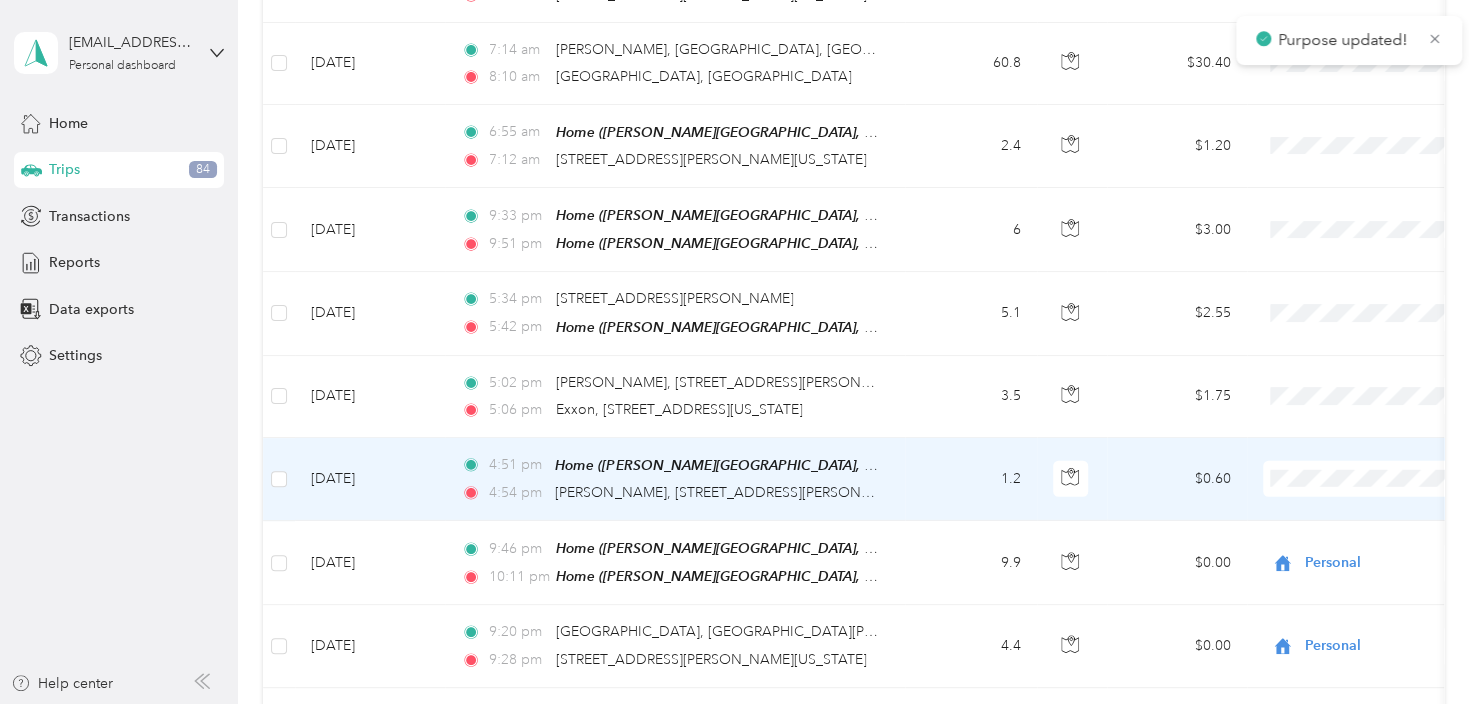 click at bounding box center [1387, 479] 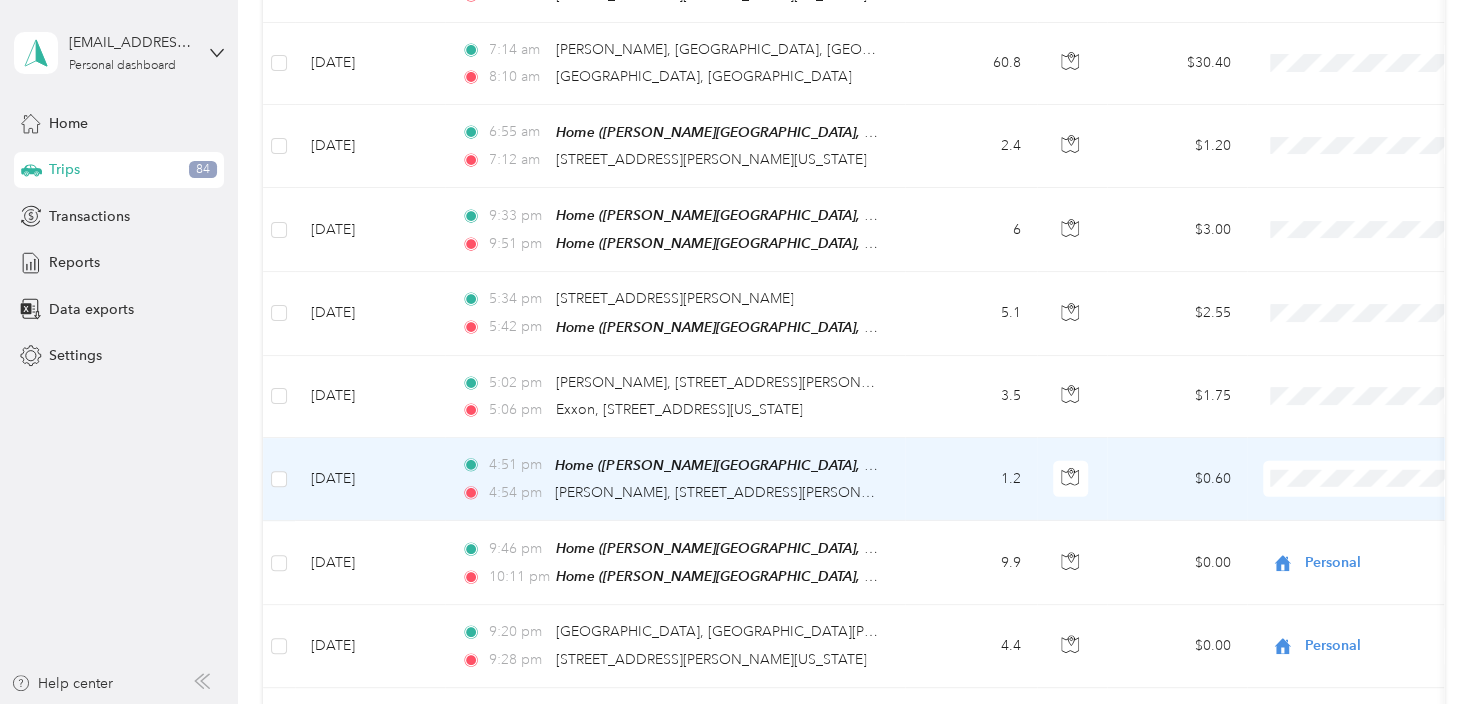 click on "Personal" at bounding box center [1371, 463] 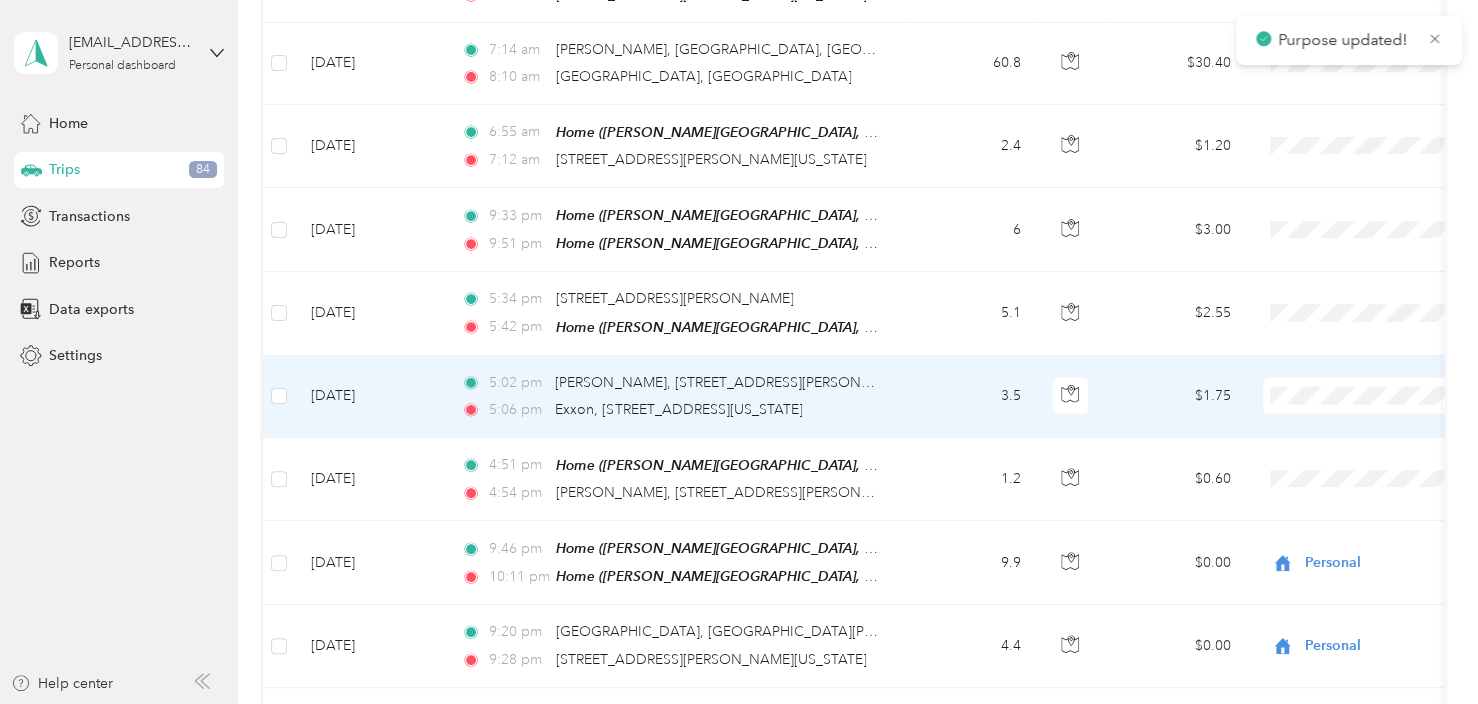 click on "Personal" at bounding box center [1371, 383] 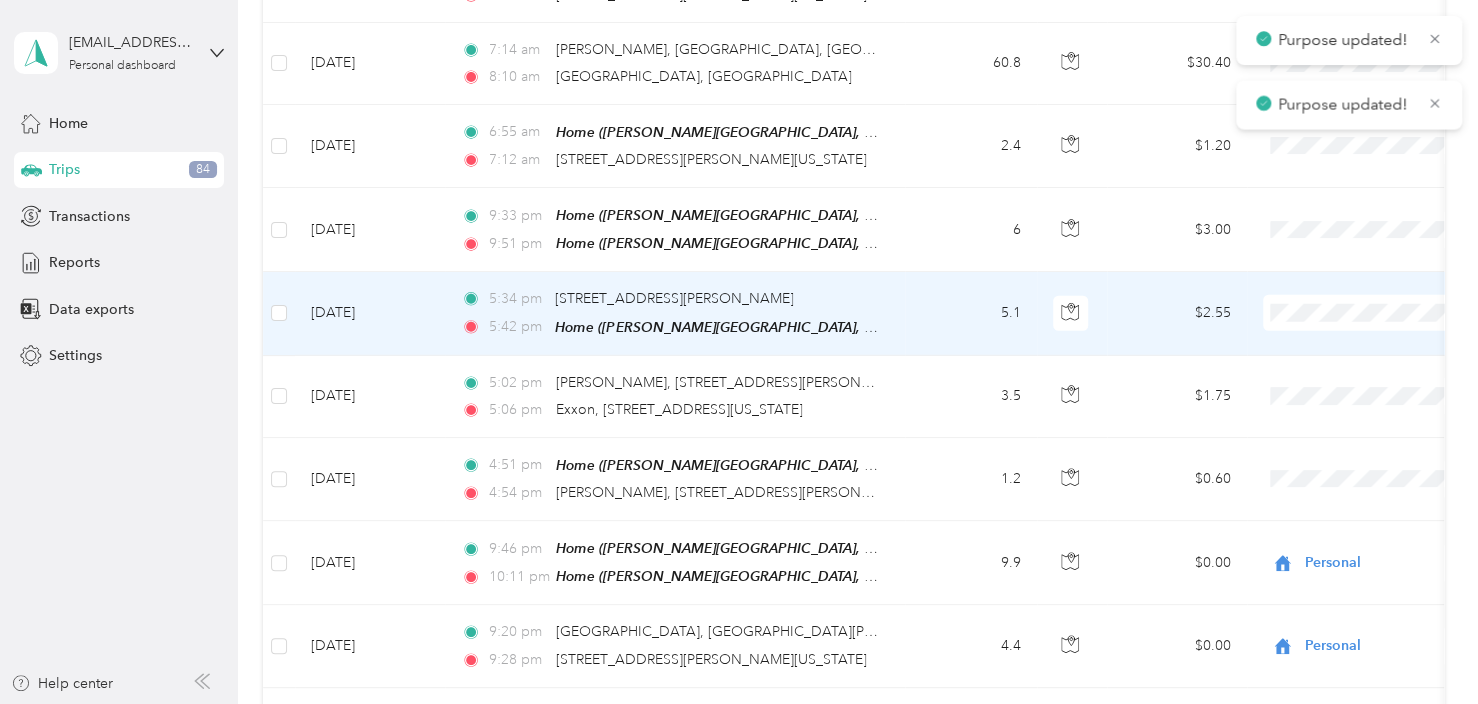 click on "Personal" at bounding box center (1371, 301) 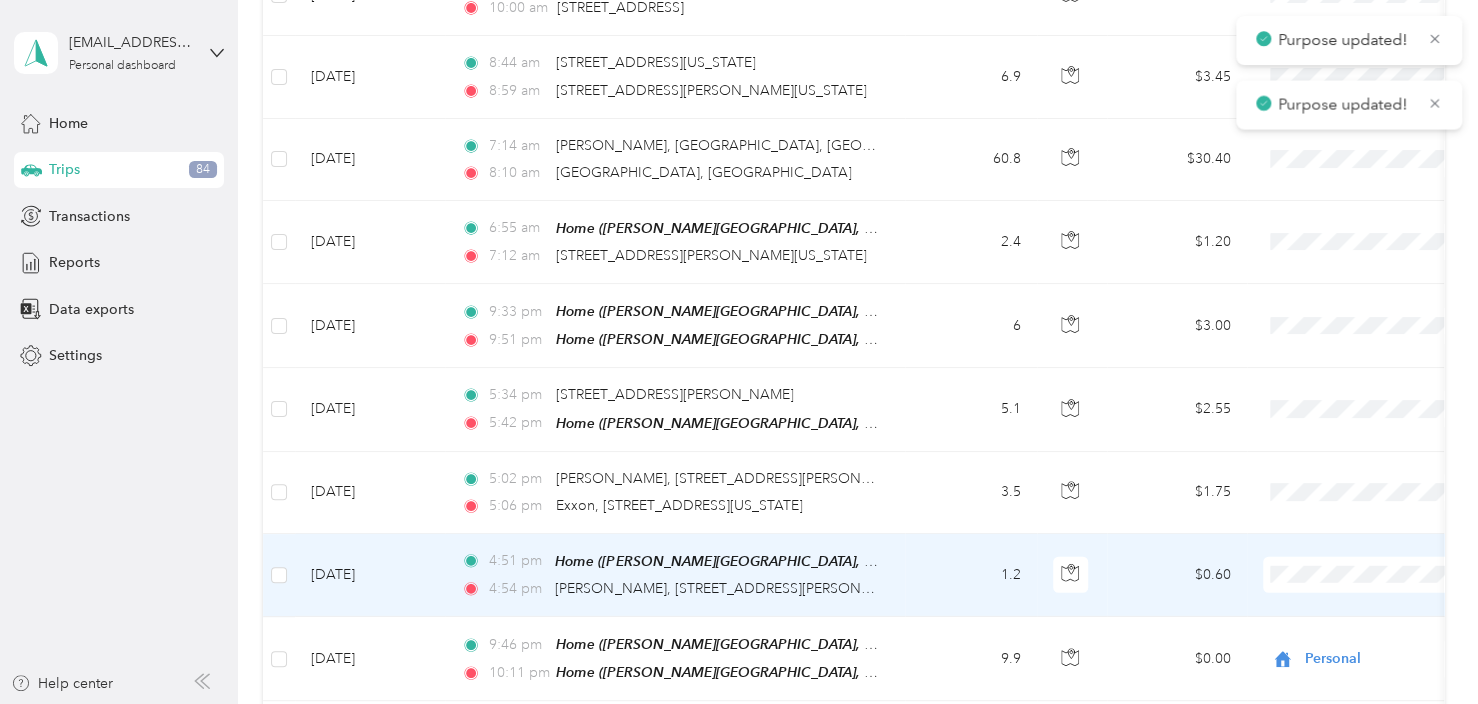 scroll, scrollTop: 6265, scrollLeft: 0, axis: vertical 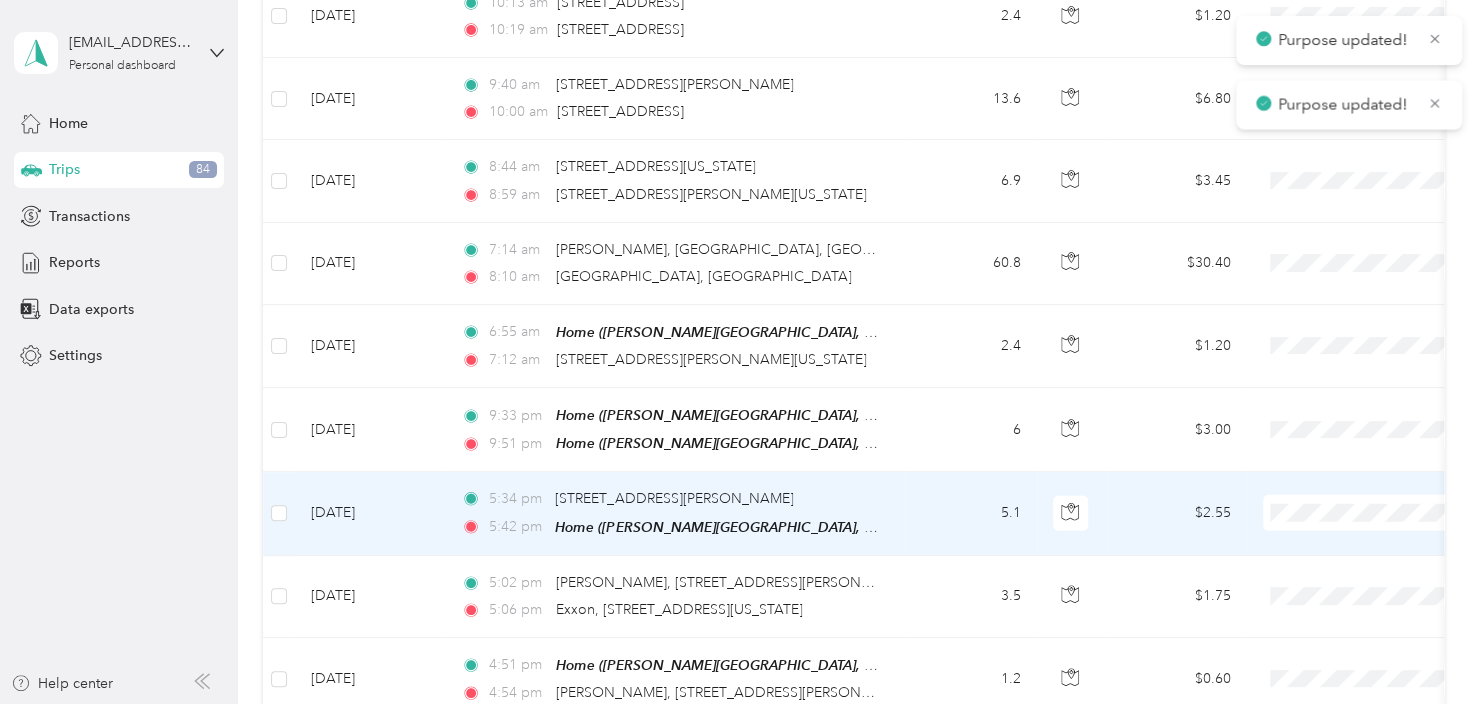 click at bounding box center [1387, 513] 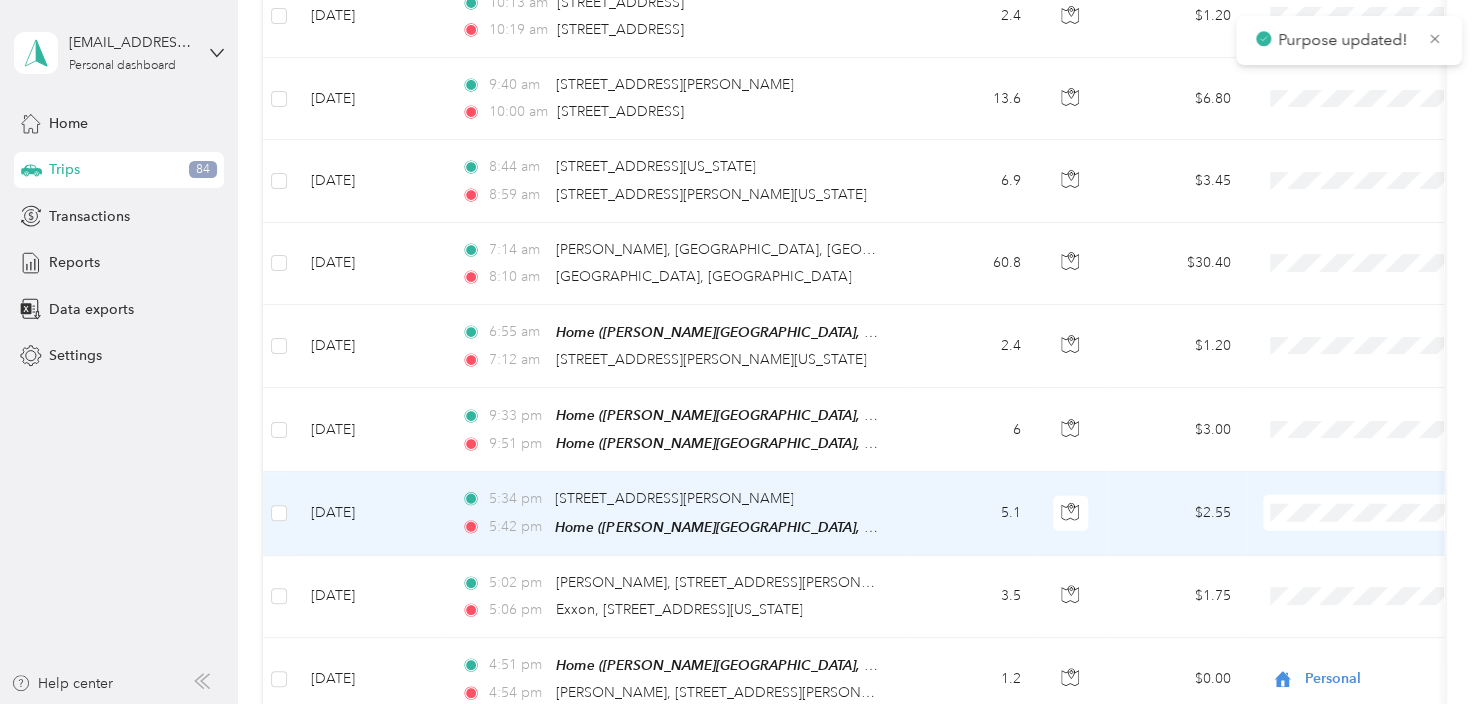 click at bounding box center [1387, 513] 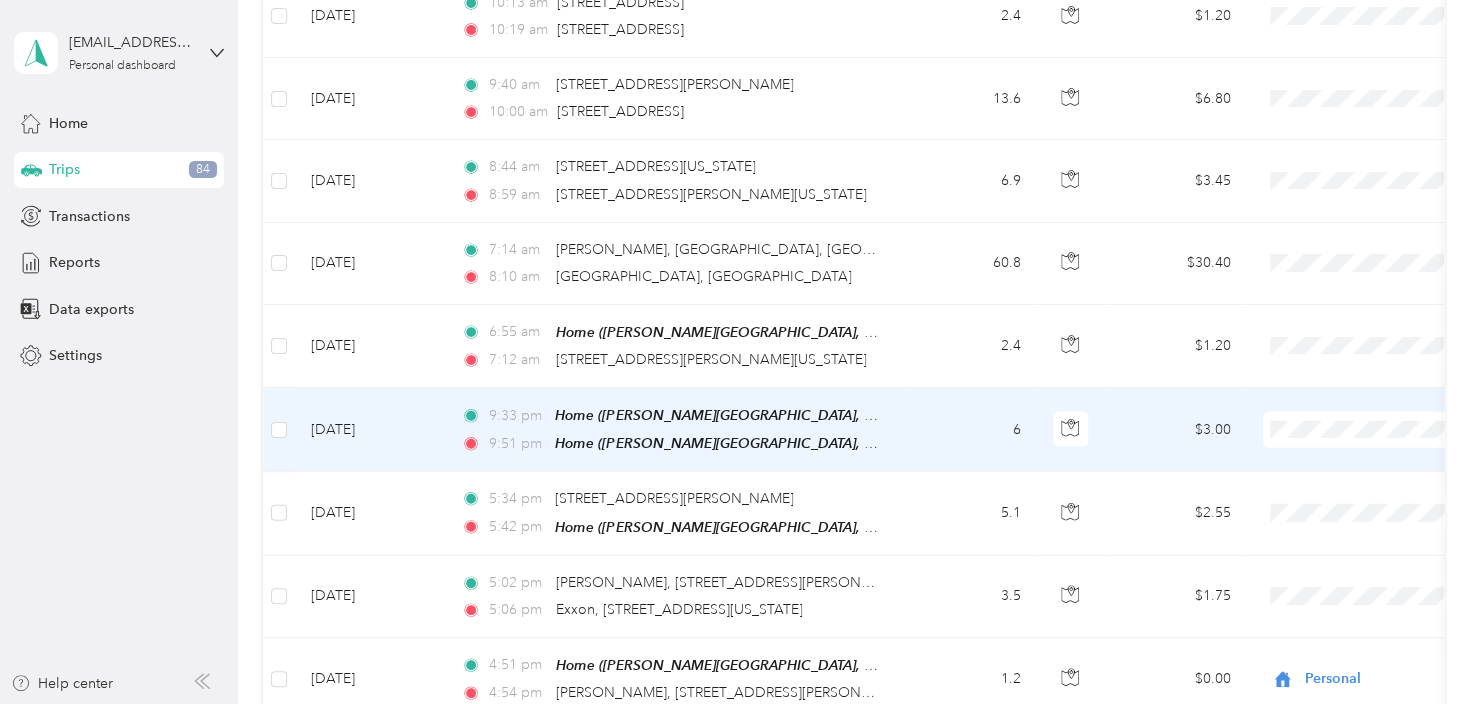 click on "Personal" at bounding box center [1371, 419] 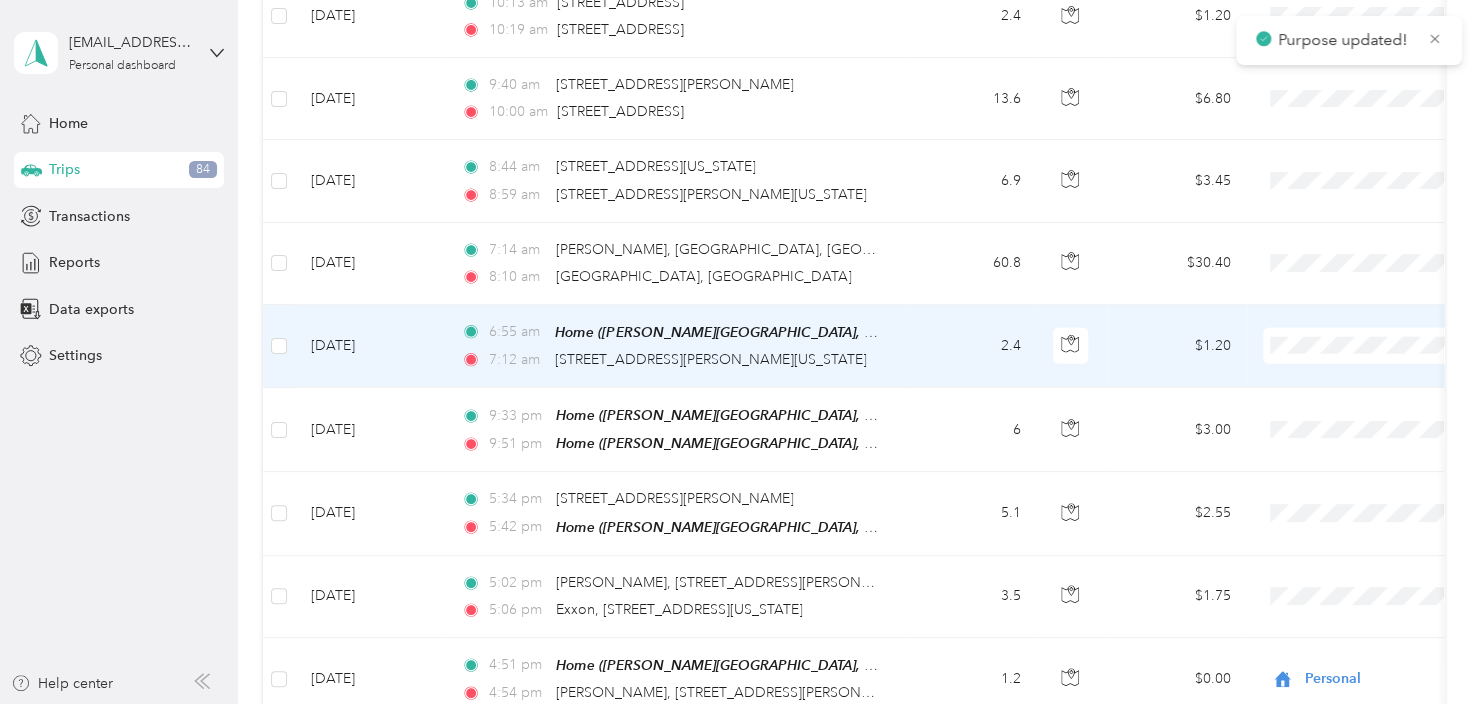 click on "Personal" at bounding box center (1354, 337) 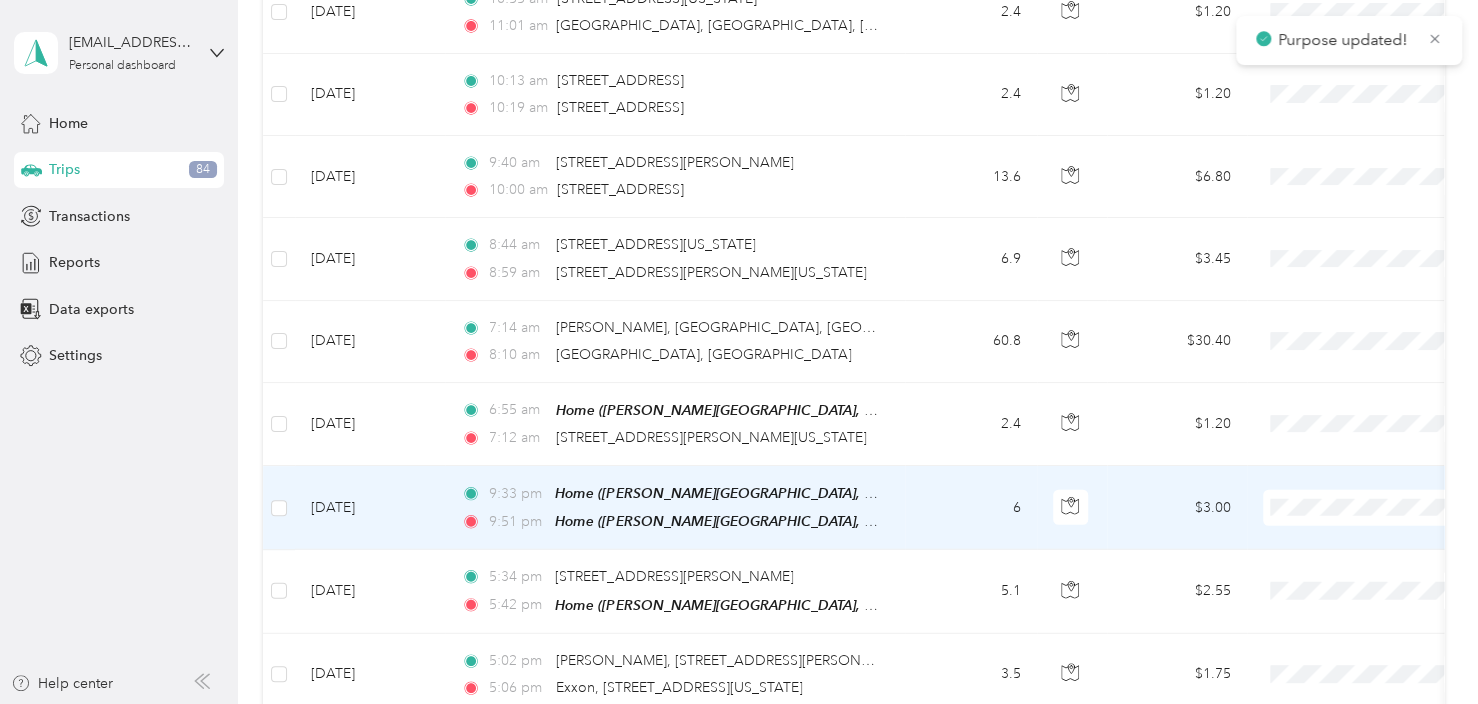 scroll, scrollTop: 6065, scrollLeft: 0, axis: vertical 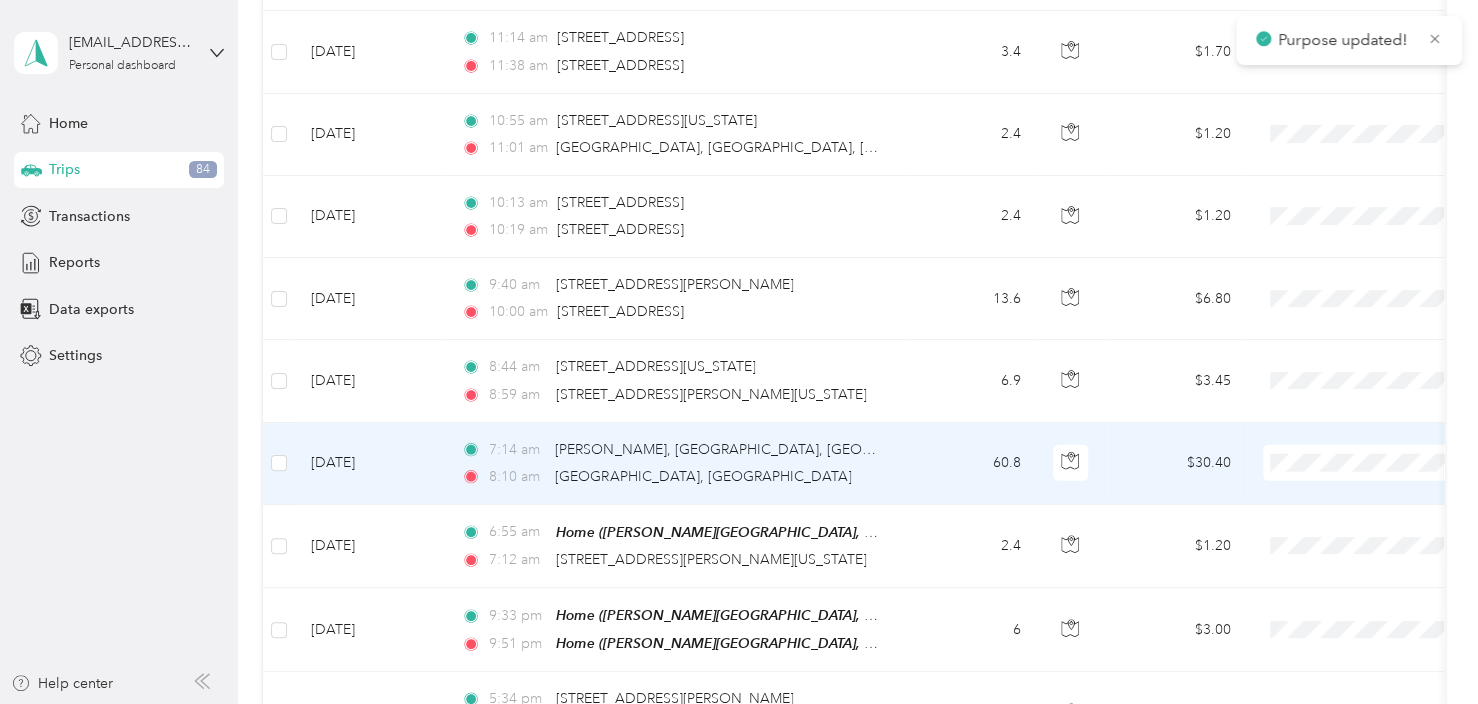 click on "Personal" at bounding box center [1371, 455] 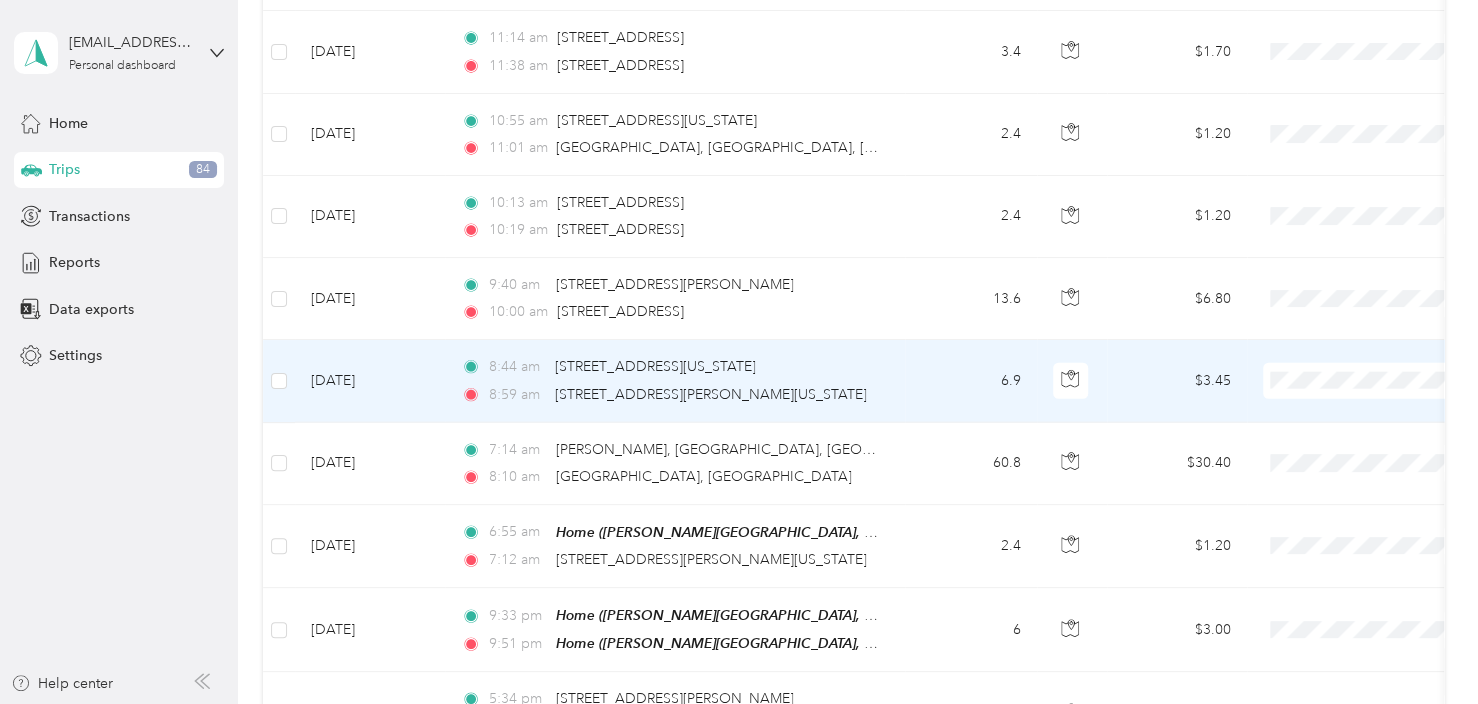 click at bounding box center [1387, 381] 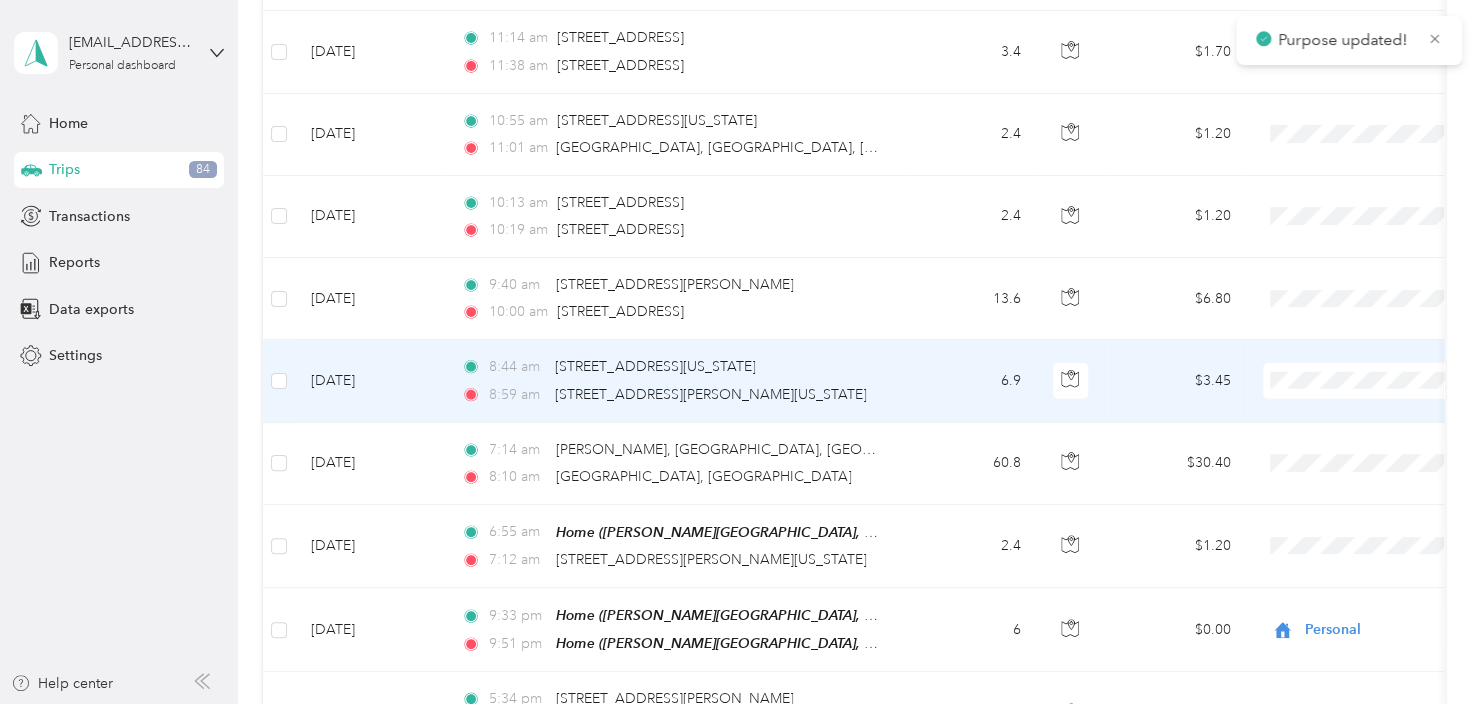 click on "Personal" at bounding box center (1371, 373) 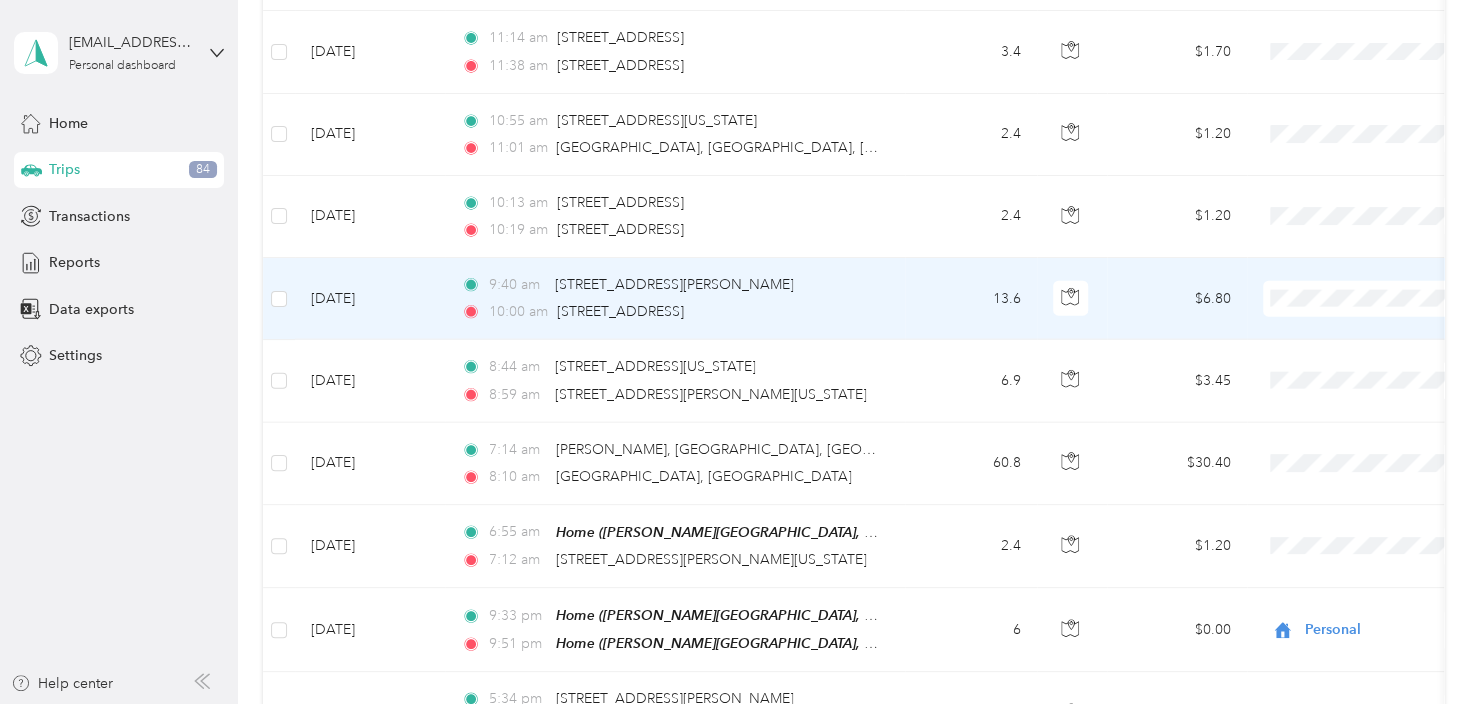 drag, startPoint x: 1305, startPoint y: 295, endPoint x: 1304, endPoint y: 233, distance: 62.008064 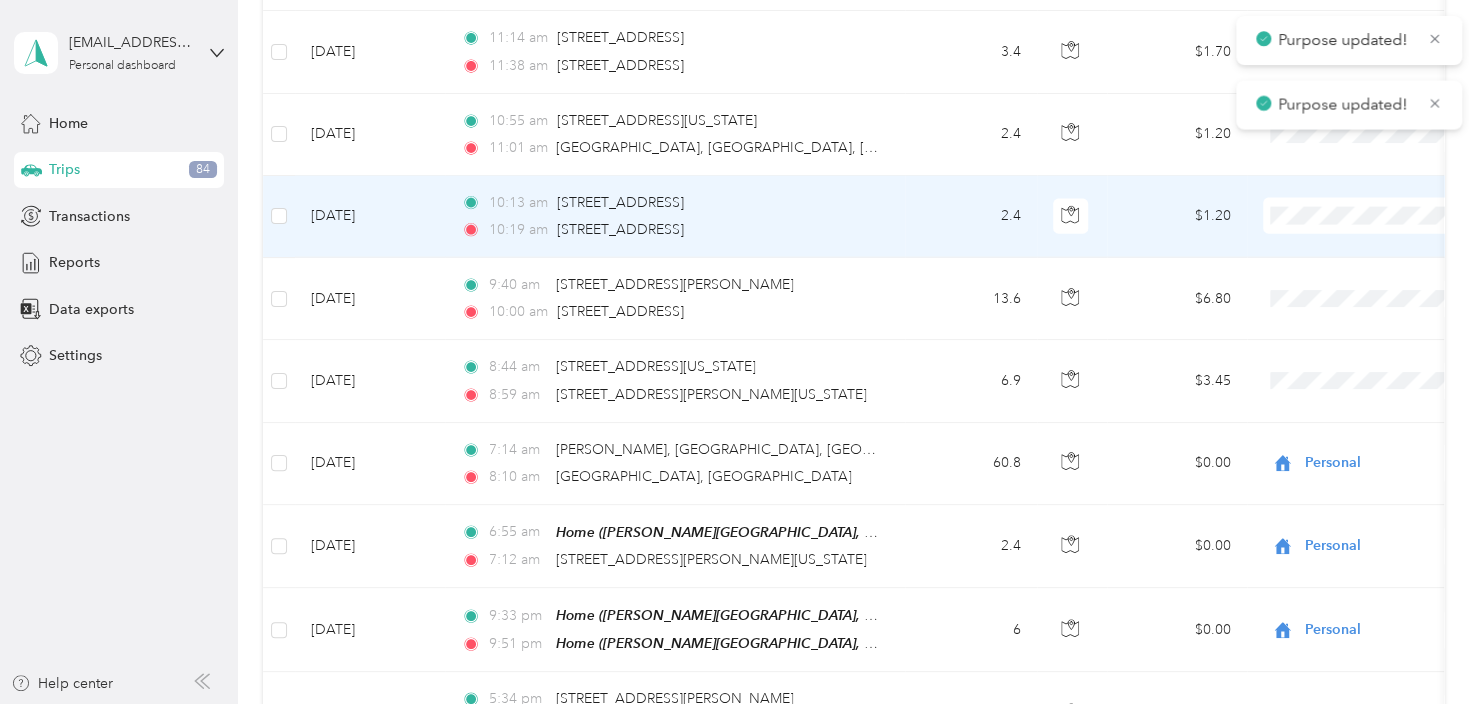 click on "Personal" at bounding box center (1354, 209) 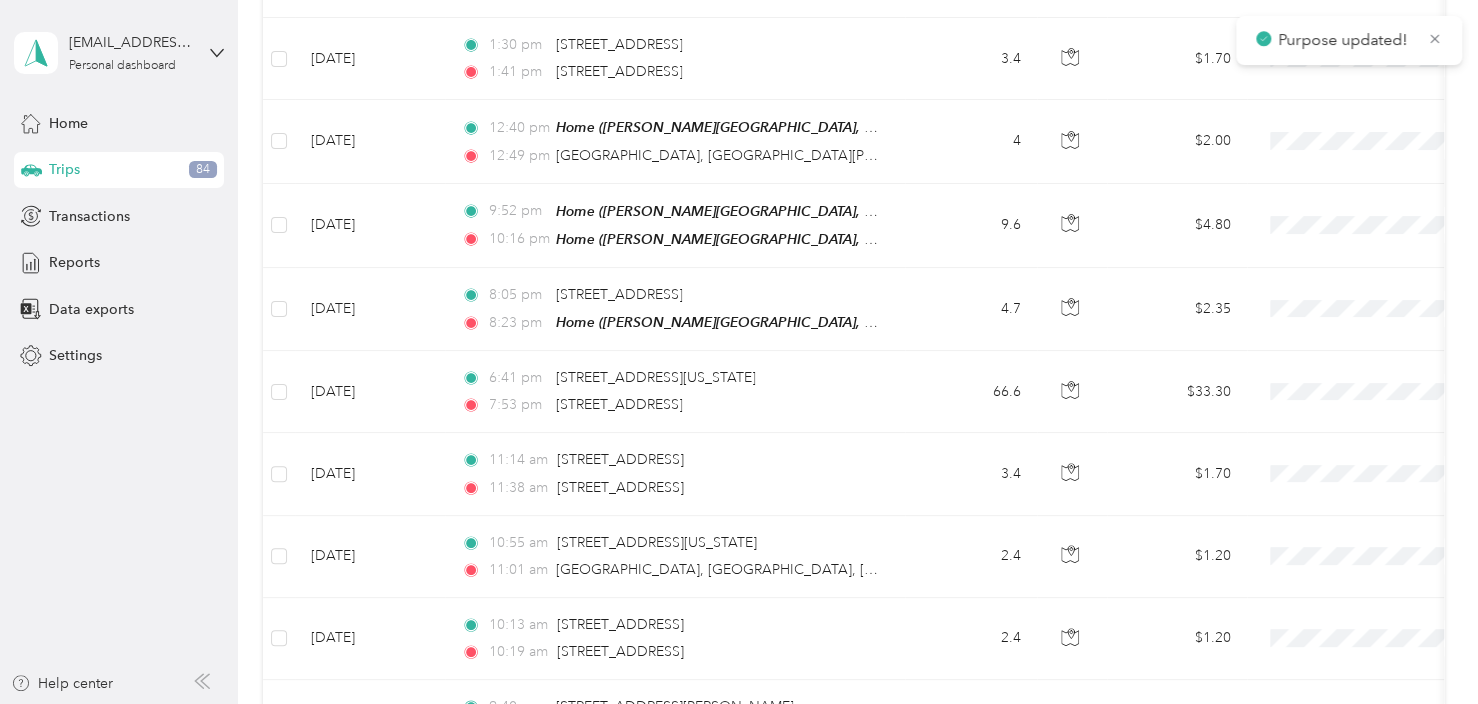 scroll, scrollTop: 5621, scrollLeft: 0, axis: vertical 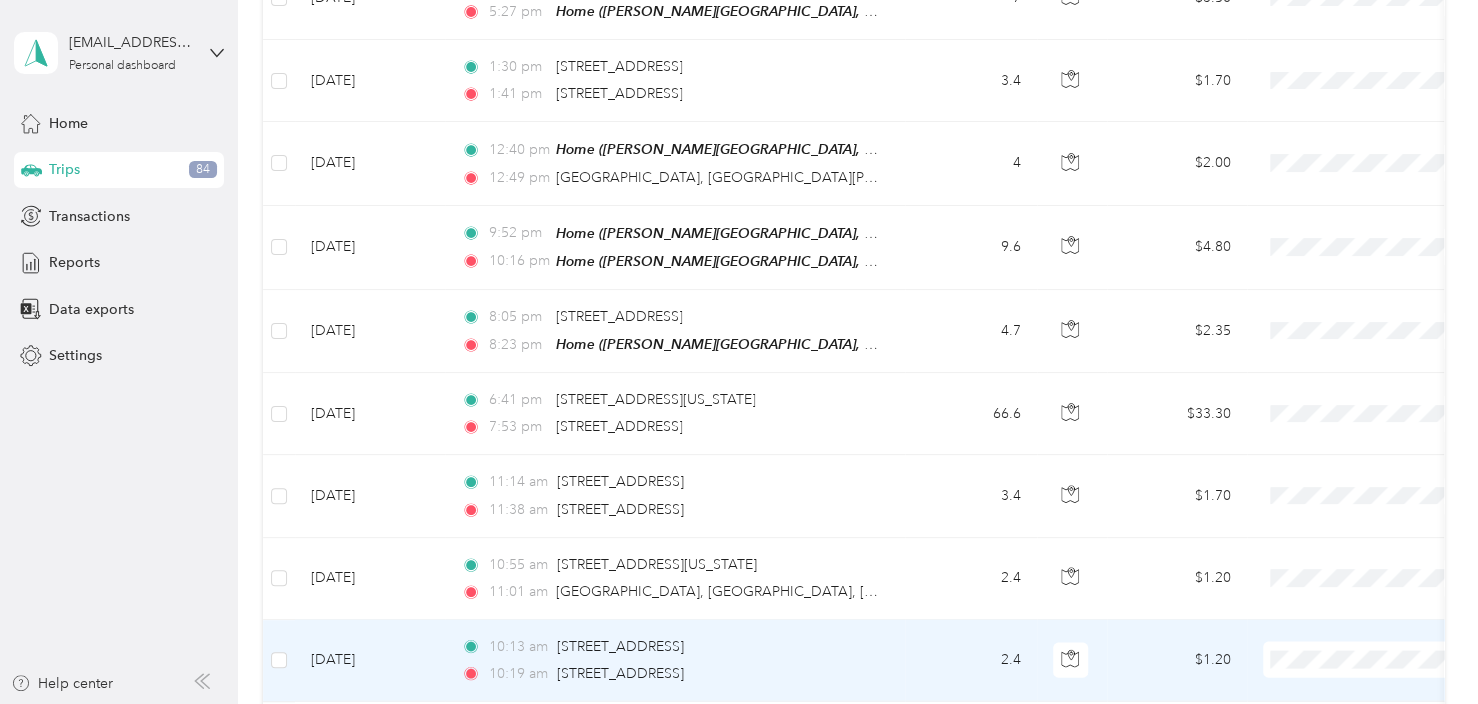click on "Personal" at bounding box center [1371, 652] 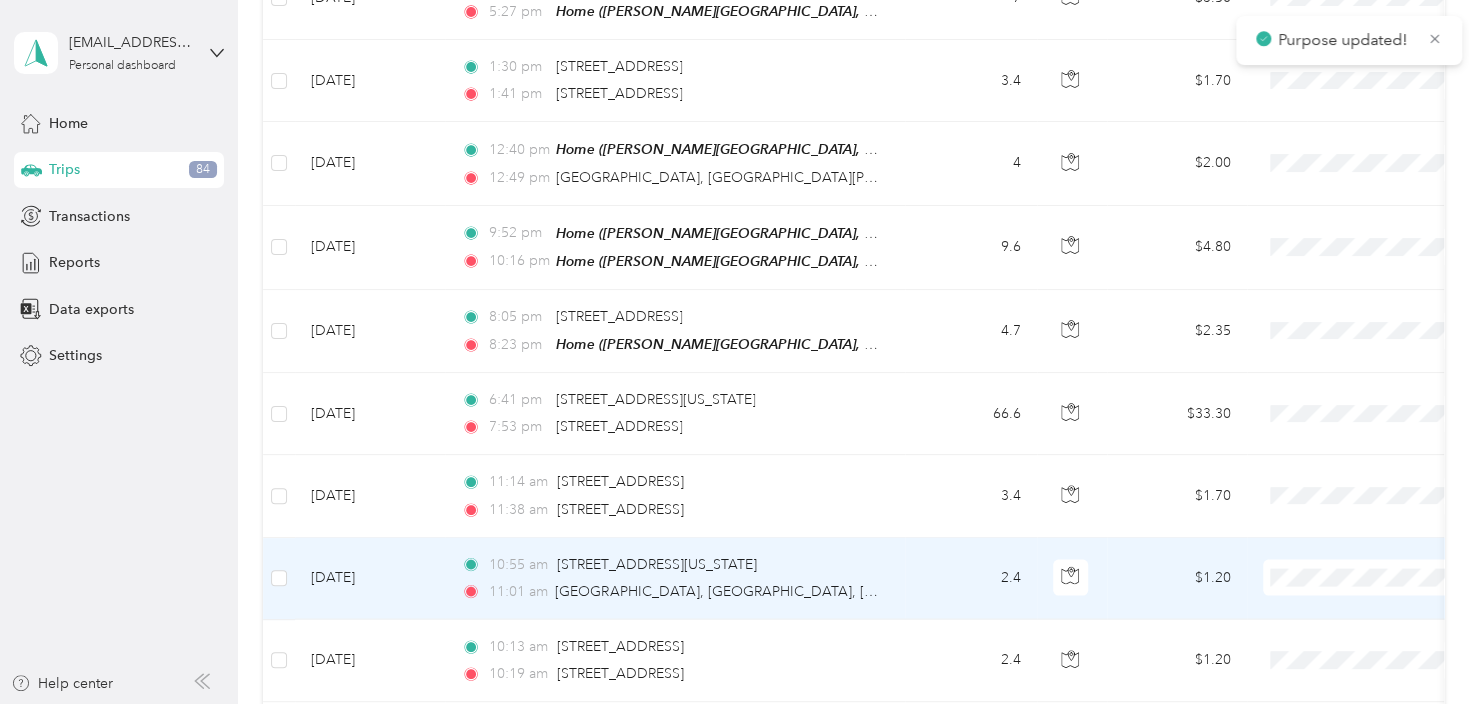 click at bounding box center (1387, 578) 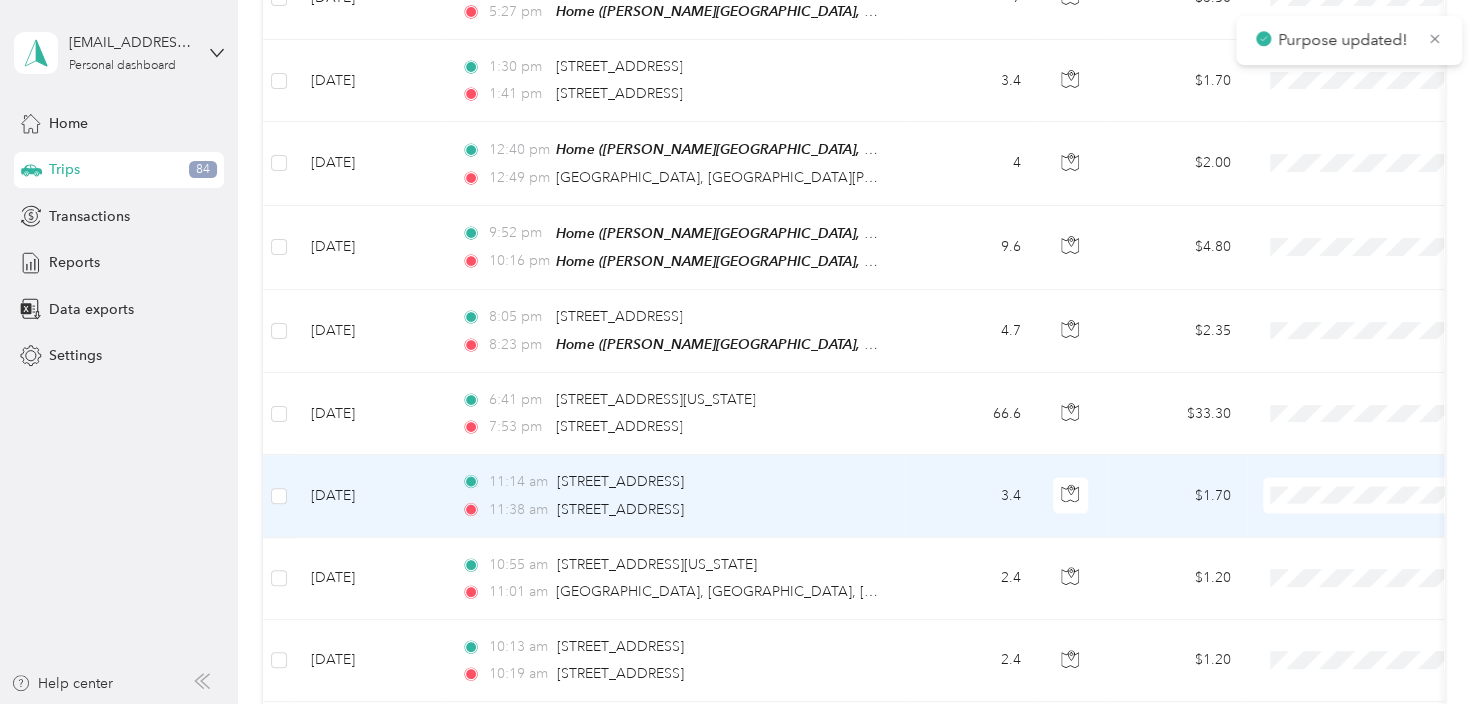 click on "Personal" at bounding box center (1371, 487) 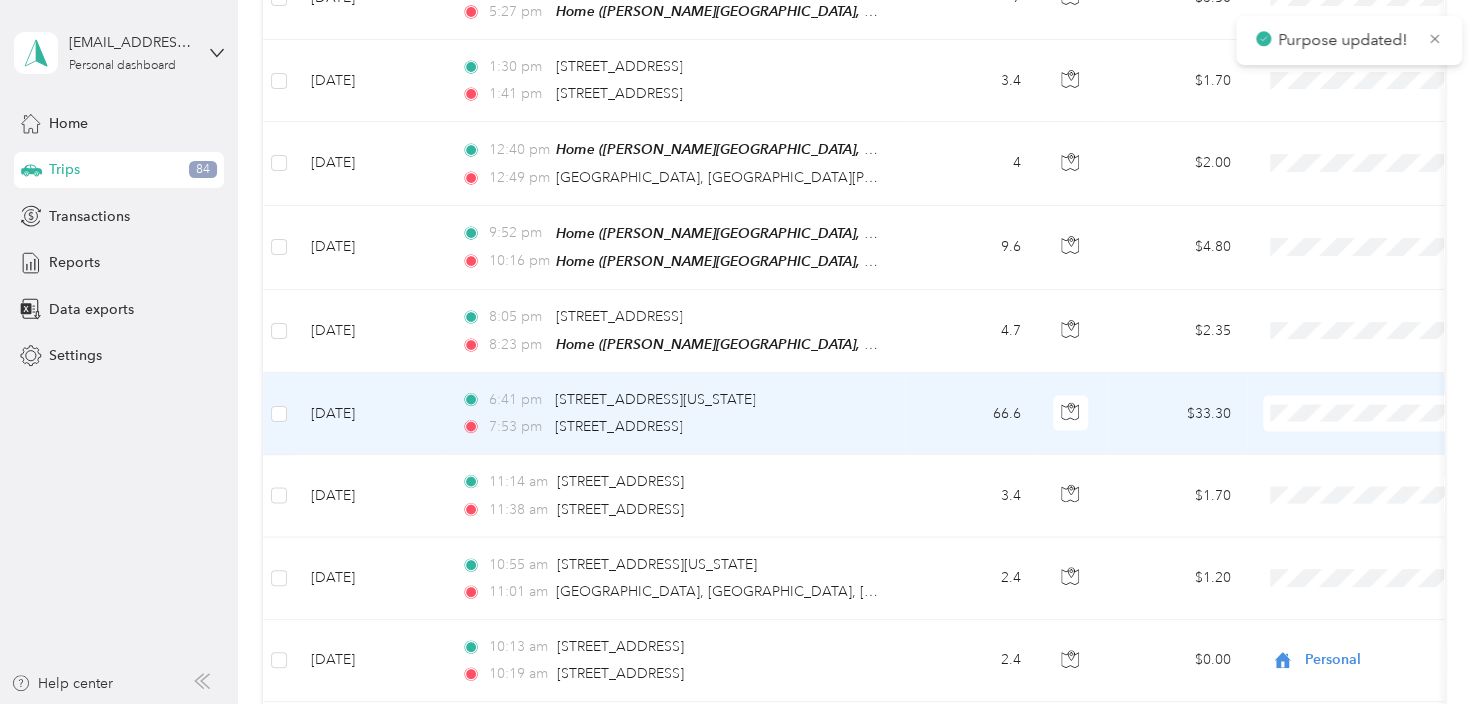 click on "Personal" at bounding box center (1371, 407) 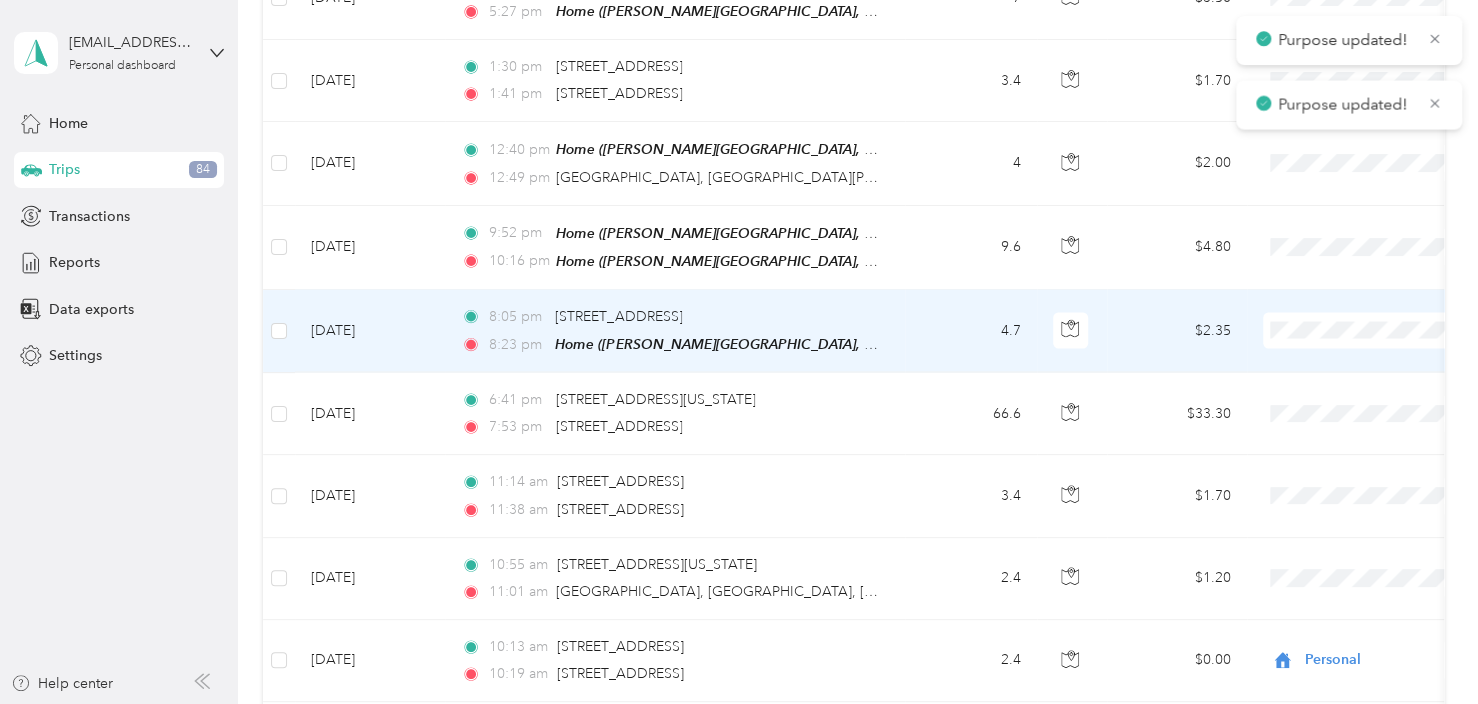 click on "Personal" at bounding box center [1371, 324] 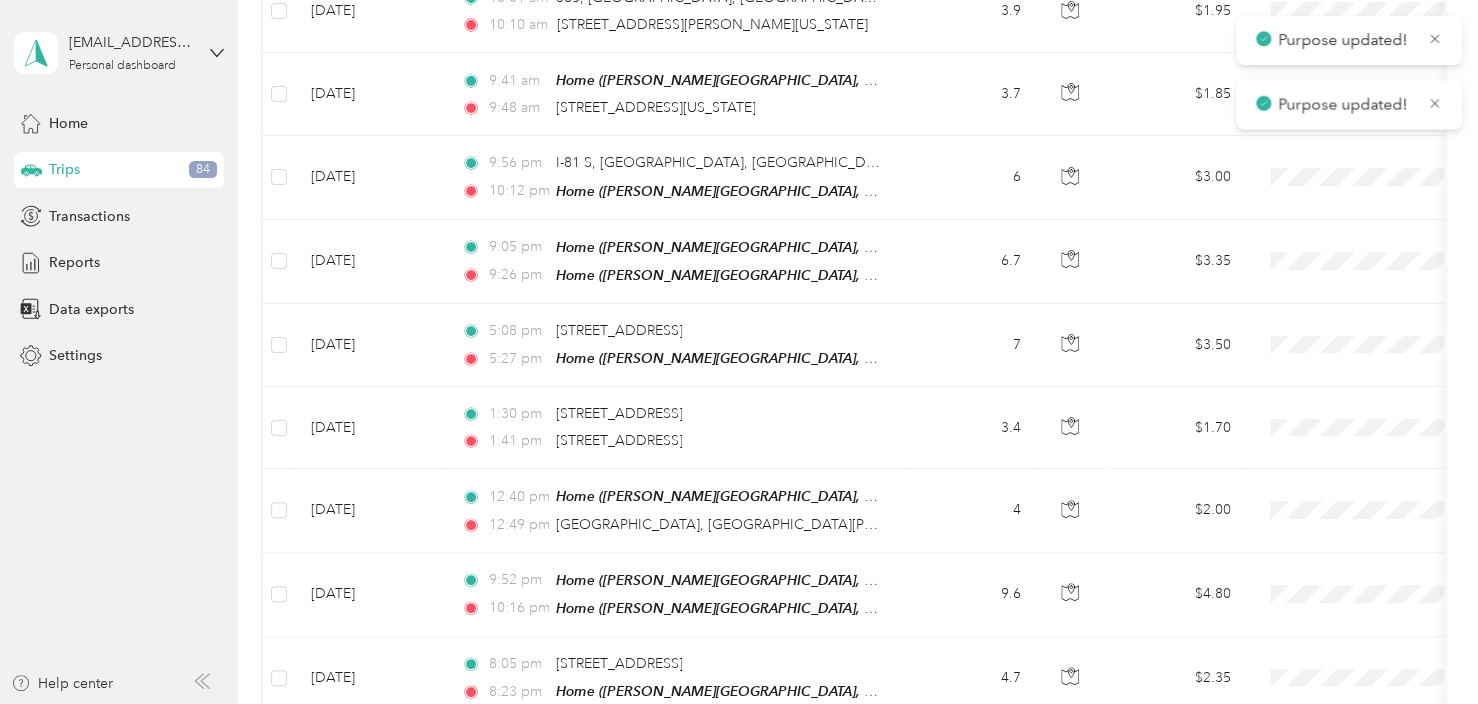 scroll, scrollTop: 5242, scrollLeft: 0, axis: vertical 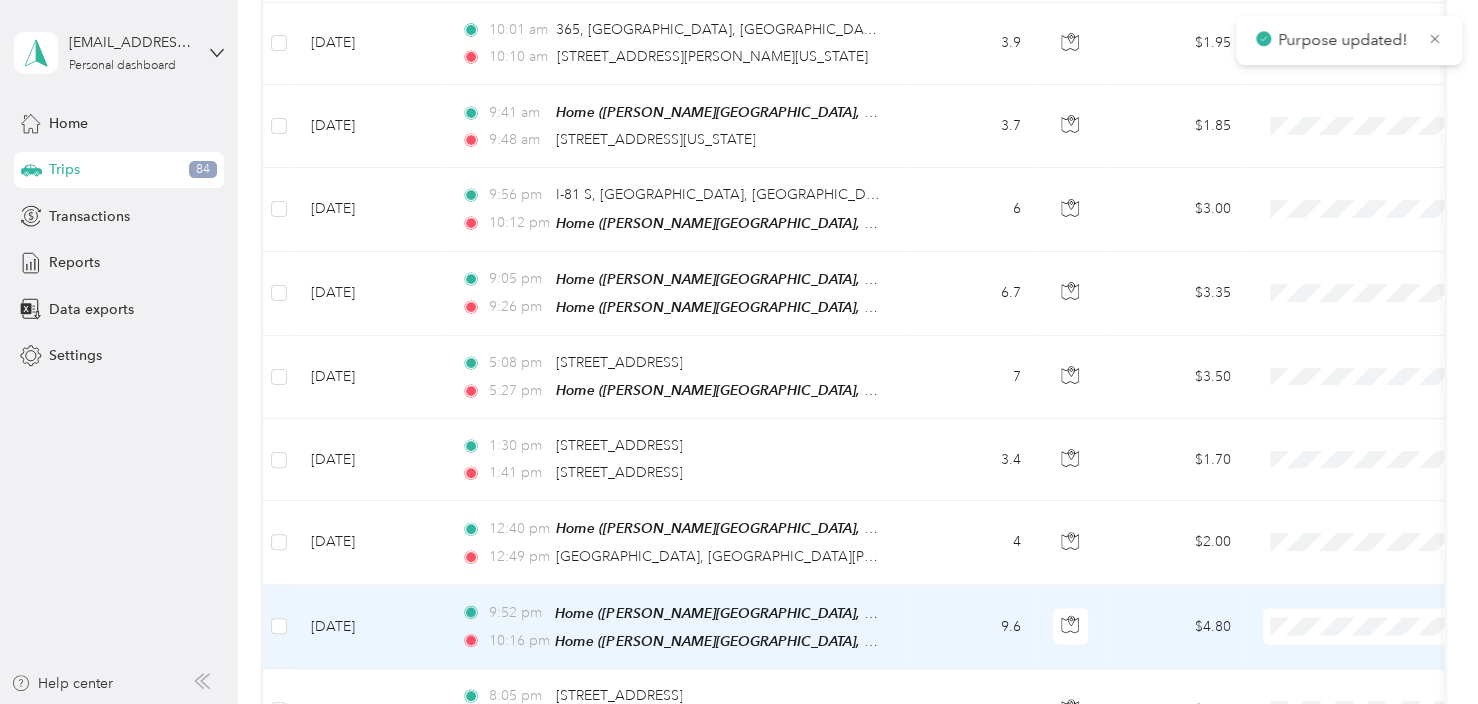 click at bounding box center [1387, 626] 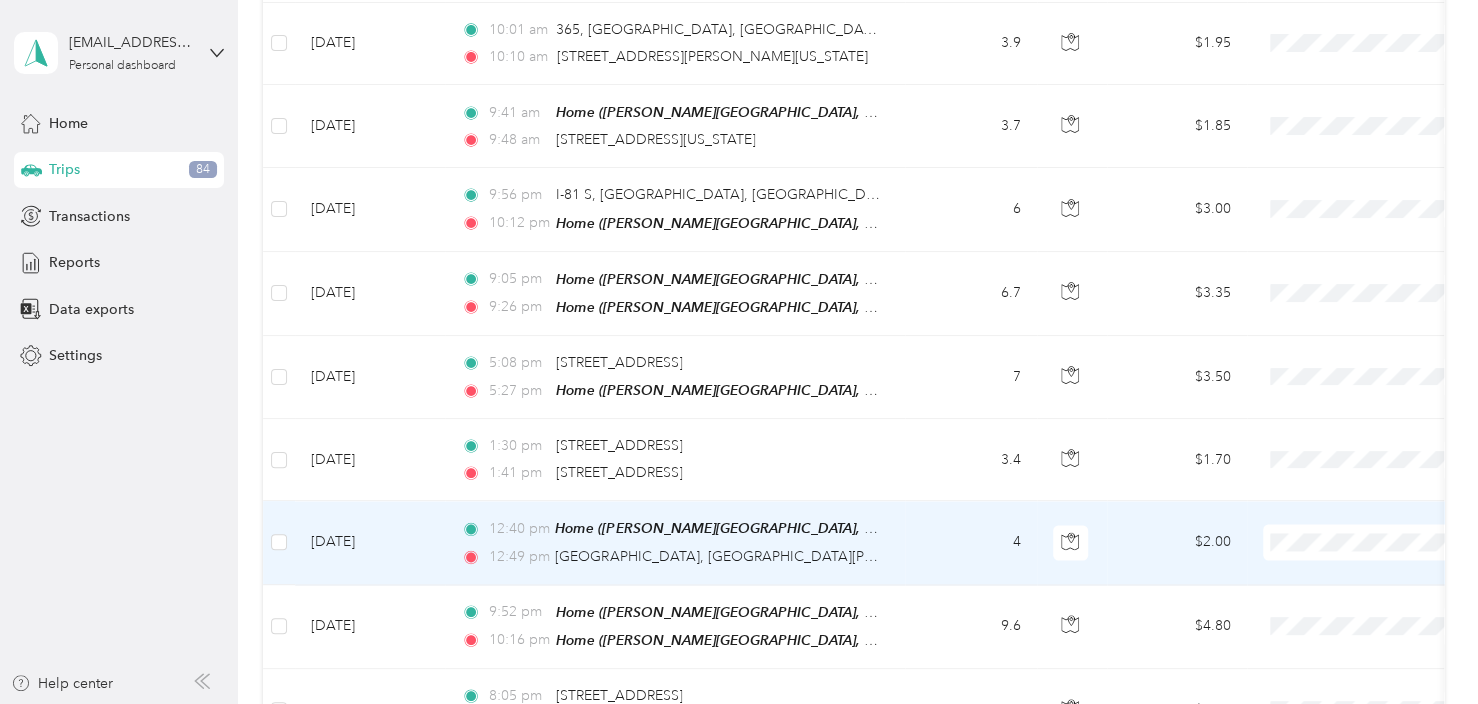 click on "Personal" at bounding box center [1371, 540] 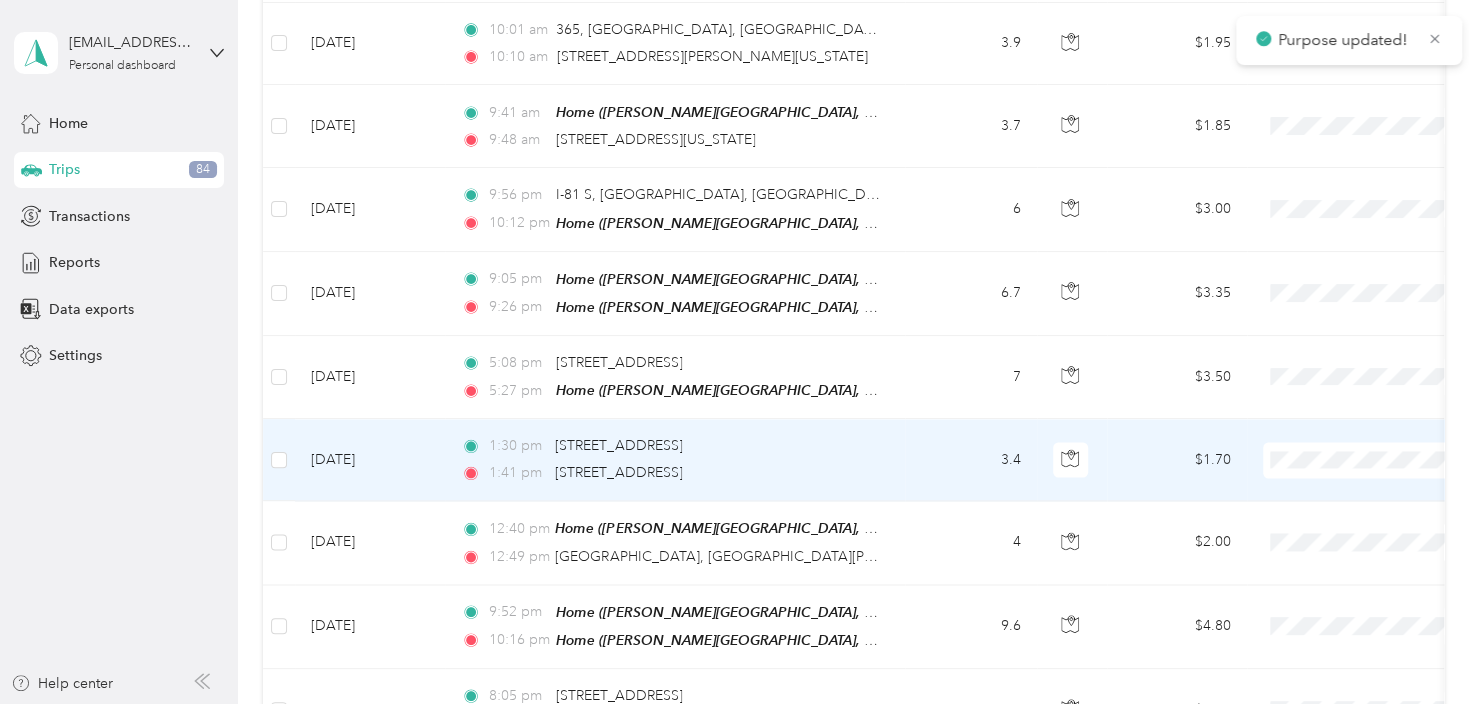 click on "Personal" at bounding box center [1371, 456] 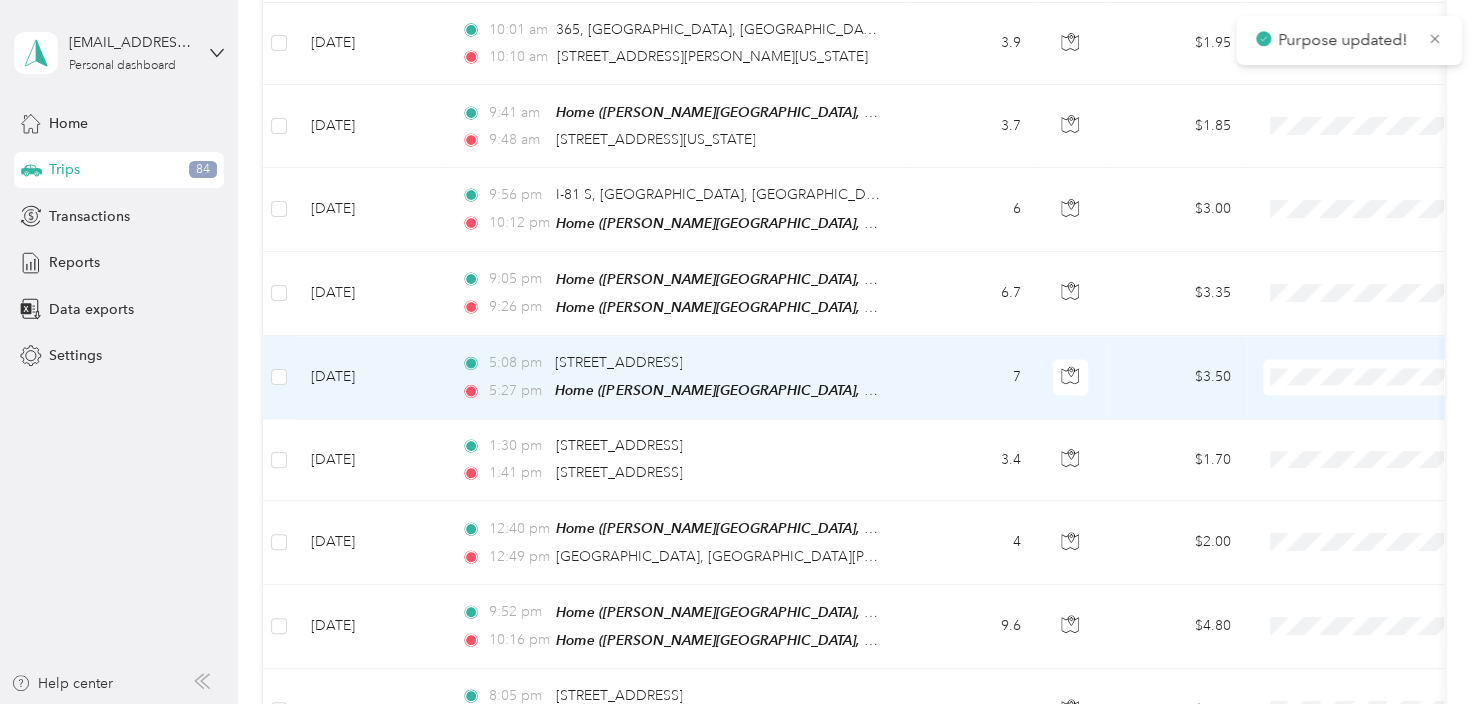click on "Personal" at bounding box center (1371, 376) 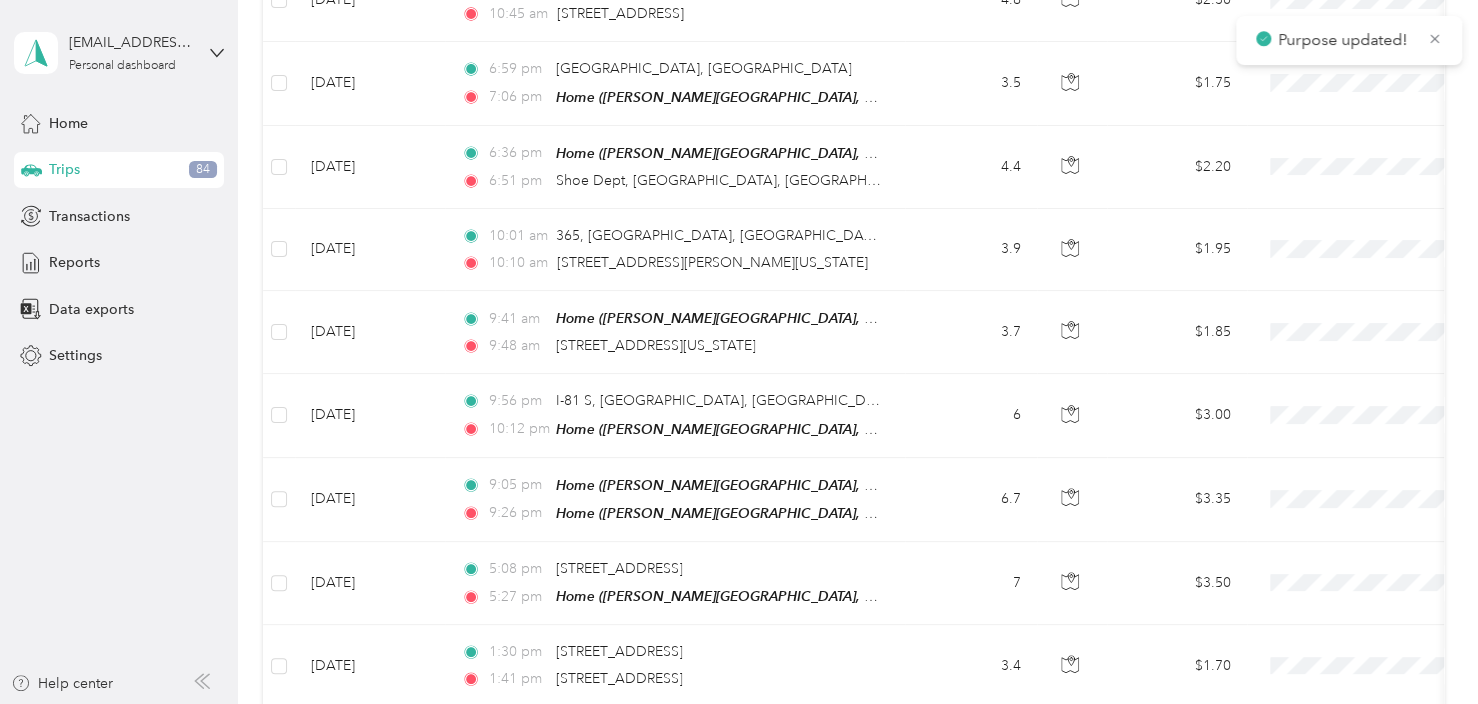 scroll, scrollTop: 4896, scrollLeft: 0, axis: vertical 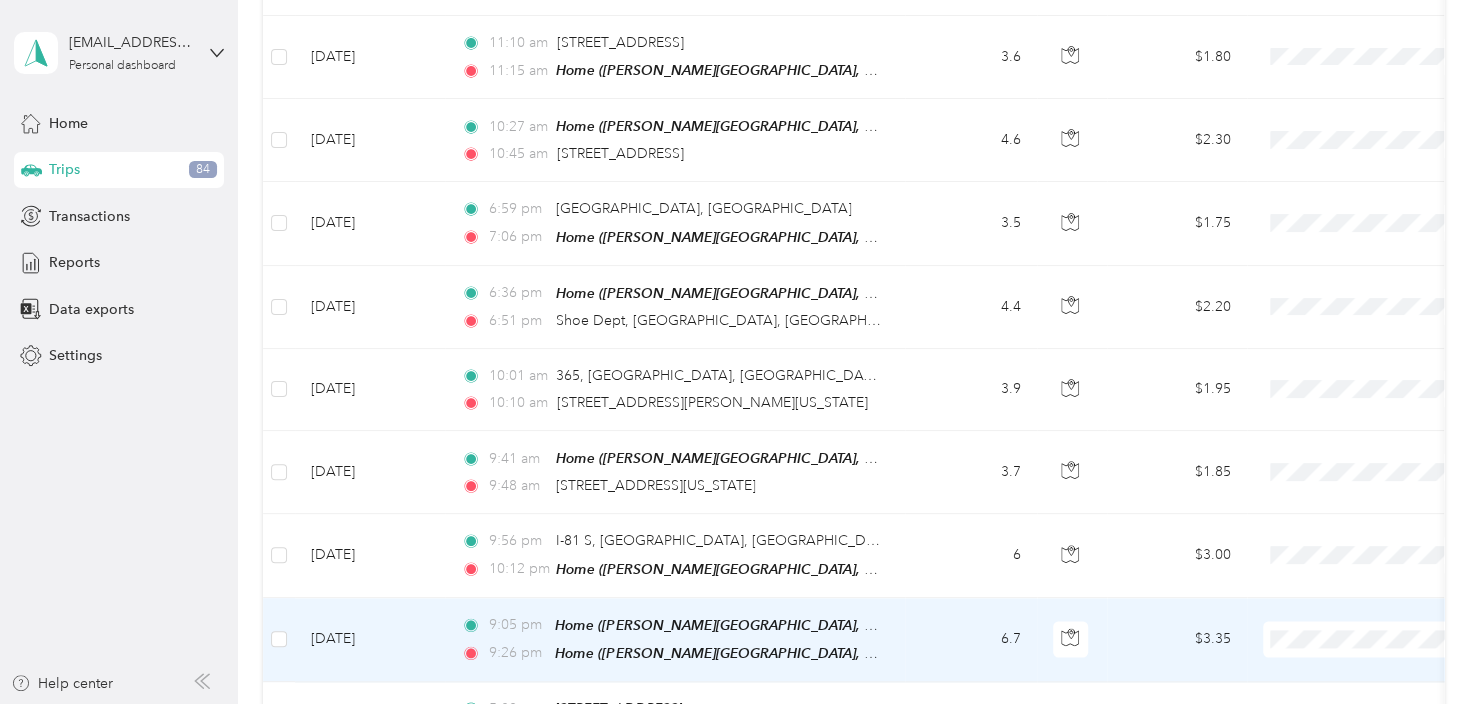 click at bounding box center (1387, 639) 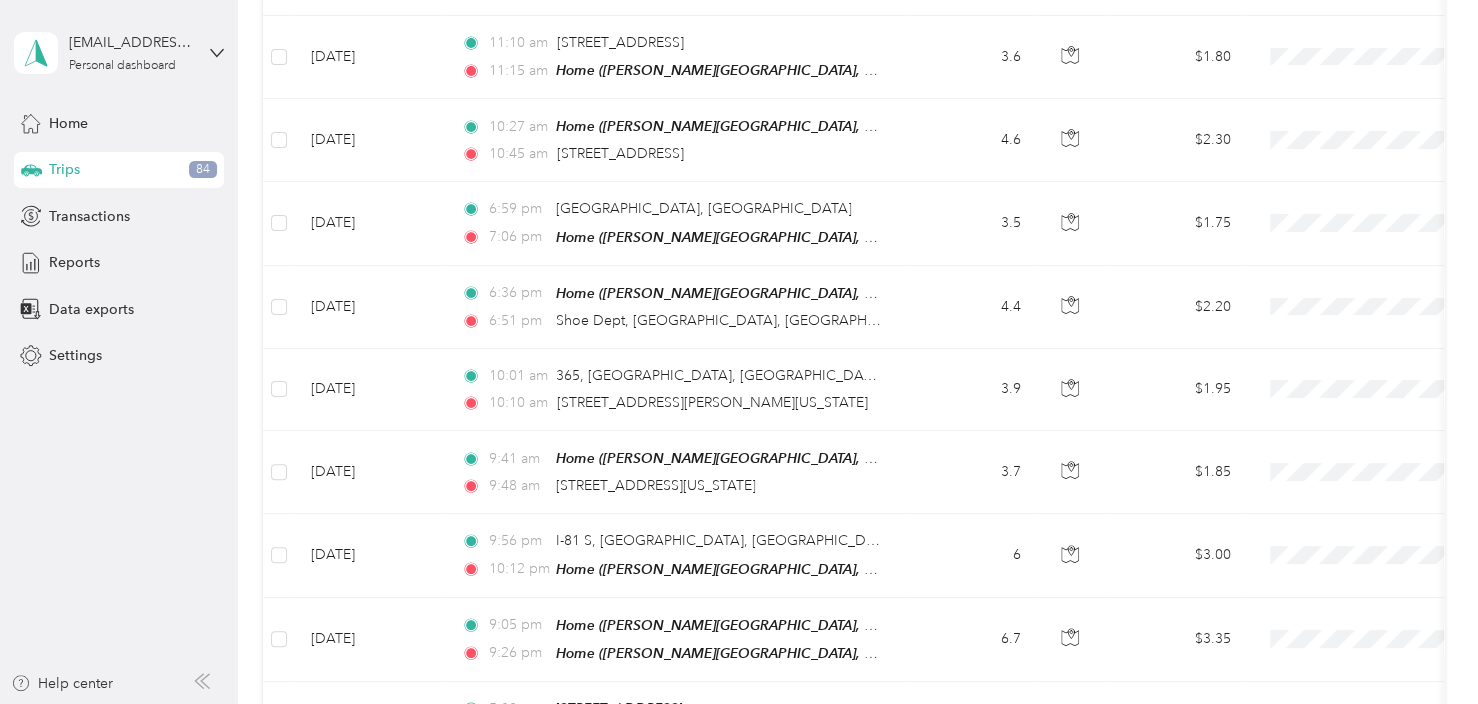 drag, startPoint x: 1307, startPoint y: 495, endPoint x: 1288, endPoint y: 558, distance: 65.802734 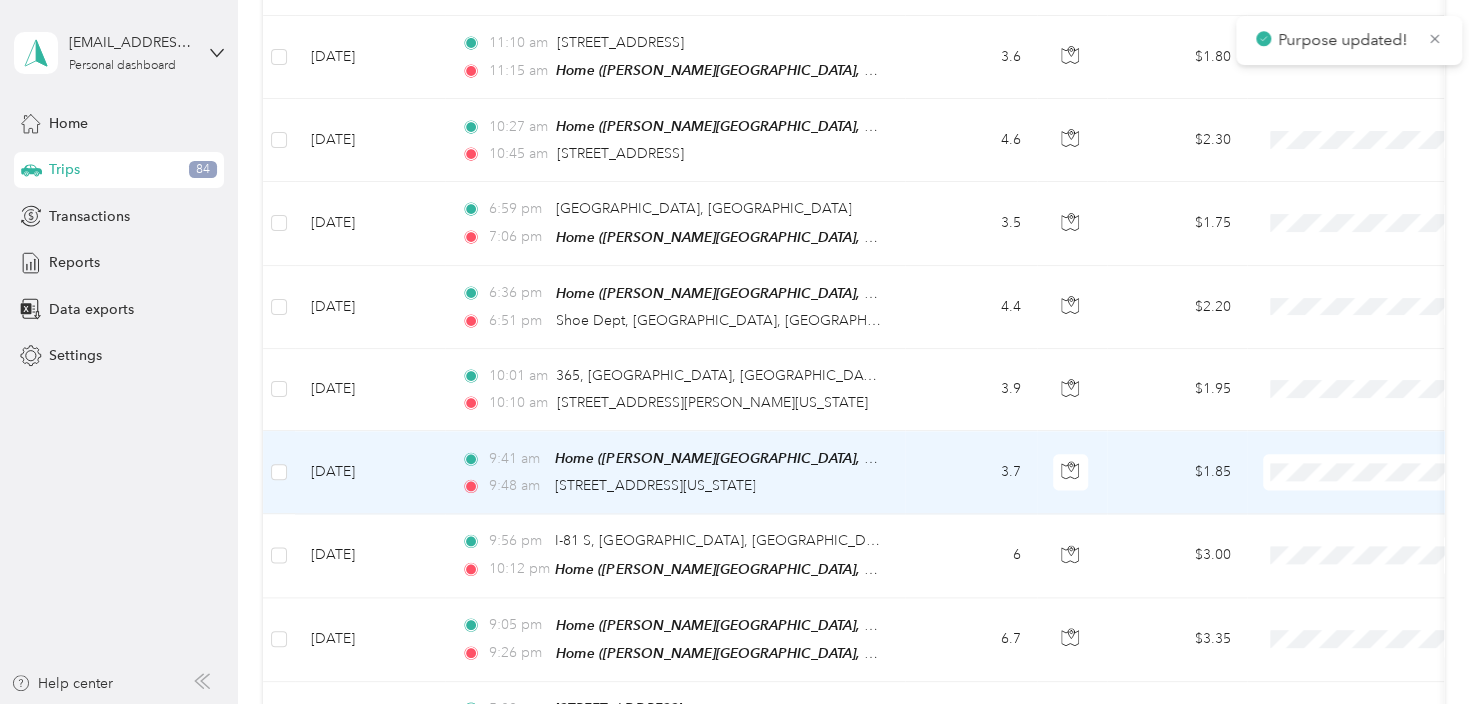 click on "Personal" at bounding box center [1371, 476] 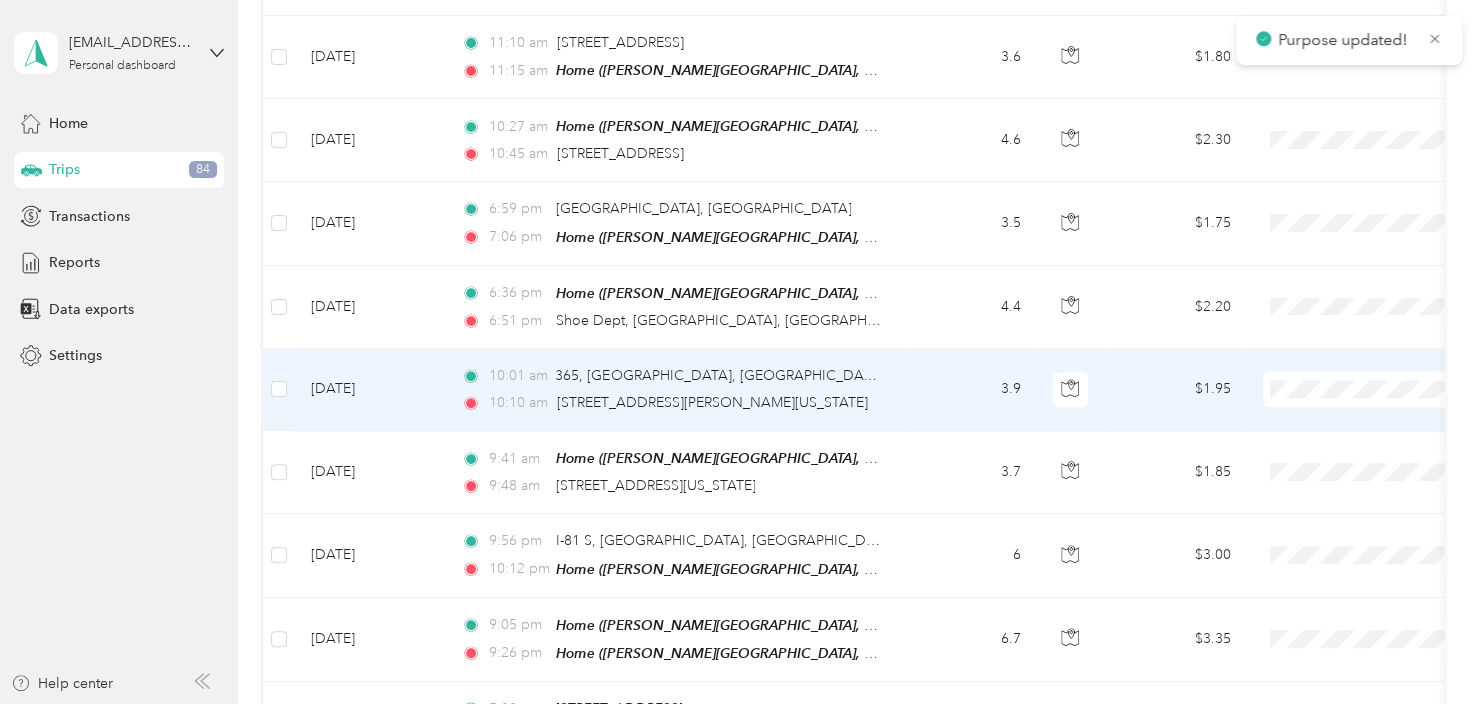 click on "Personal" at bounding box center (1371, 394) 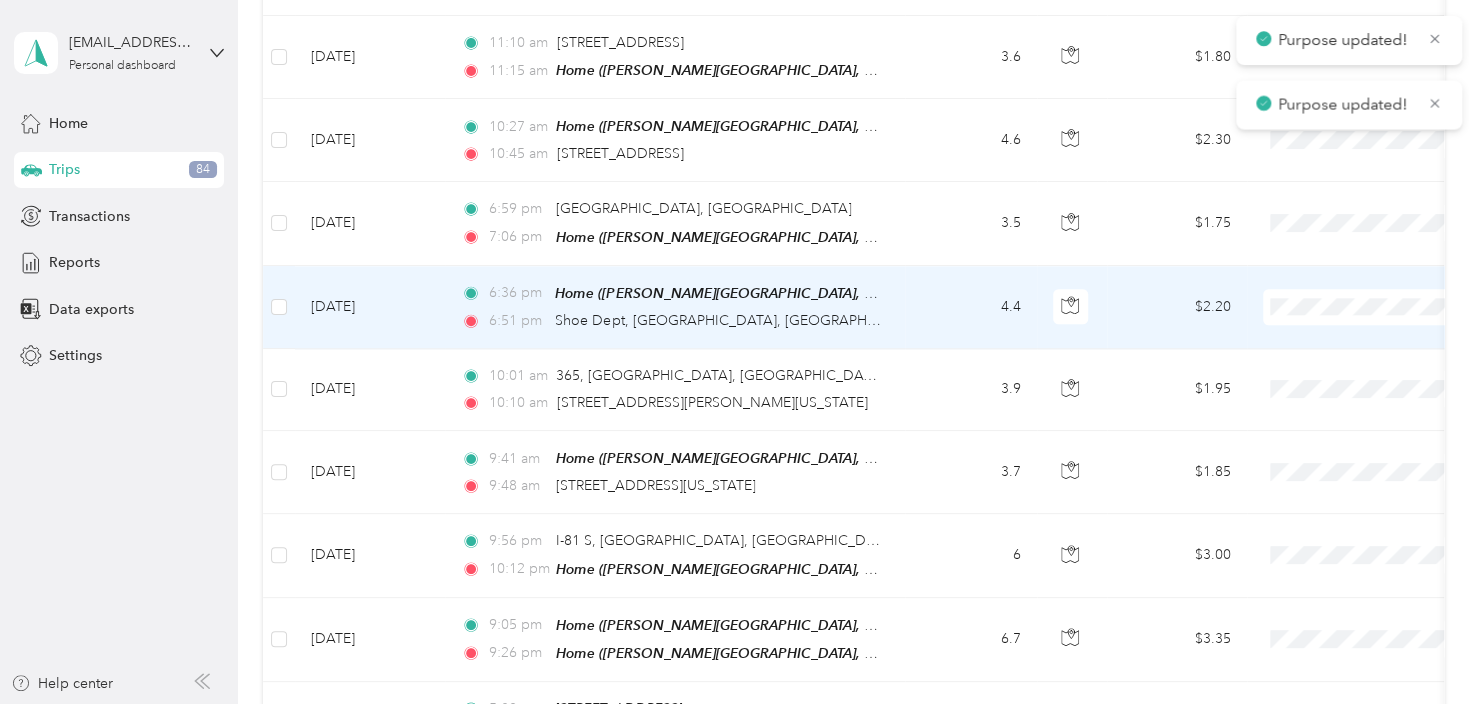 click on "Personal" at bounding box center [1371, 309] 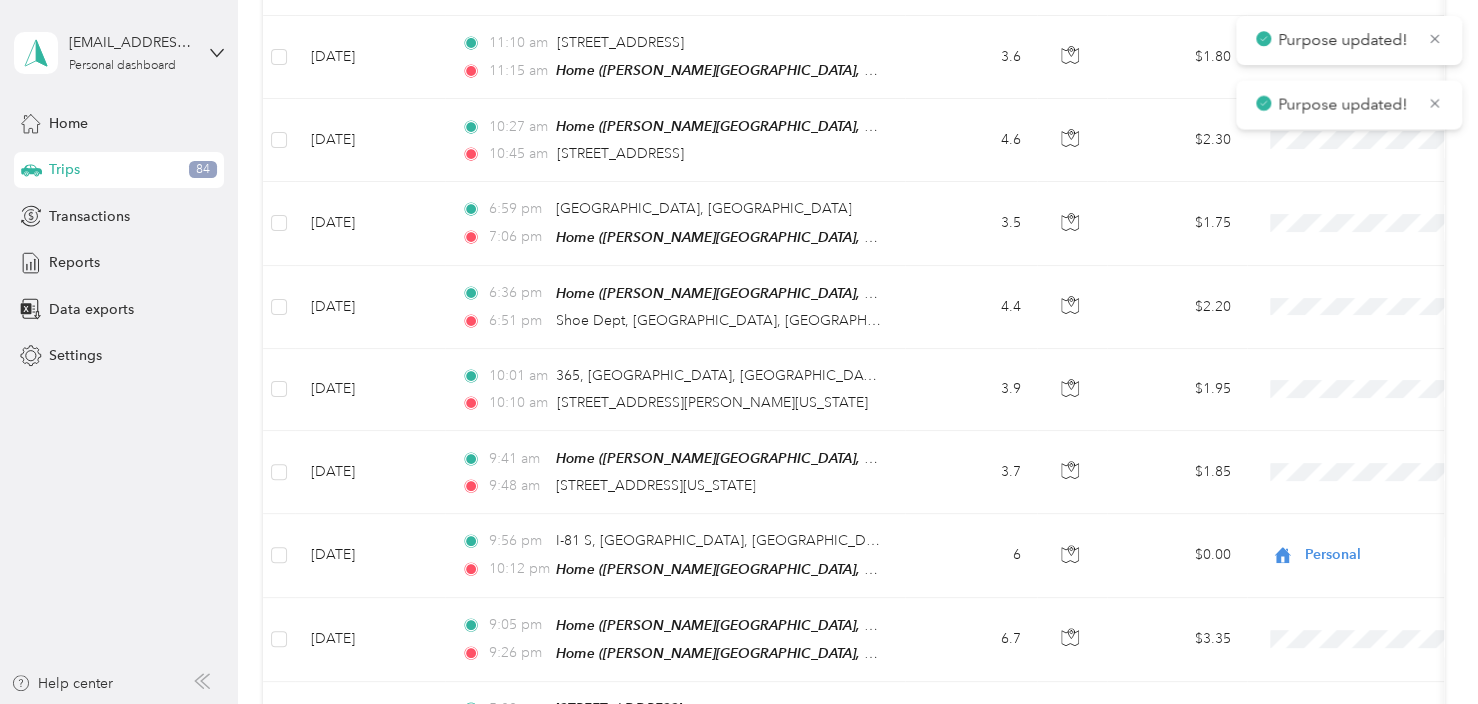 scroll, scrollTop: 4452, scrollLeft: 0, axis: vertical 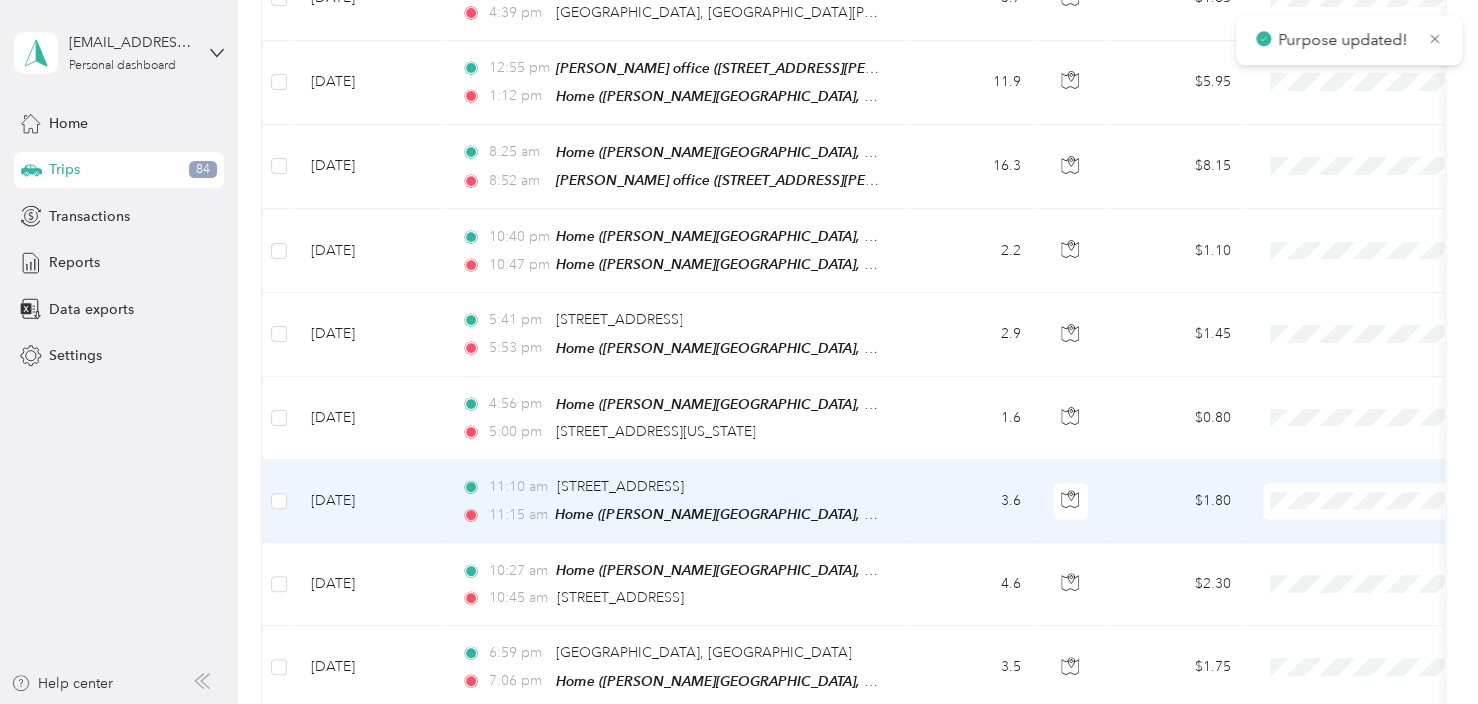 click at bounding box center (1387, 501) 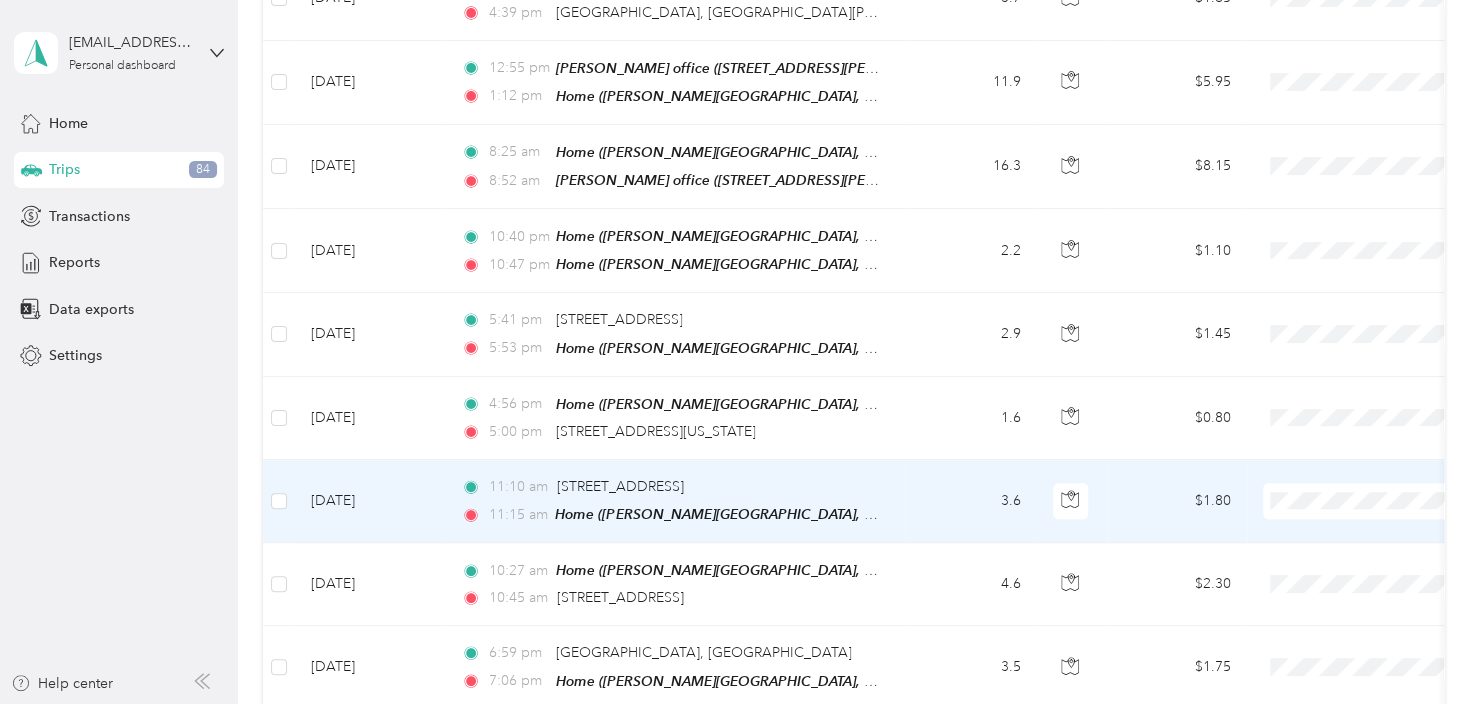 click on "Personal" at bounding box center [1371, 510] 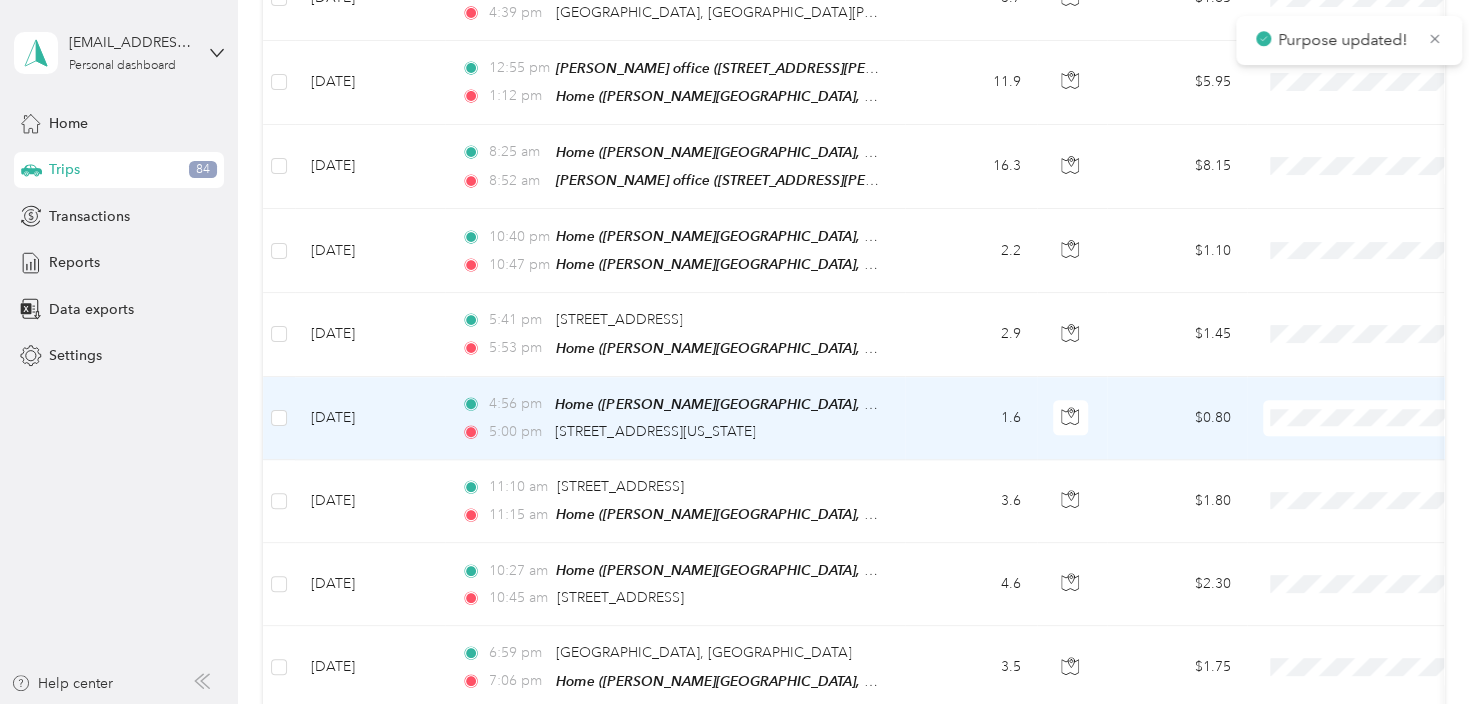 click at bounding box center [1387, 418] 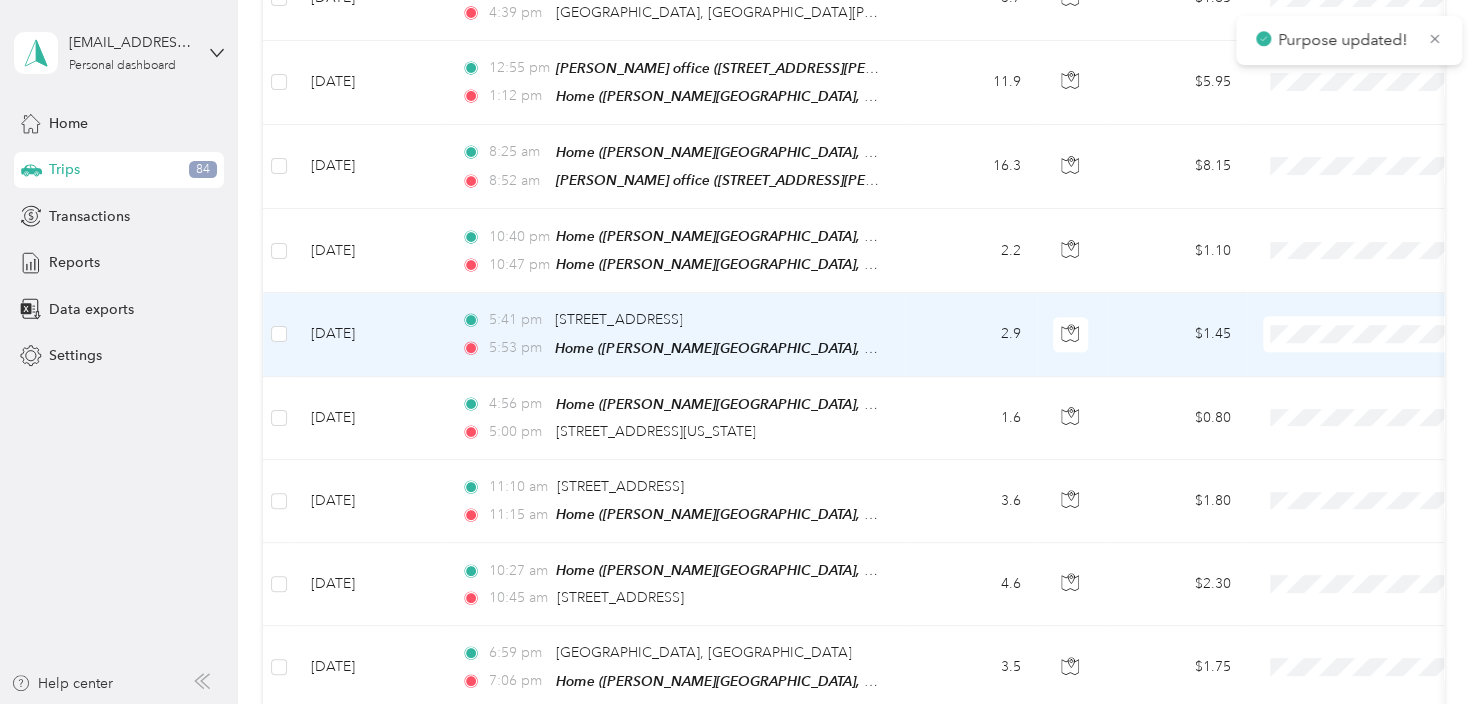 click on "Personal" at bounding box center (1371, 346) 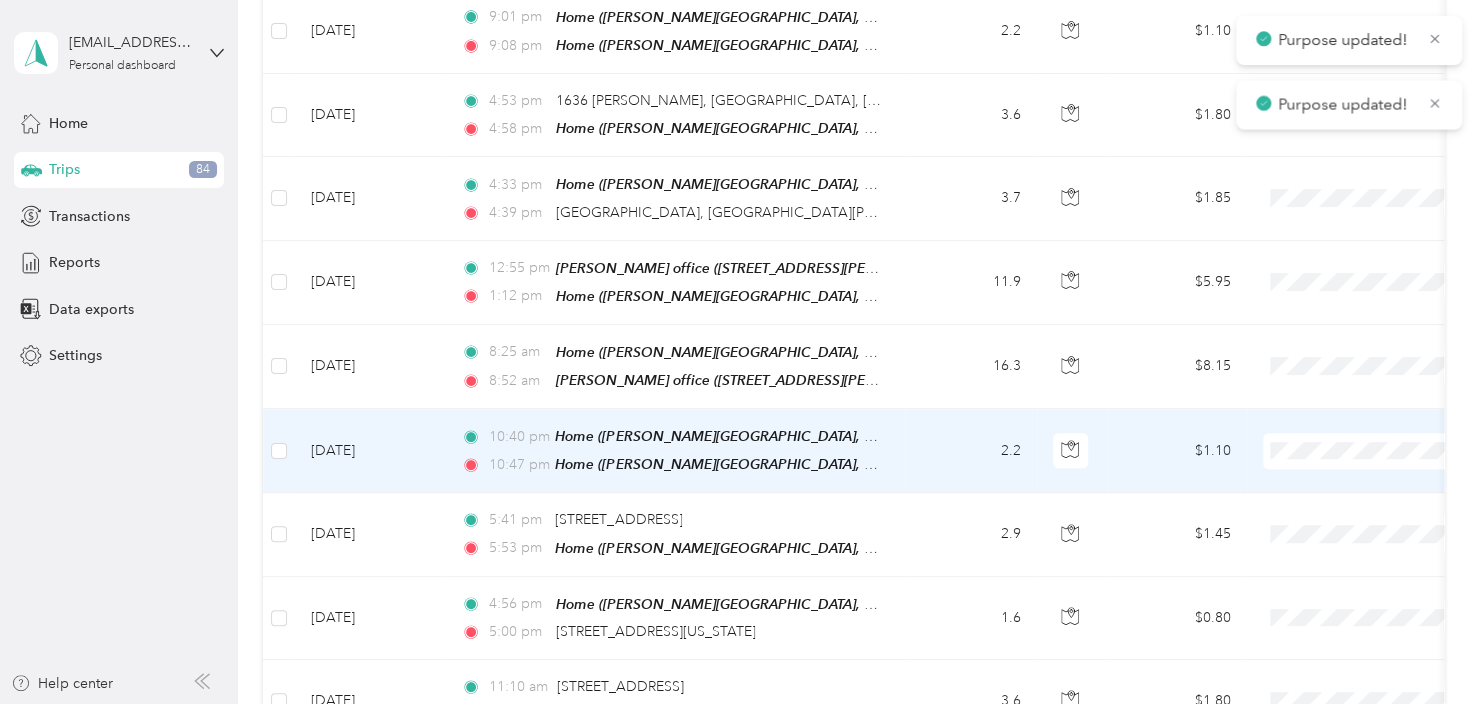 scroll, scrollTop: 4152, scrollLeft: 0, axis: vertical 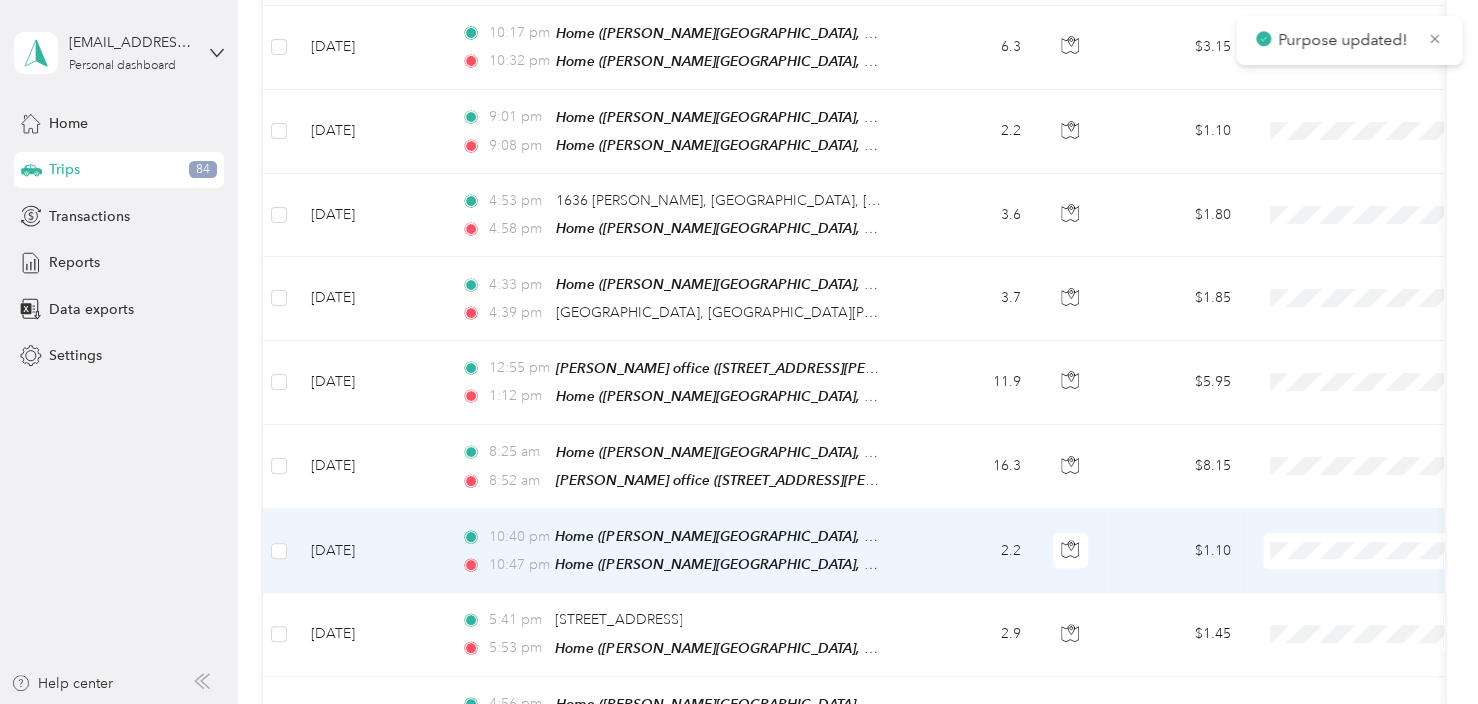 click on "Personal" at bounding box center (1354, 564) 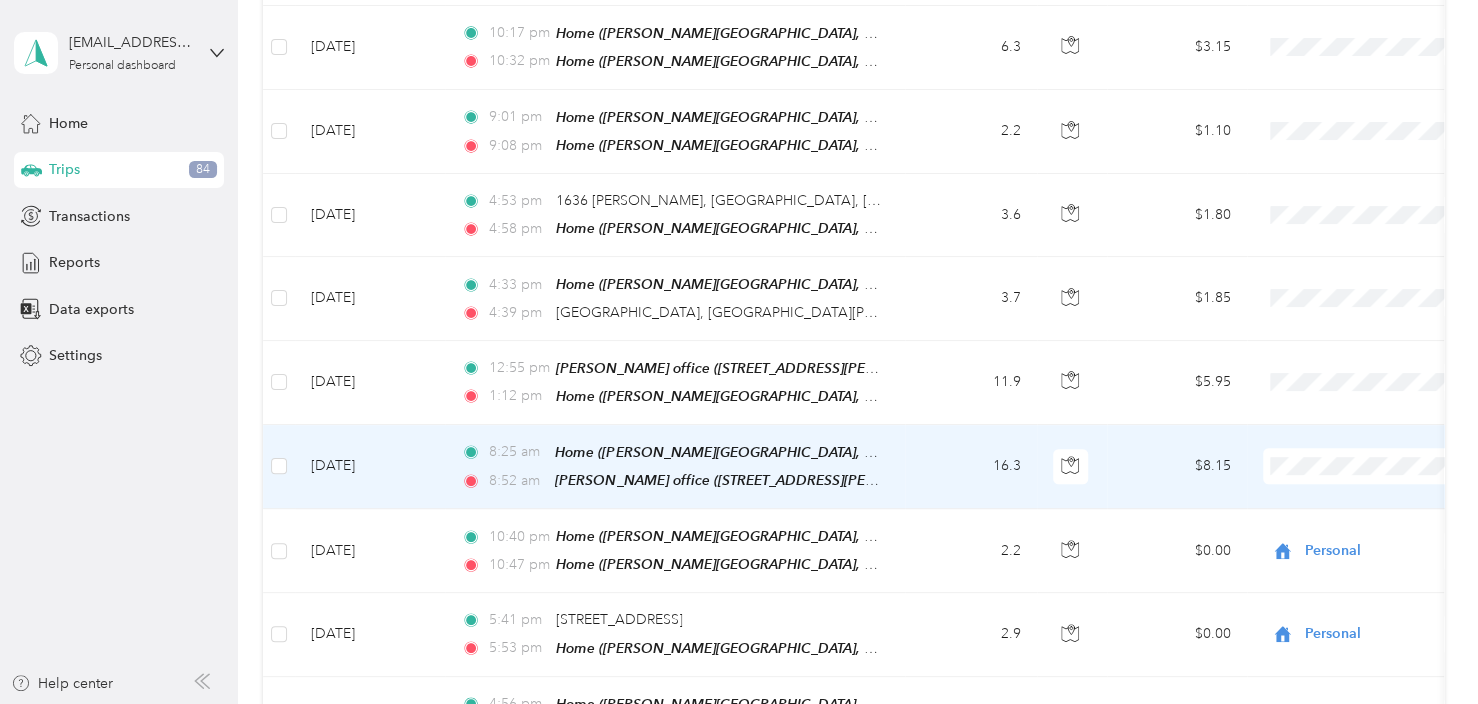 click on "Honor Health Network" at bounding box center (1371, 447) 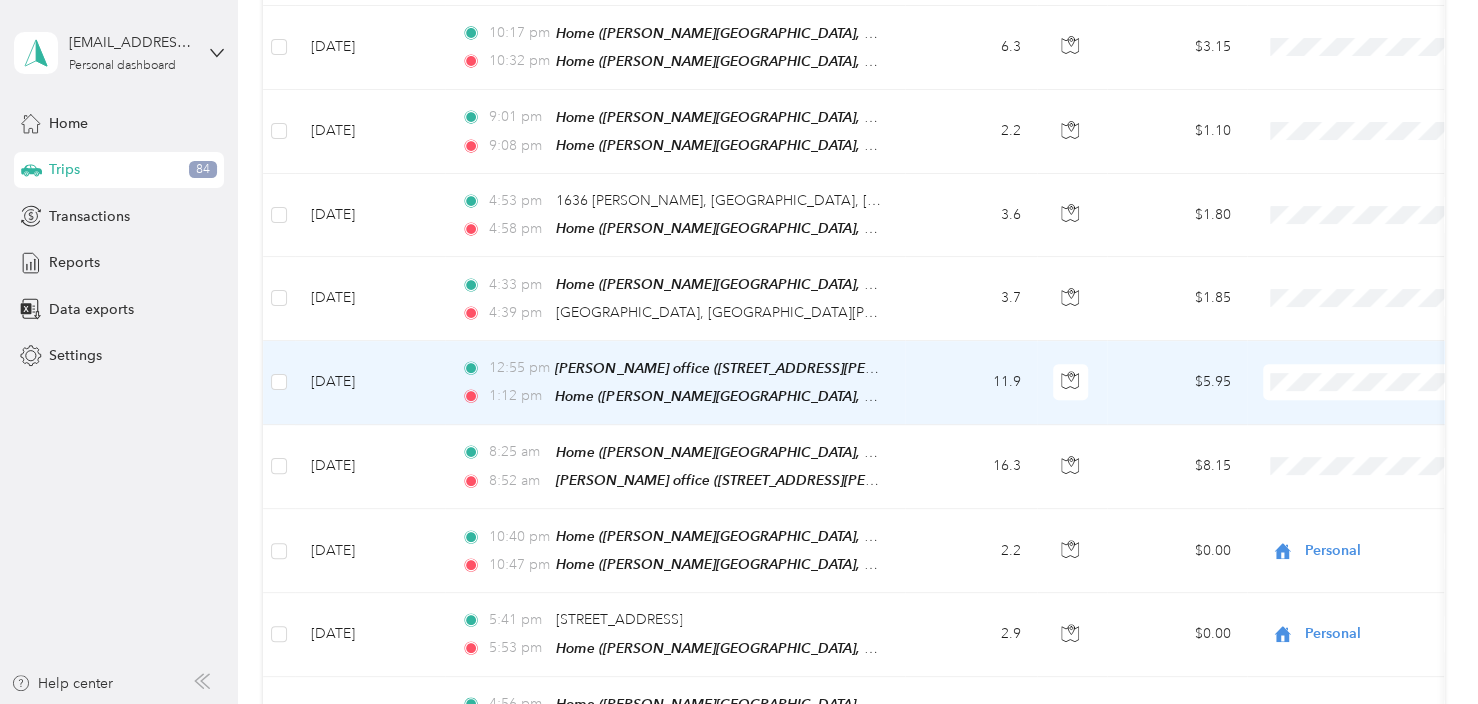 click on "Honor Health Network" at bounding box center [1371, 365] 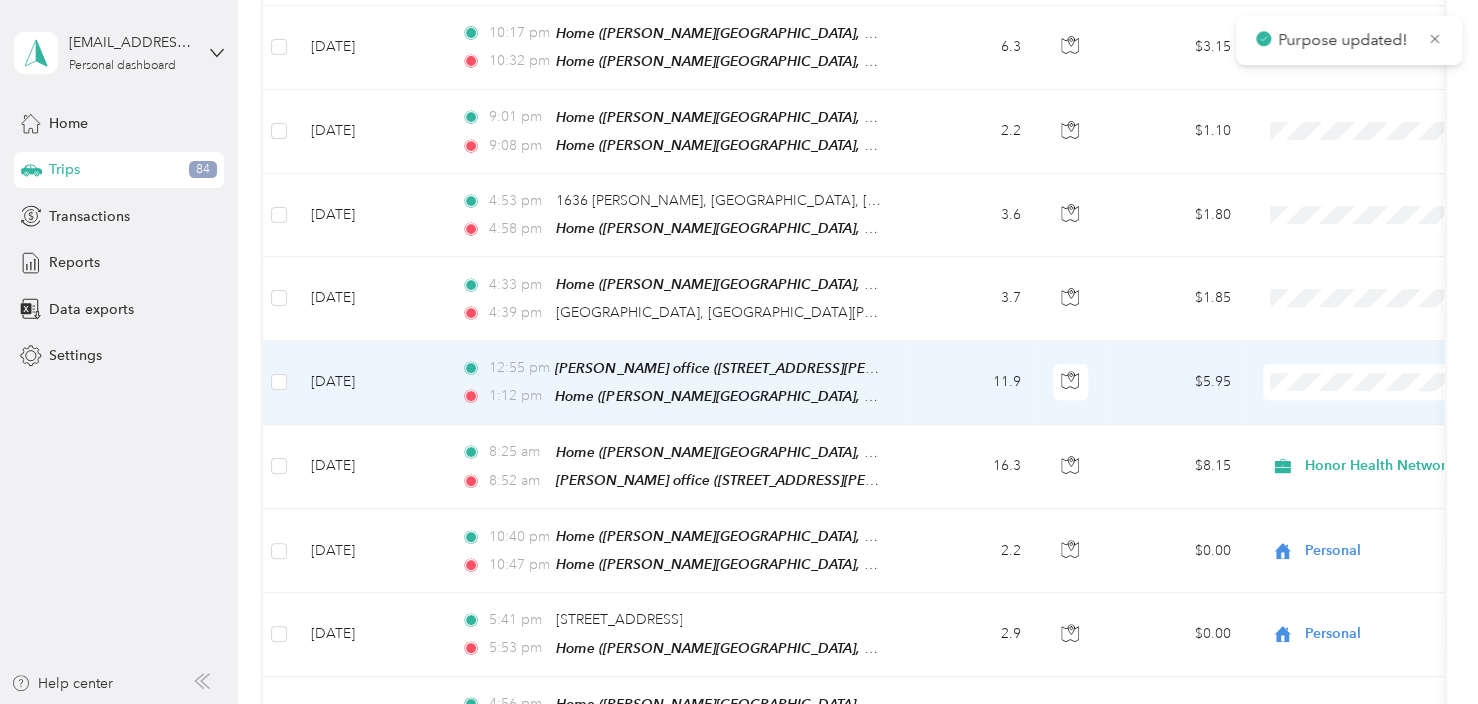 scroll, scrollTop: 4052, scrollLeft: 0, axis: vertical 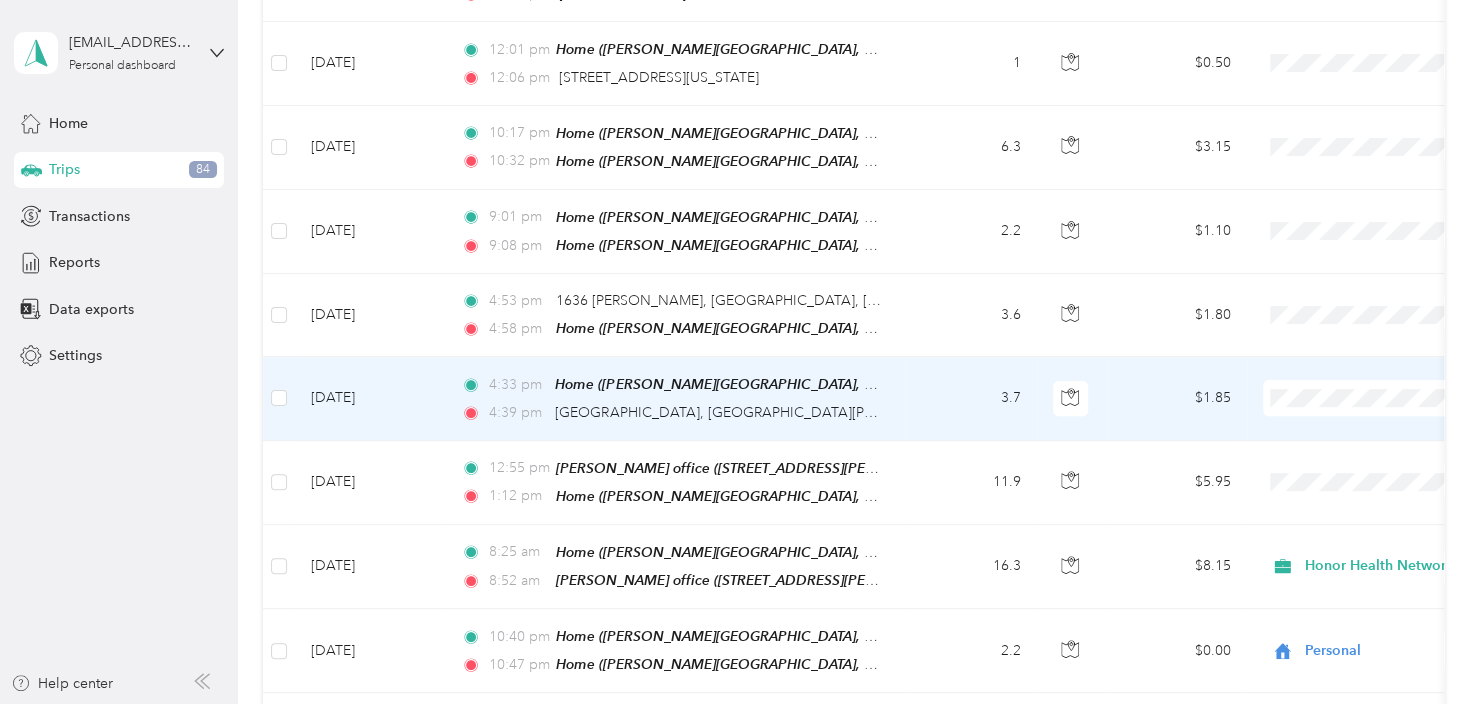 click on "Personal" at bounding box center [1354, 417] 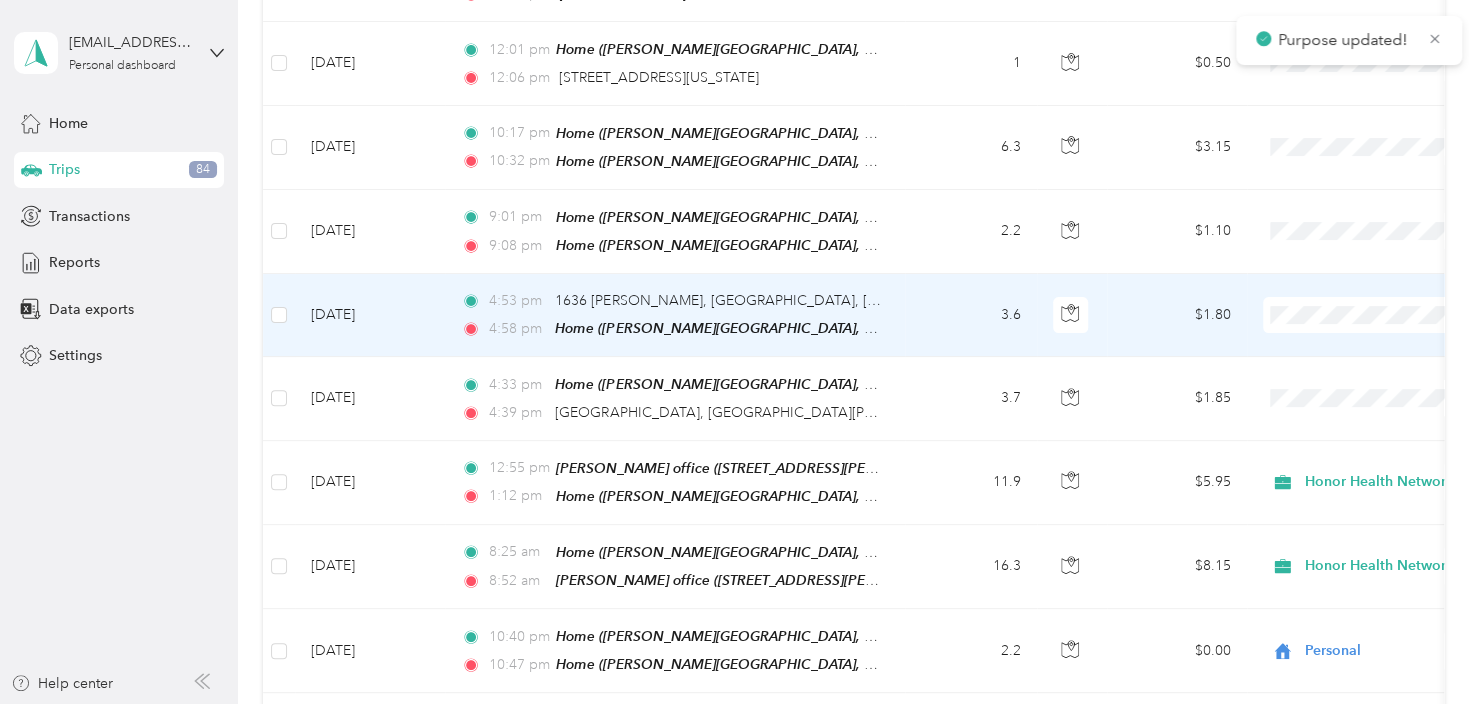 click on "Personal" at bounding box center (1371, 335) 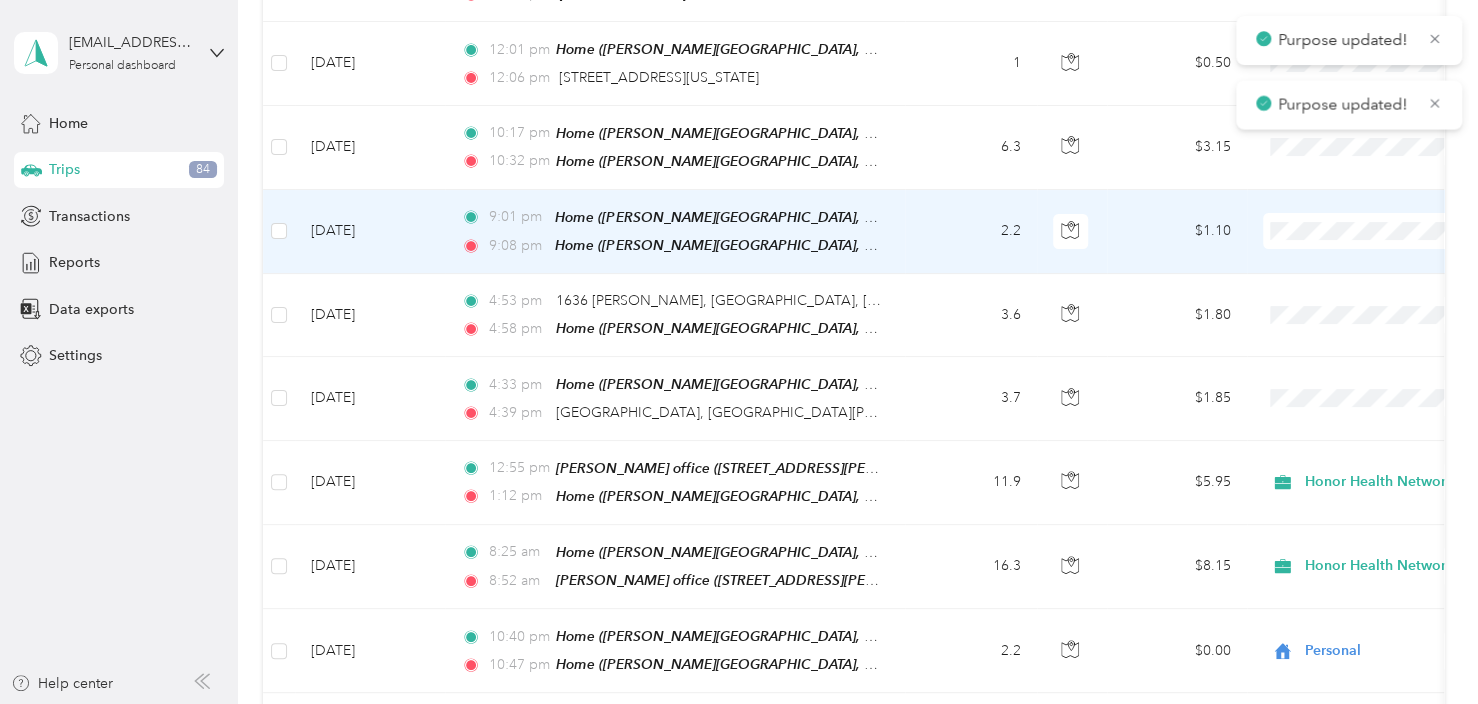 click on "Personal" at bounding box center [1371, 253] 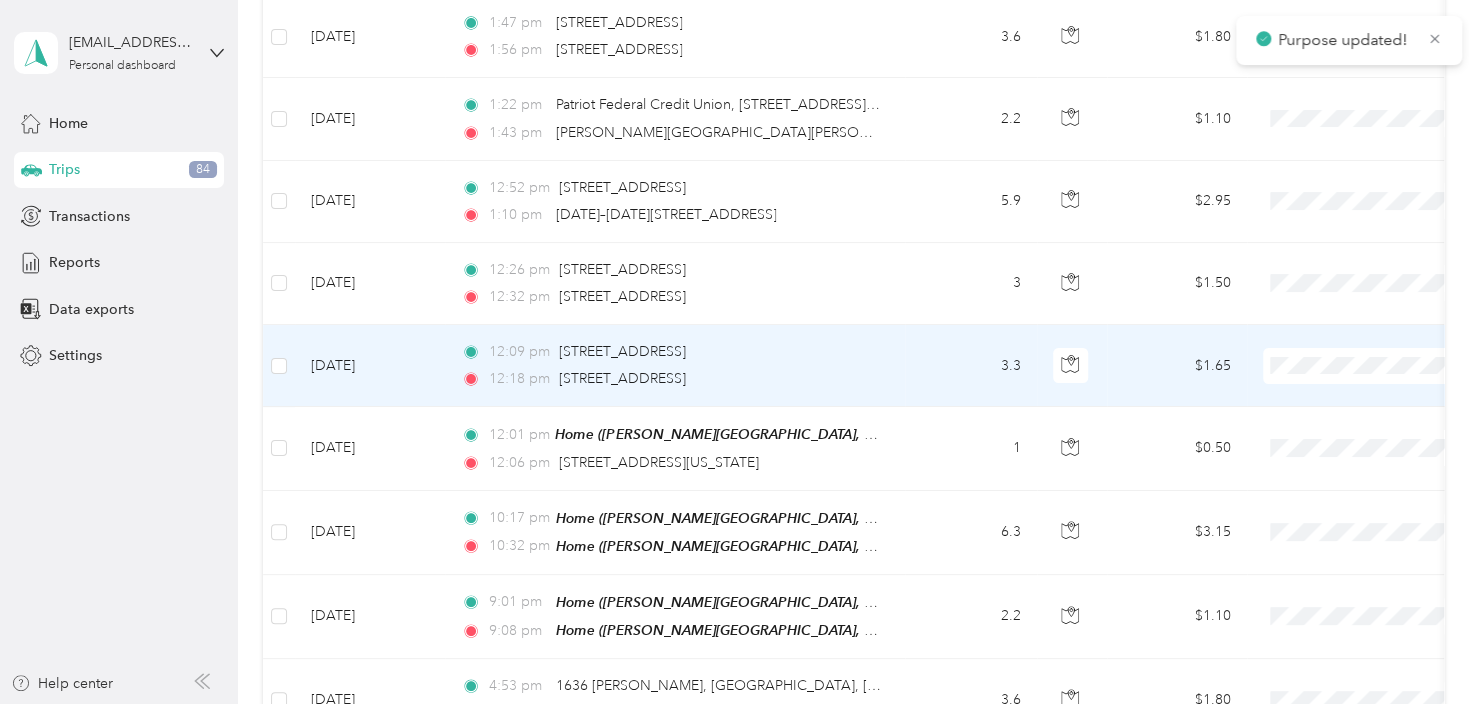 scroll, scrollTop: 3552, scrollLeft: 0, axis: vertical 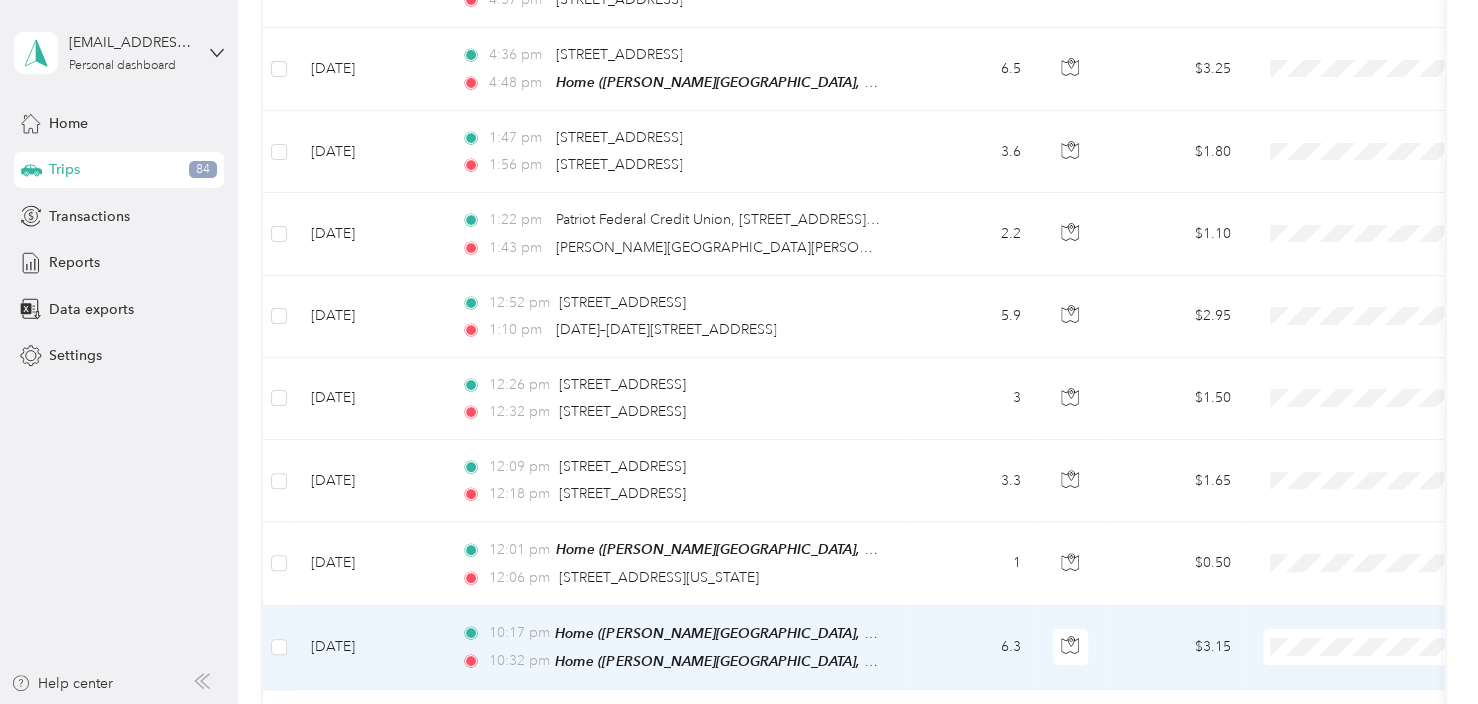 click on "Personal" at bounding box center [1371, 671] 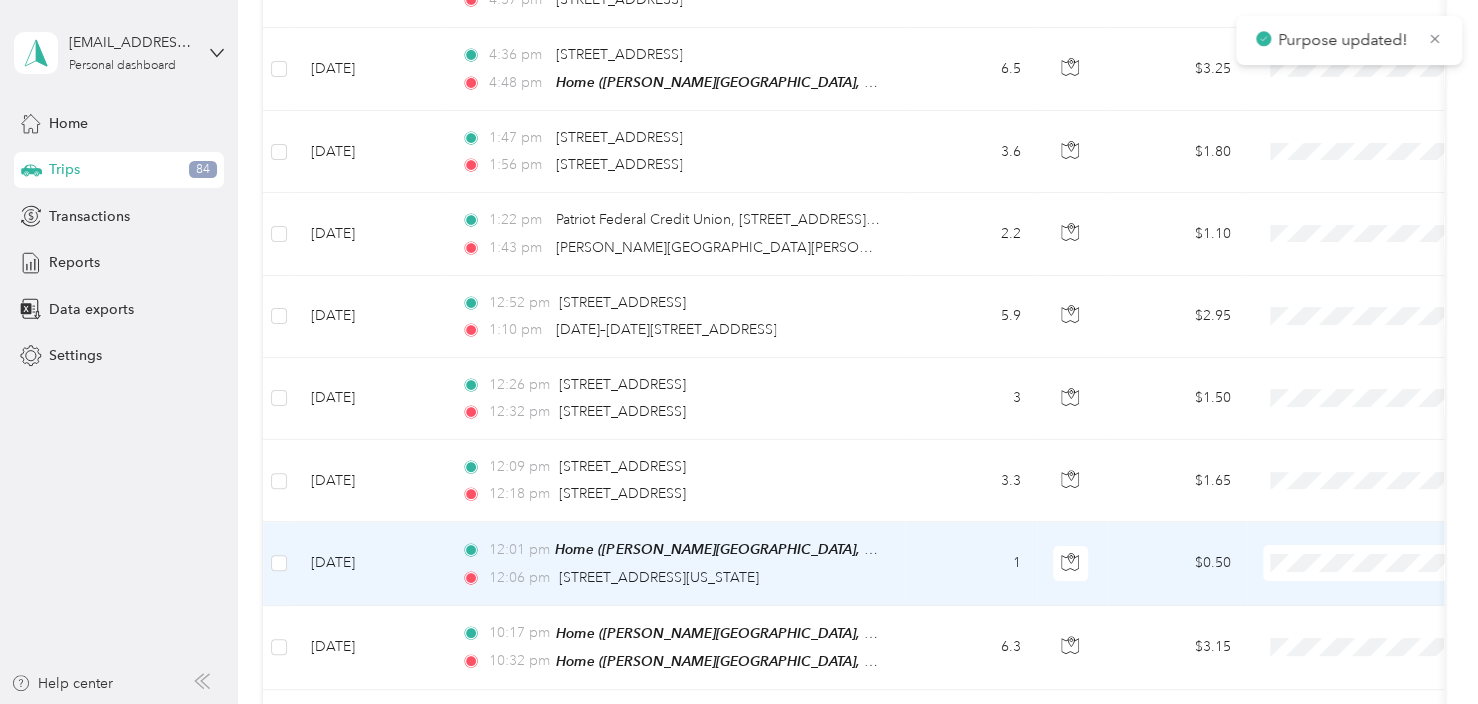 click at bounding box center [1387, 563] 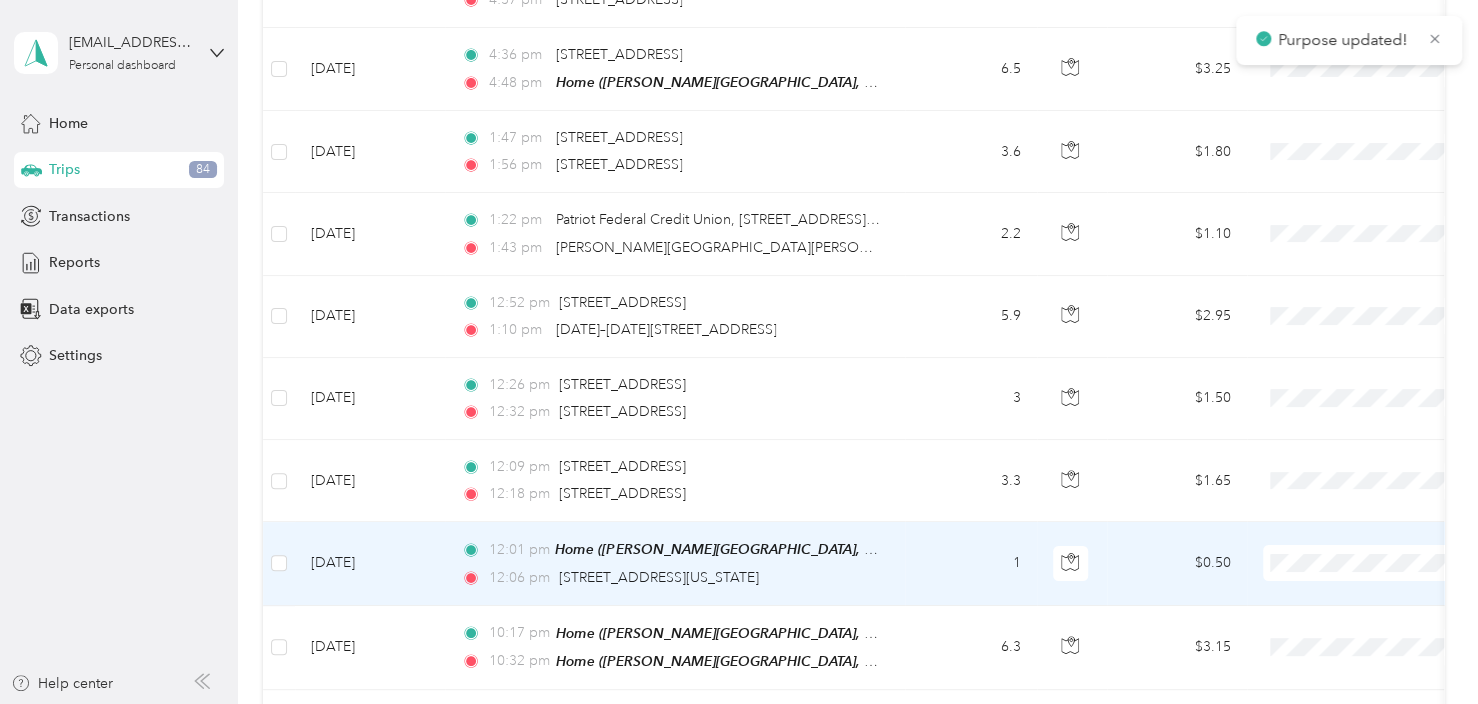 click on "Personal" at bounding box center [1371, 589] 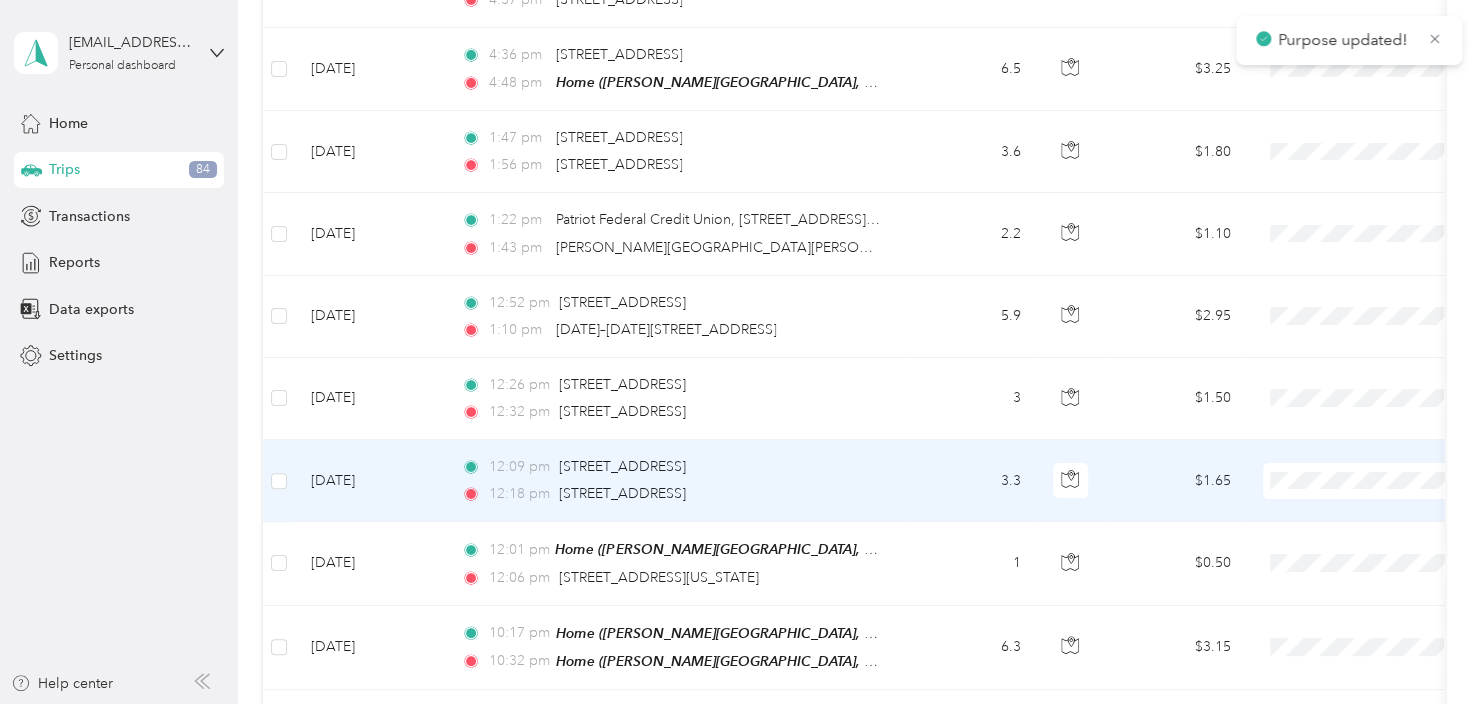 click on "Personal" at bounding box center (1371, 507) 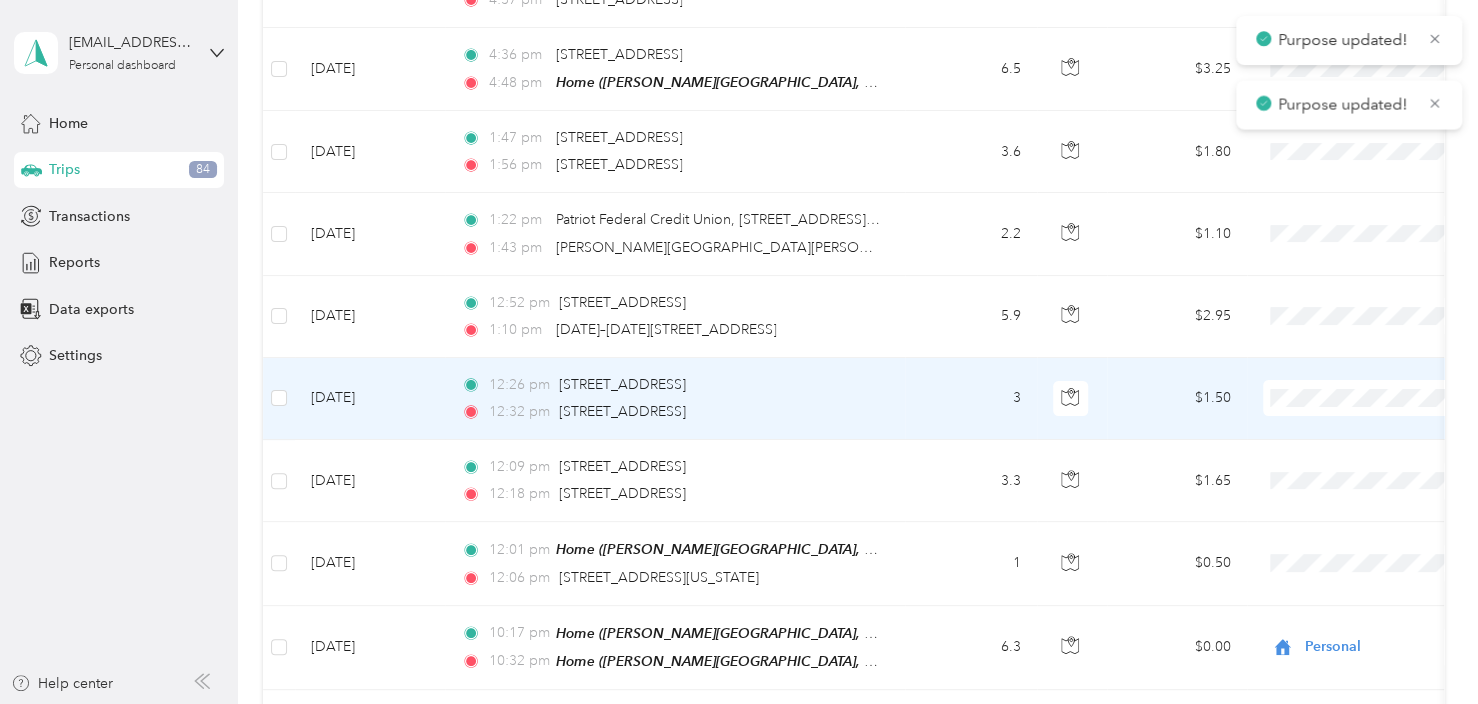 click on "Personal" at bounding box center [1354, 425] 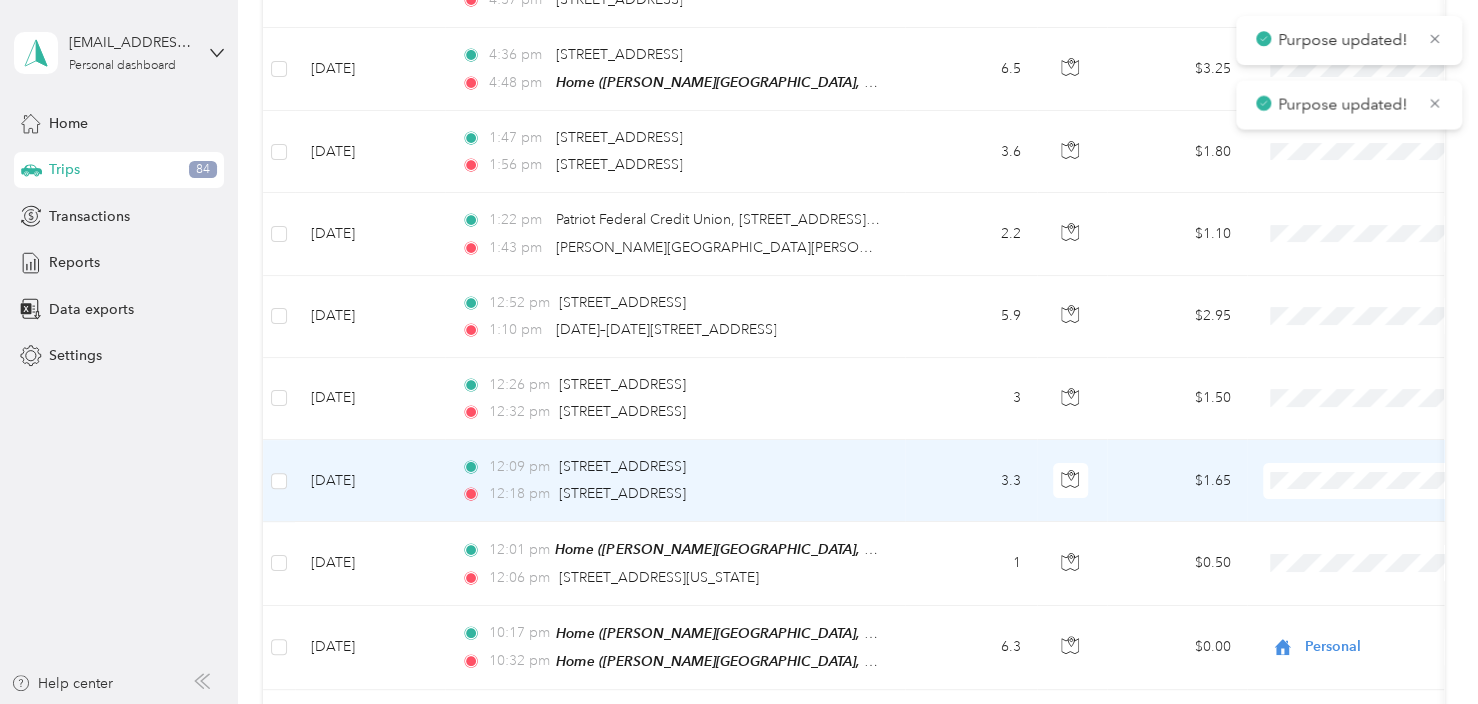 scroll, scrollTop: 3352, scrollLeft: 0, axis: vertical 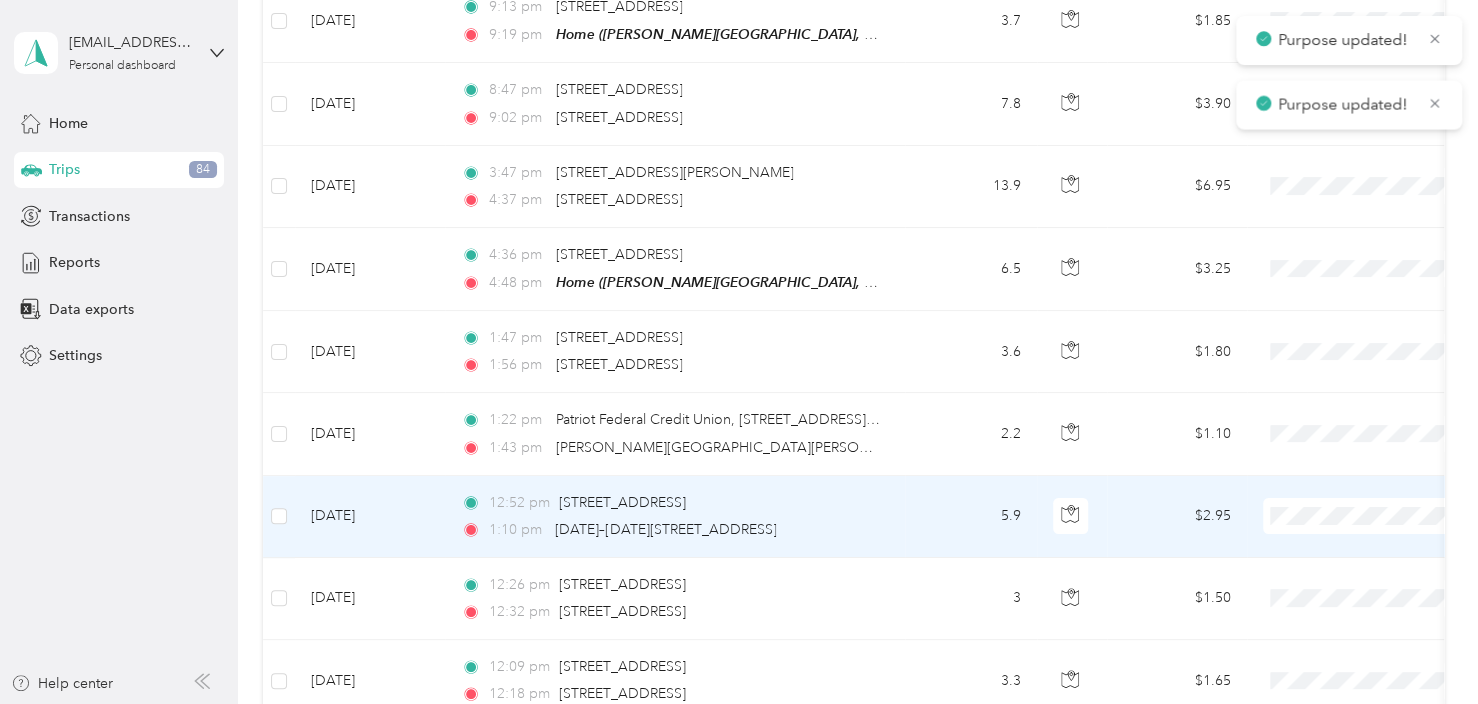 click on "Personal" at bounding box center (1371, 543) 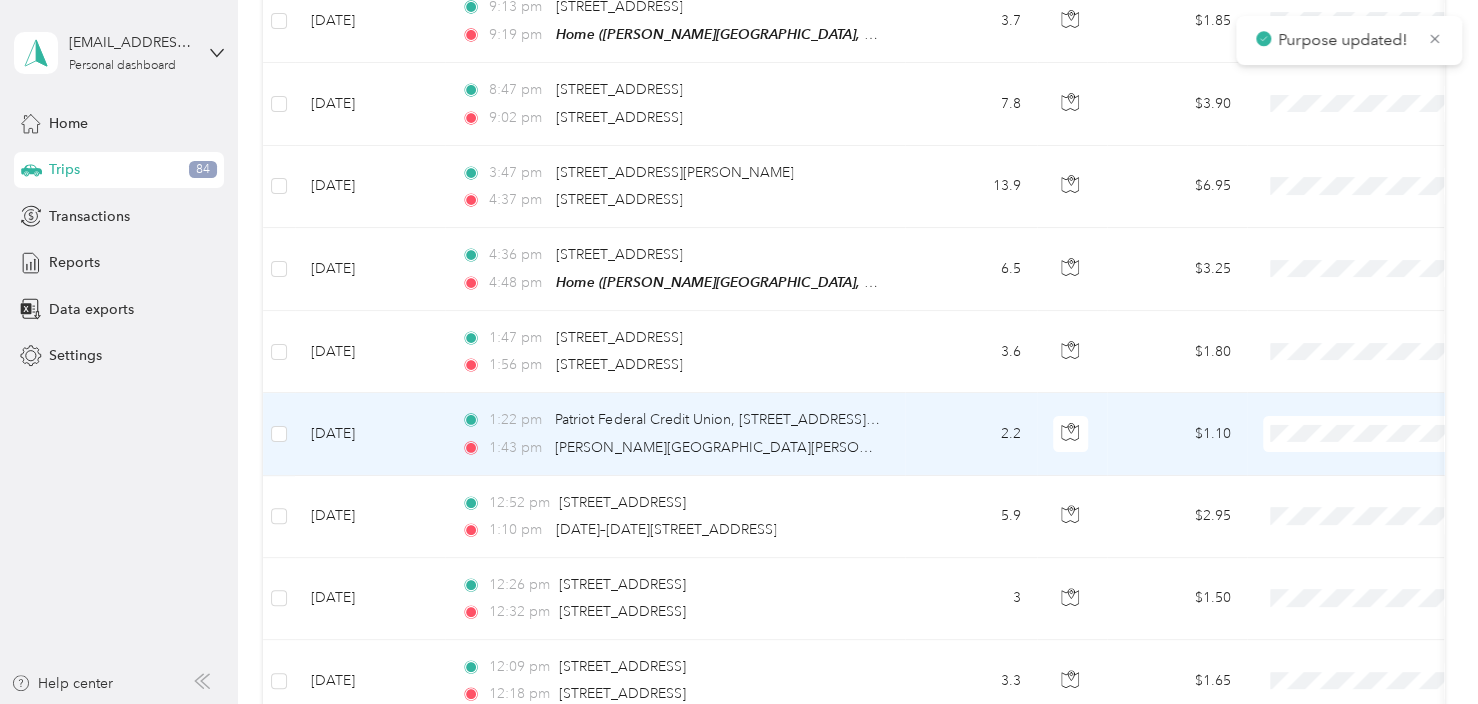 click on "Personal" at bounding box center (1354, 461) 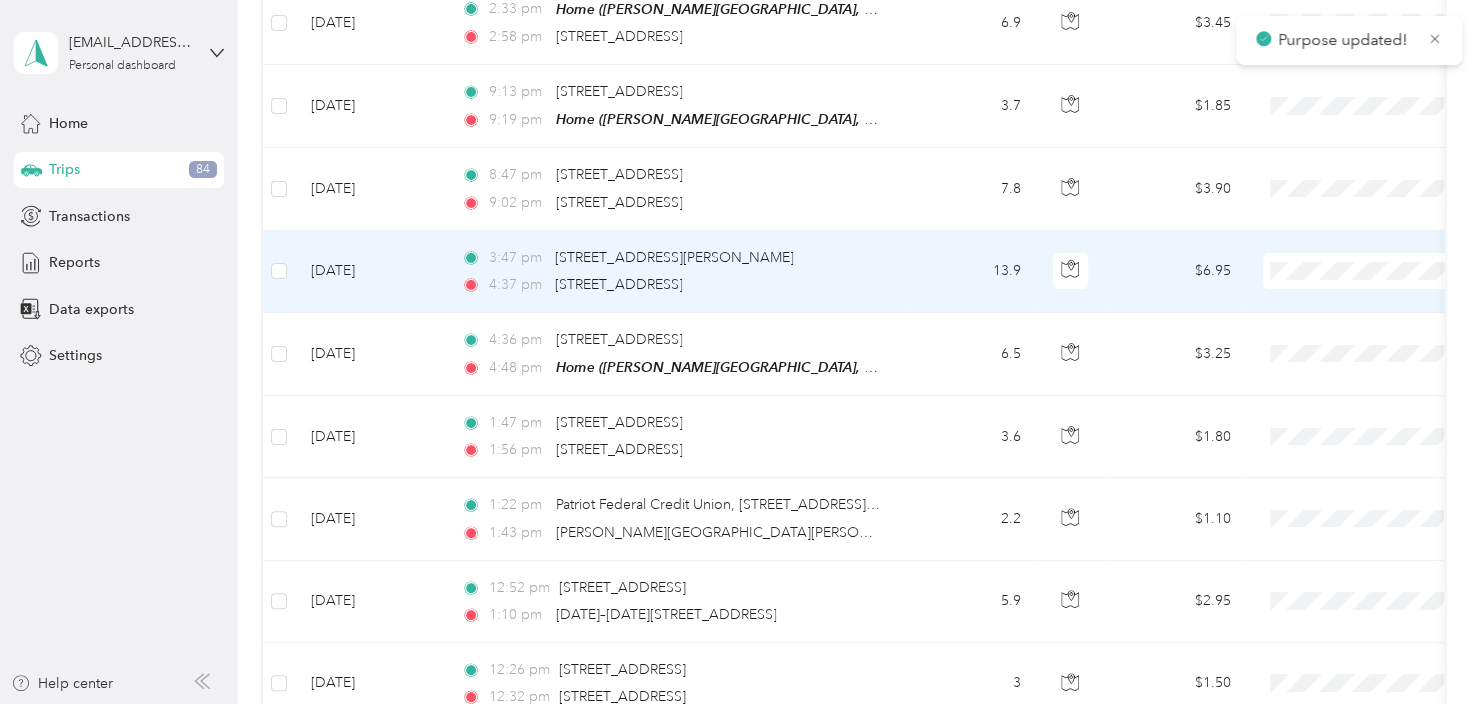 scroll, scrollTop: 2952, scrollLeft: 0, axis: vertical 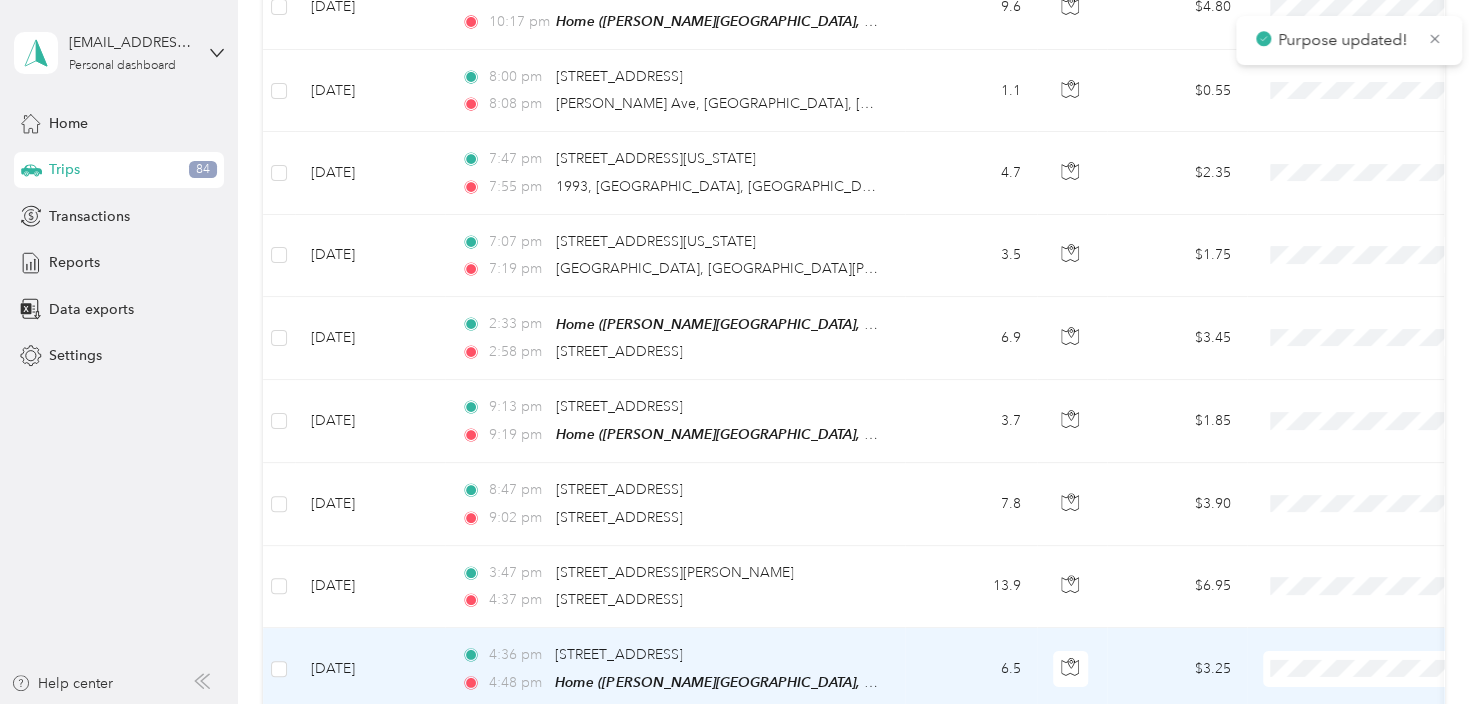 click on "Personal" at bounding box center [1371, 587] 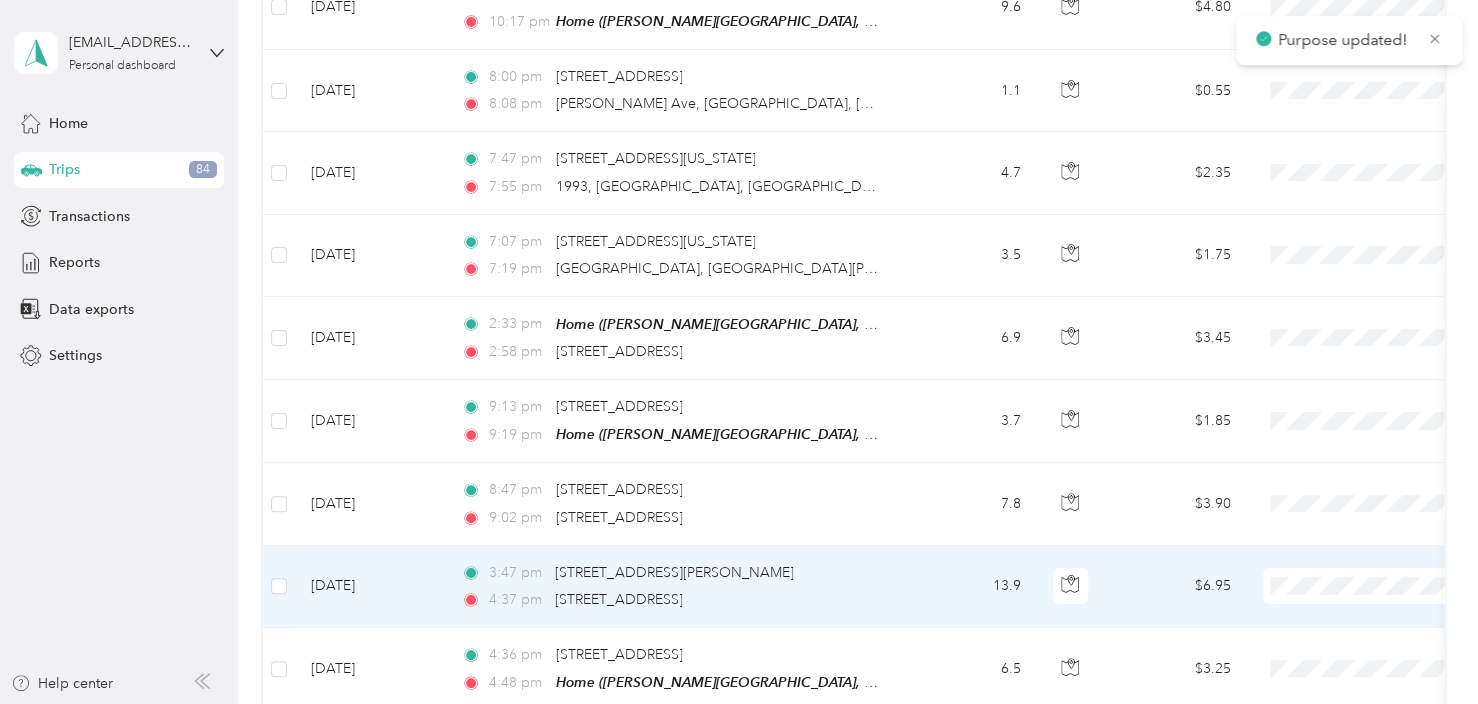 click on "Personal" at bounding box center (1371, 615) 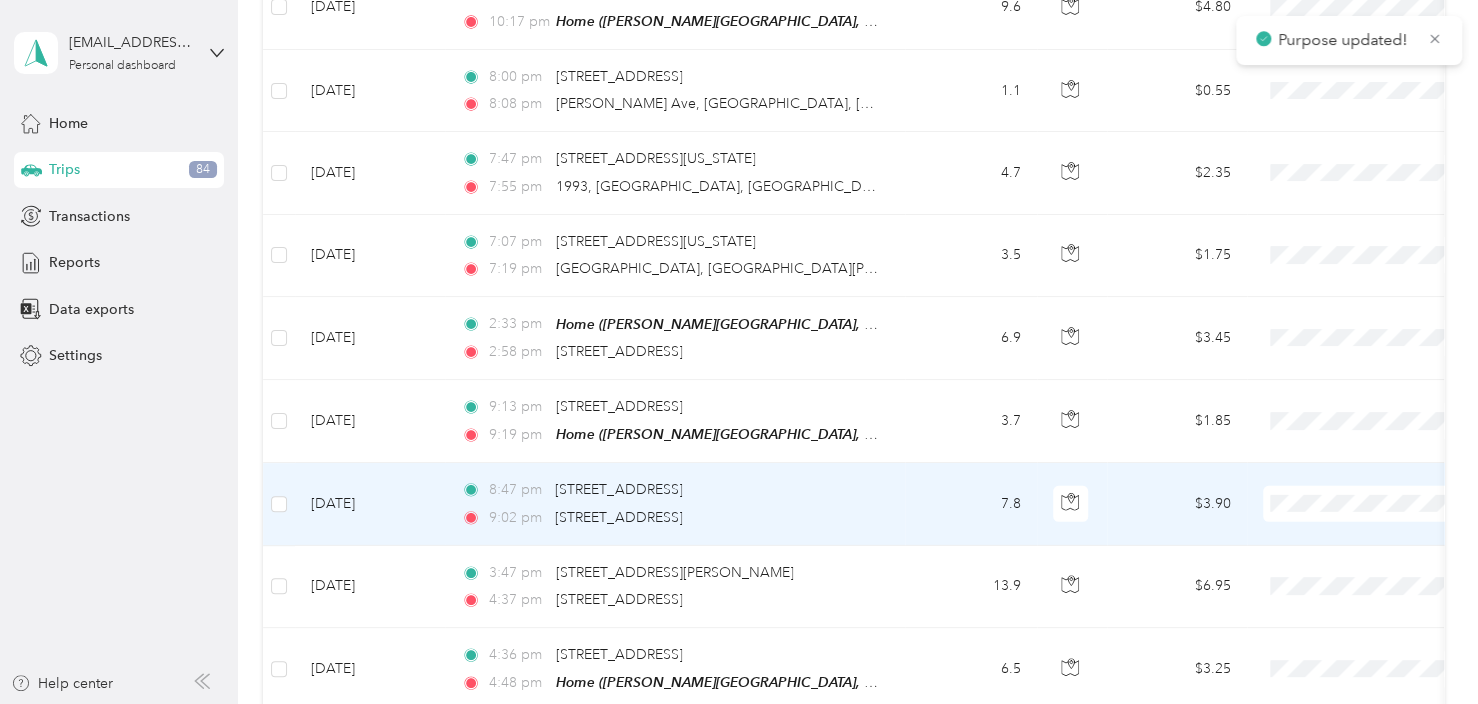 click at bounding box center (1387, 504) 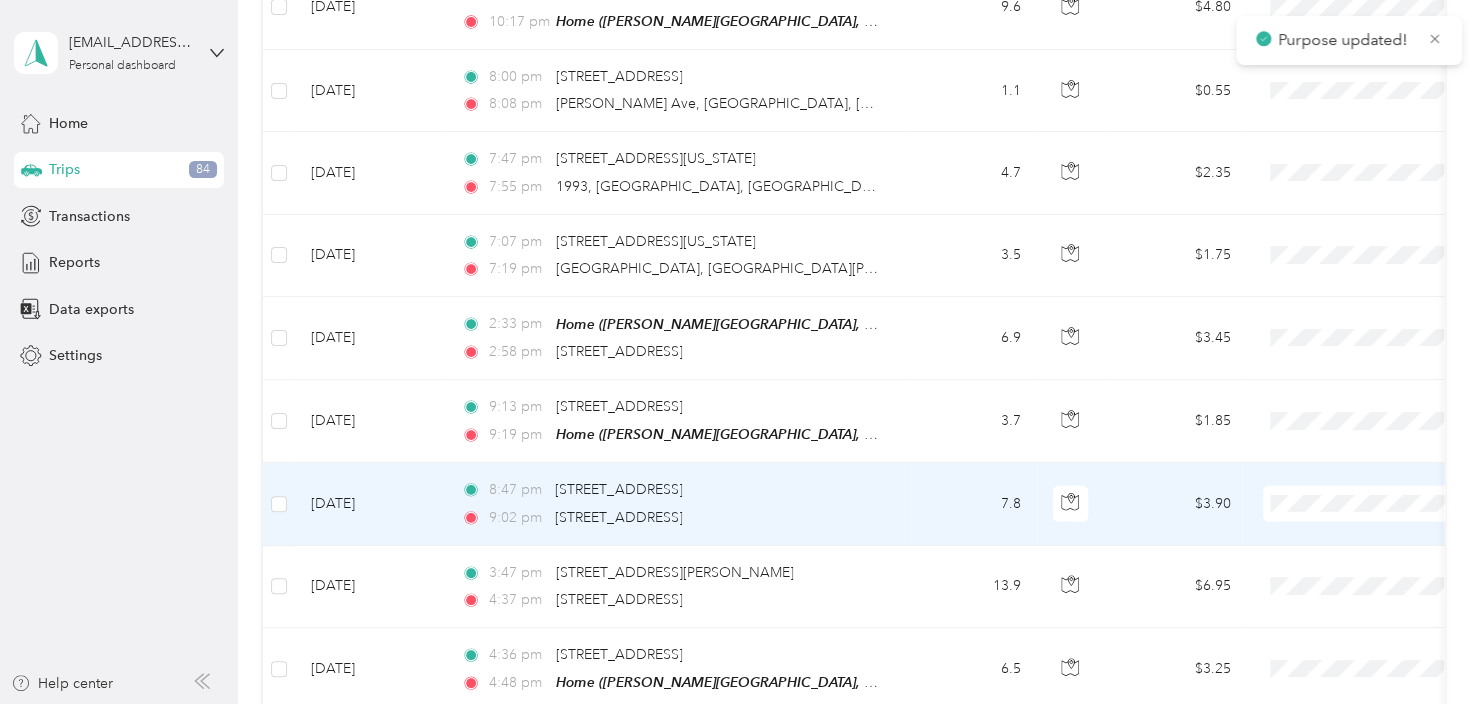 click on "Personal" at bounding box center (1371, 533) 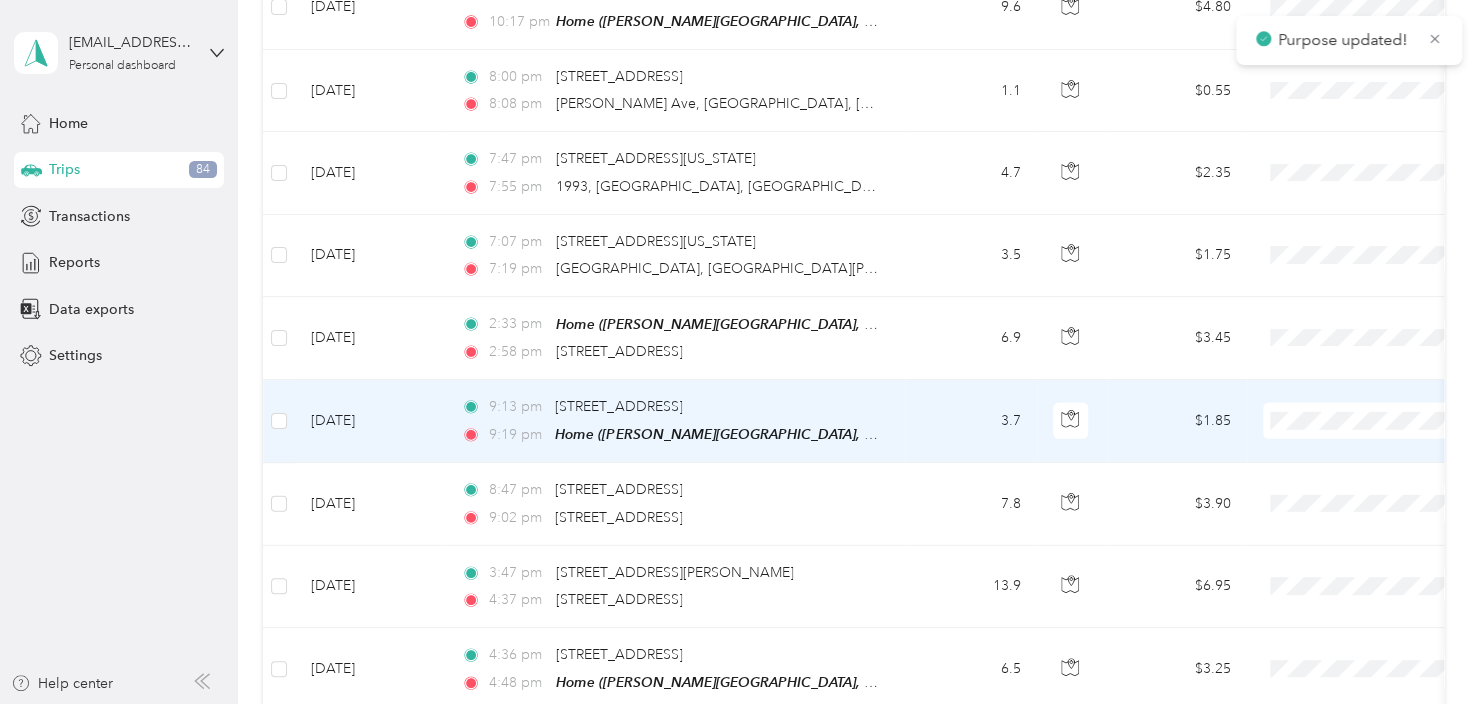 click on "Personal" at bounding box center [1371, 451] 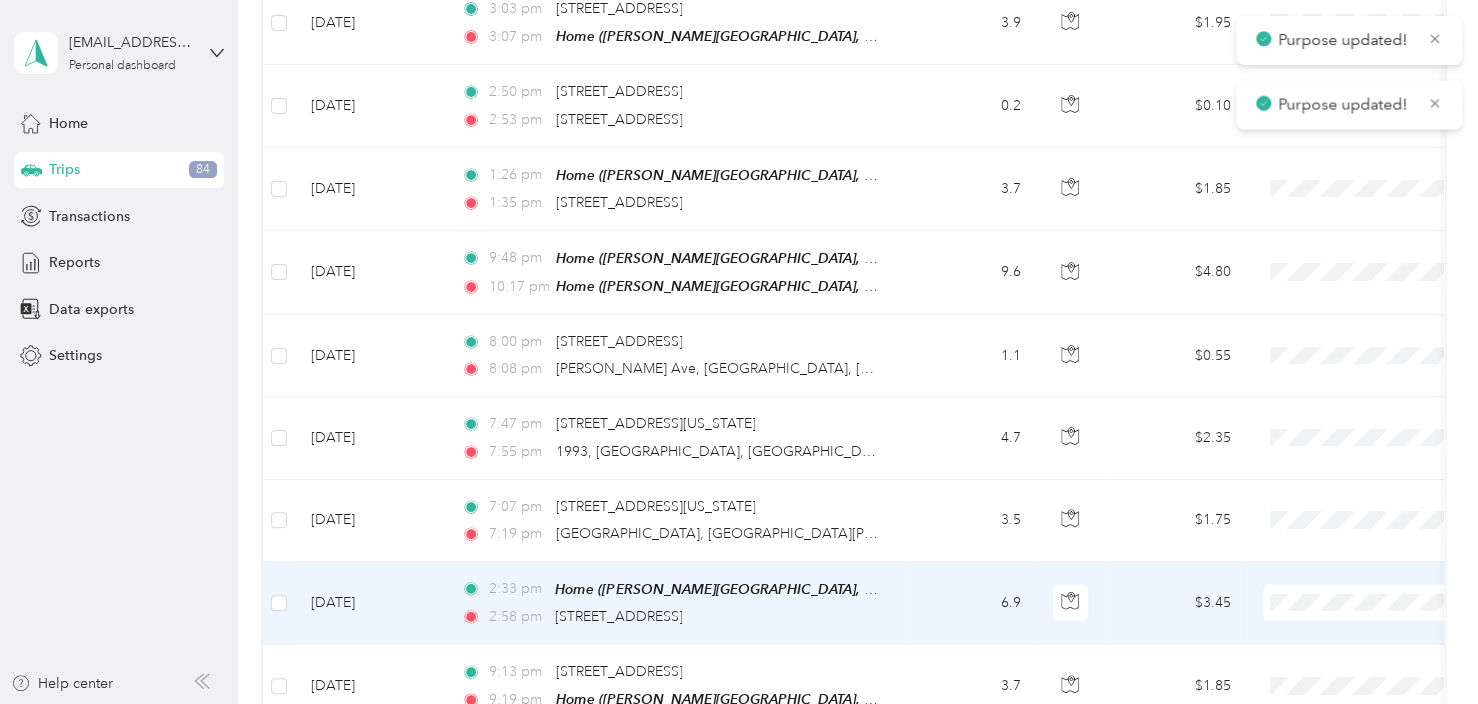 scroll, scrollTop: 2652, scrollLeft: 0, axis: vertical 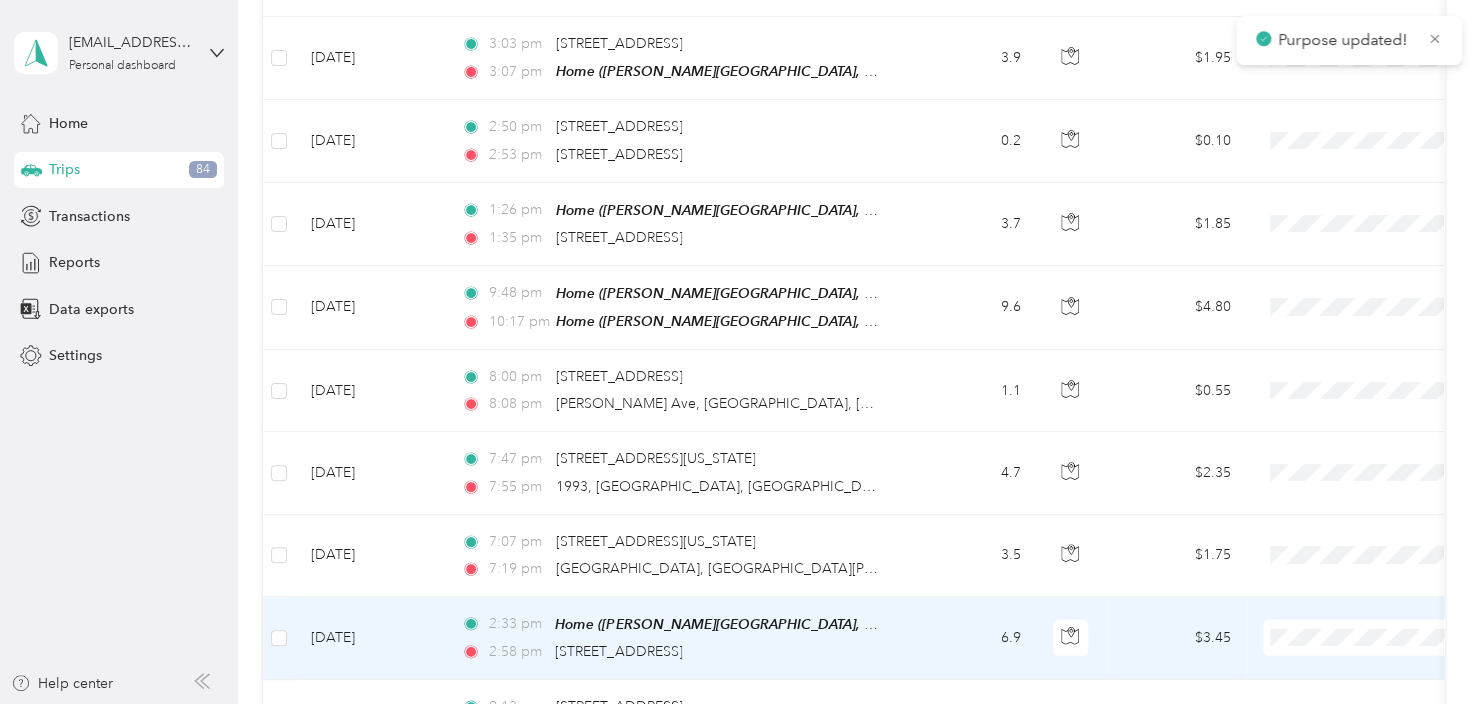 click on "Personal" at bounding box center (1371, 669) 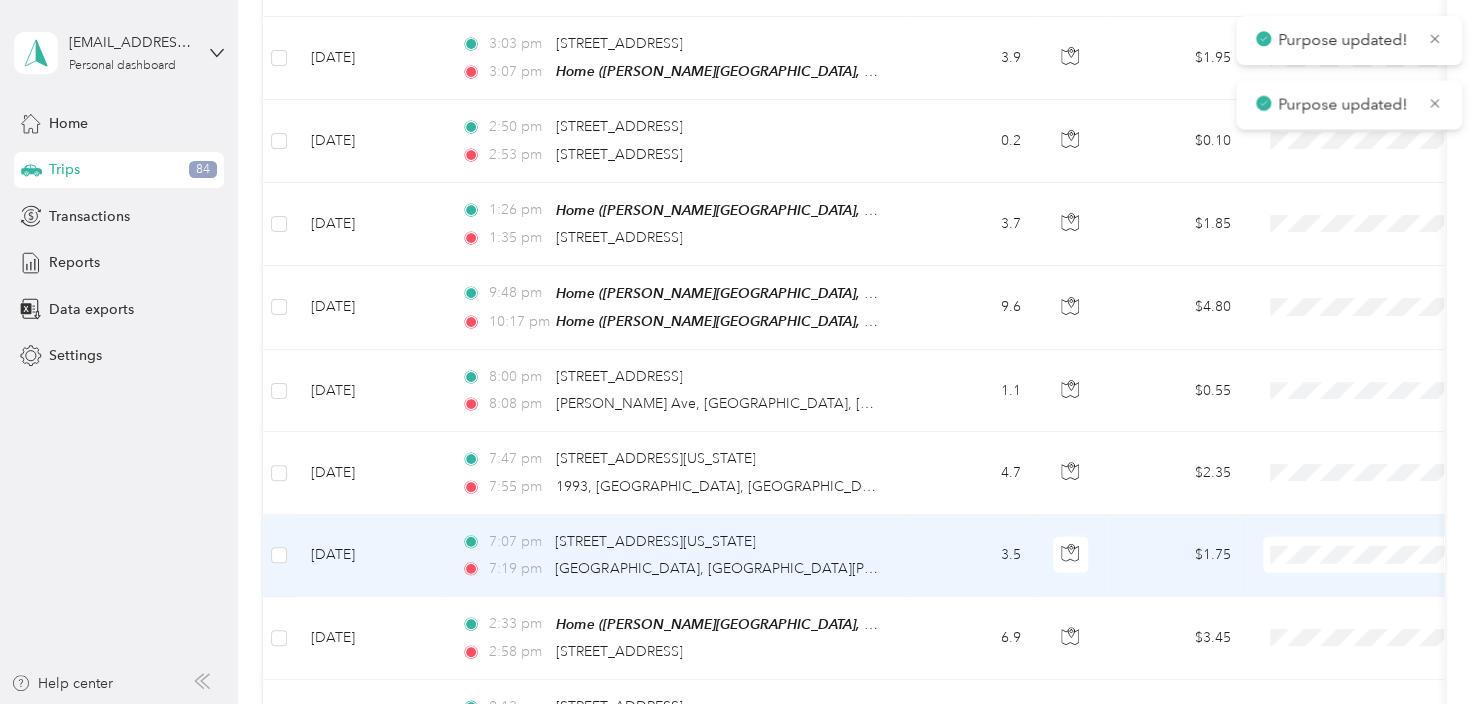 click at bounding box center (1387, 555) 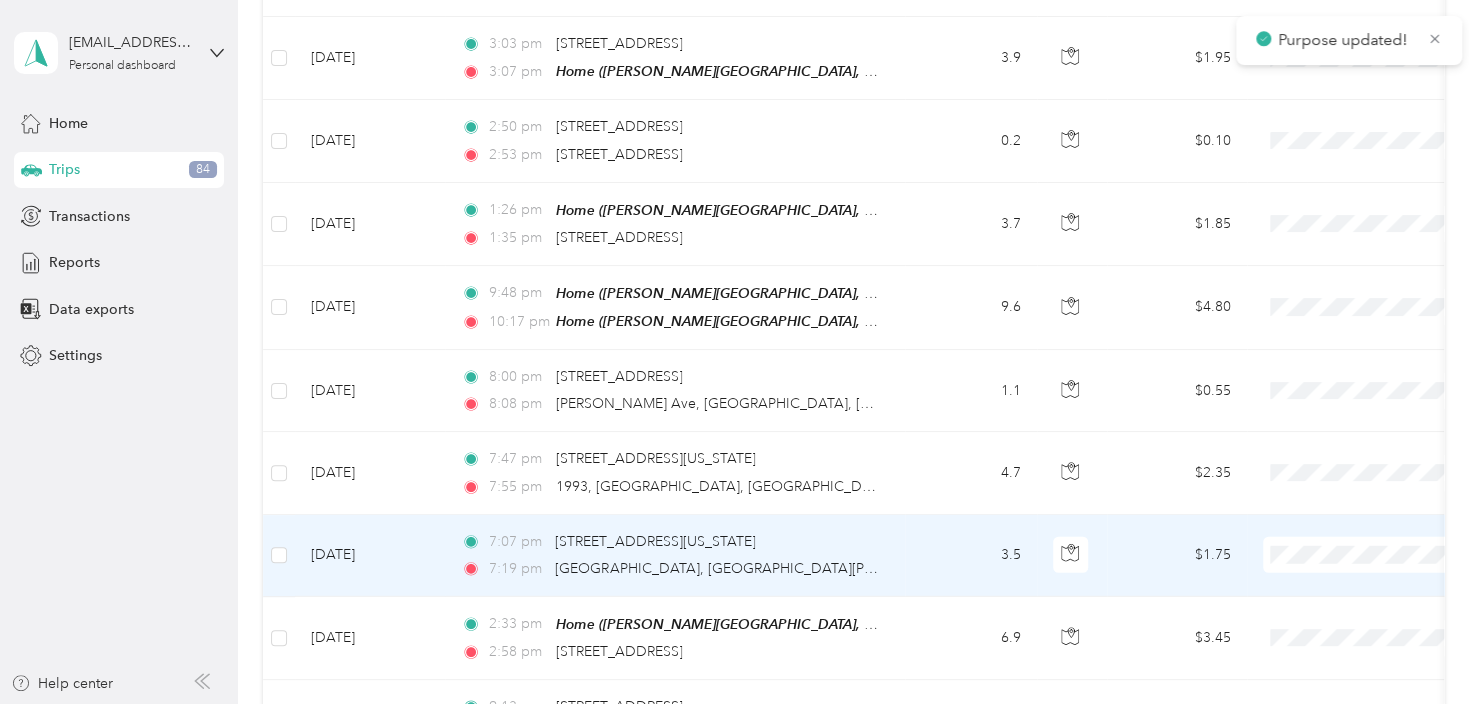 click on "Personal" at bounding box center (1371, 586) 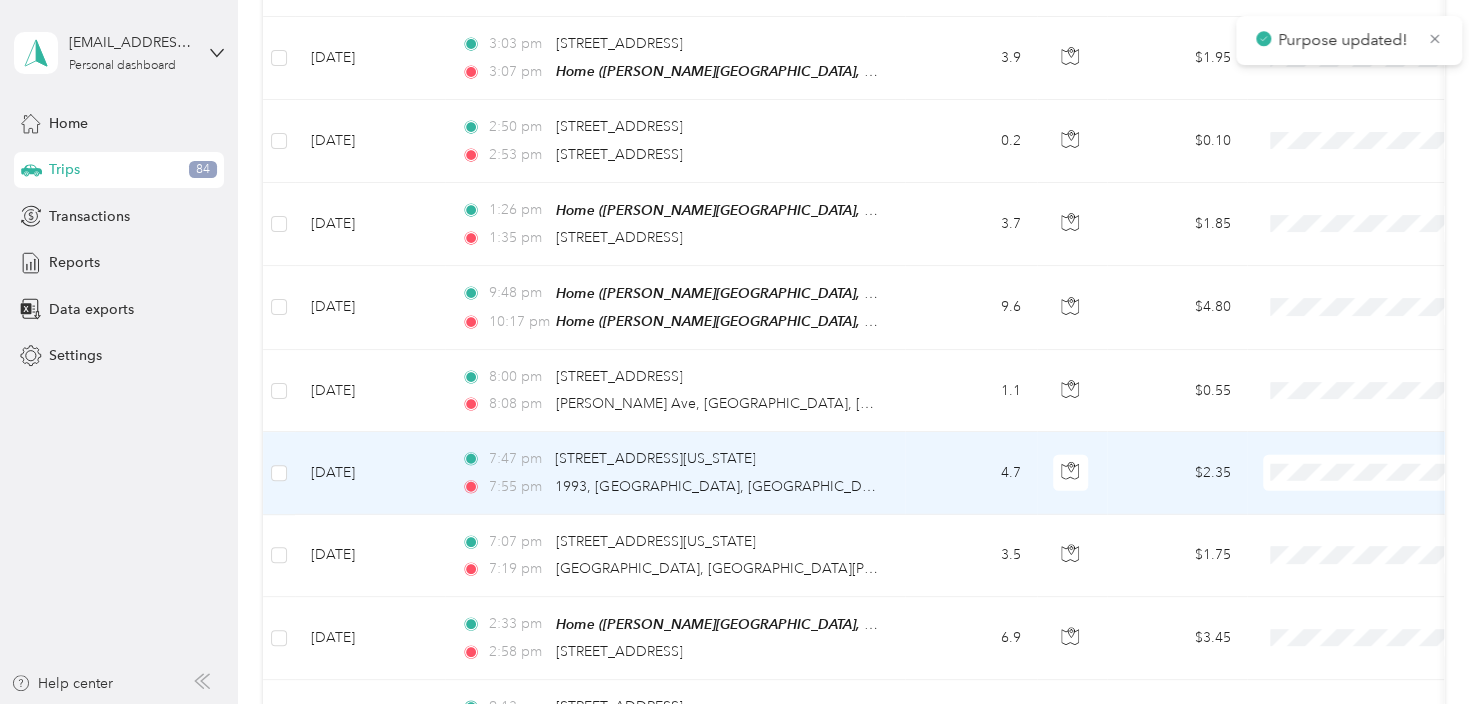 click on "Personal" at bounding box center (1371, 505) 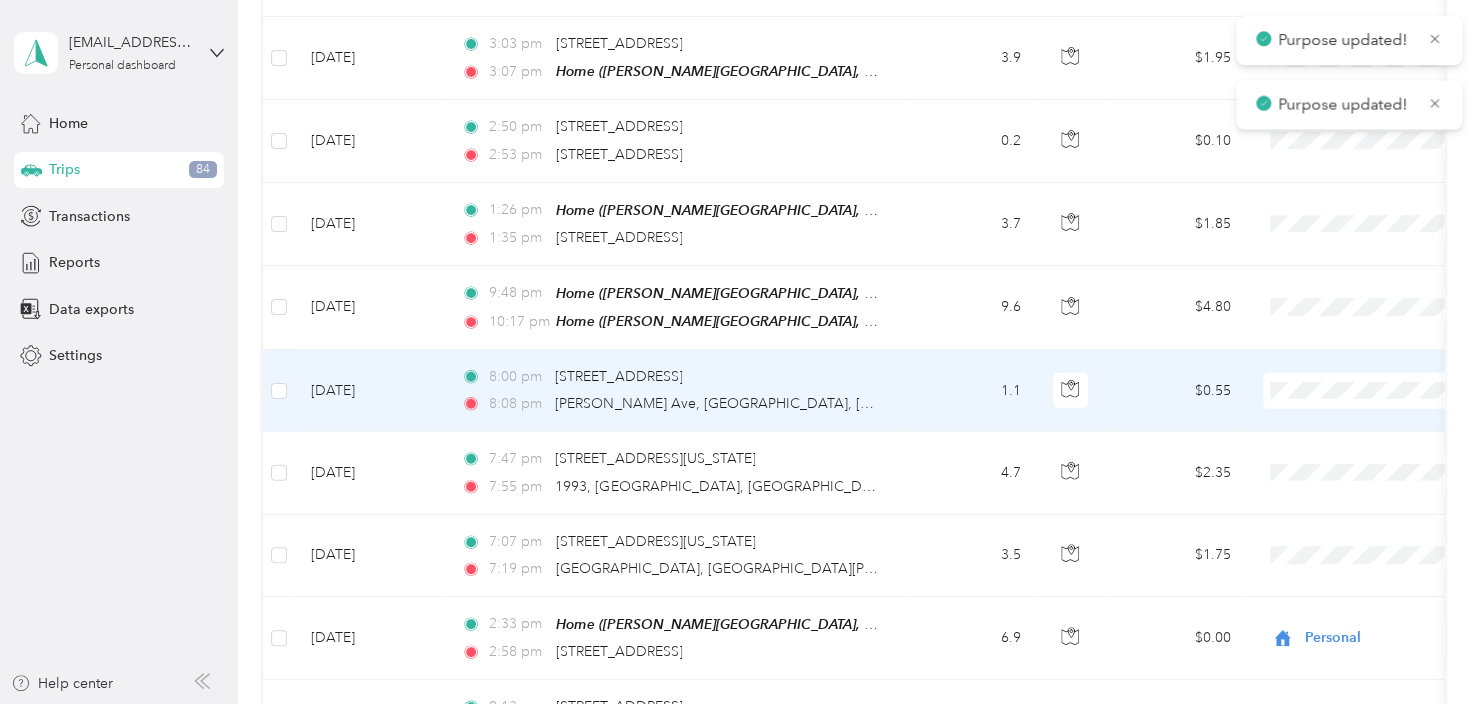 click on "Personal" at bounding box center (1371, 423) 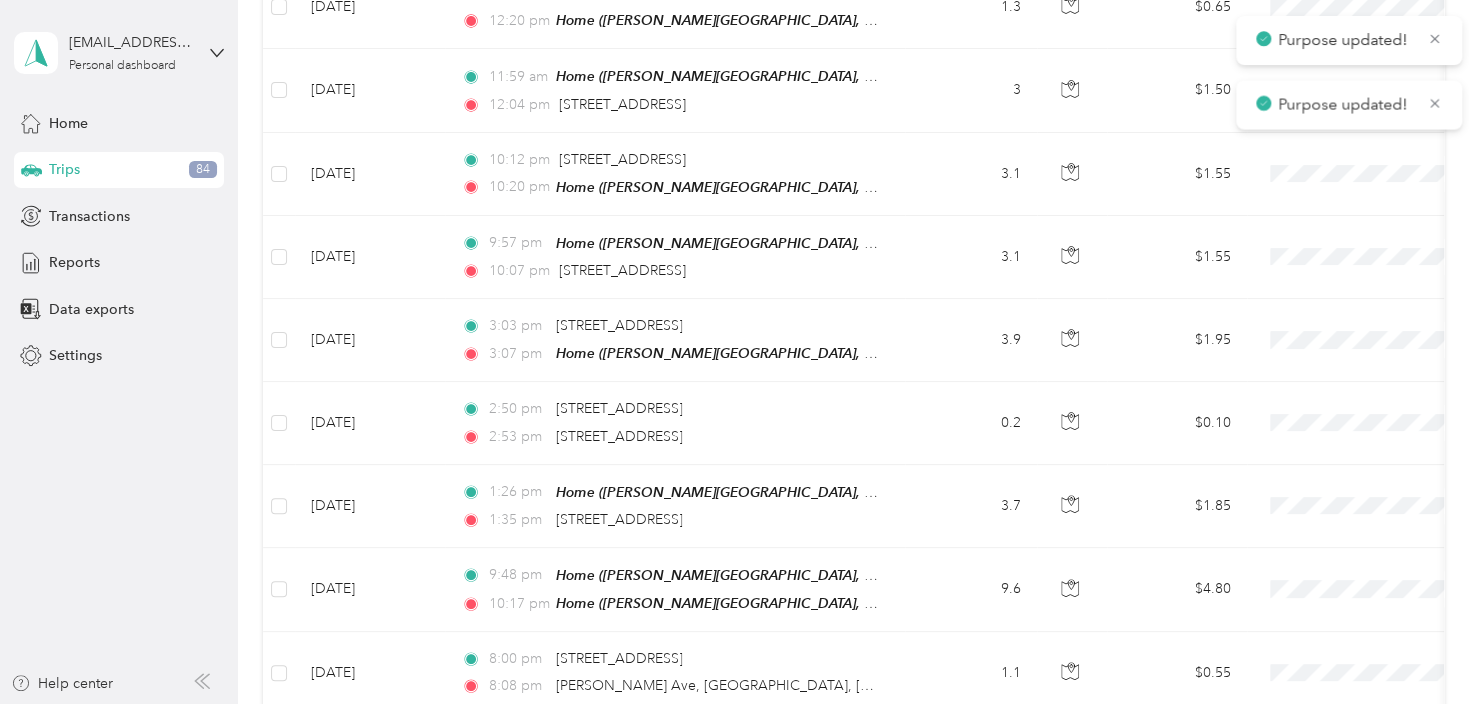 scroll, scrollTop: 2352, scrollLeft: 0, axis: vertical 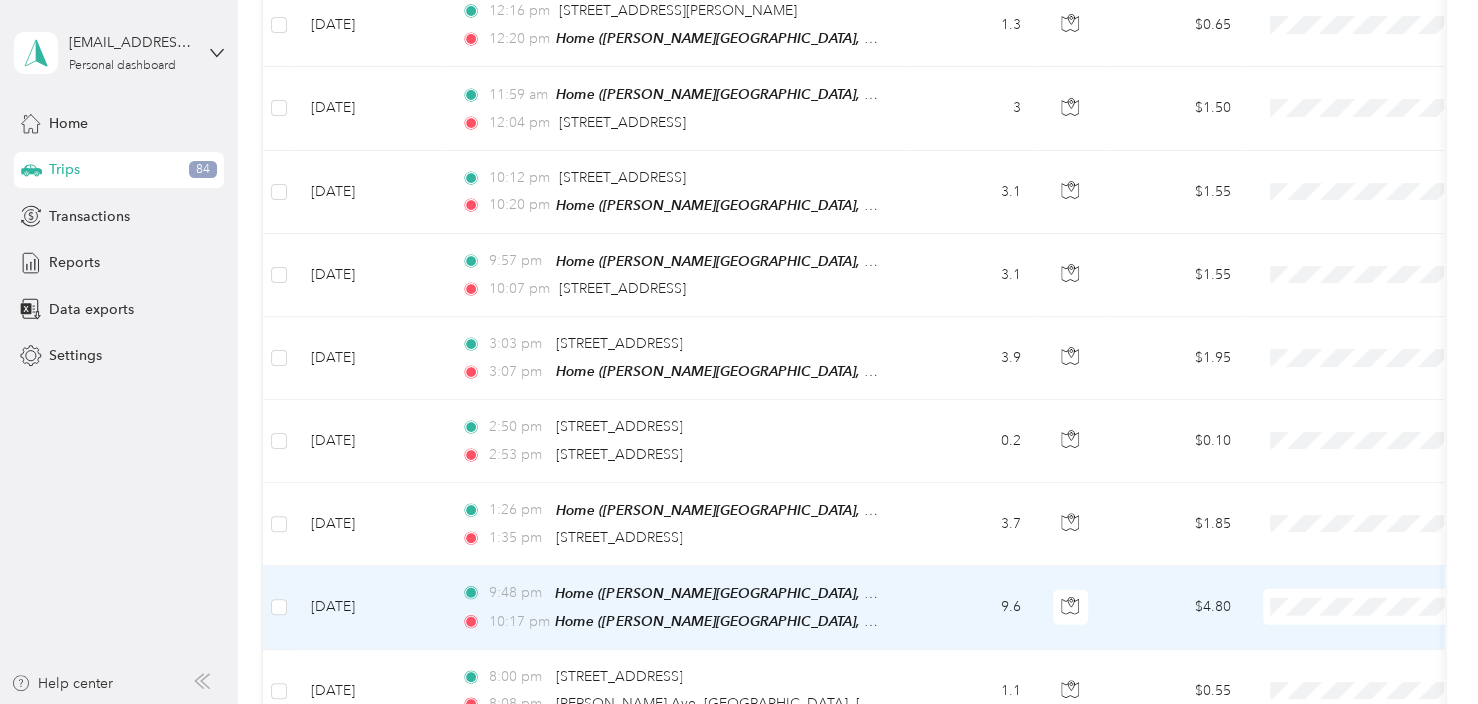 click on "Personal" at bounding box center (1371, 640) 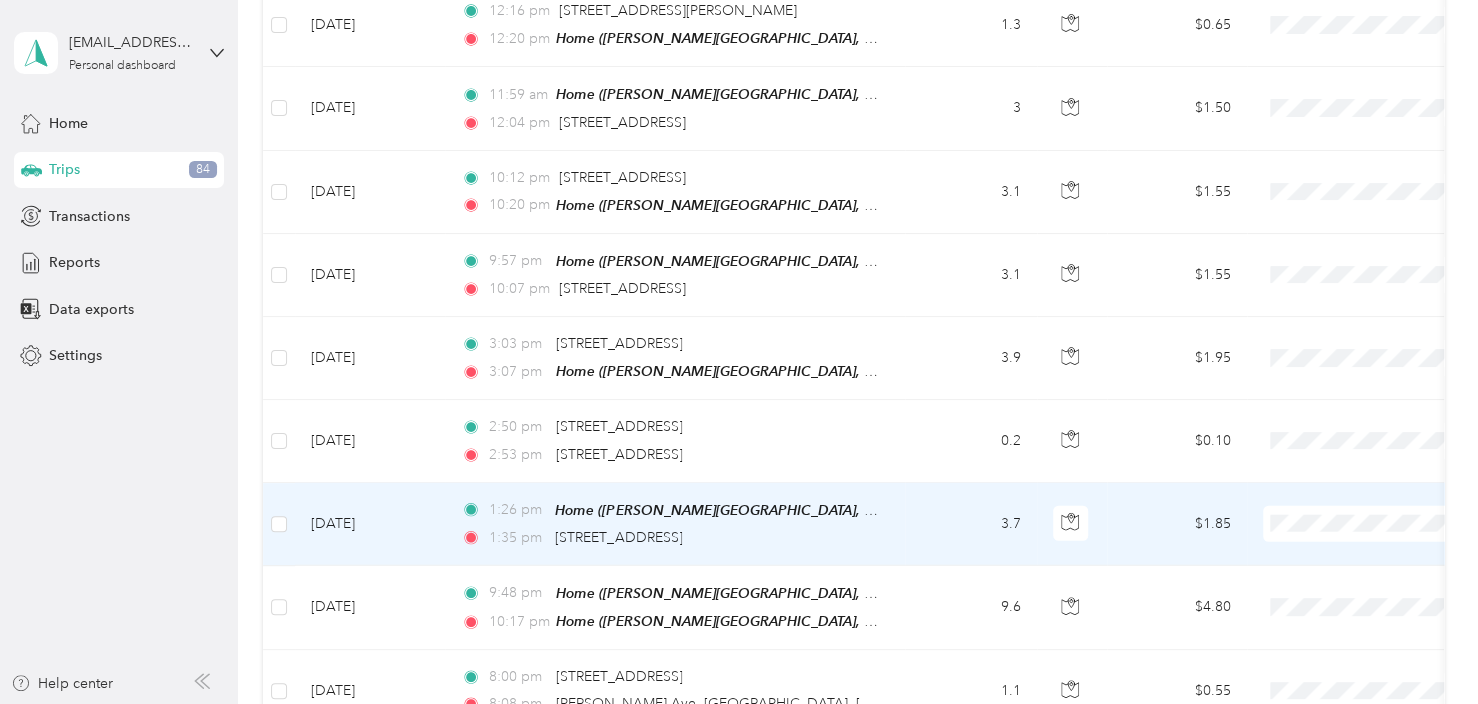 click at bounding box center [1387, 524] 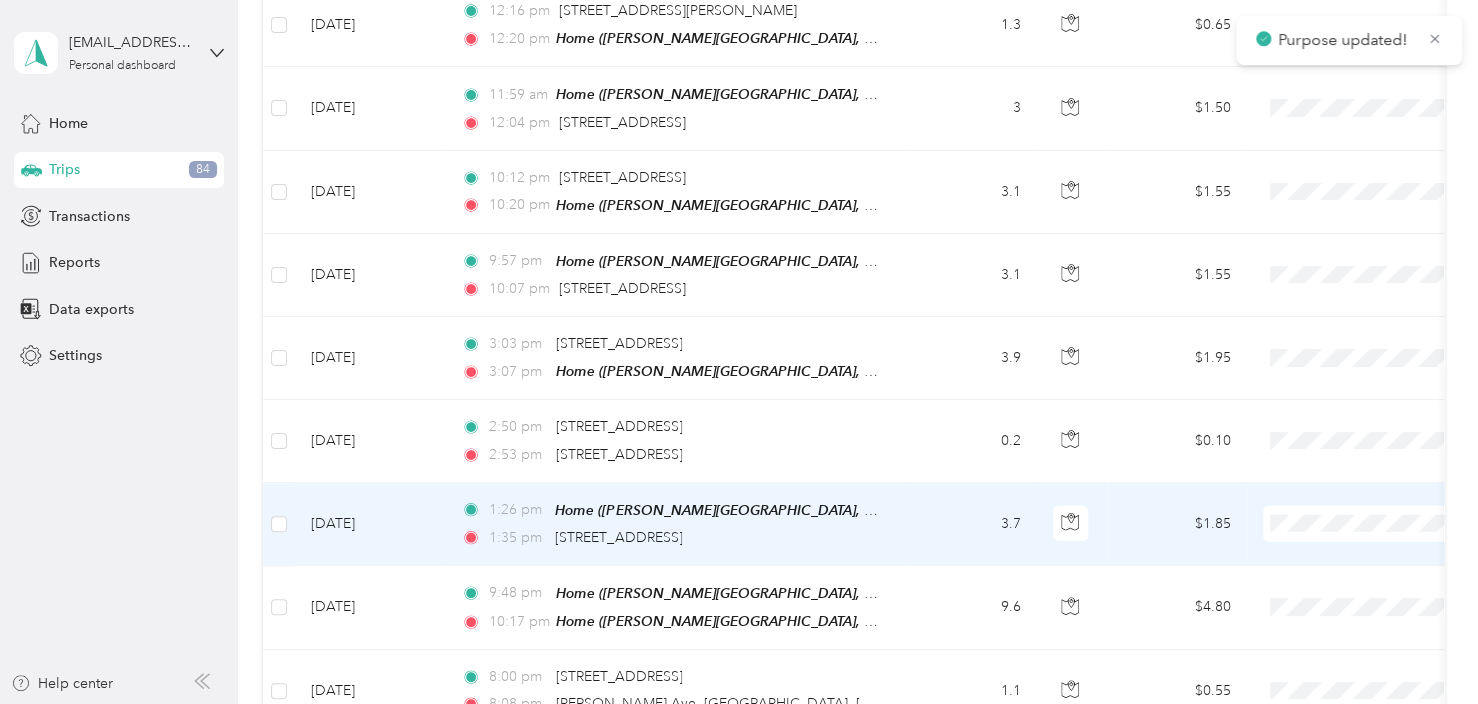 click on "Personal" at bounding box center [1371, 559] 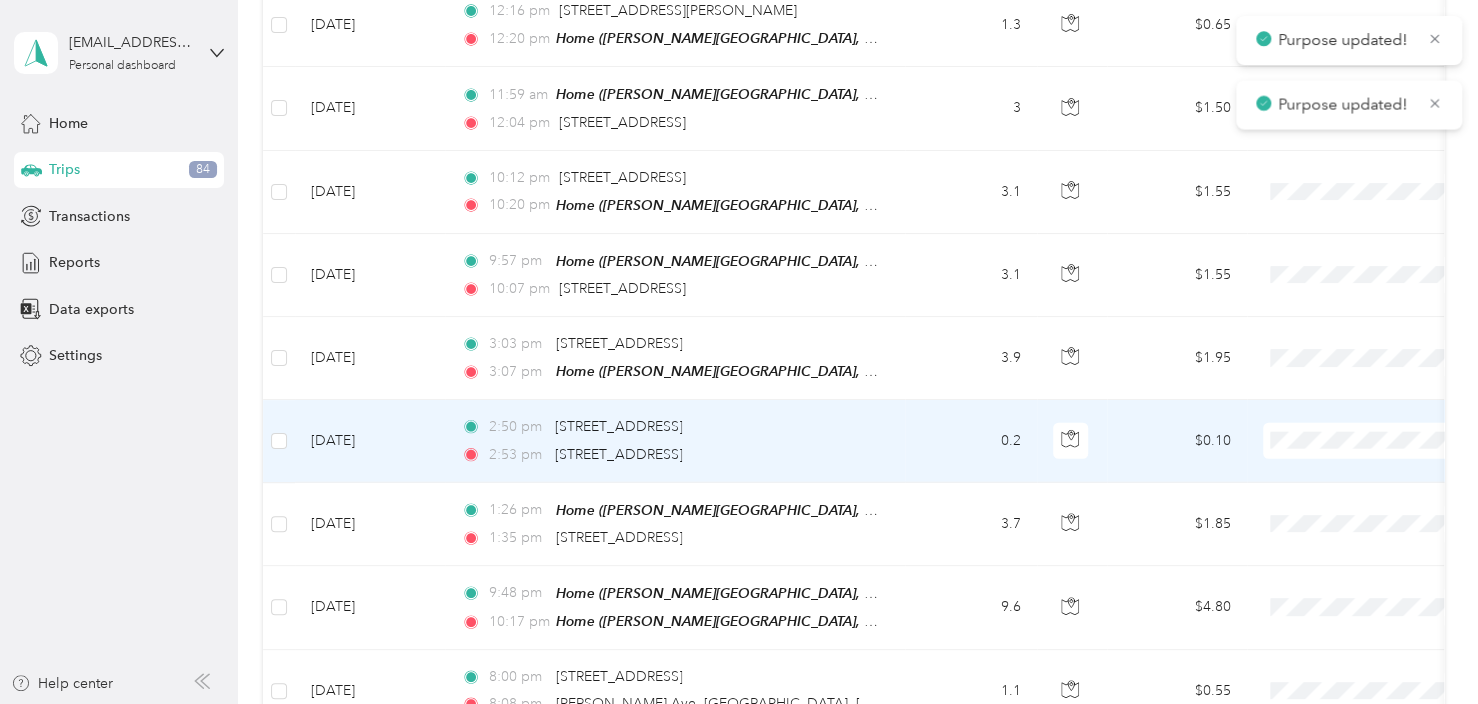 click on "Personal" at bounding box center [1371, 476] 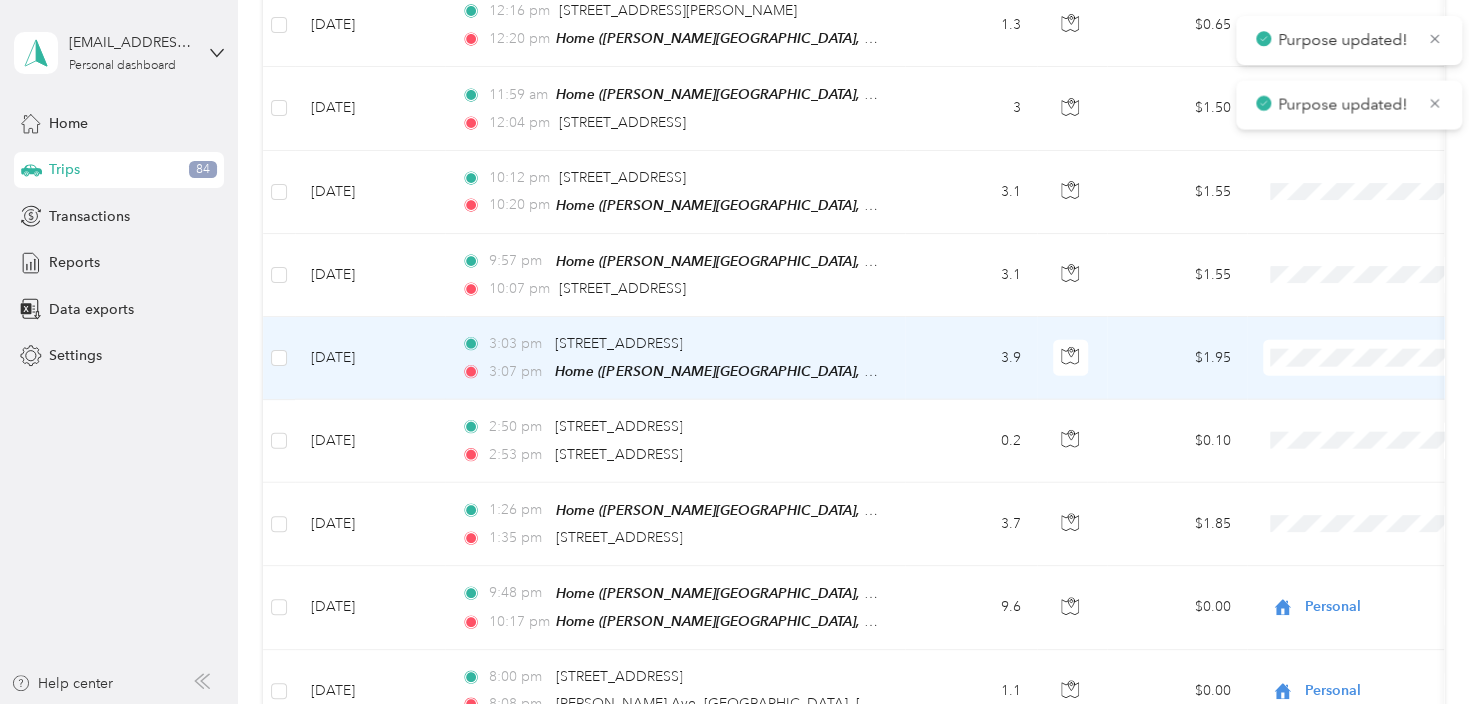 click on "Personal" at bounding box center (1371, 394) 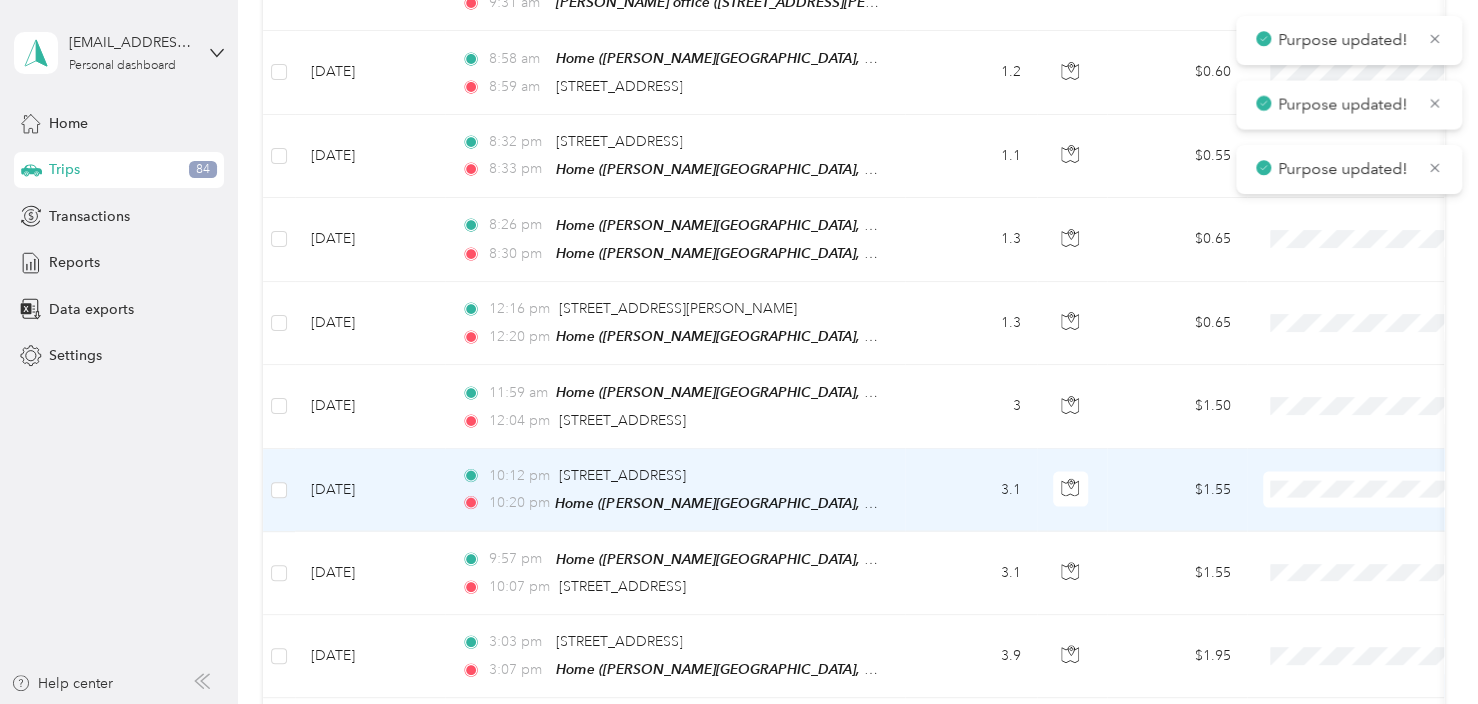 scroll, scrollTop: 2052, scrollLeft: 0, axis: vertical 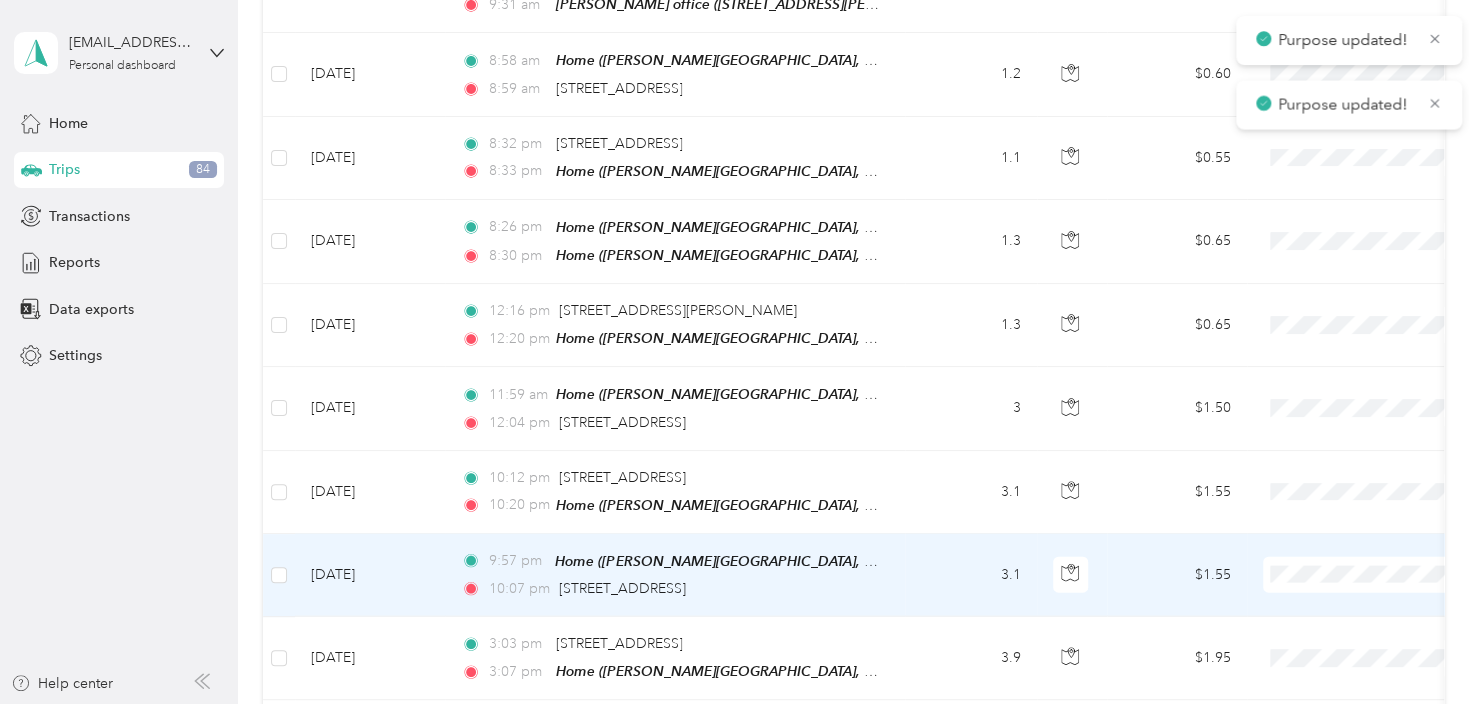 click on "Personal" at bounding box center [1354, 612] 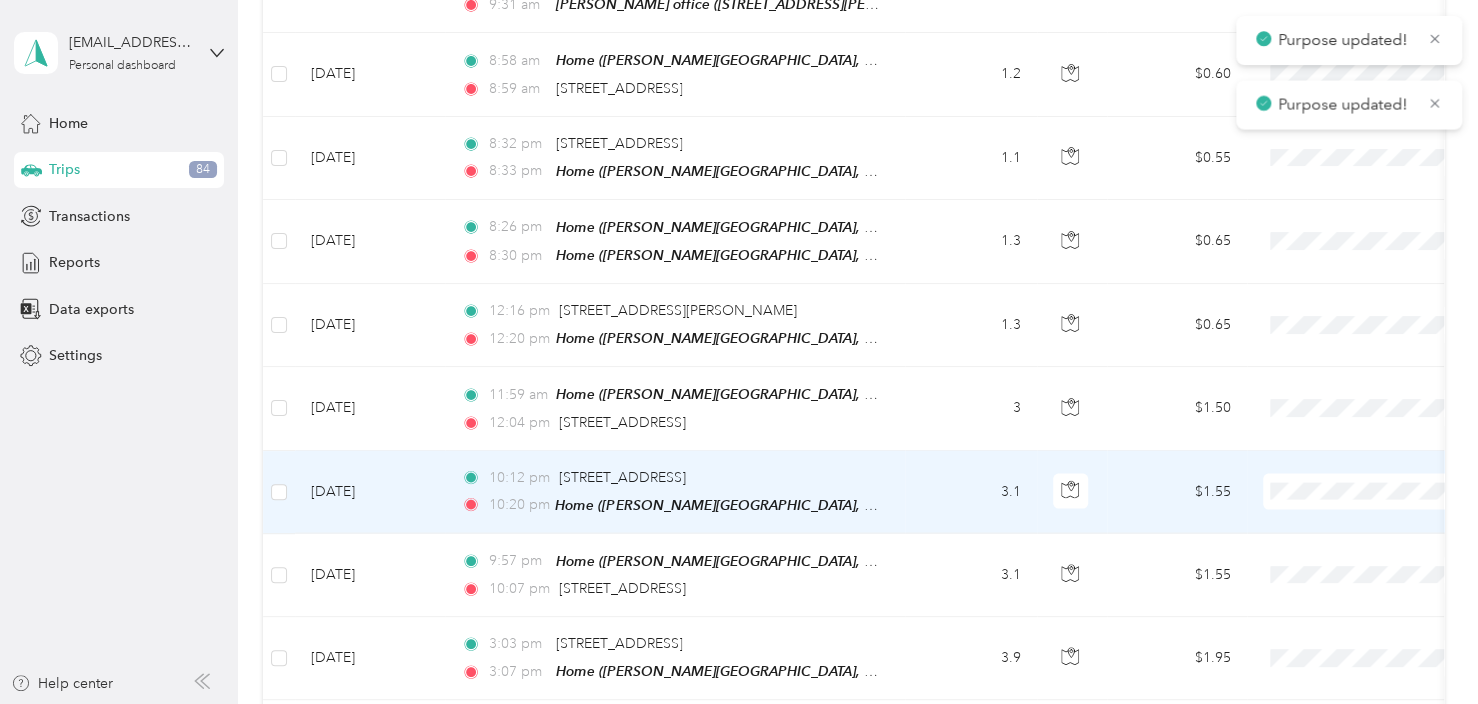 click on "Personal" at bounding box center (1371, 530) 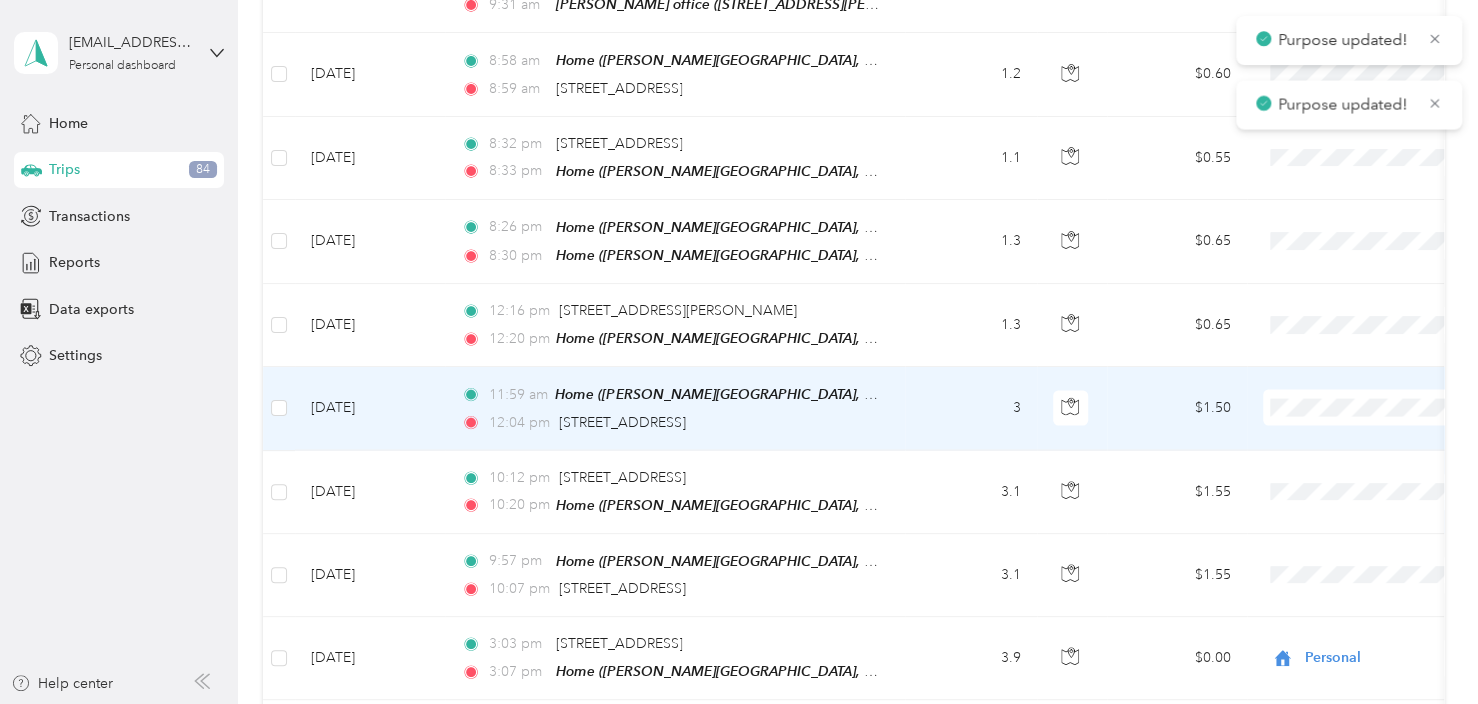 drag, startPoint x: 1304, startPoint y: 444, endPoint x: 1307, endPoint y: 432, distance: 12.369317 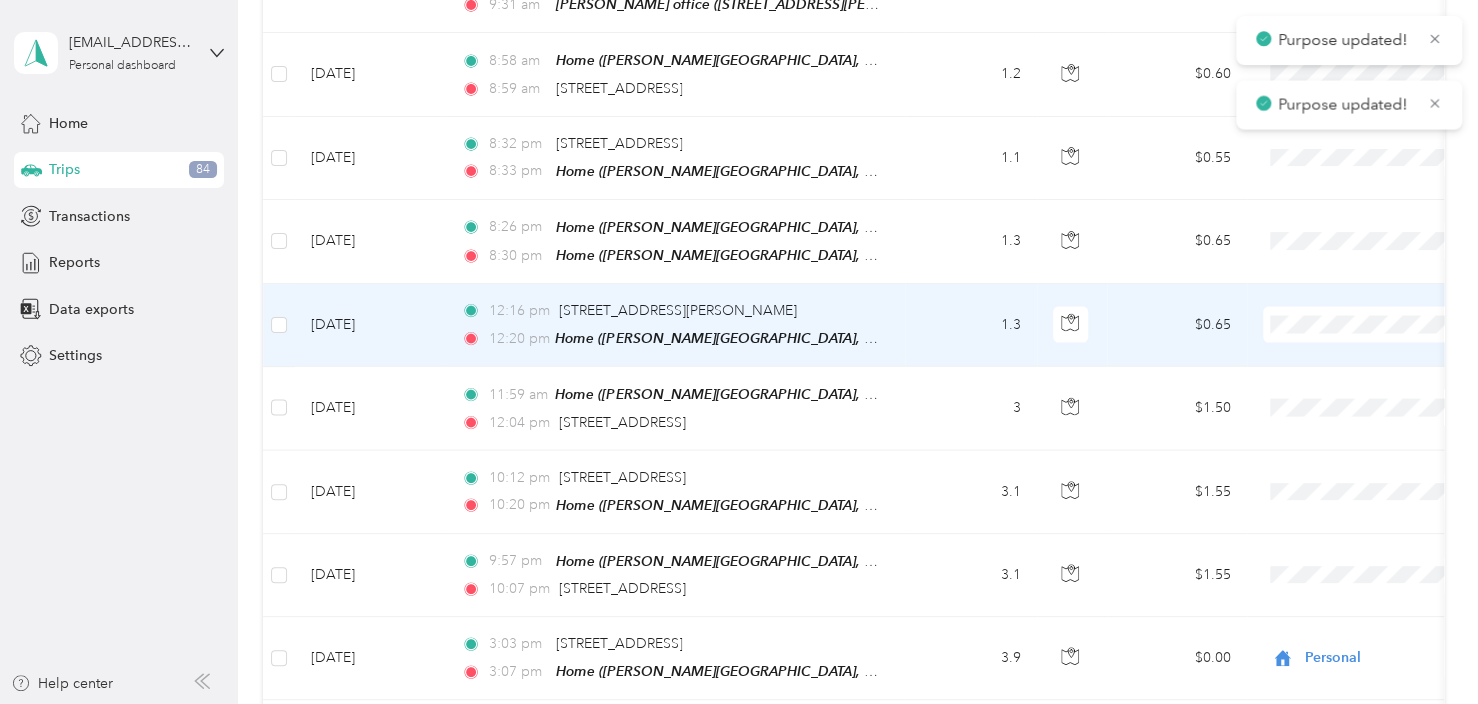 click on "Personal" at bounding box center (1371, 366) 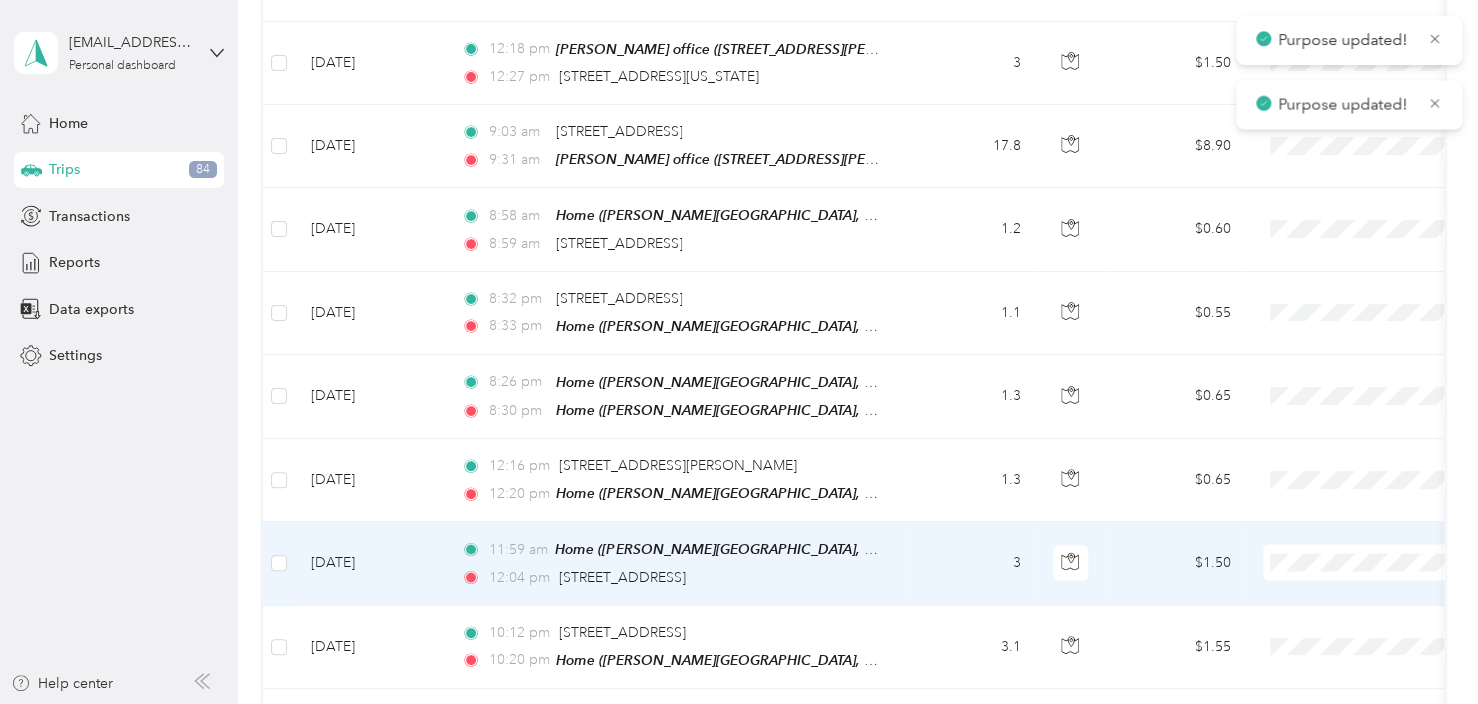 scroll, scrollTop: 1752, scrollLeft: 0, axis: vertical 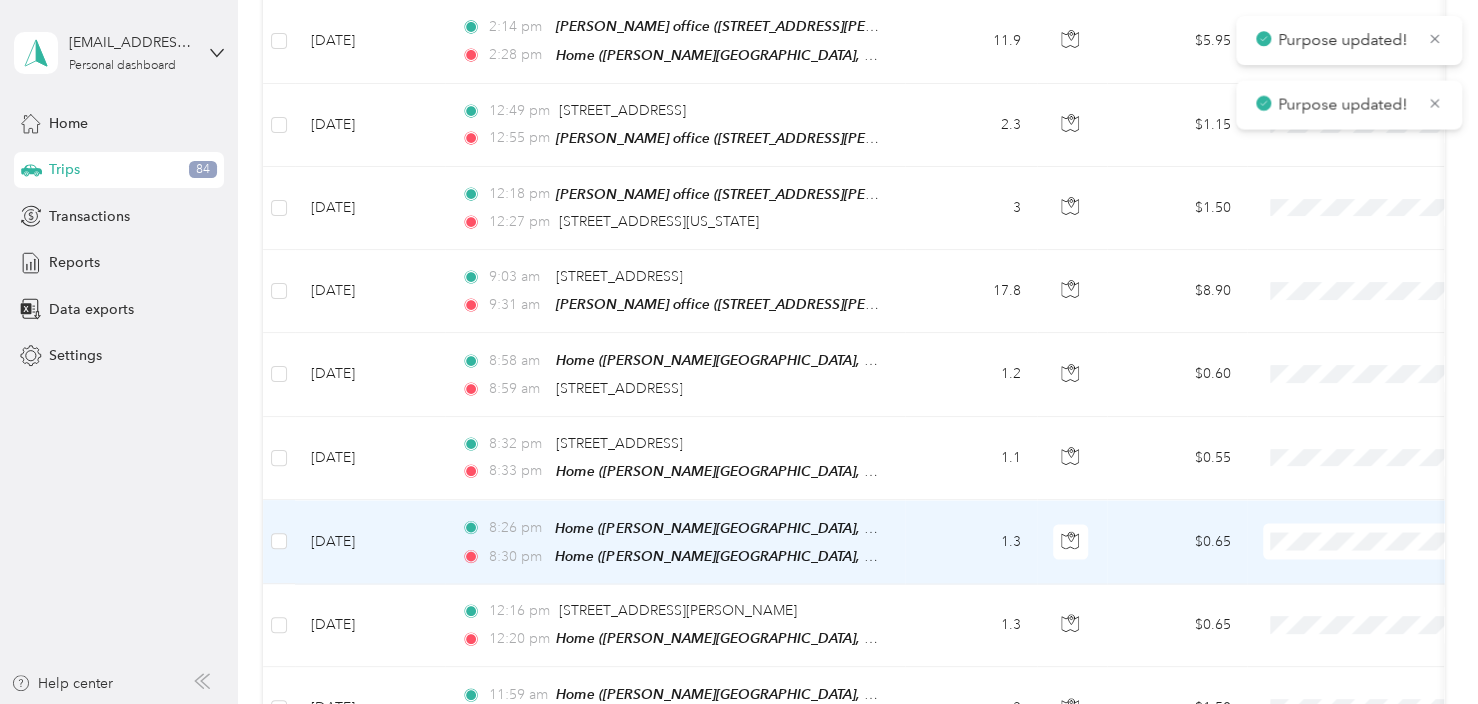 click on "Personal" at bounding box center [1371, 584] 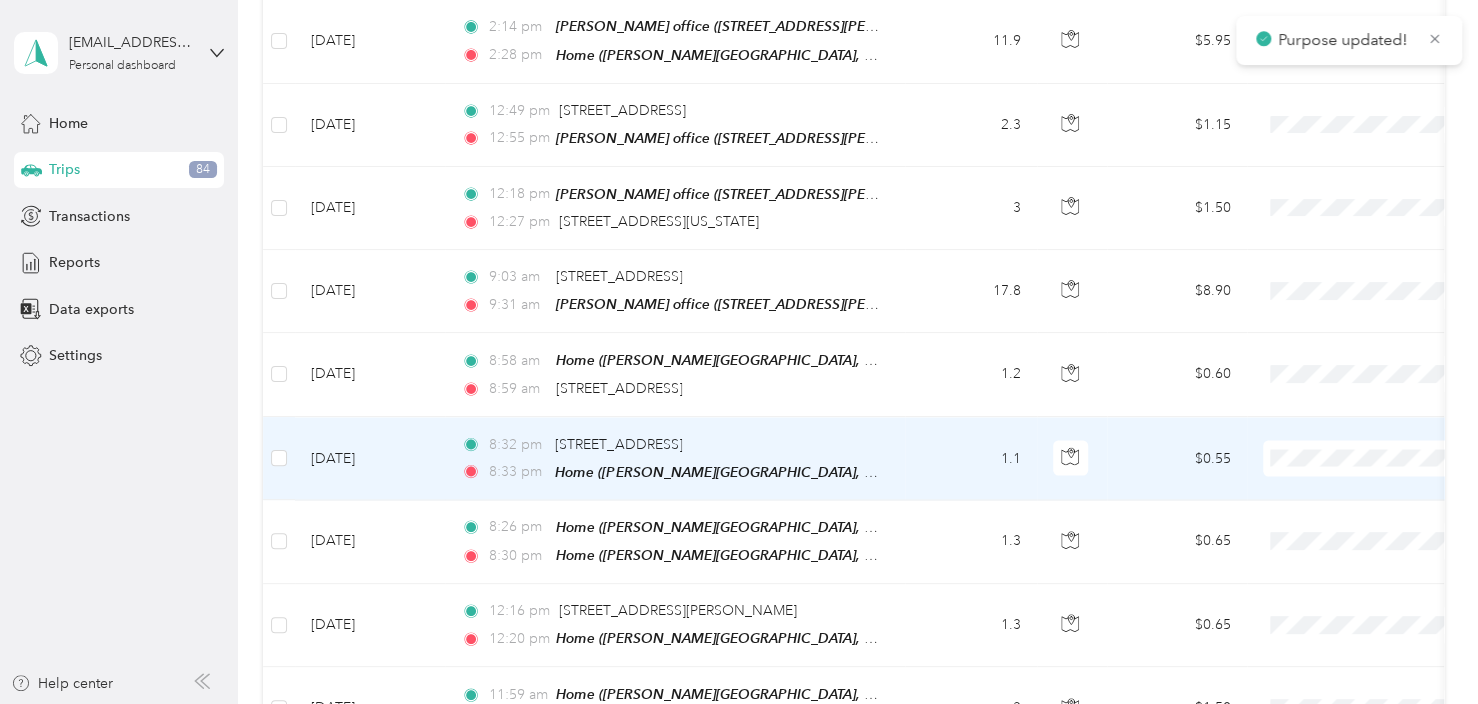 click on "Personal" at bounding box center [1371, 503] 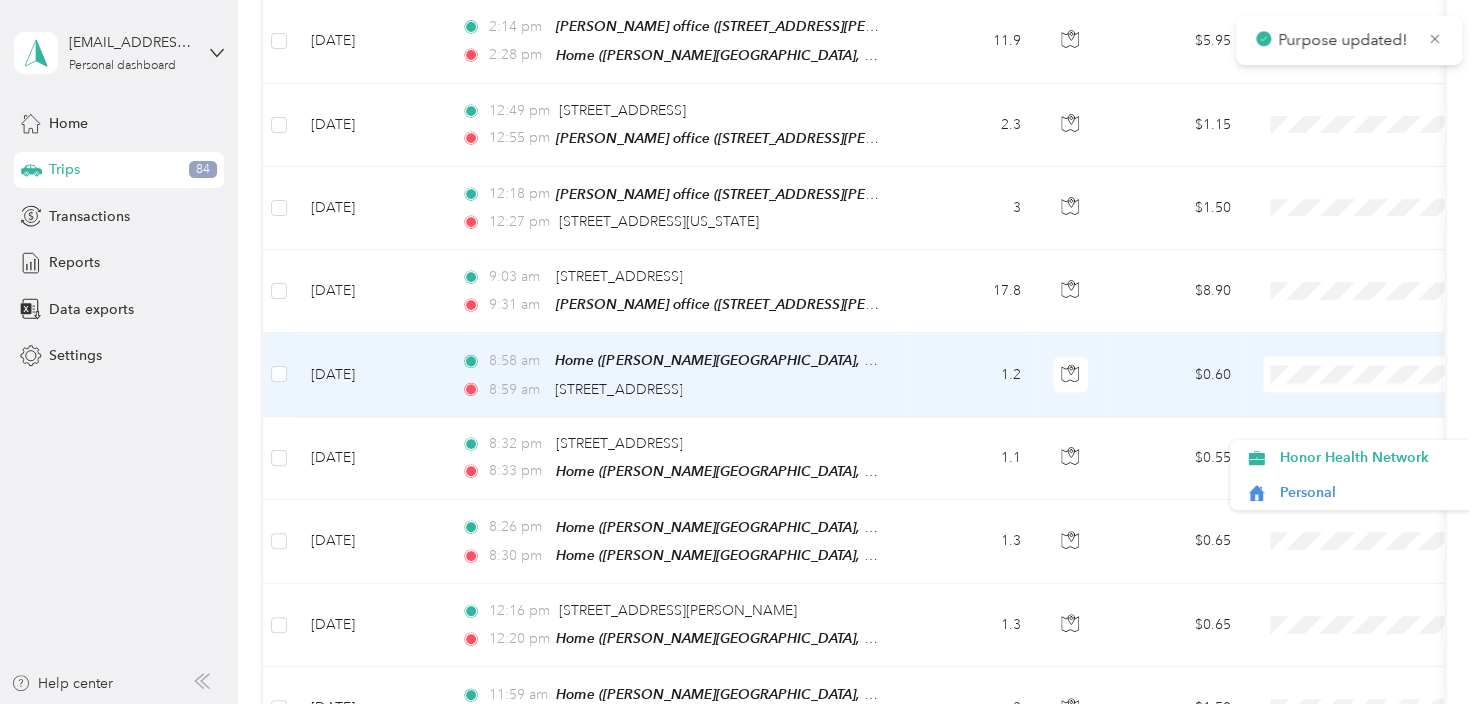 click at bounding box center [1387, 374] 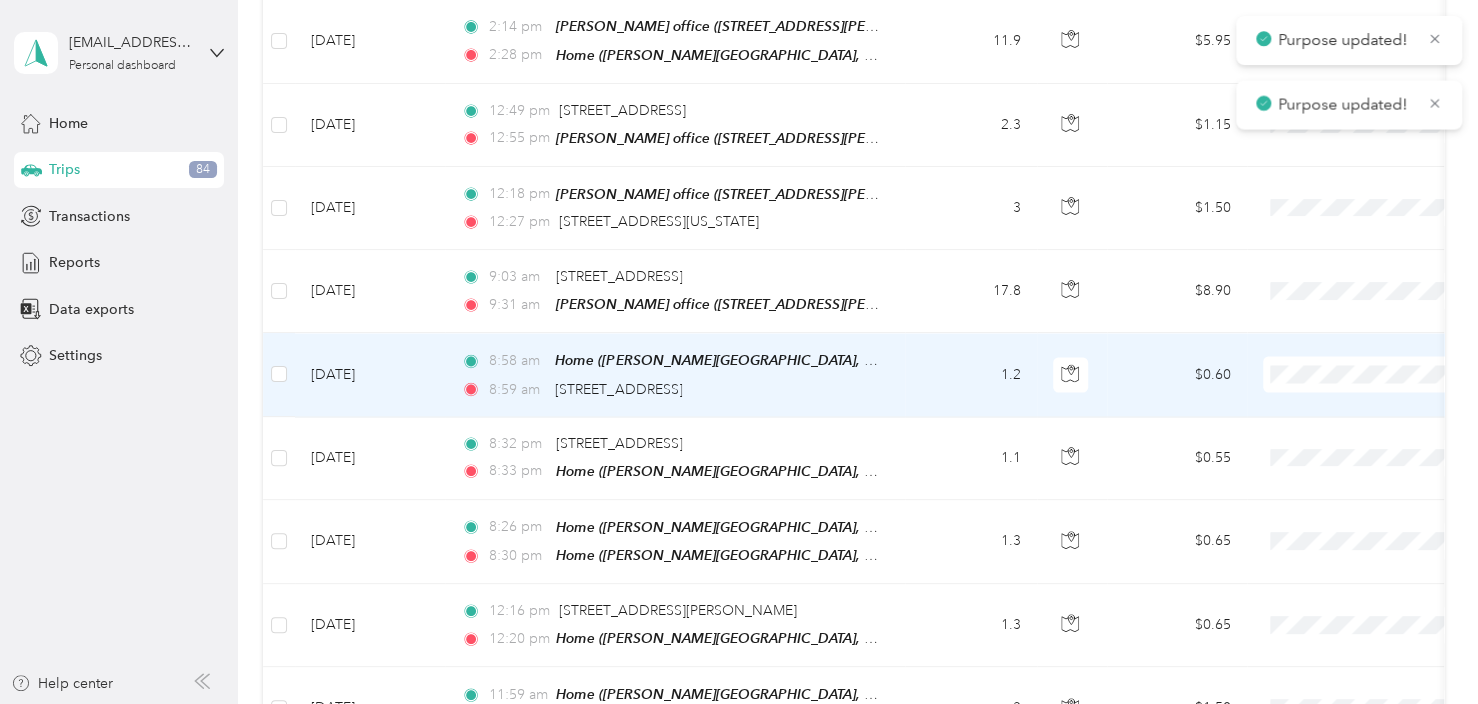 click on "Personal" at bounding box center (1371, 420) 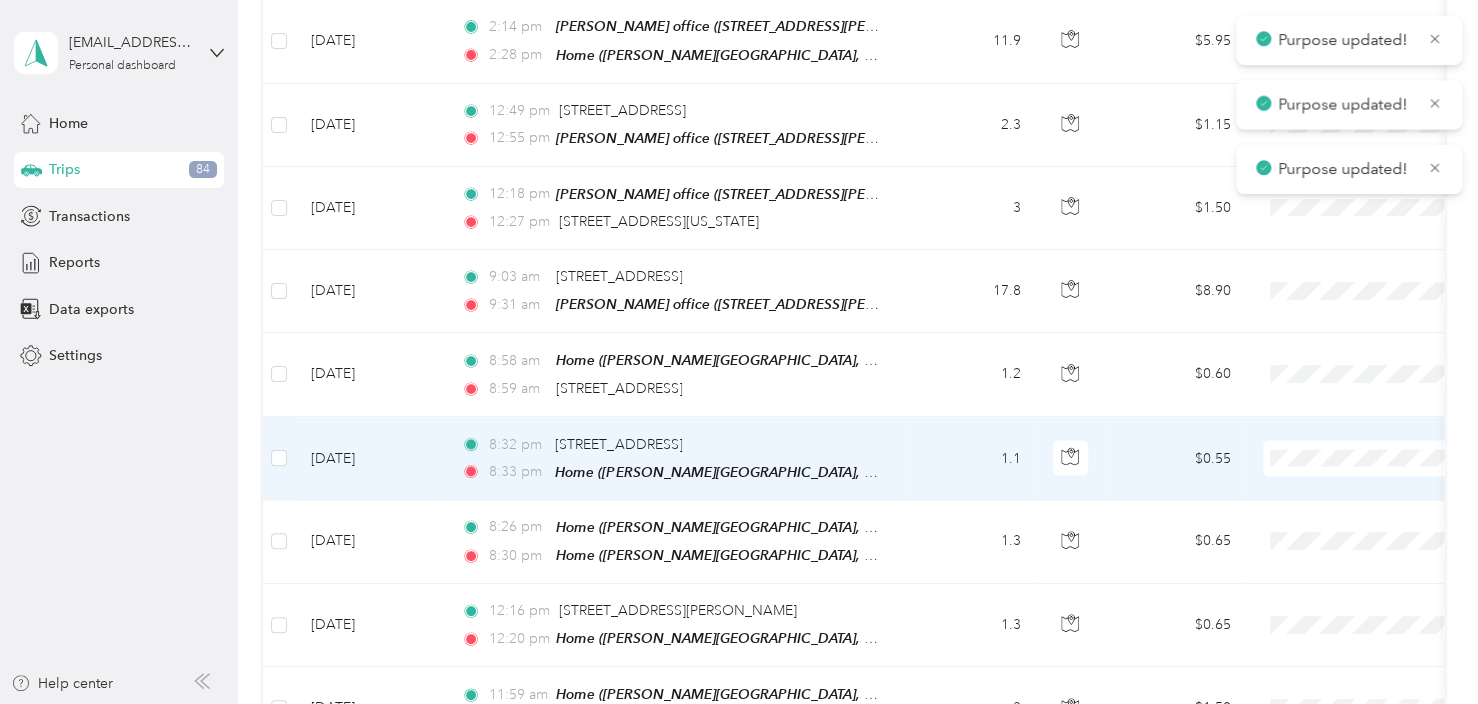 scroll, scrollTop: 1552, scrollLeft: 0, axis: vertical 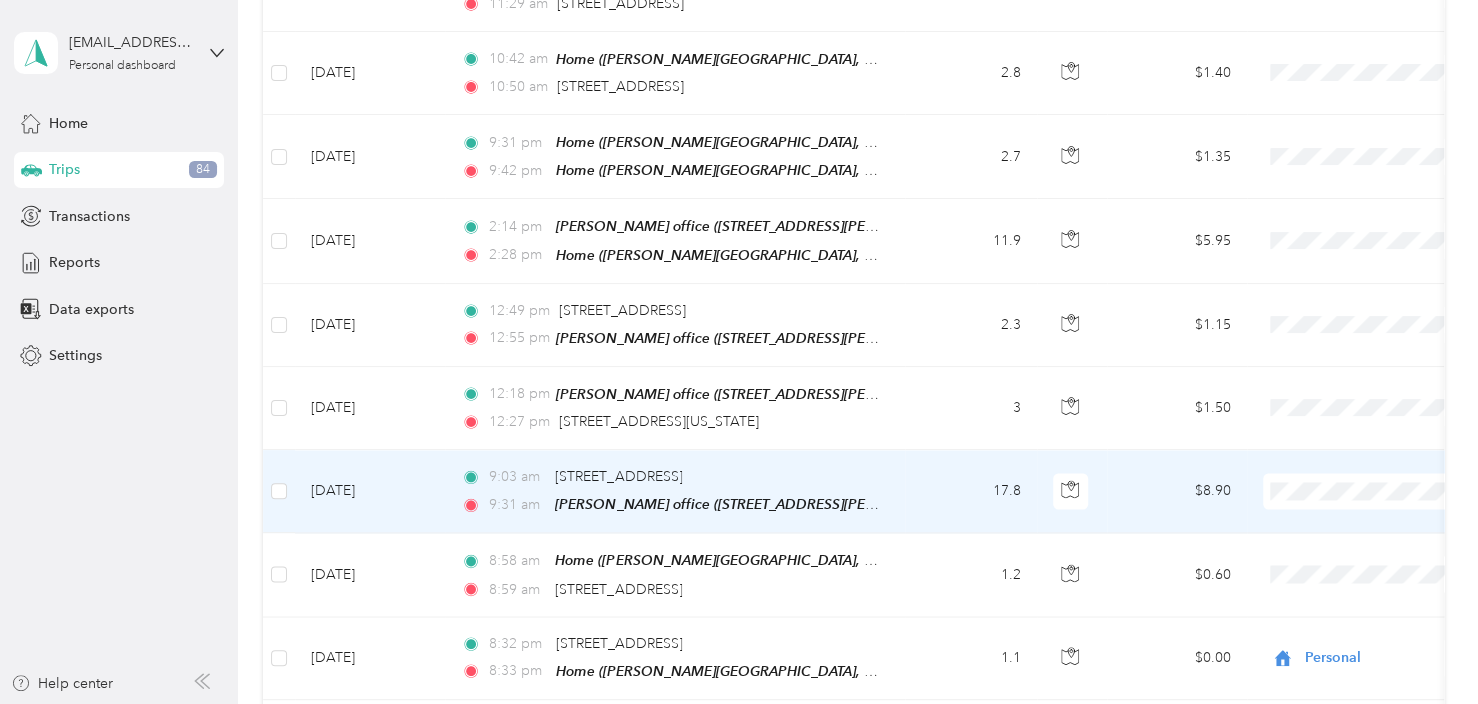 click on "Honor Health Network" at bounding box center (1371, 503) 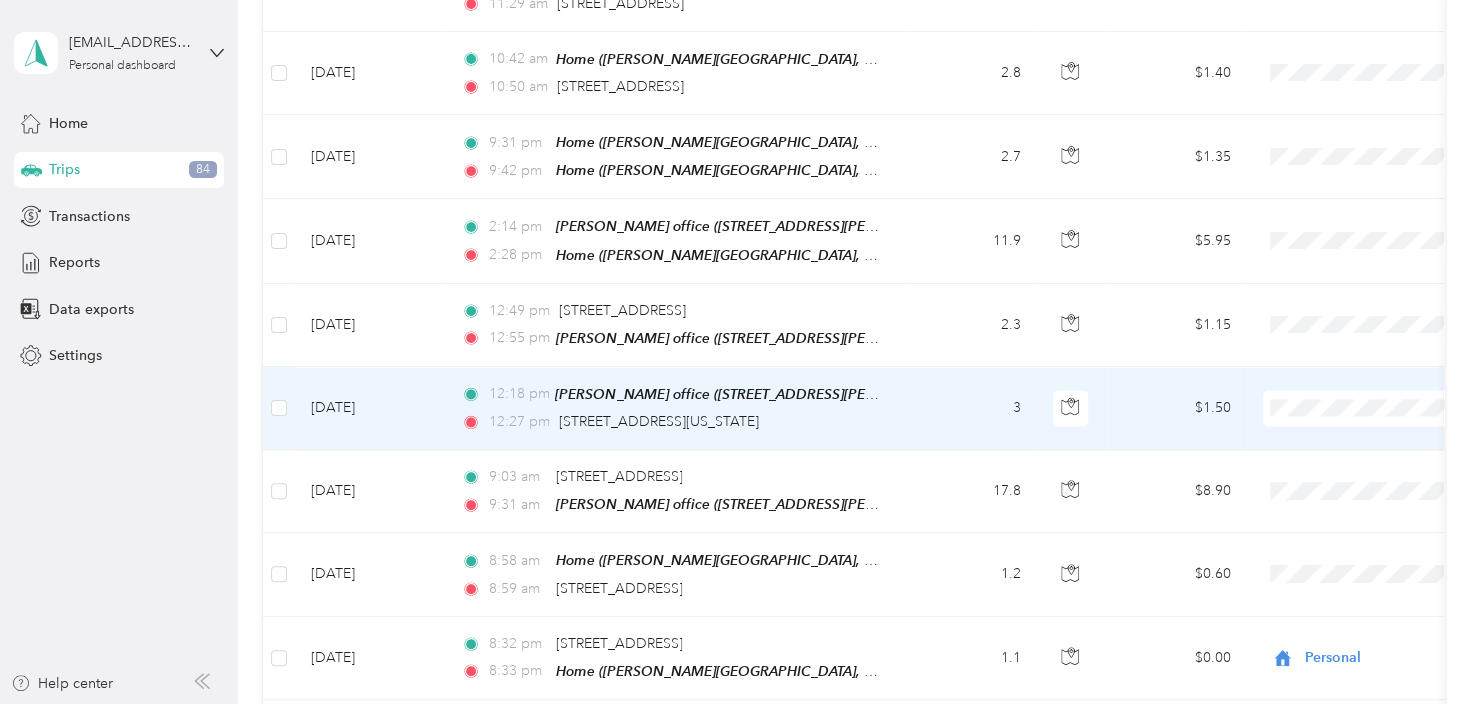 drag, startPoint x: 1303, startPoint y: 412, endPoint x: 1311, endPoint y: 420, distance: 11.313708 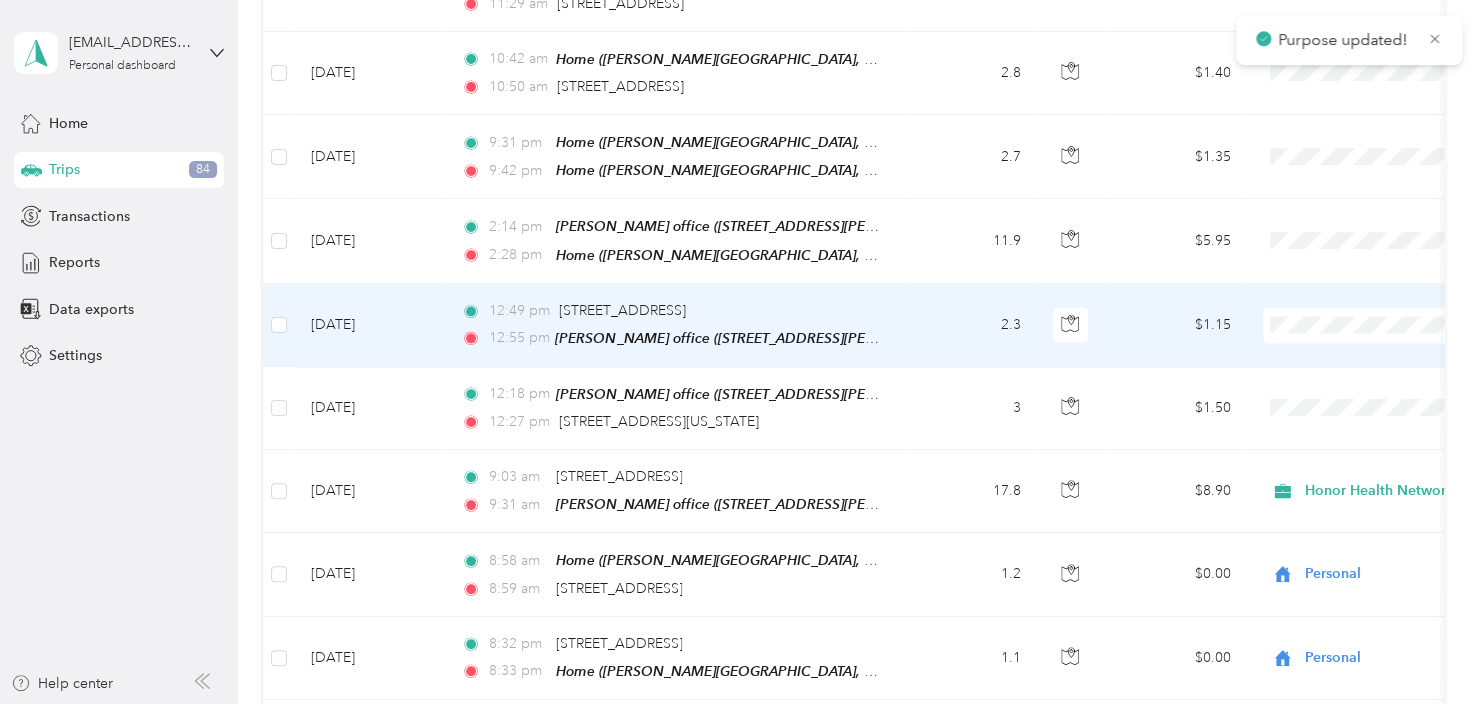 click on "Honor Health Network" at bounding box center [1371, 339] 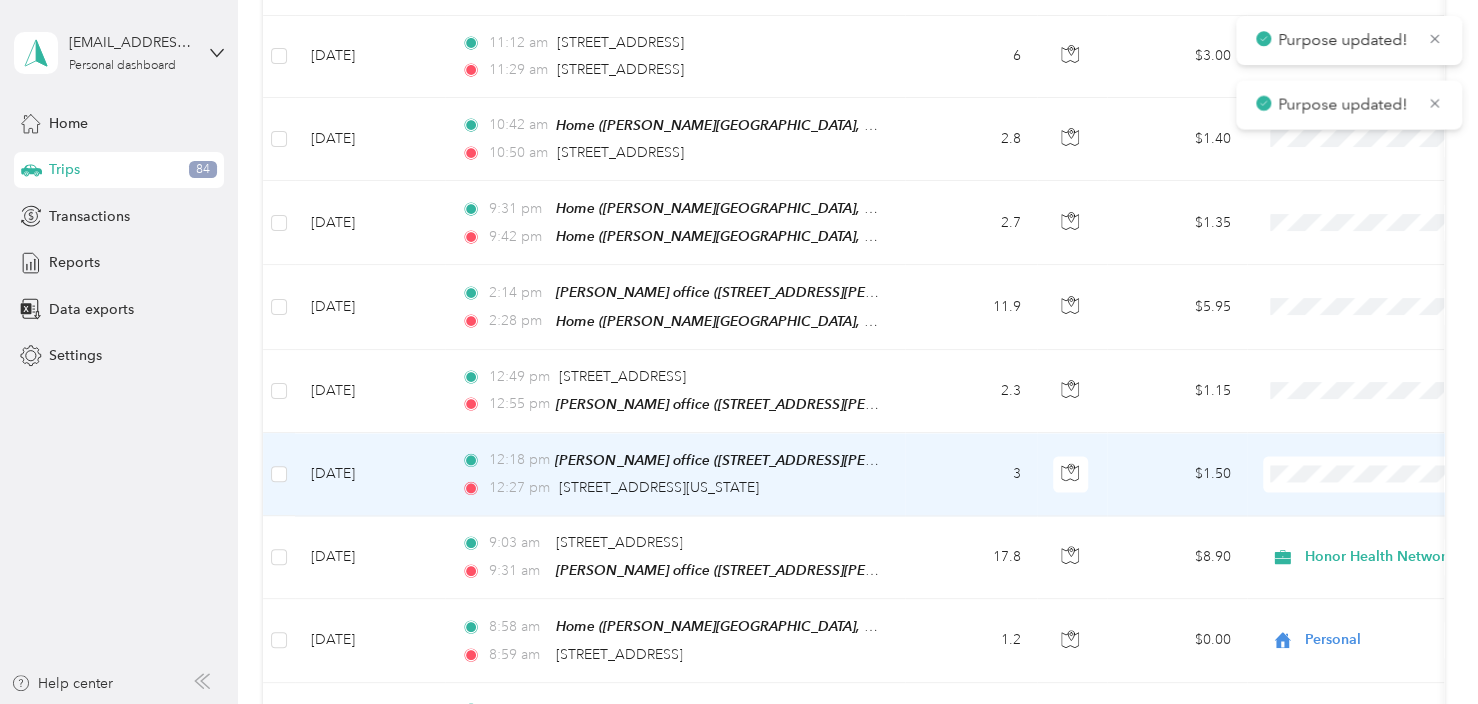 scroll, scrollTop: 1452, scrollLeft: 0, axis: vertical 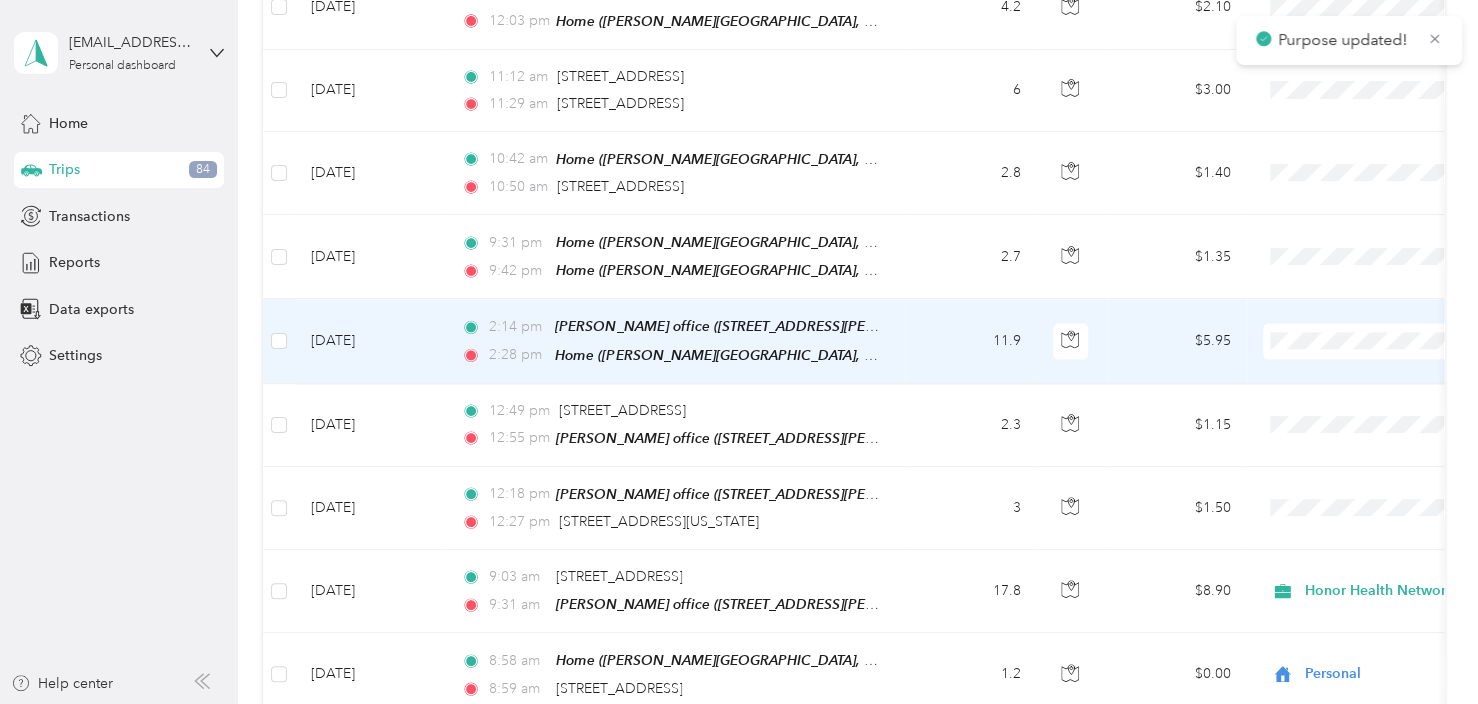 click at bounding box center (1387, 341) 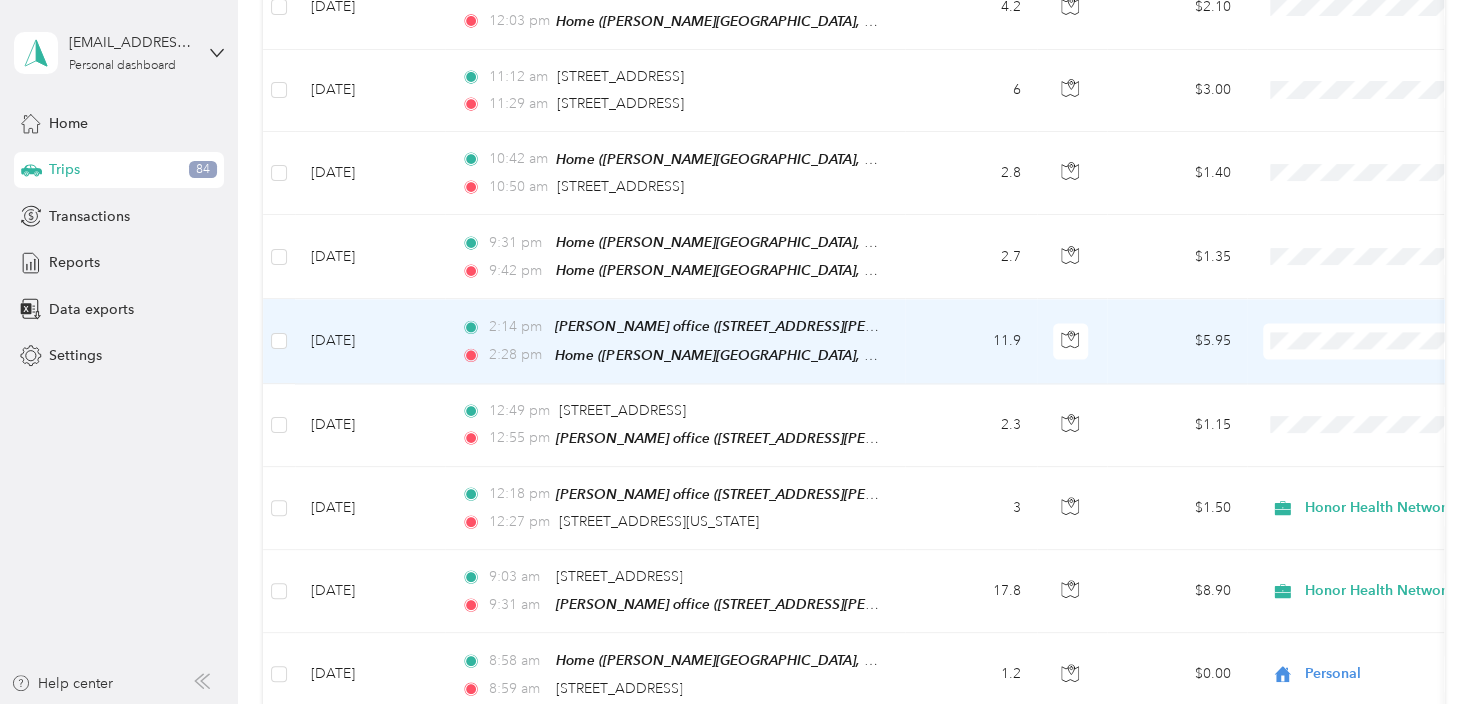 click on "Honor Health Network" at bounding box center [1371, 356] 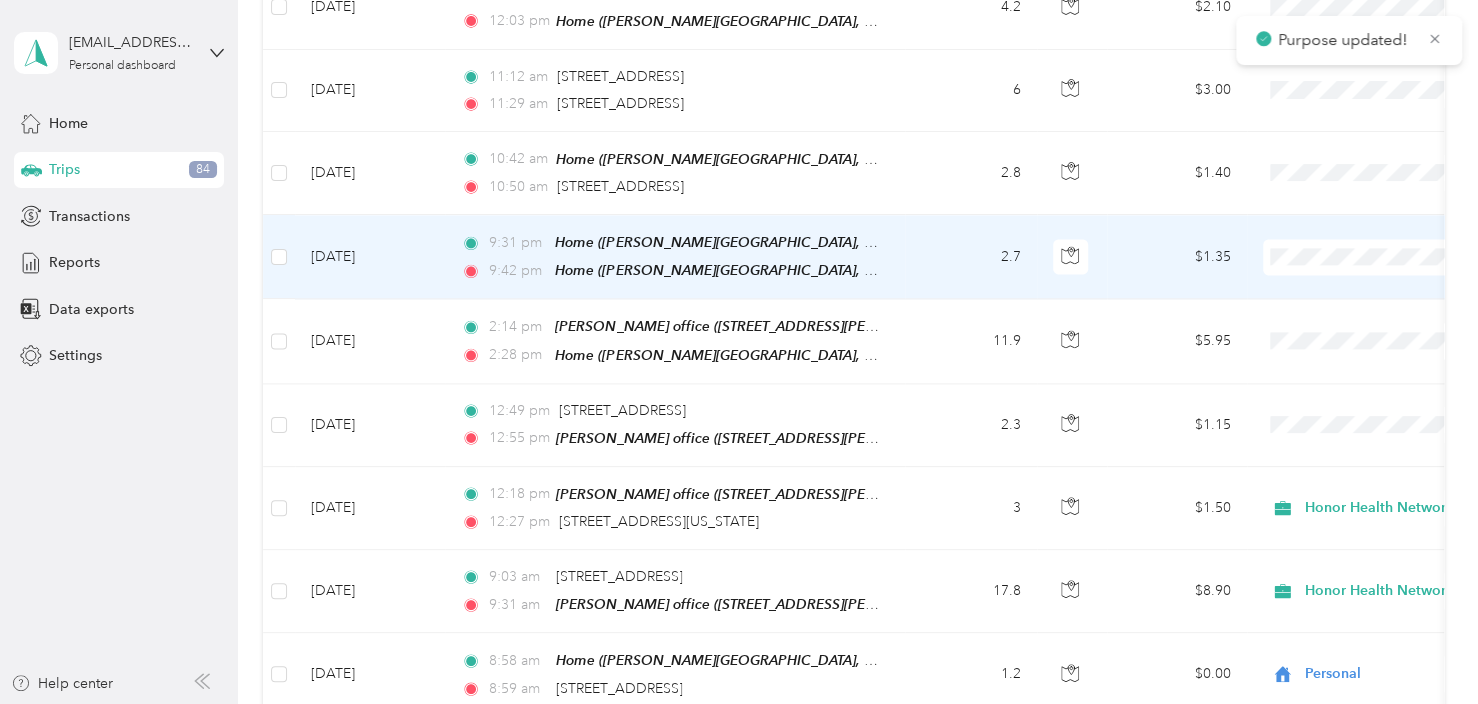 scroll, scrollTop: 1252, scrollLeft: 0, axis: vertical 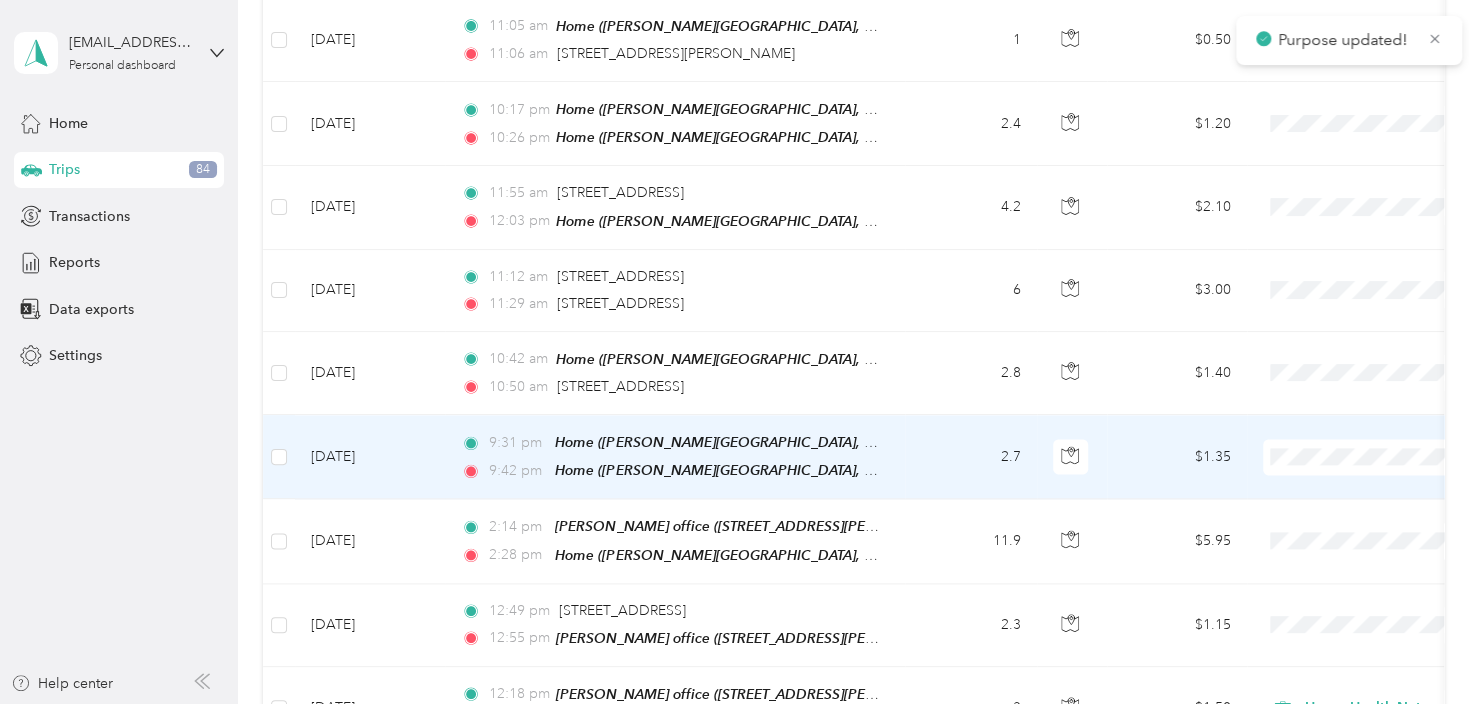 click at bounding box center [1387, 457] 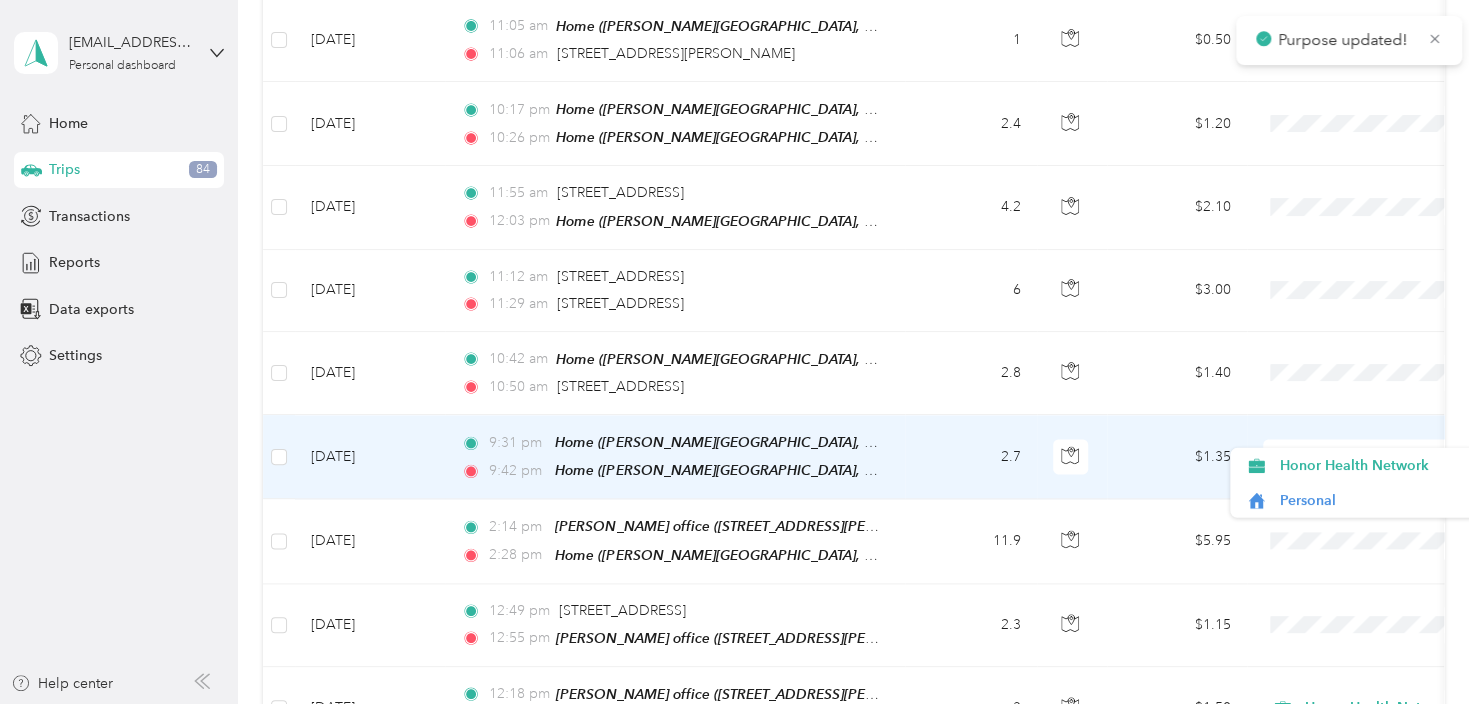 click at bounding box center (1387, 373) 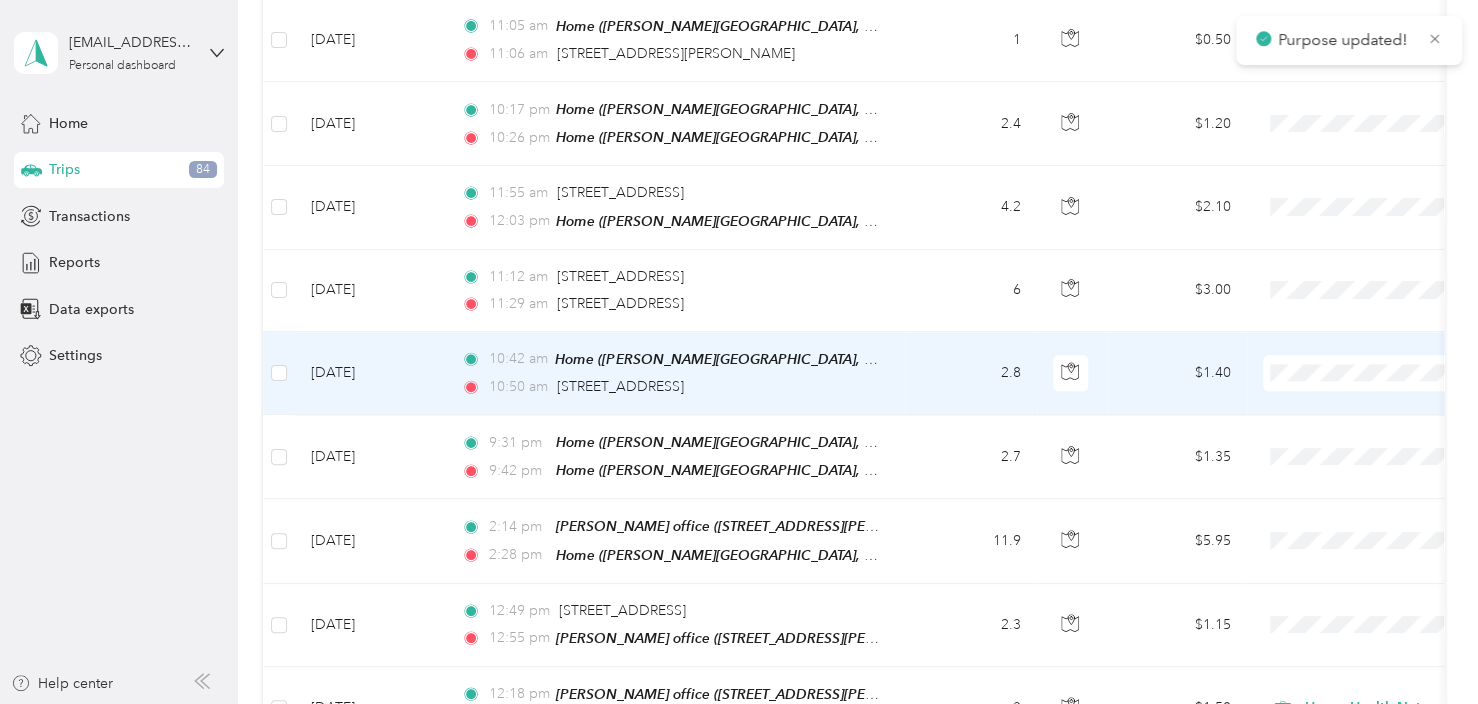 click on "Personal" at bounding box center (1371, 428) 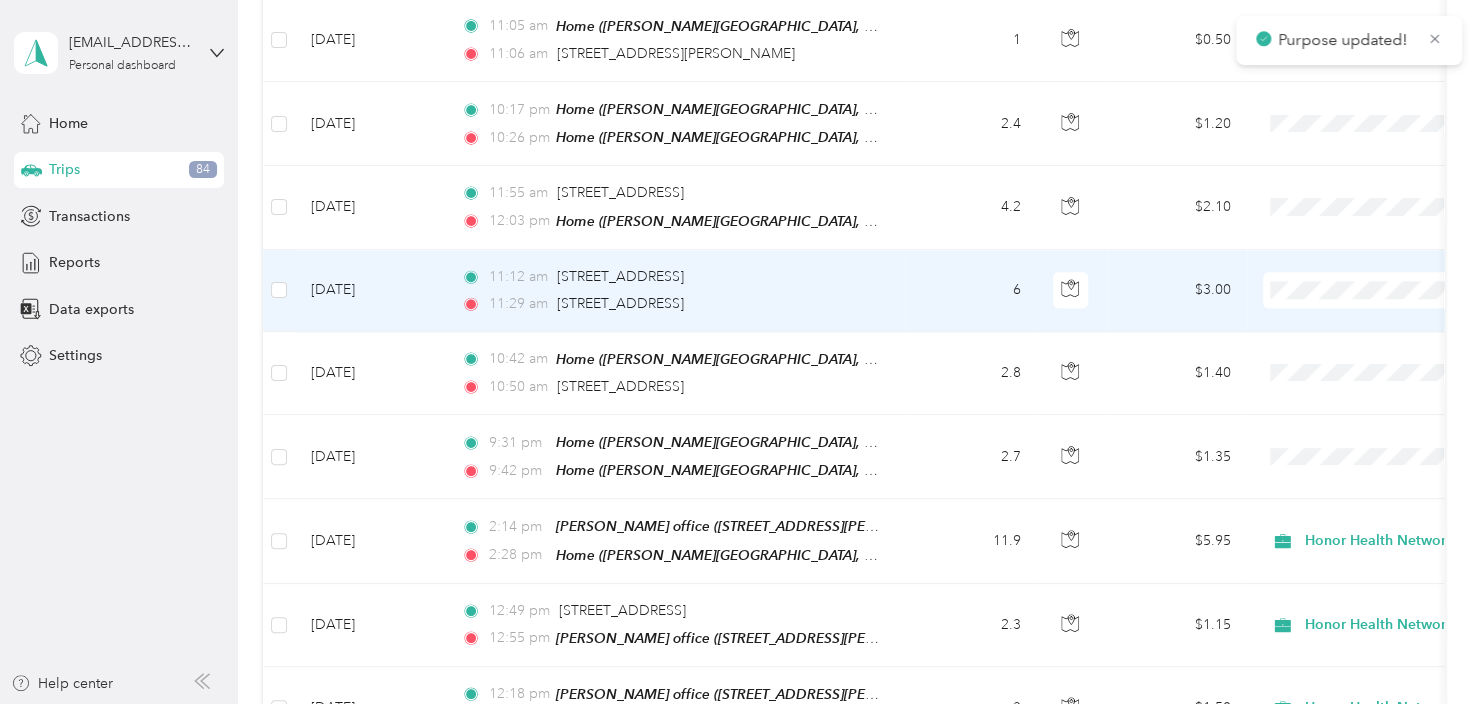 click on "Personal" at bounding box center [1354, 346] 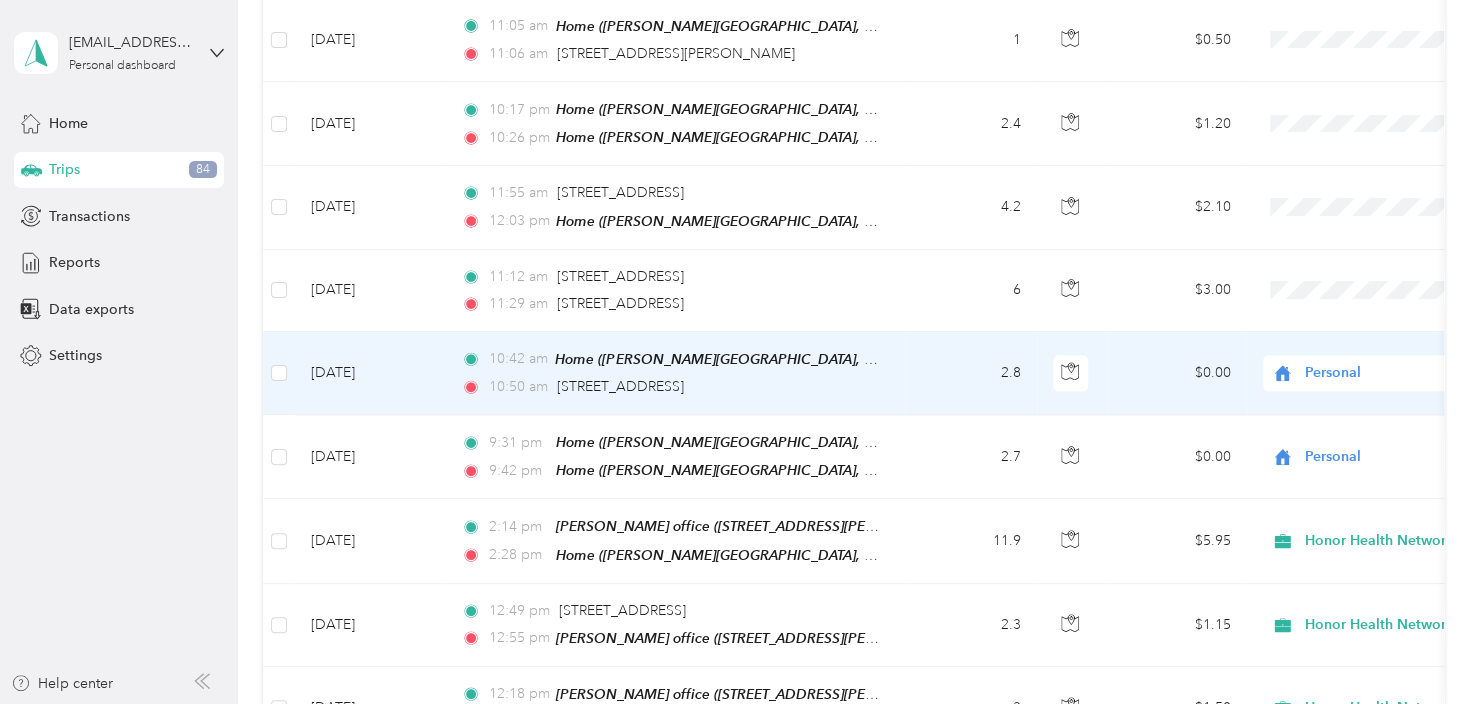 click on "Honor Health Network" at bounding box center (1371, 393) 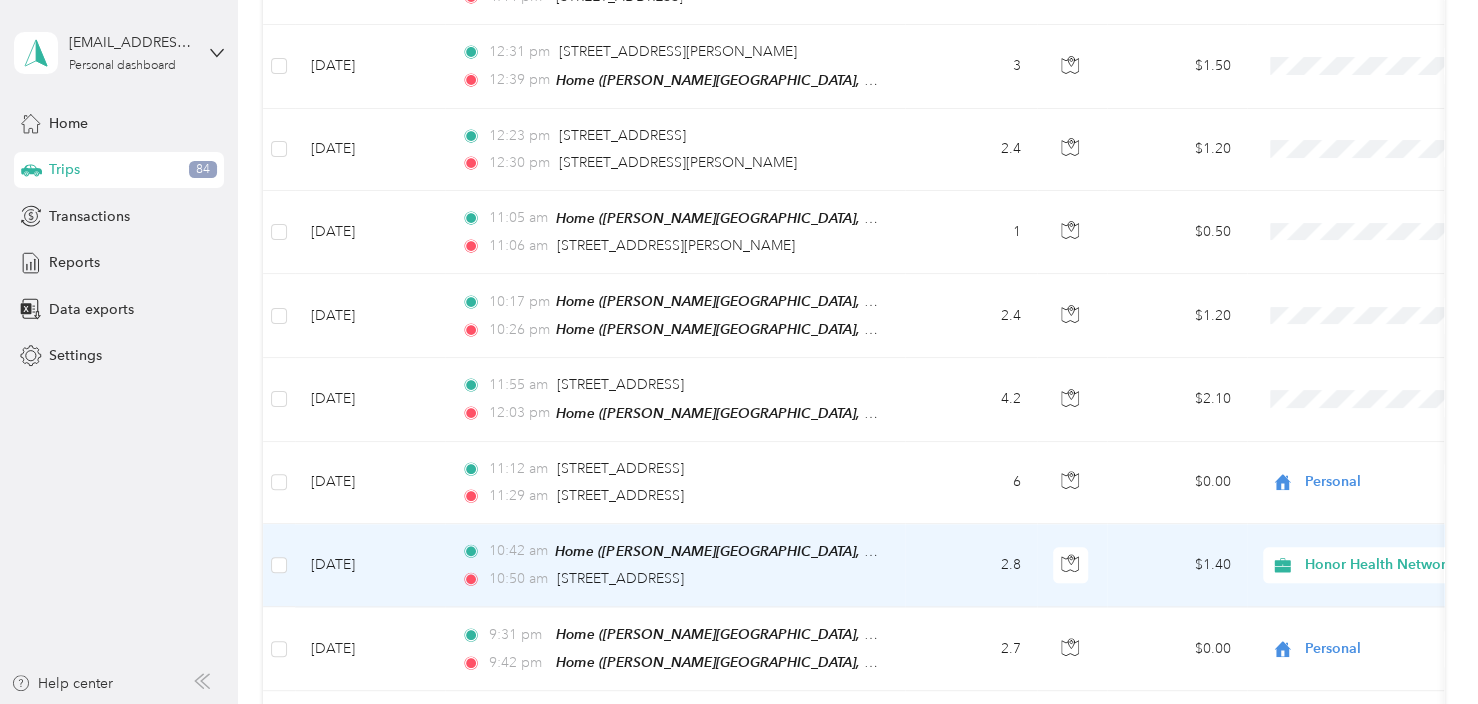 scroll, scrollTop: 1052, scrollLeft: 0, axis: vertical 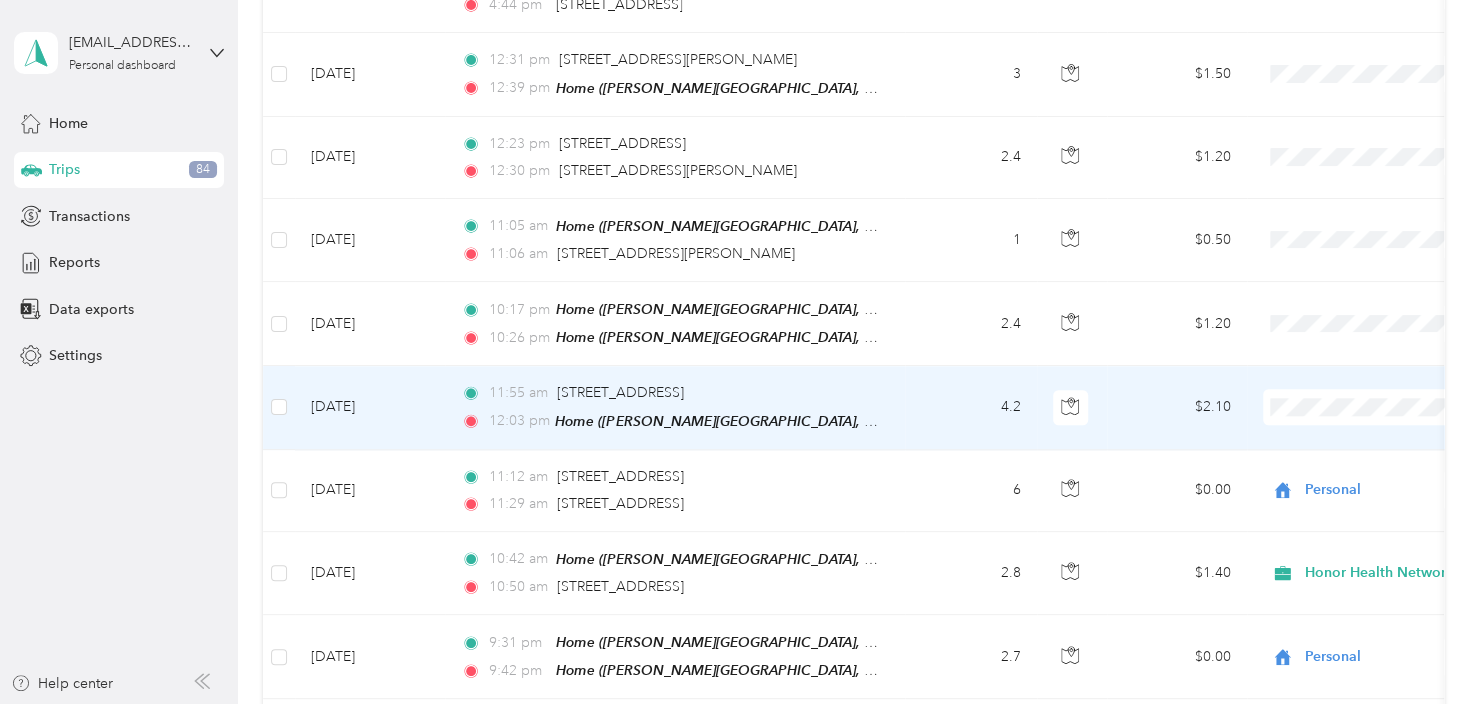 click on "Personal" at bounding box center [1371, 464] 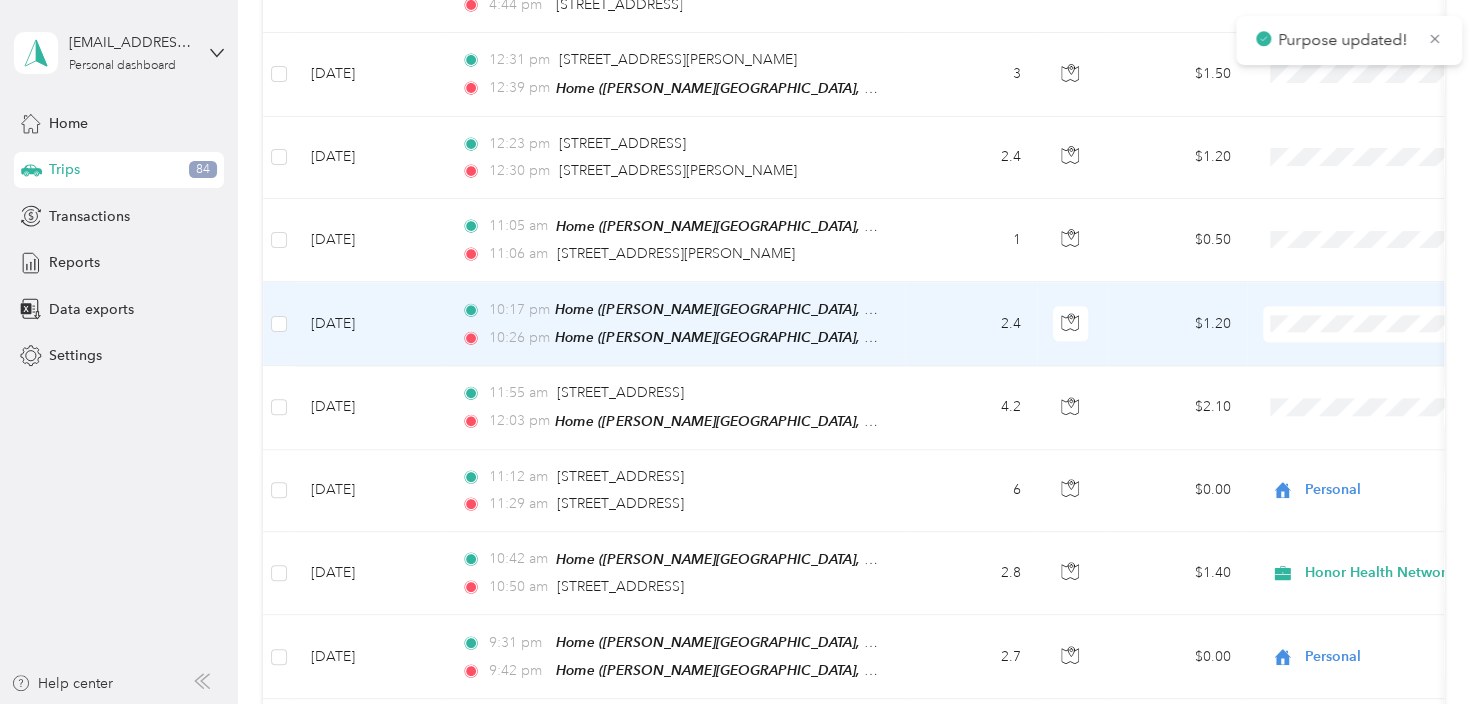click at bounding box center [1387, 324] 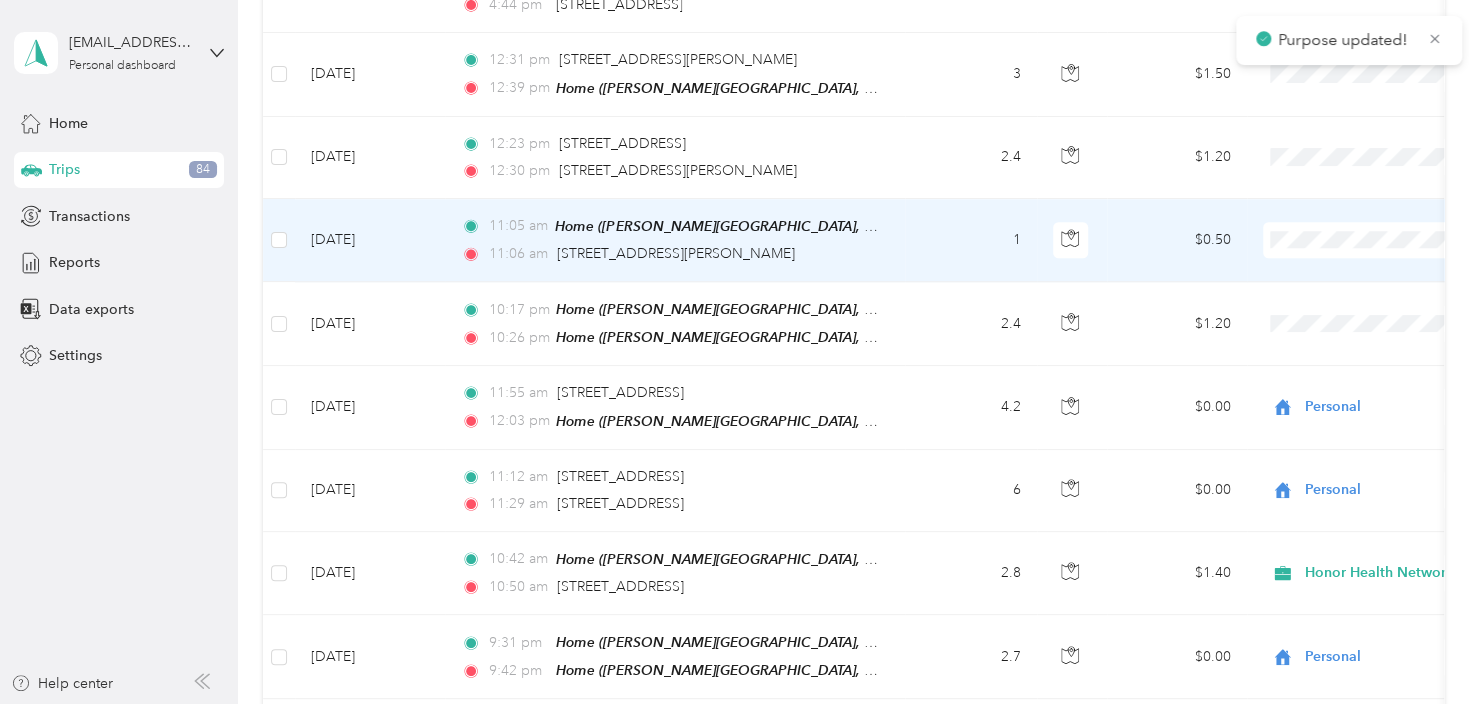 drag, startPoint x: 1317, startPoint y: 237, endPoint x: 1309, endPoint y: 291, distance: 54.589375 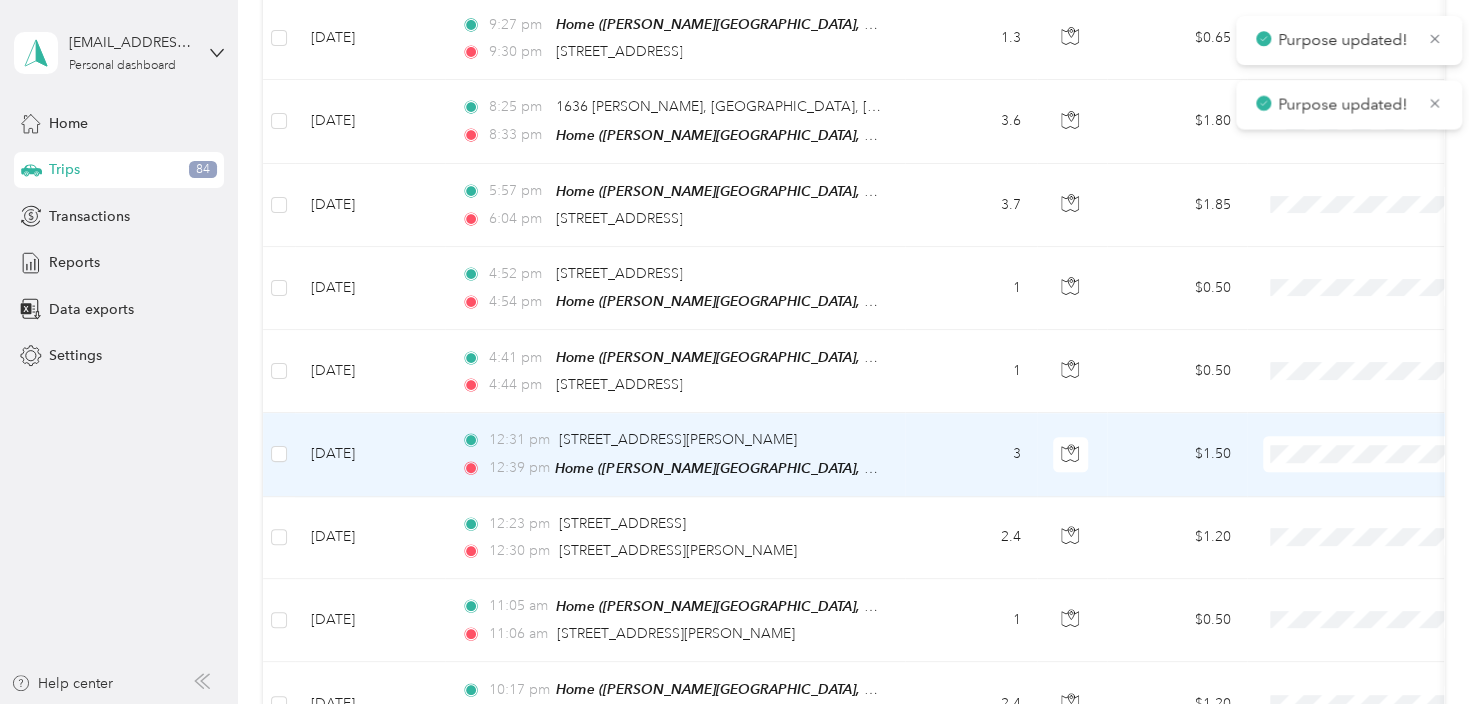 scroll, scrollTop: 652, scrollLeft: 0, axis: vertical 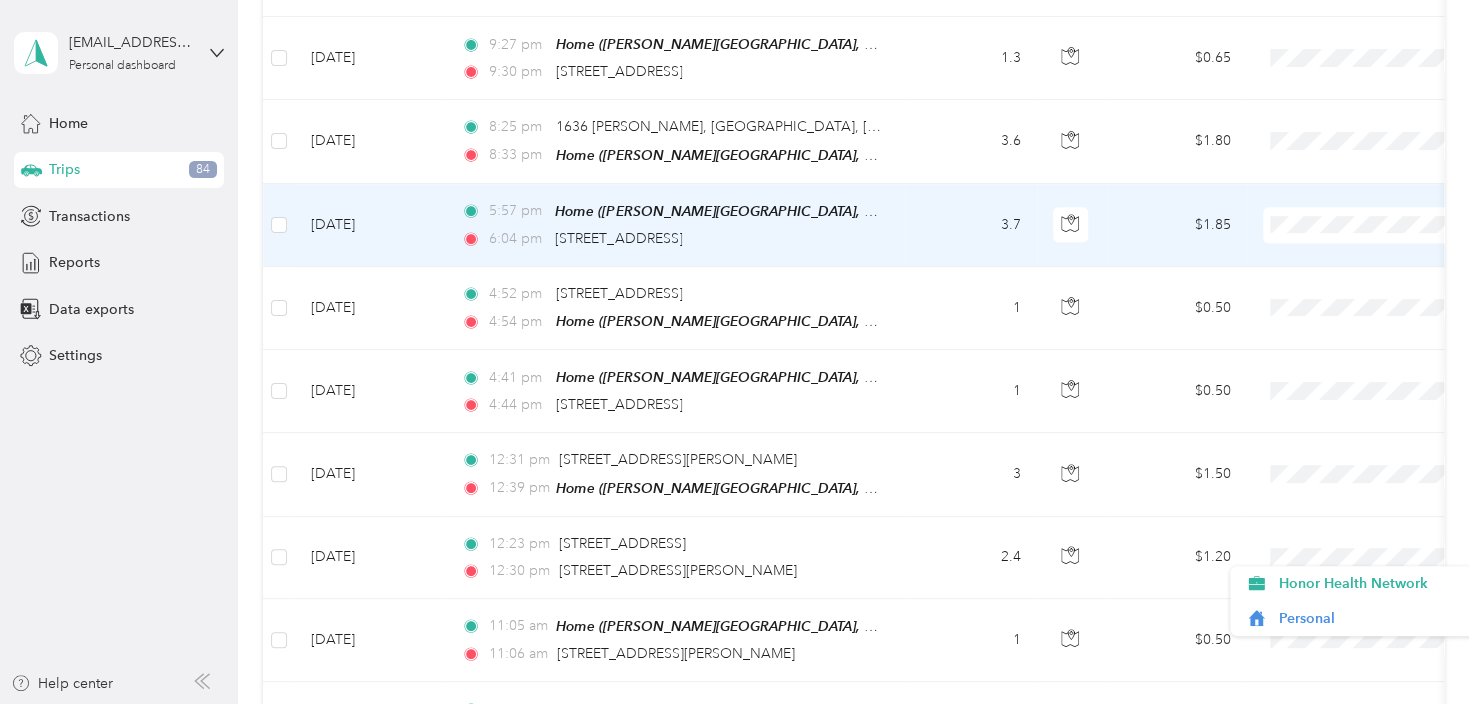 click at bounding box center (1387, 225) 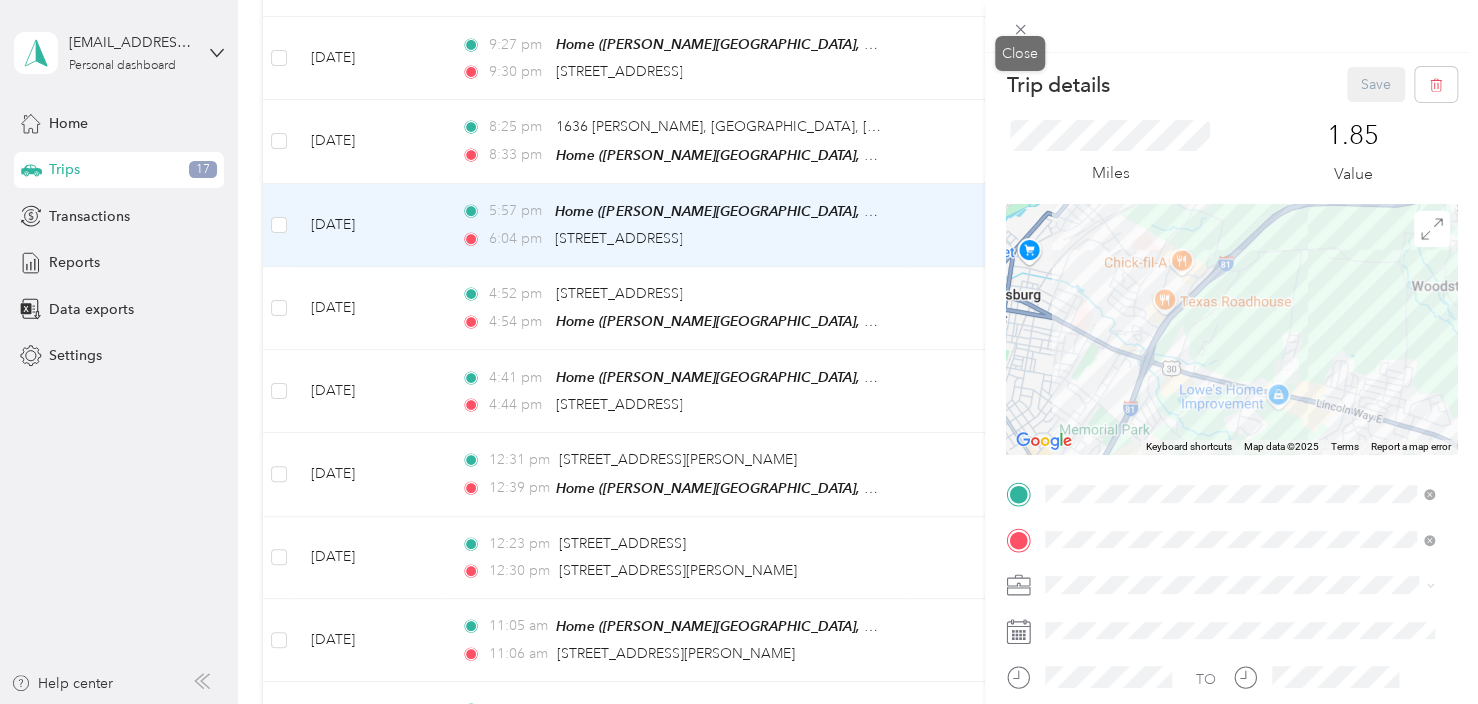 click 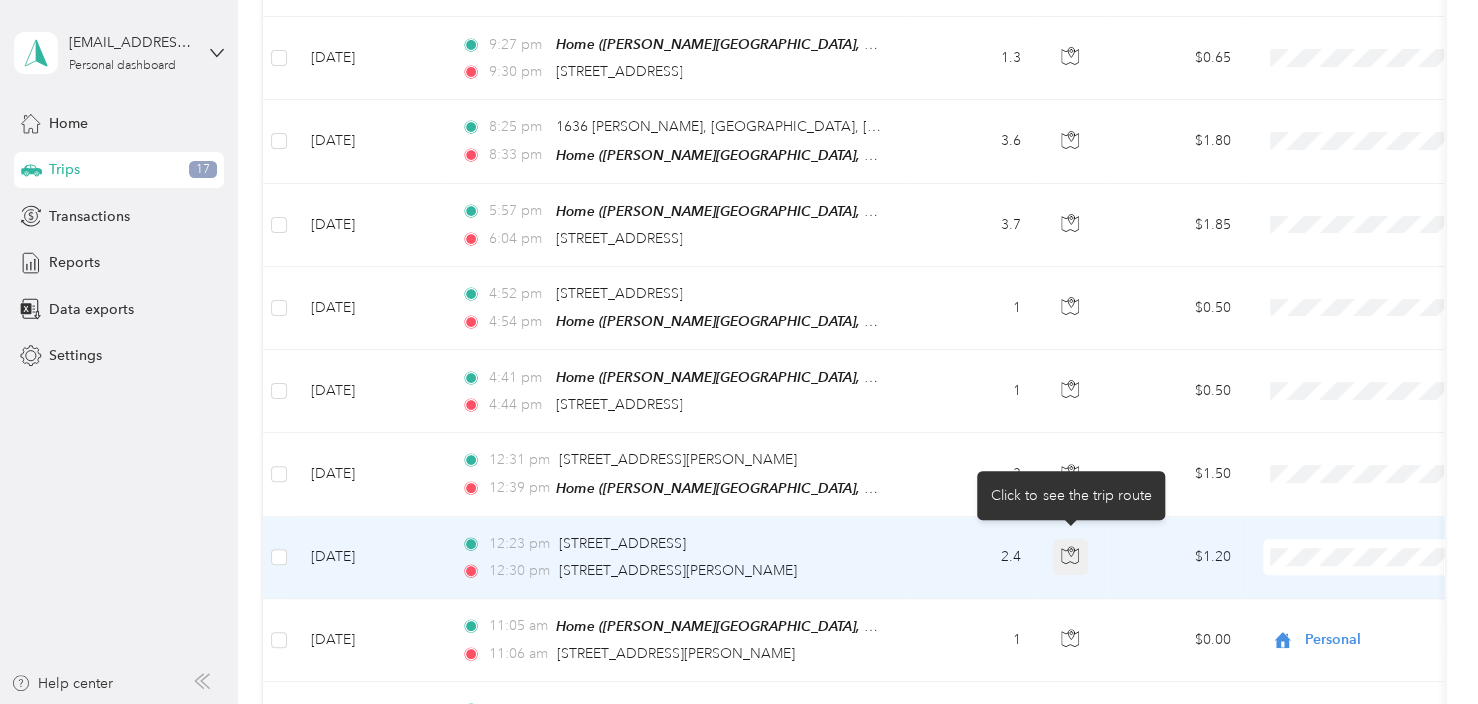 click 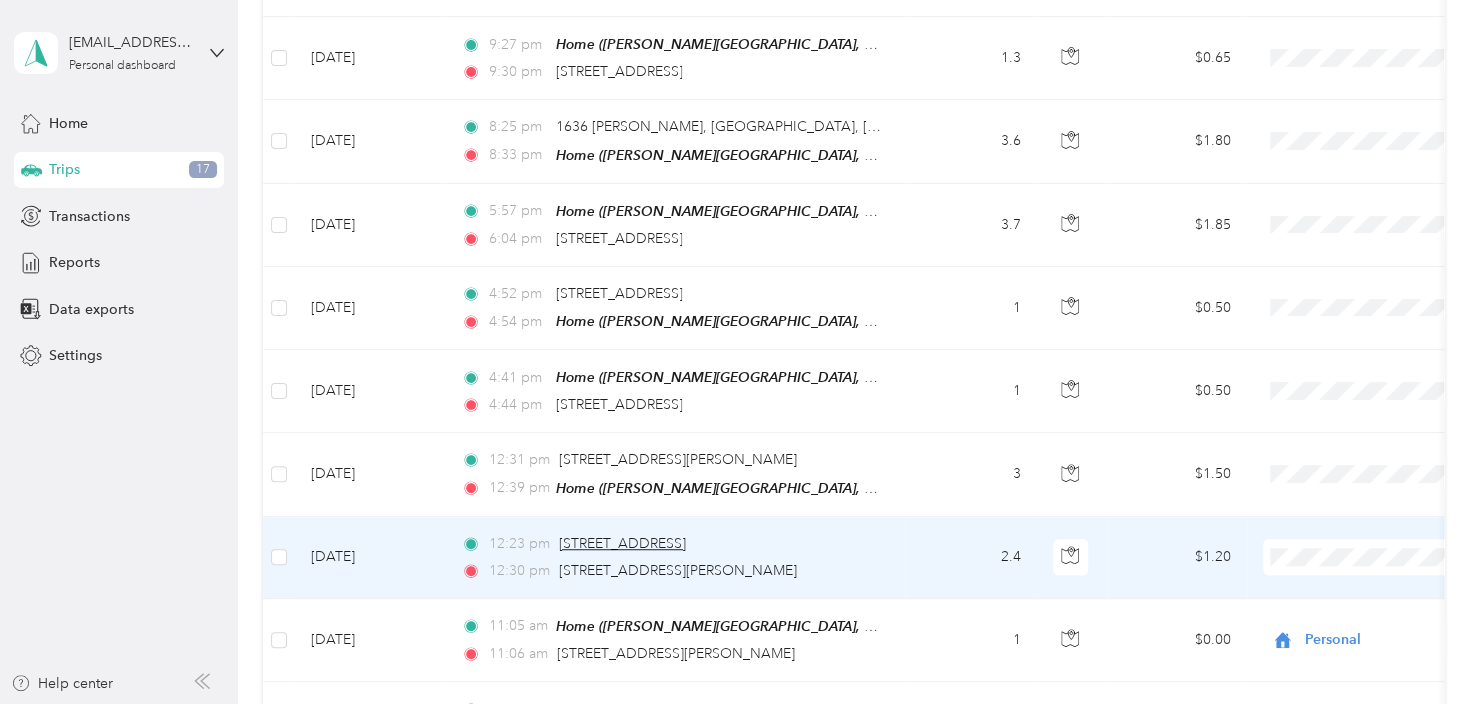 click on "[STREET_ADDRESS]" at bounding box center (622, 543) 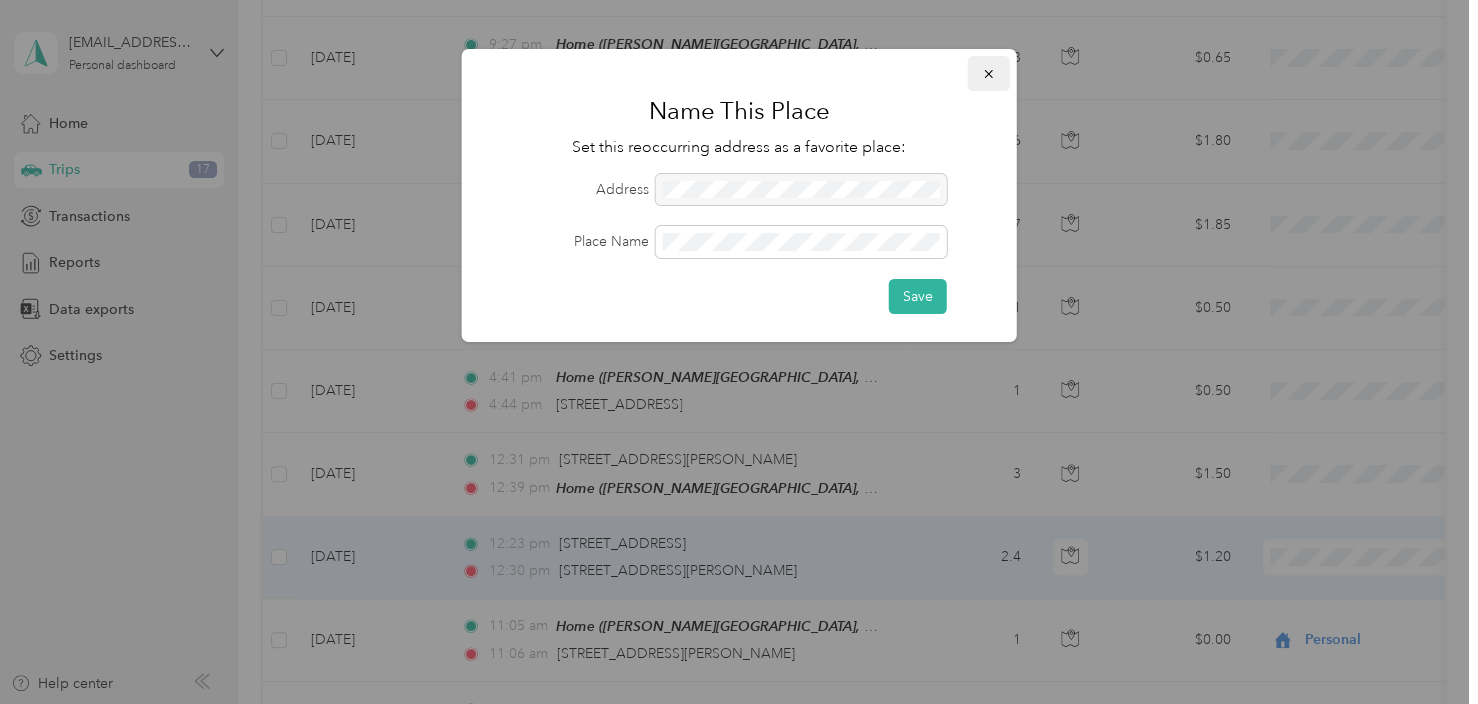 click 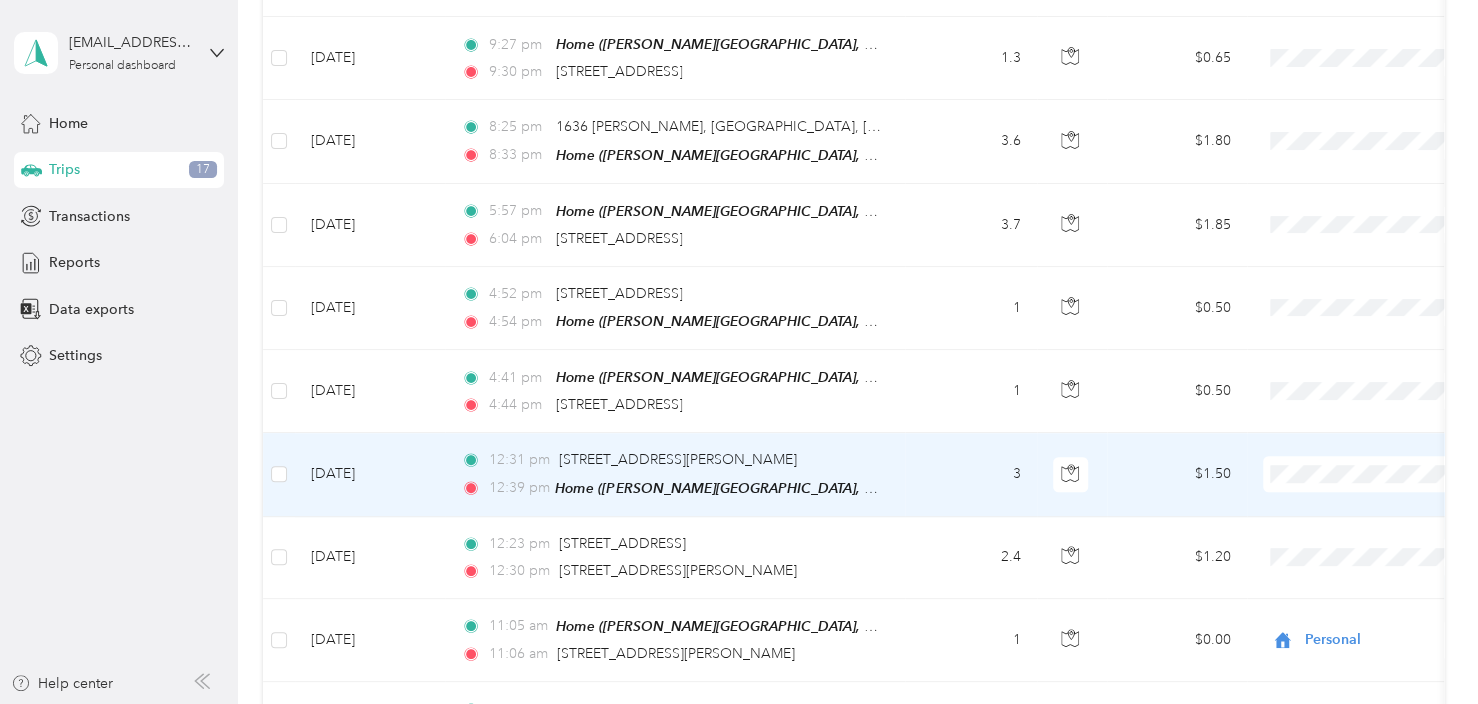 click on "$1.50" at bounding box center [1177, 474] 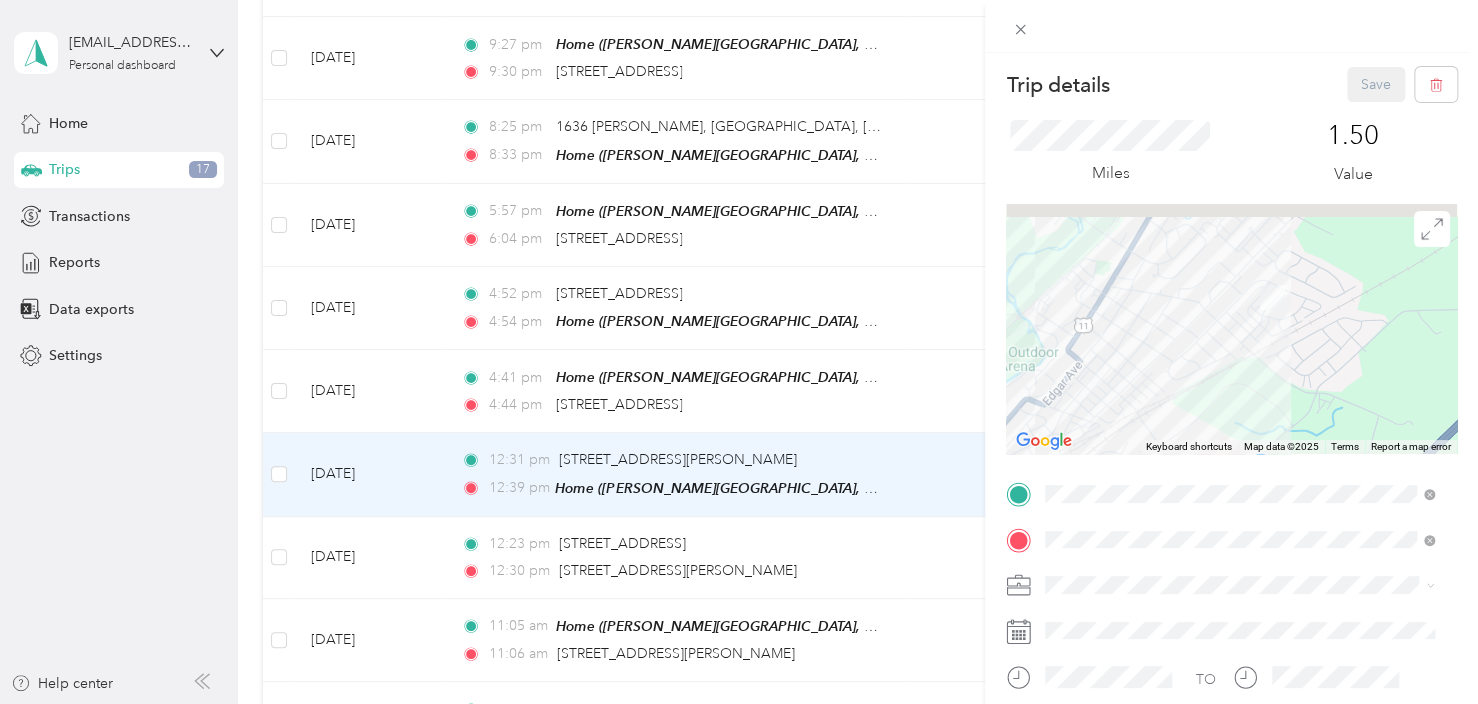 drag, startPoint x: 1326, startPoint y: 344, endPoint x: 1027, endPoint y: 497, distance: 335.872 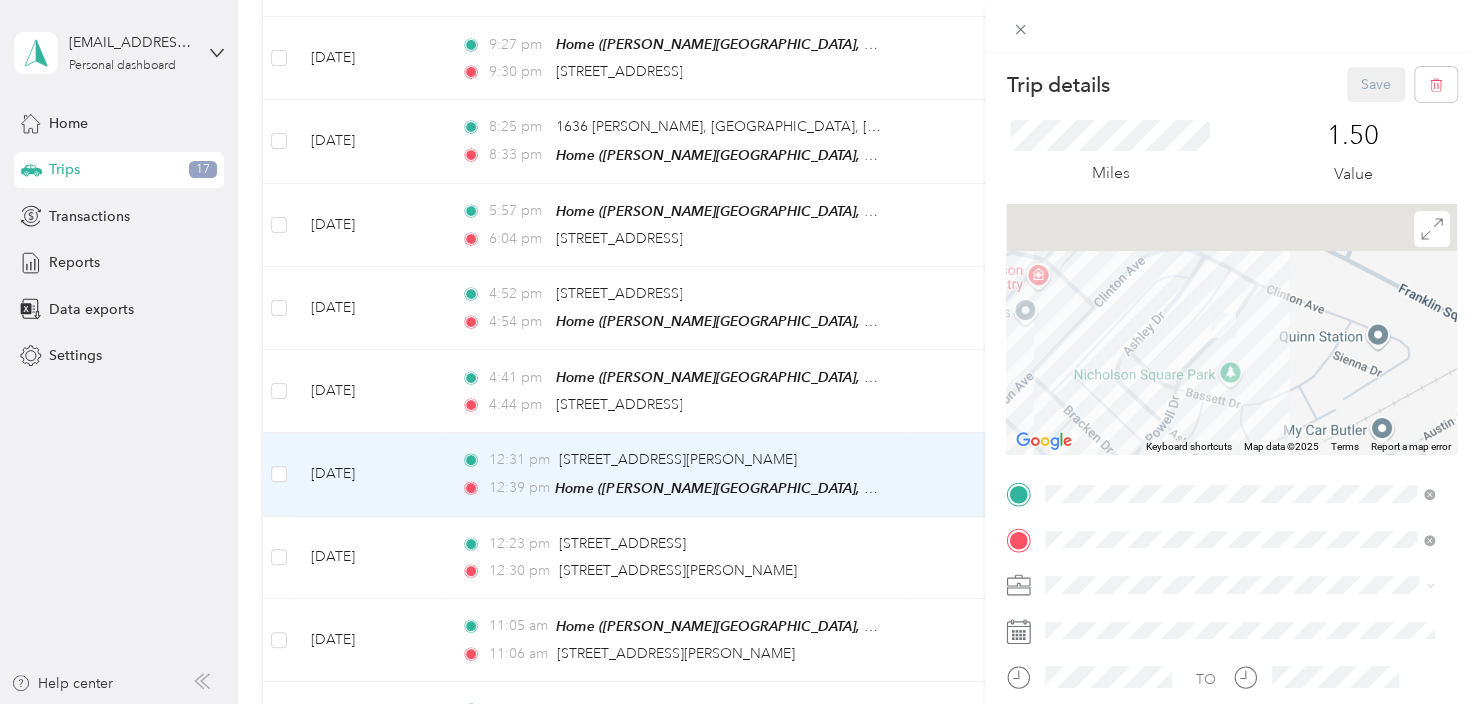 drag, startPoint x: 1406, startPoint y: 253, endPoint x: 1244, endPoint y: 402, distance: 220.10225 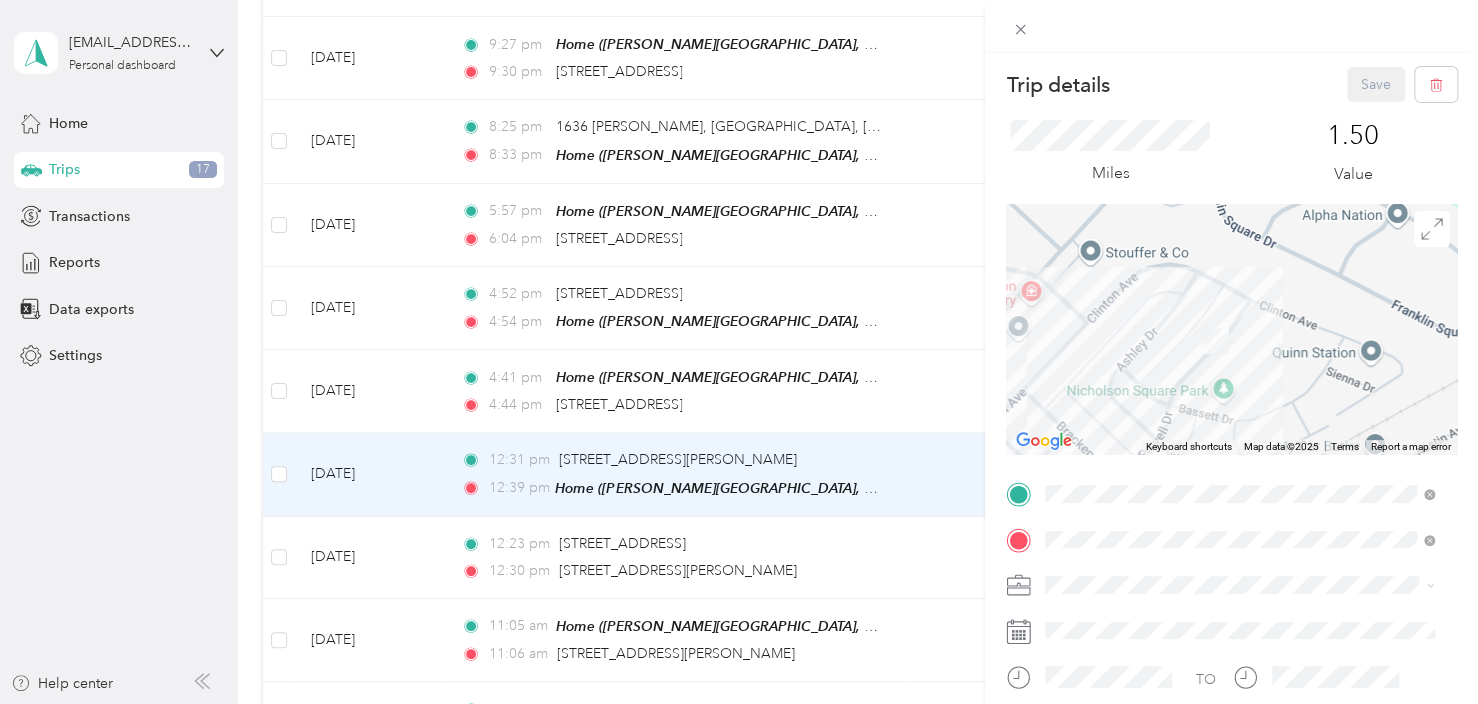 drag, startPoint x: 1152, startPoint y: 367, endPoint x: 1531, endPoint y: 221, distance: 406.149 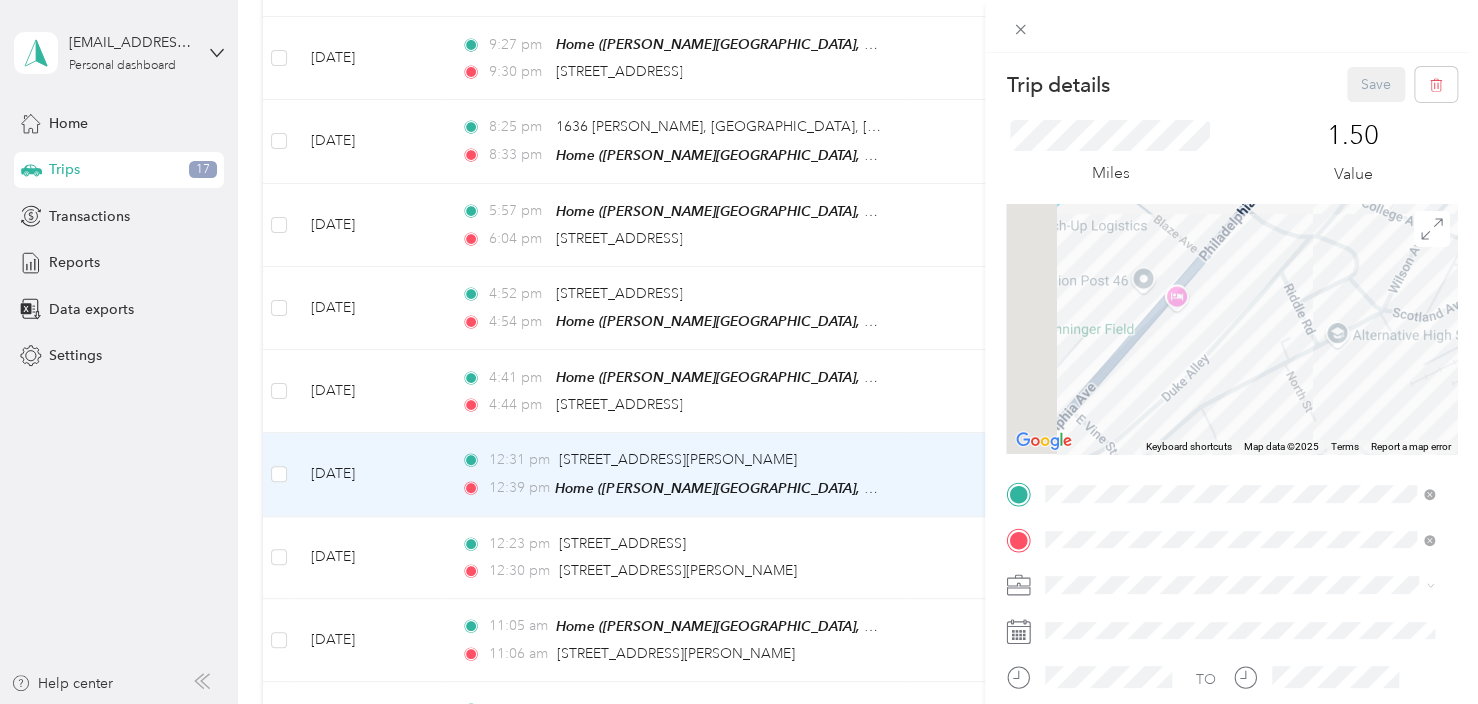 drag, startPoint x: 1250, startPoint y: 400, endPoint x: 1388, endPoint y: 152, distance: 283.80978 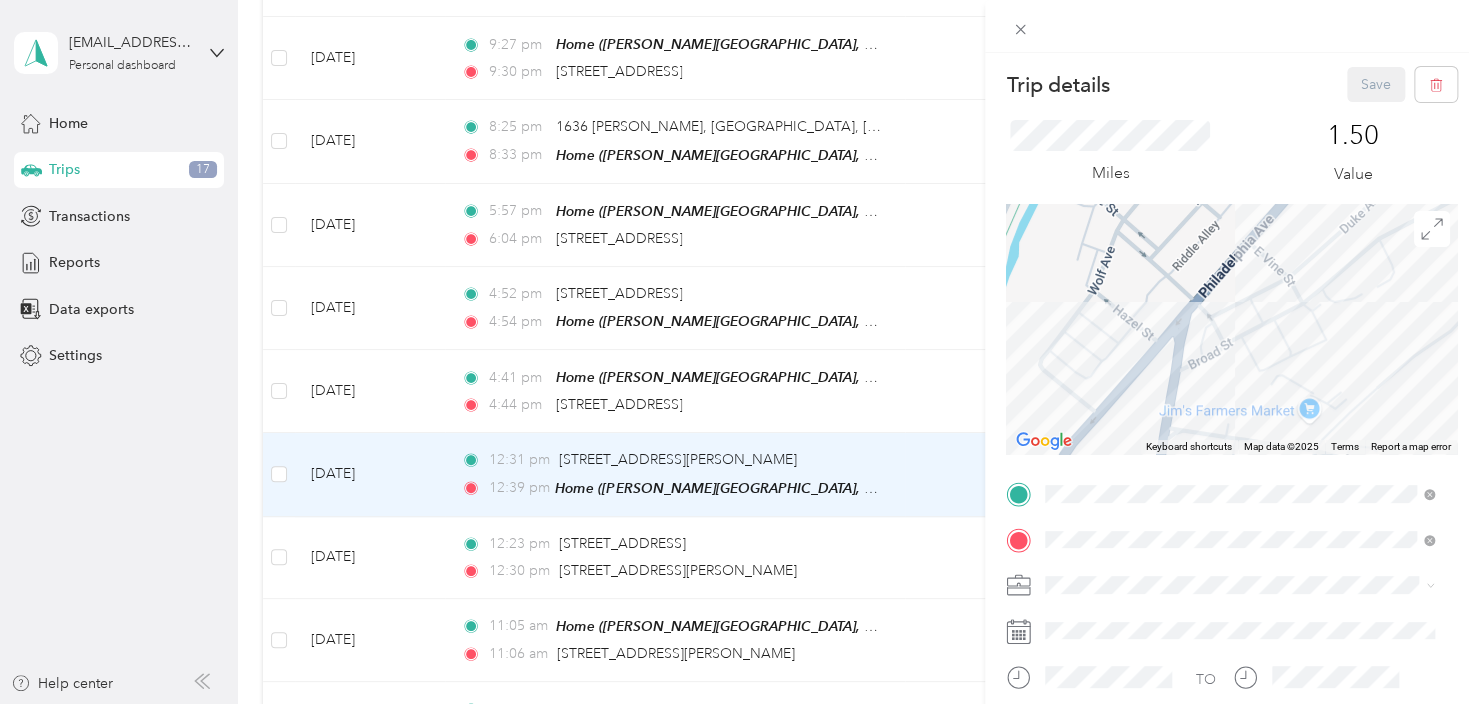 drag, startPoint x: 1217, startPoint y: 390, endPoint x: 1368, endPoint y: 236, distance: 215.678 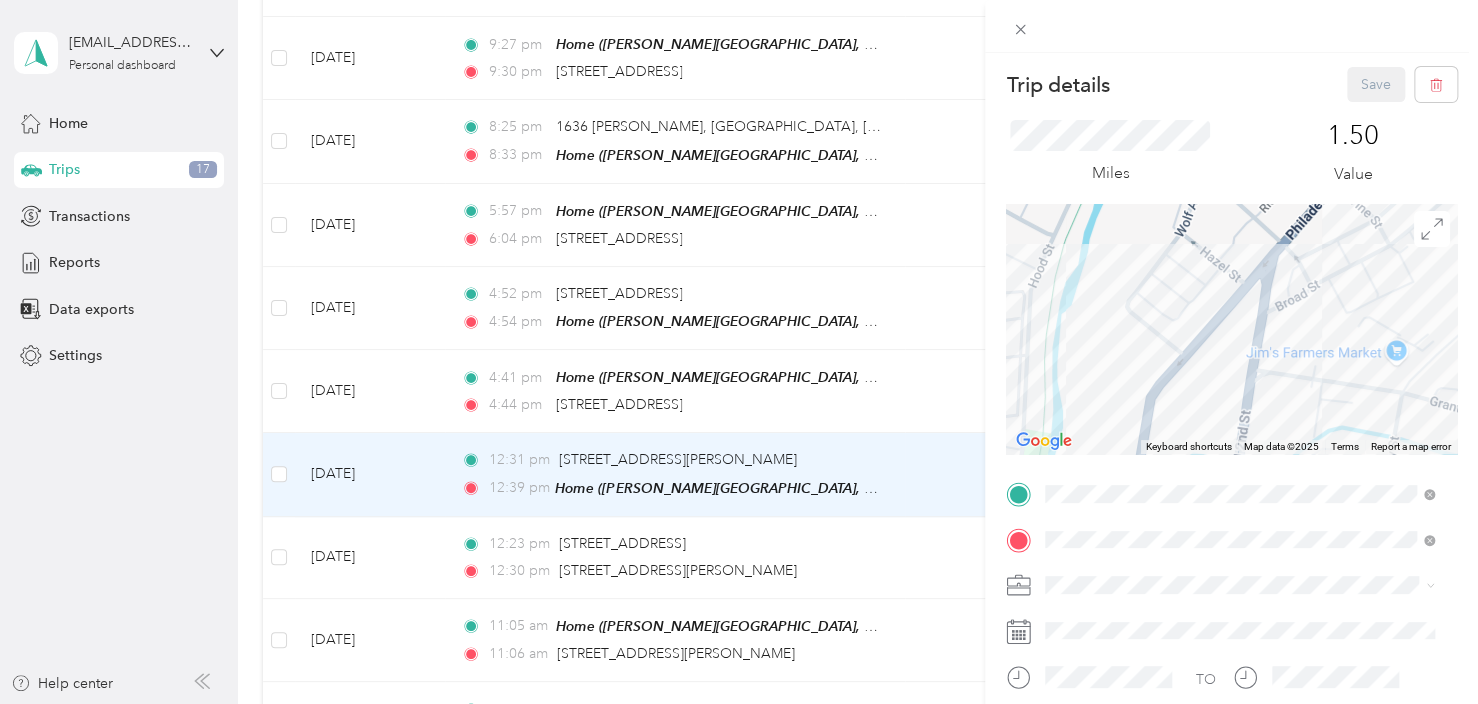 drag, startPoint x: 1250, startPoint y: 357, endPoint x: 1317, endPoint y: 243, distance: 132.23087 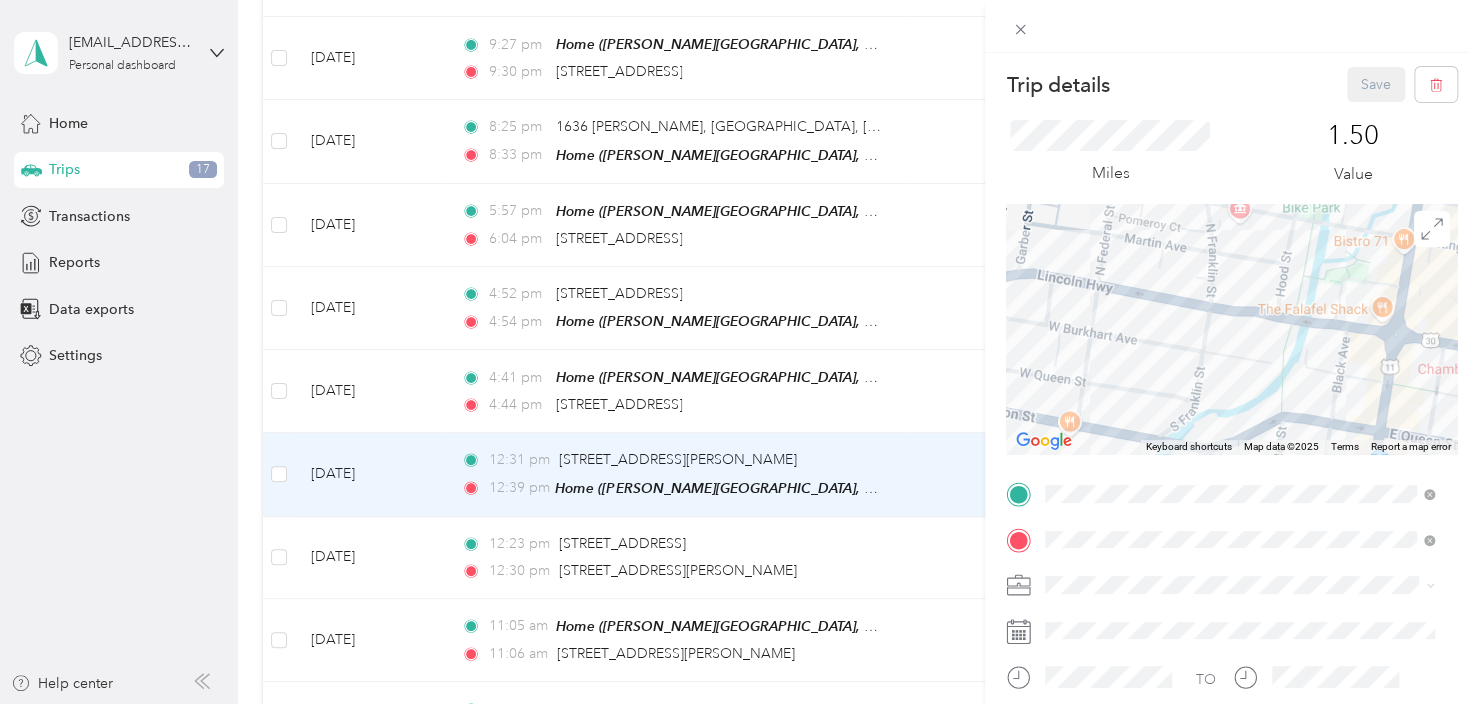 drag, startPoint x: 1107, startPoint y: 360, endPoint x: 1391, endPoint y: 284, distance: 293.9932 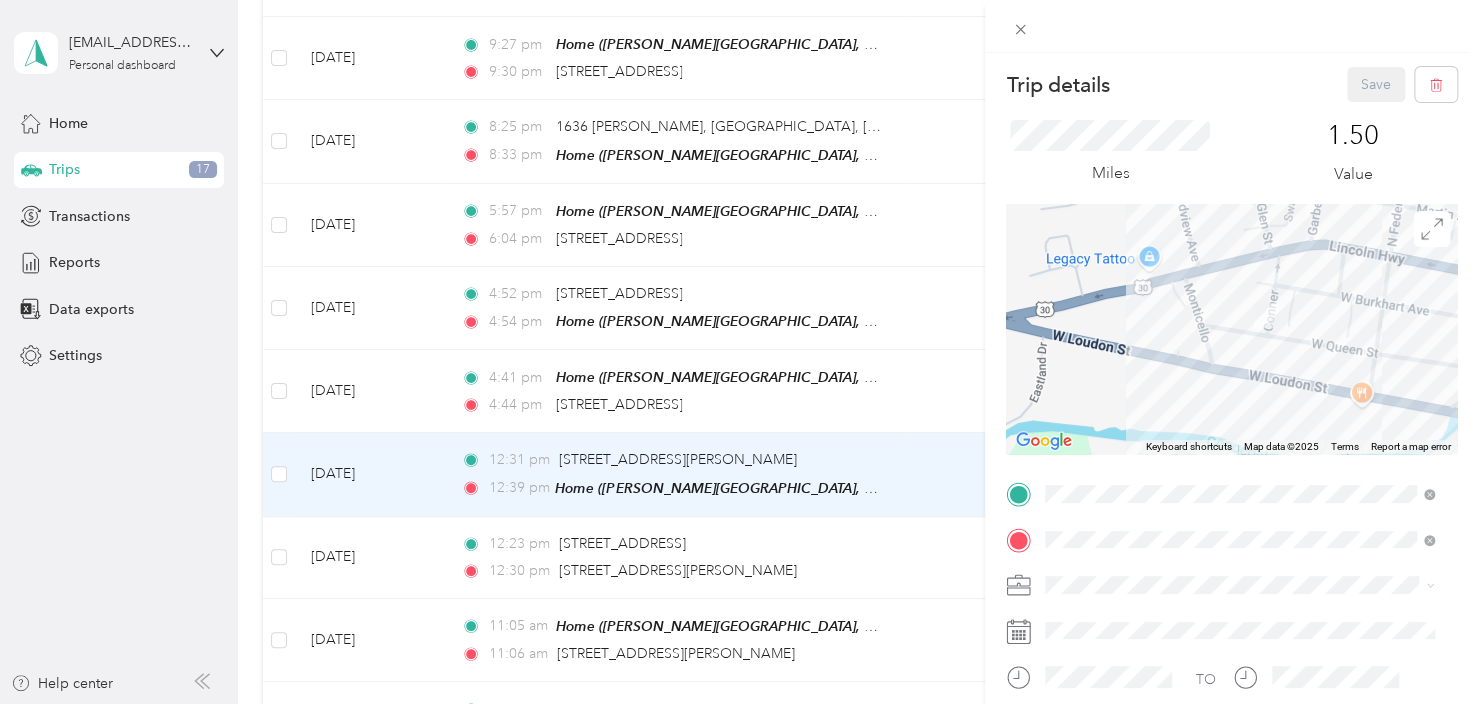 drag, startPoint x: 1137, startPoint y: 352, endPoint x: 1428, endPoint y: 333, distance: 291.61963 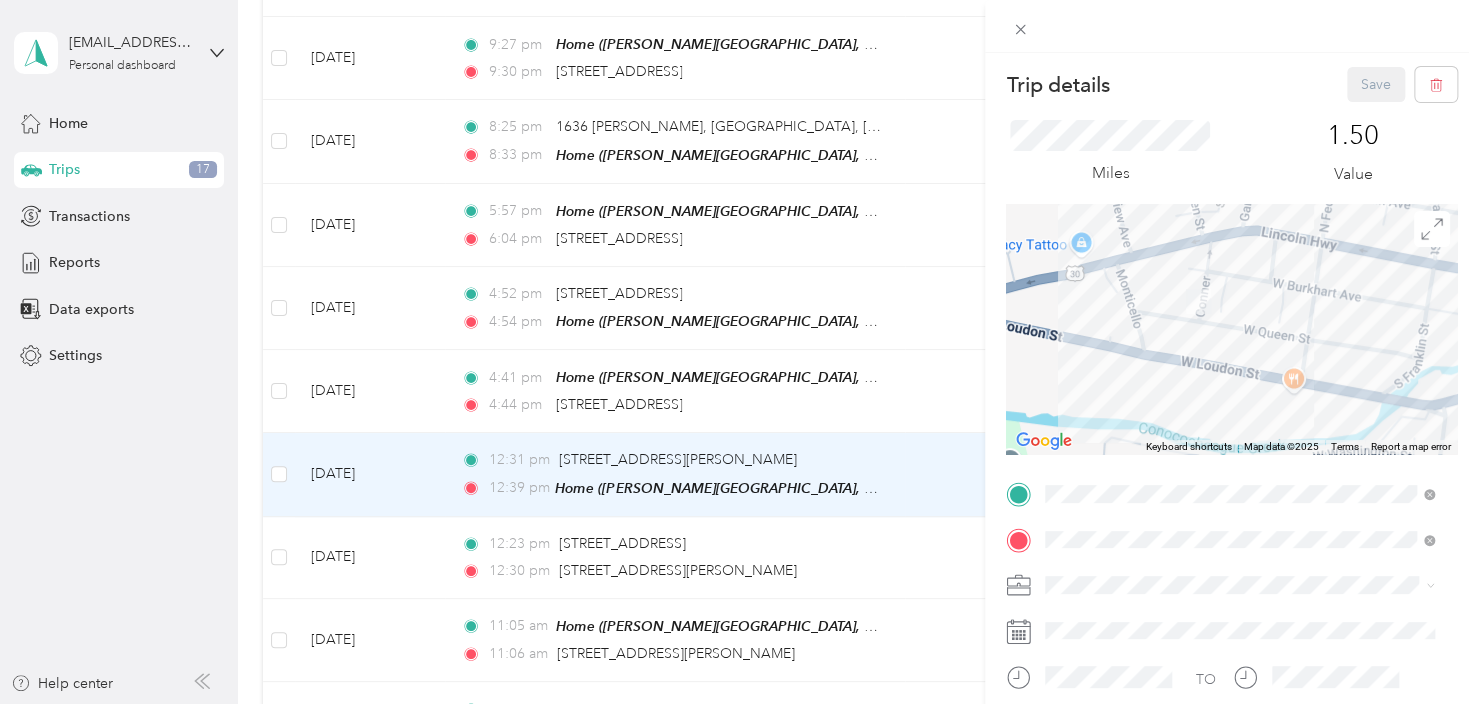 drag, startPoint x: 1152, startPoint y: 356, endPoint x: 1092, endPoint y: 329, distance: 65.795135 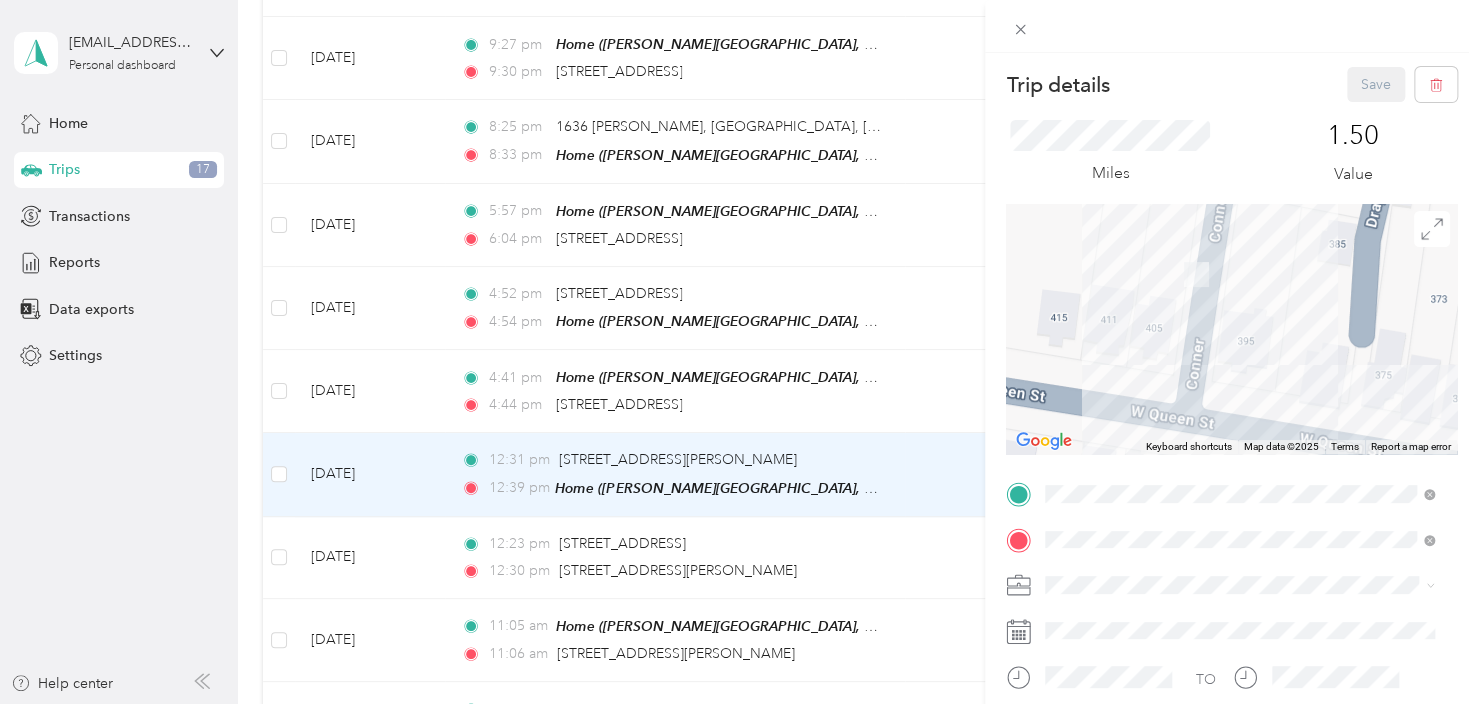 drag, startPoint x: 1188, startPoint y: 245, endPoint x: 1191, endPoint y: 363, distance: 118.03813 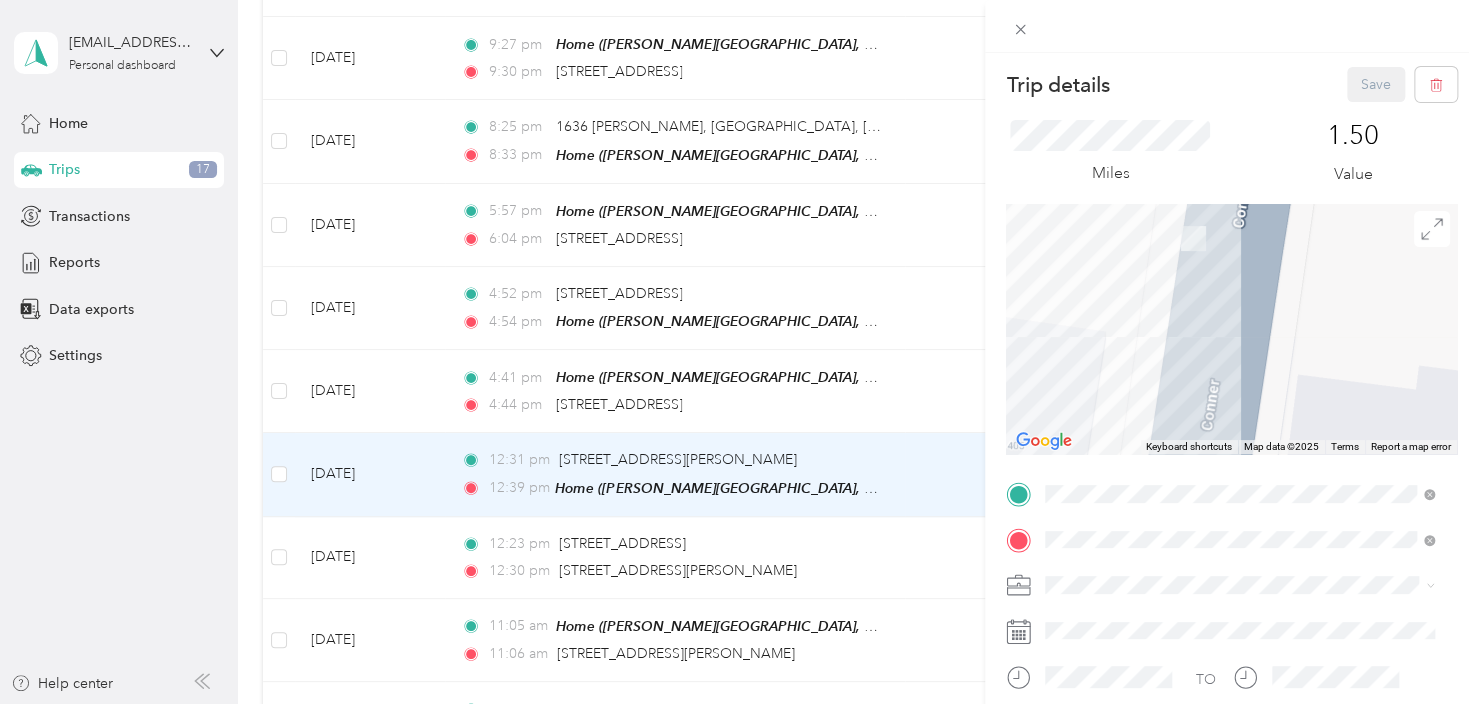 drag, startPoint x: 1236, startPoint y: 292, endPoint x: 1203, endPoint y: 449, distance: 160.43066 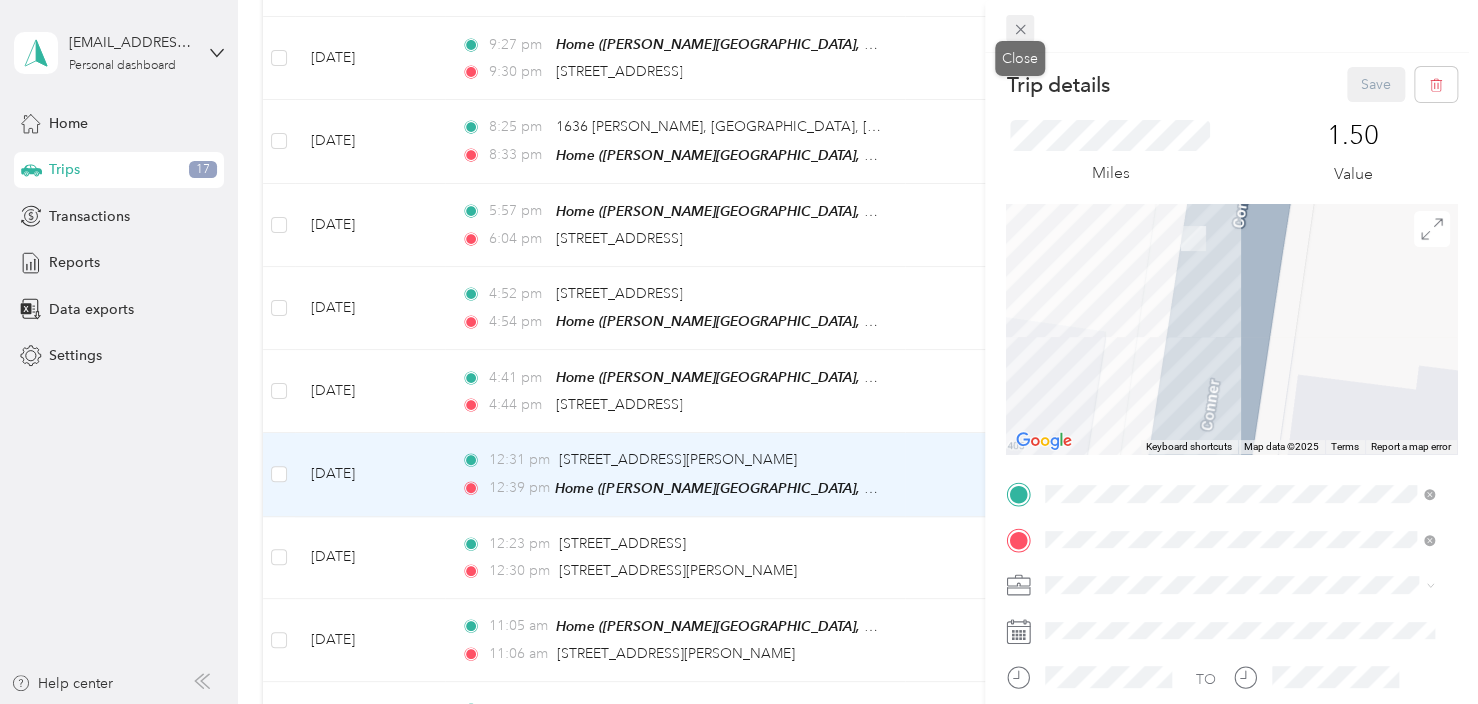 click at bounding box center (1020, 29) 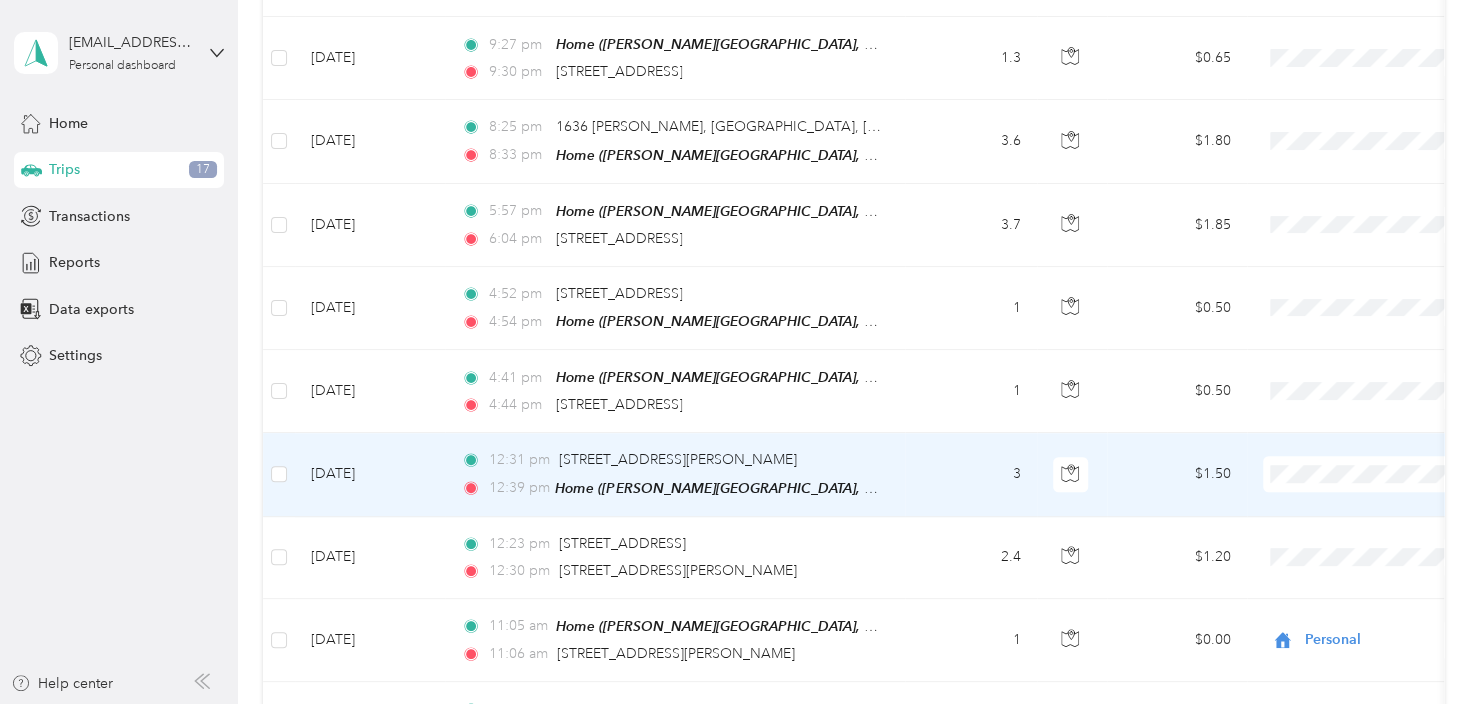 click on "Honor Health Network" at bounding box center [1354, 497] 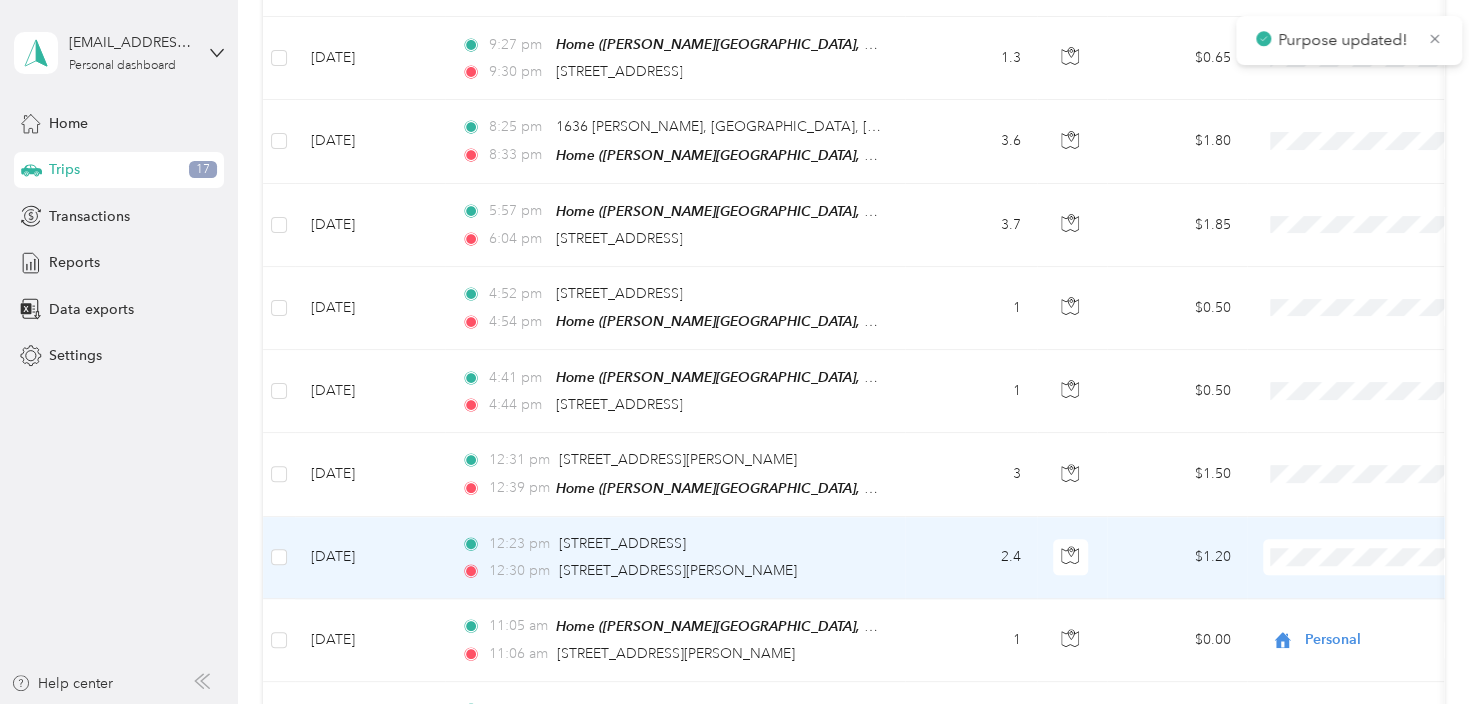 click on "Honor Health Network" at bounding box center (1371, 582) 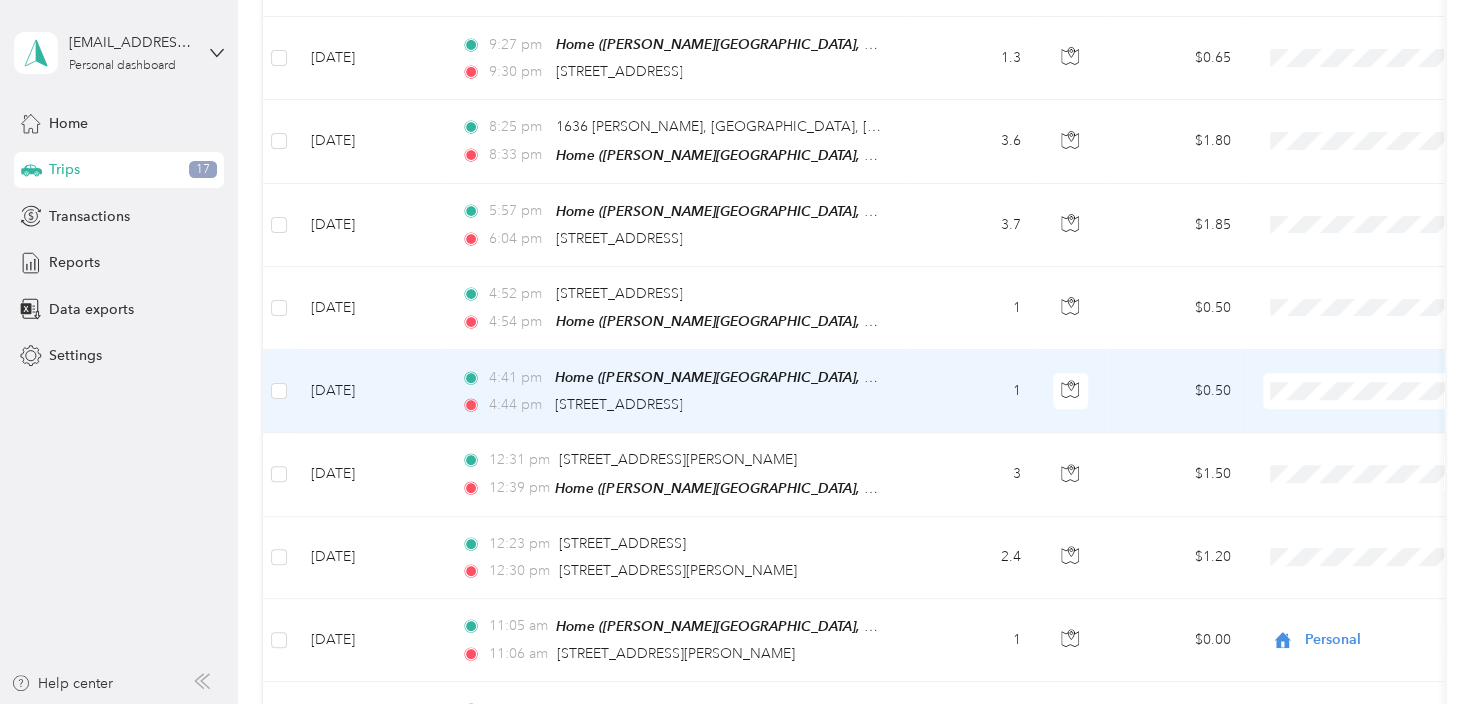 click at bounding box center (1387, 391) 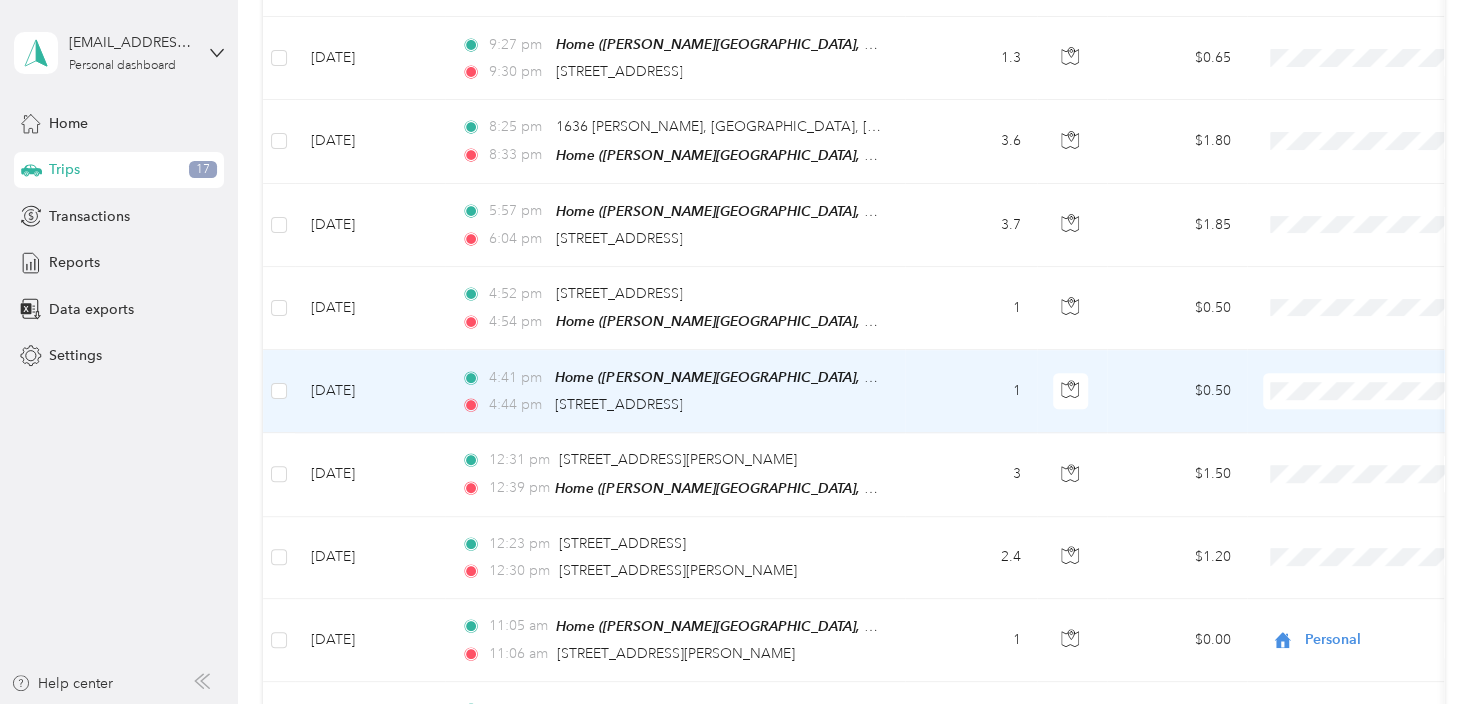 click at bounding box center [1387, 391] 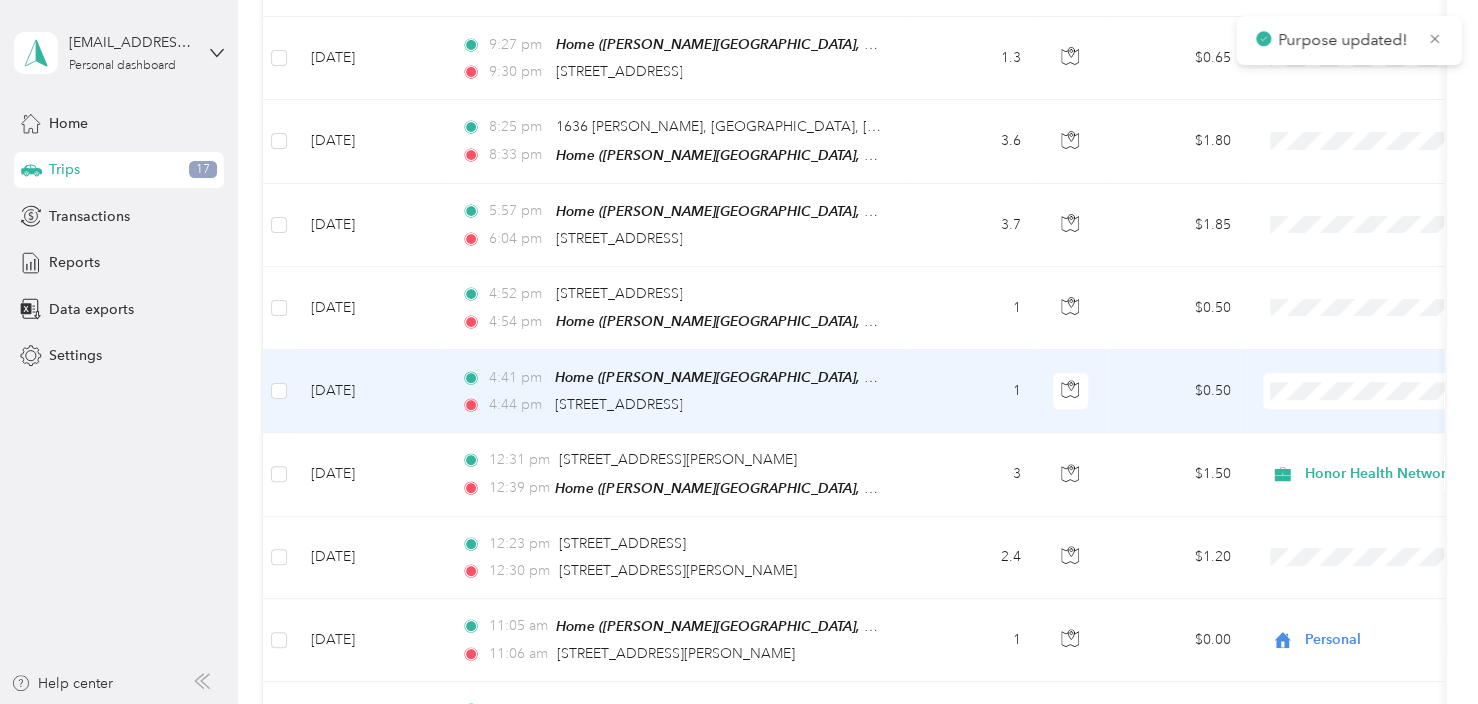 click on "Personal" at bounding box center [1371, 453] 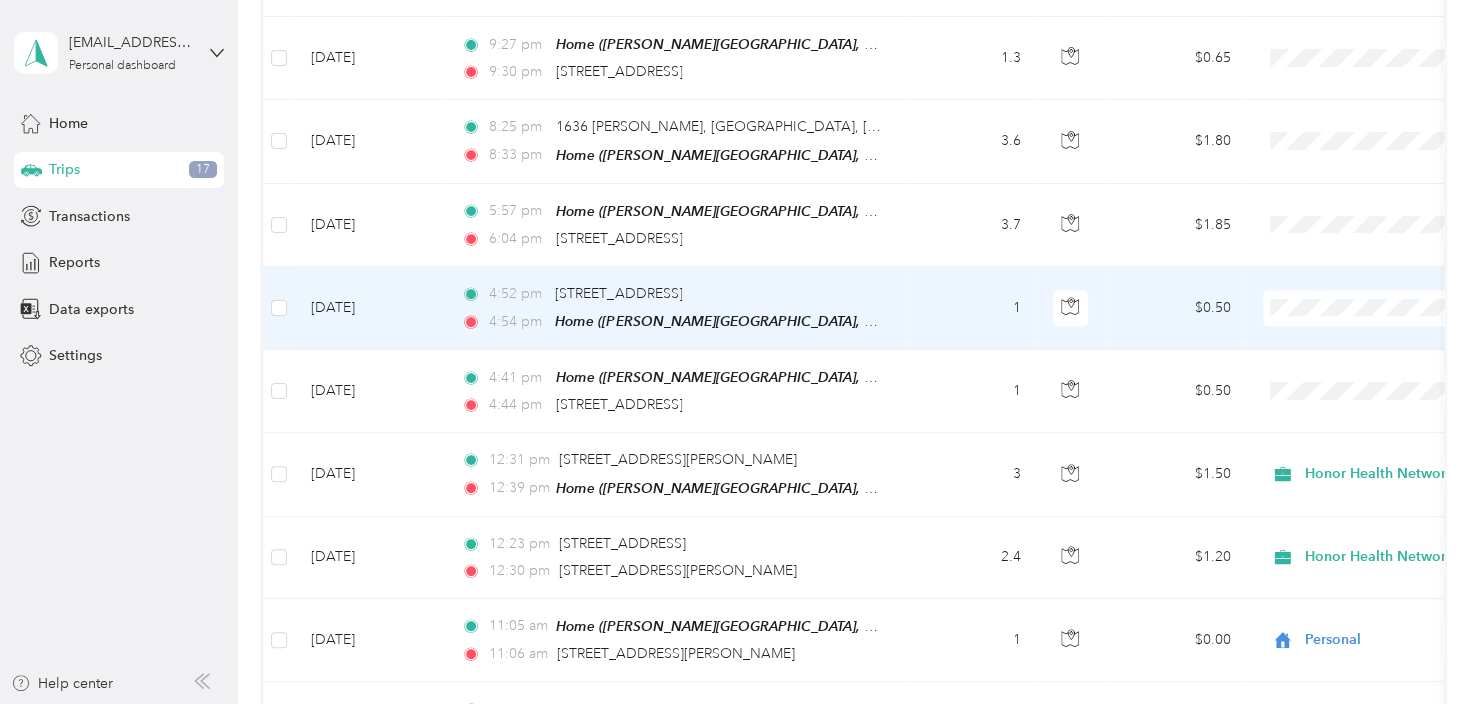 click on "Personal" at bounding box center [1371, 371] 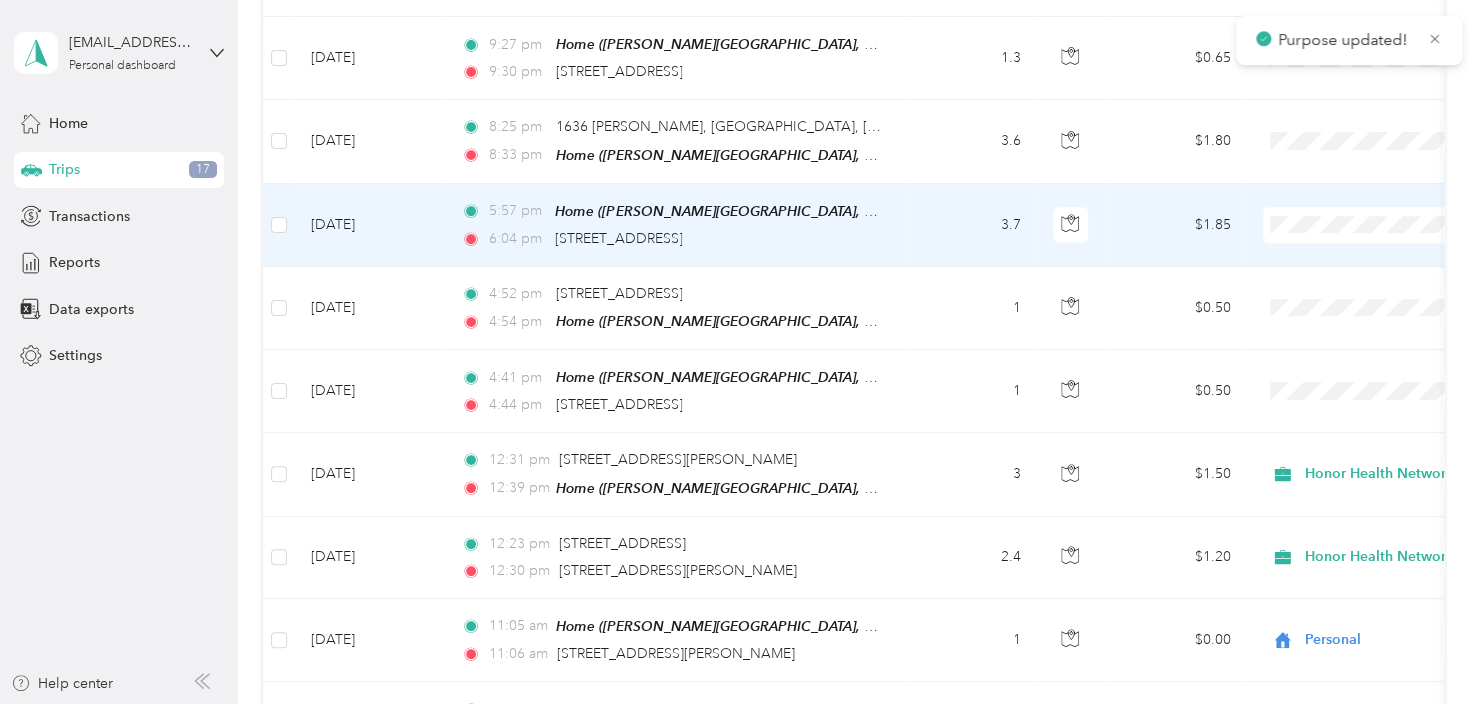 click on "Personal" at bounding box center (1371, 289) 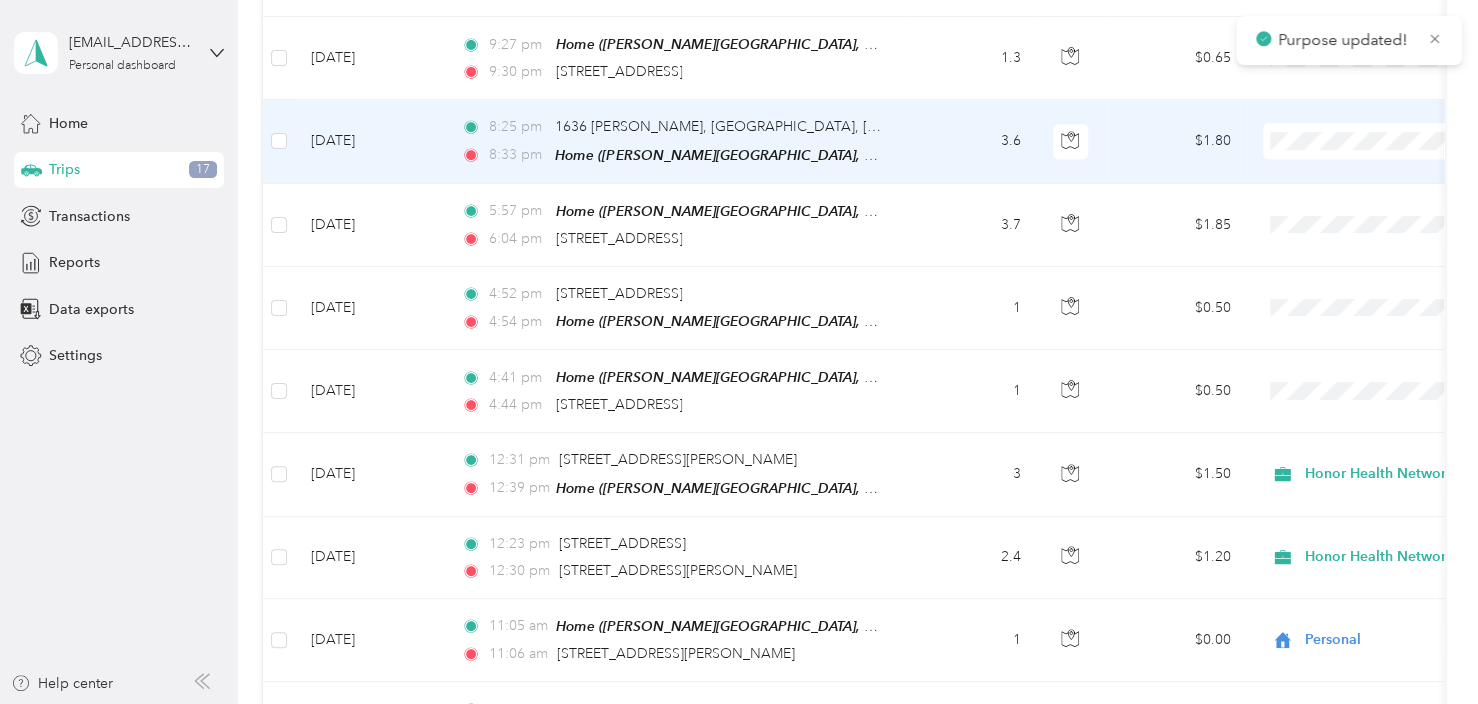 click on "Personal" at bounding box center (1371, 207) 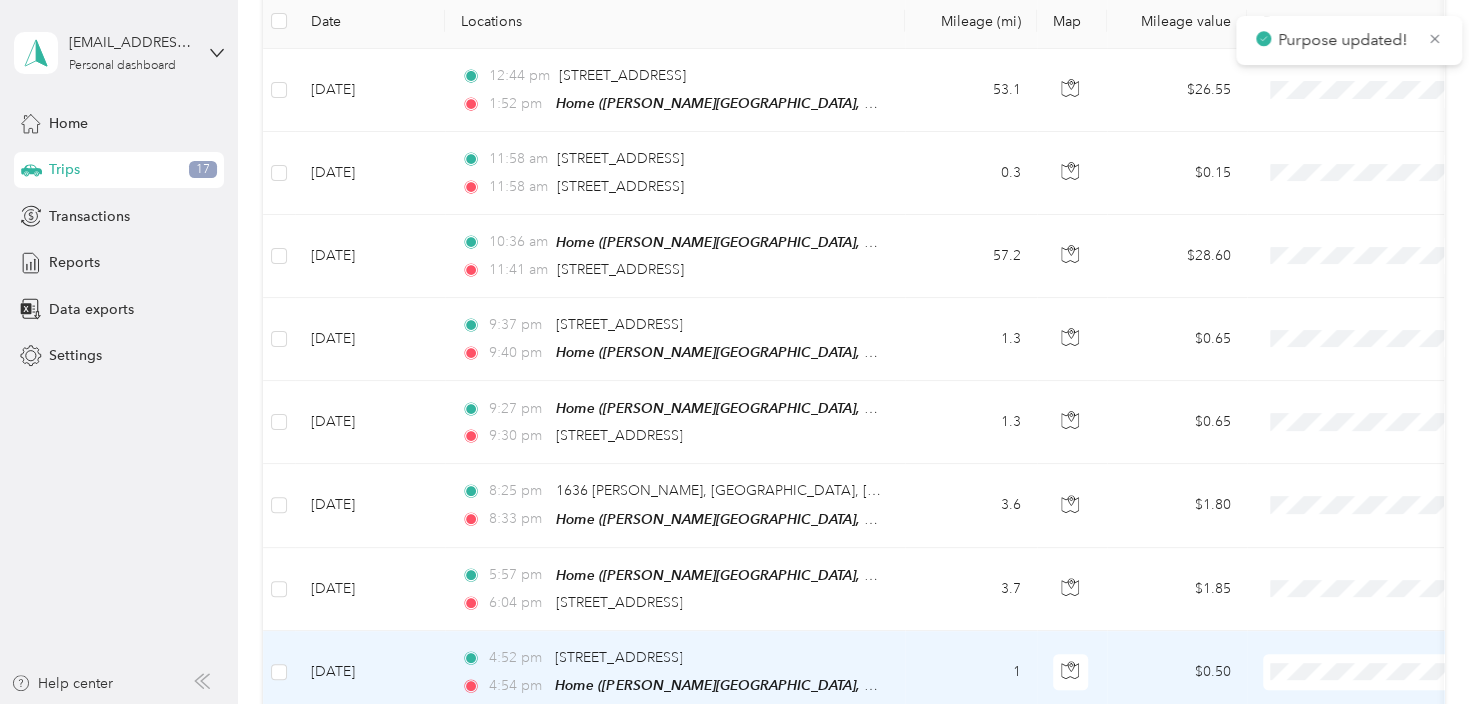 scroll, scrollTop: 252, scrollLeft: 0, axis: vertical 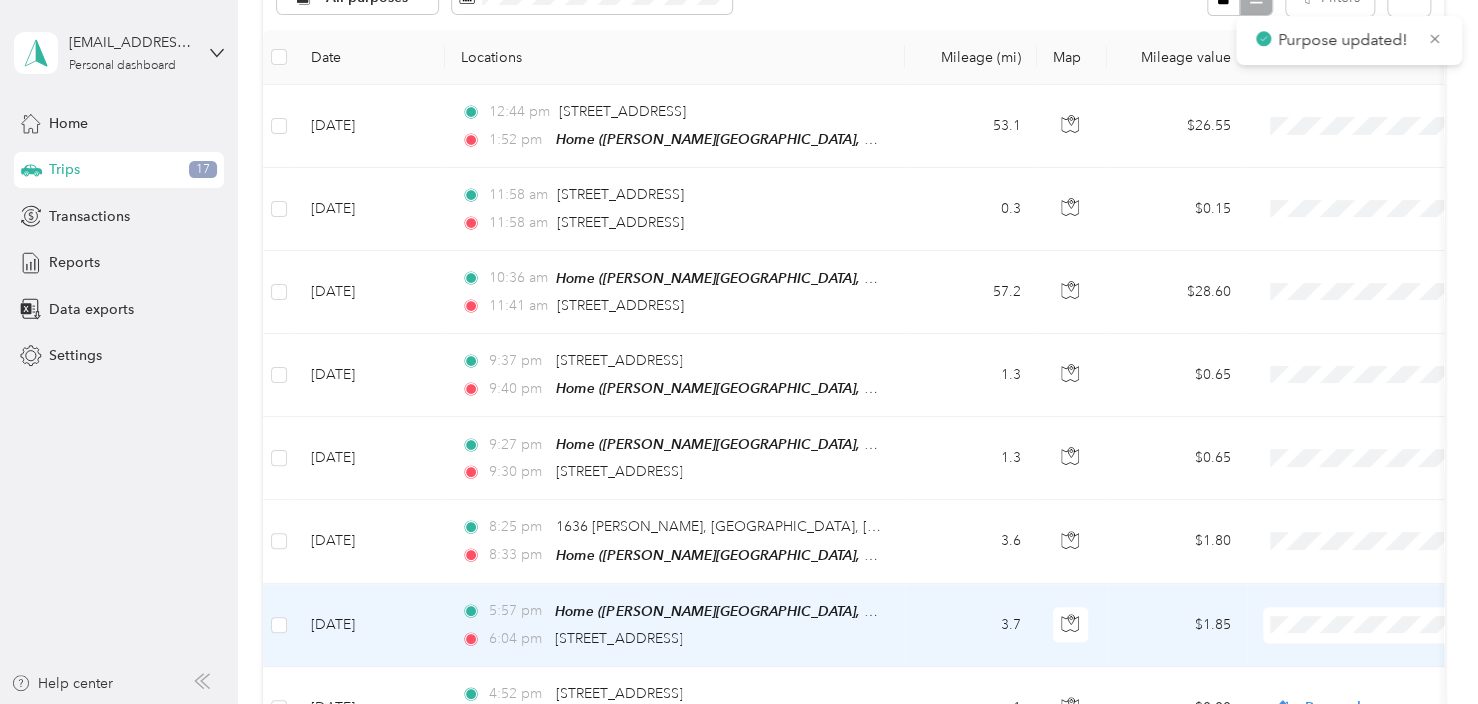 click at bounding box center [1387, 625] 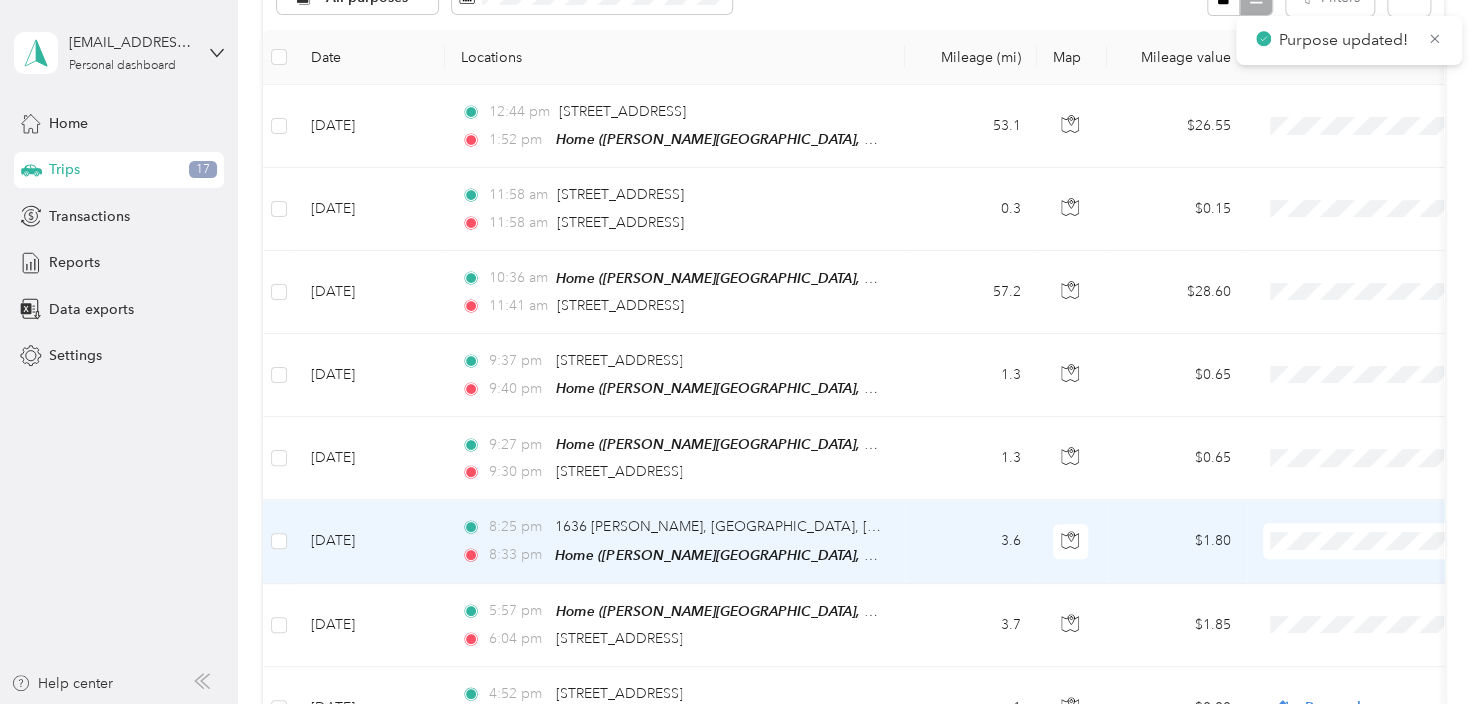 click on "Personal" at bounding box center [1371, 607] 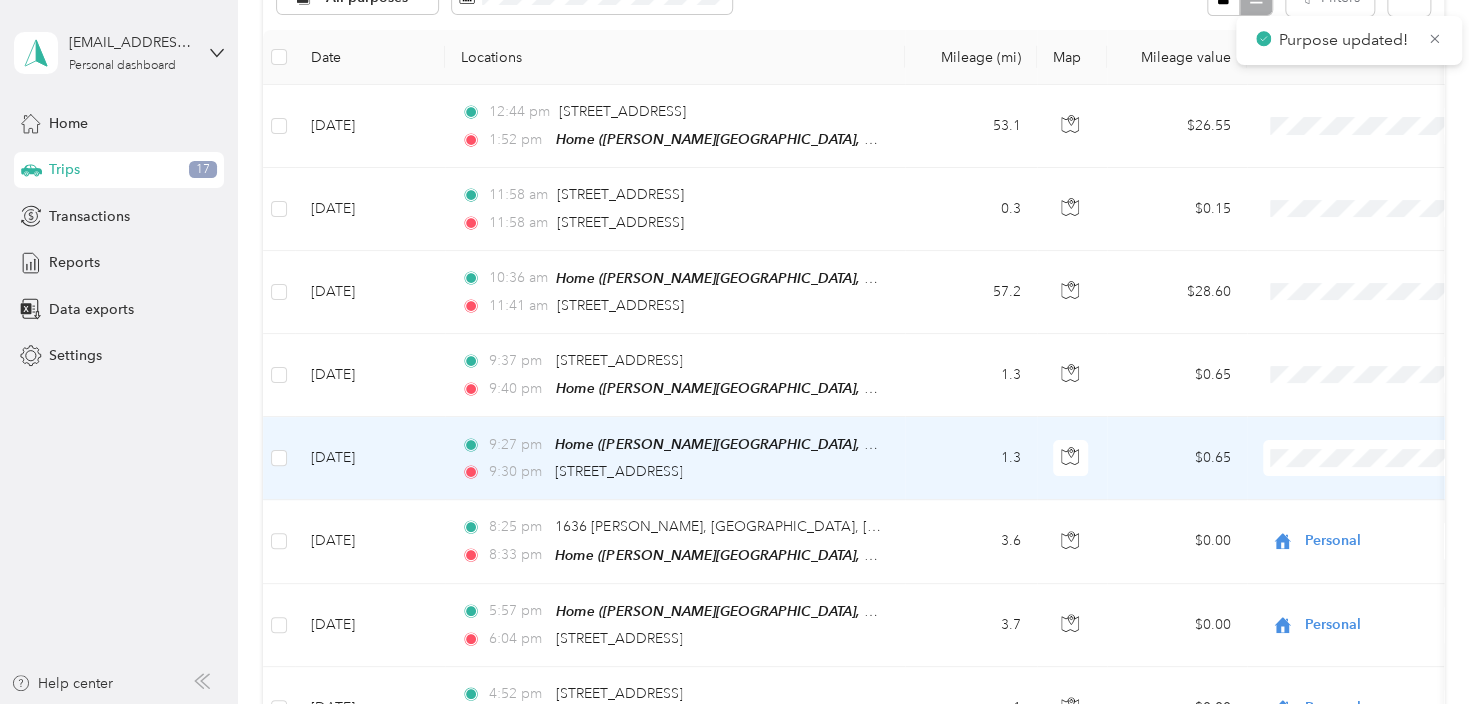 click on "Personal" at bounding box center [1371, 525] 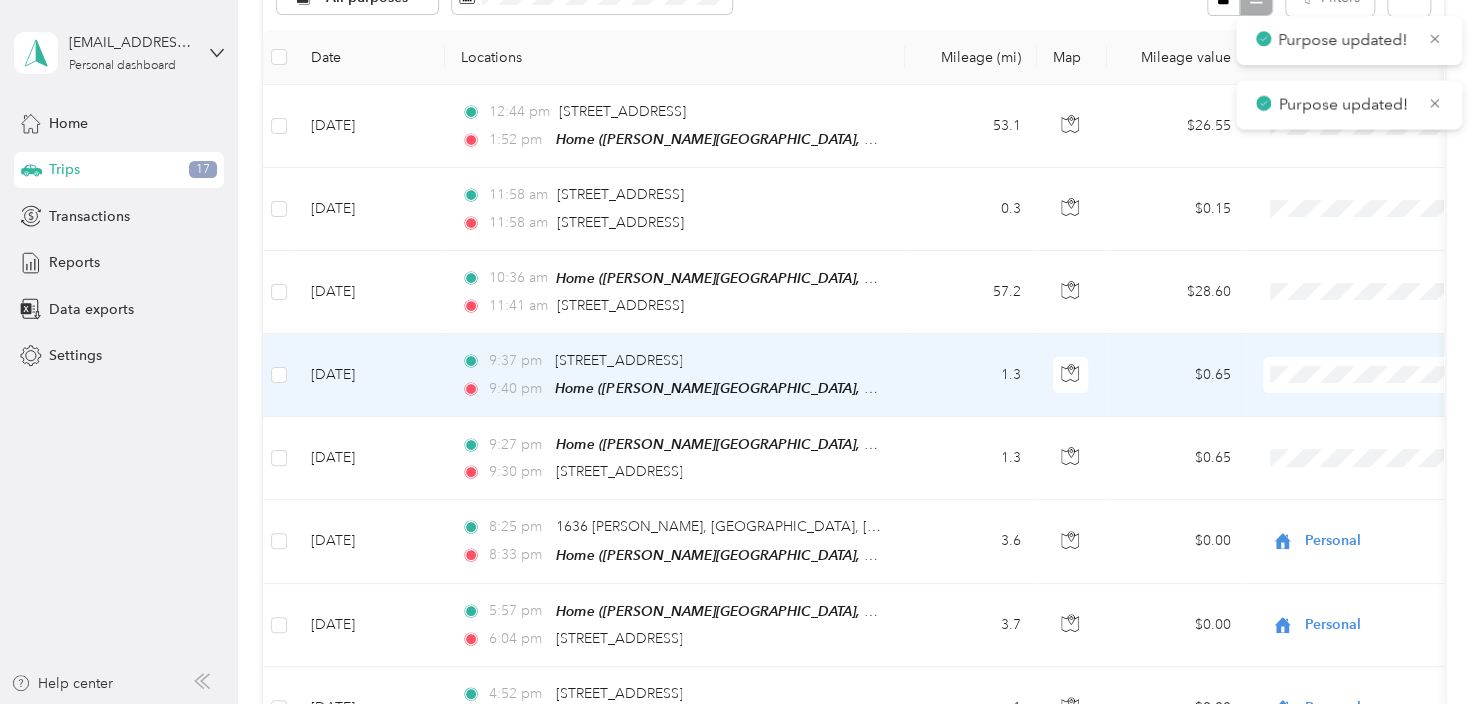 click at bounding box center (1387, 375) 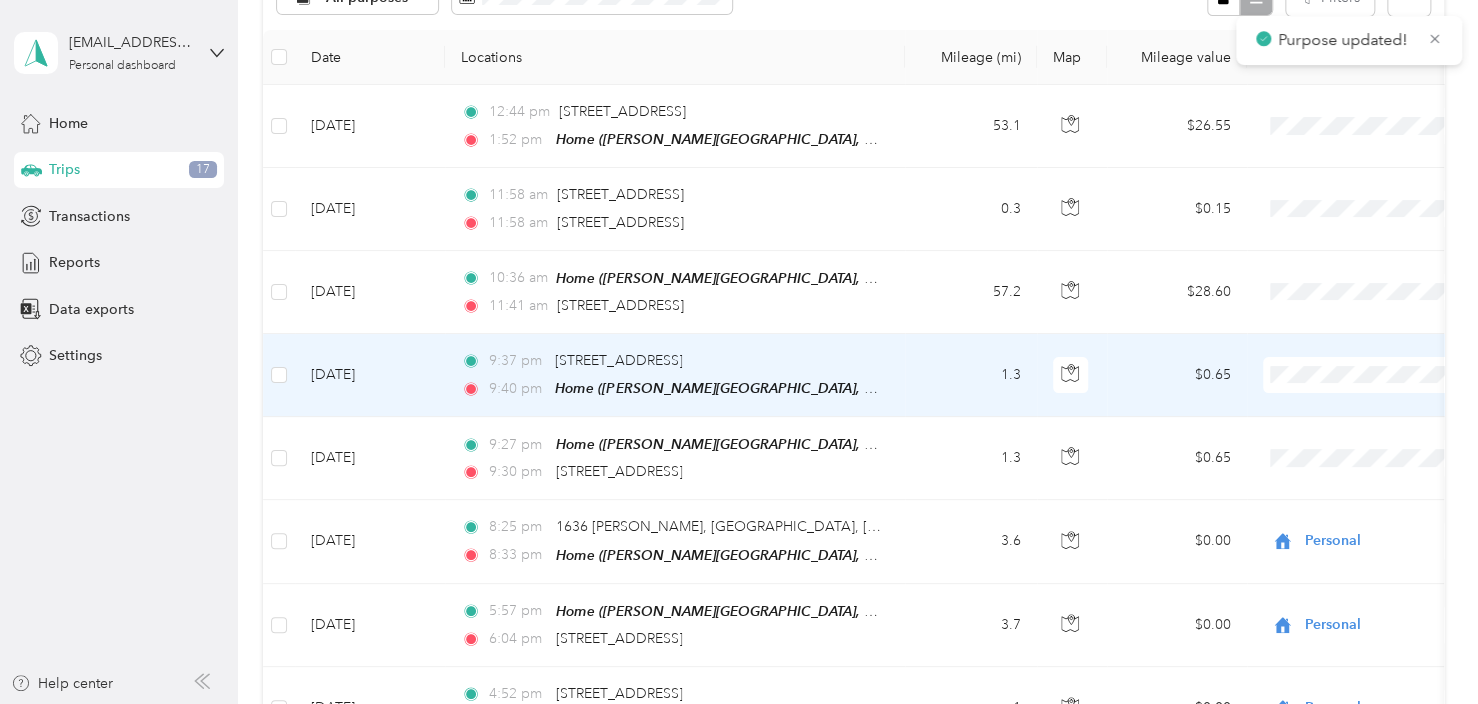 click on "Personal" at bounding box center [1371, 443] 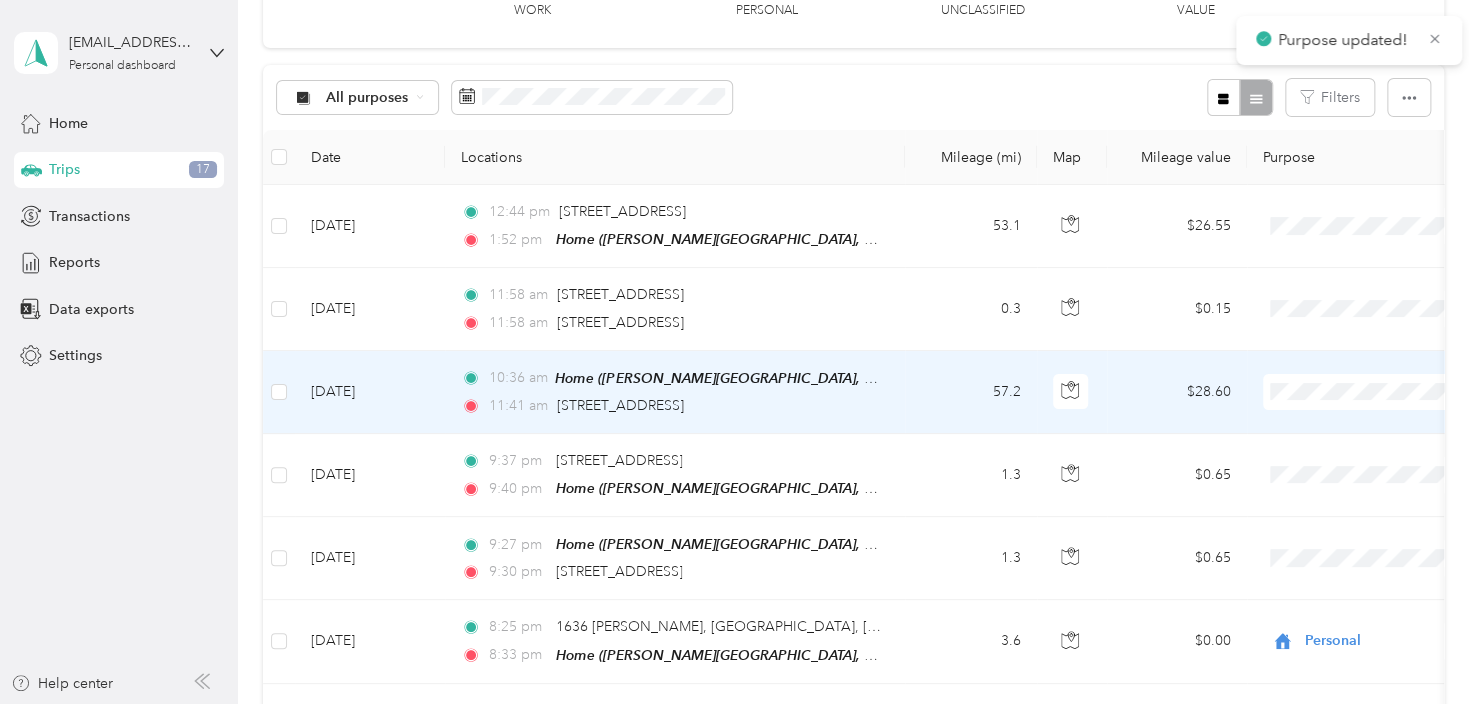 click on "Honor Health Network" at bounding box center [1371, 426] 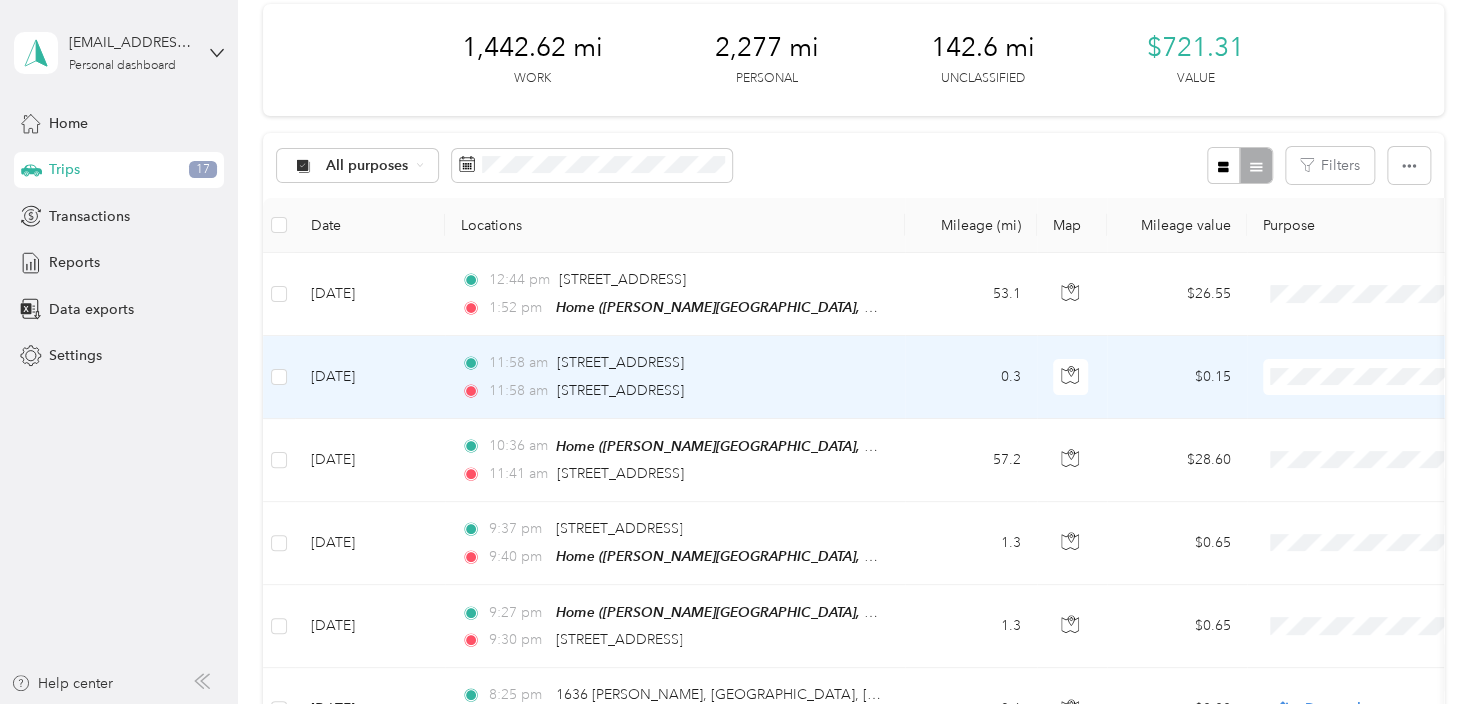 scroll, scrollTop: 52, scrollLeft: 0, axis: vertical 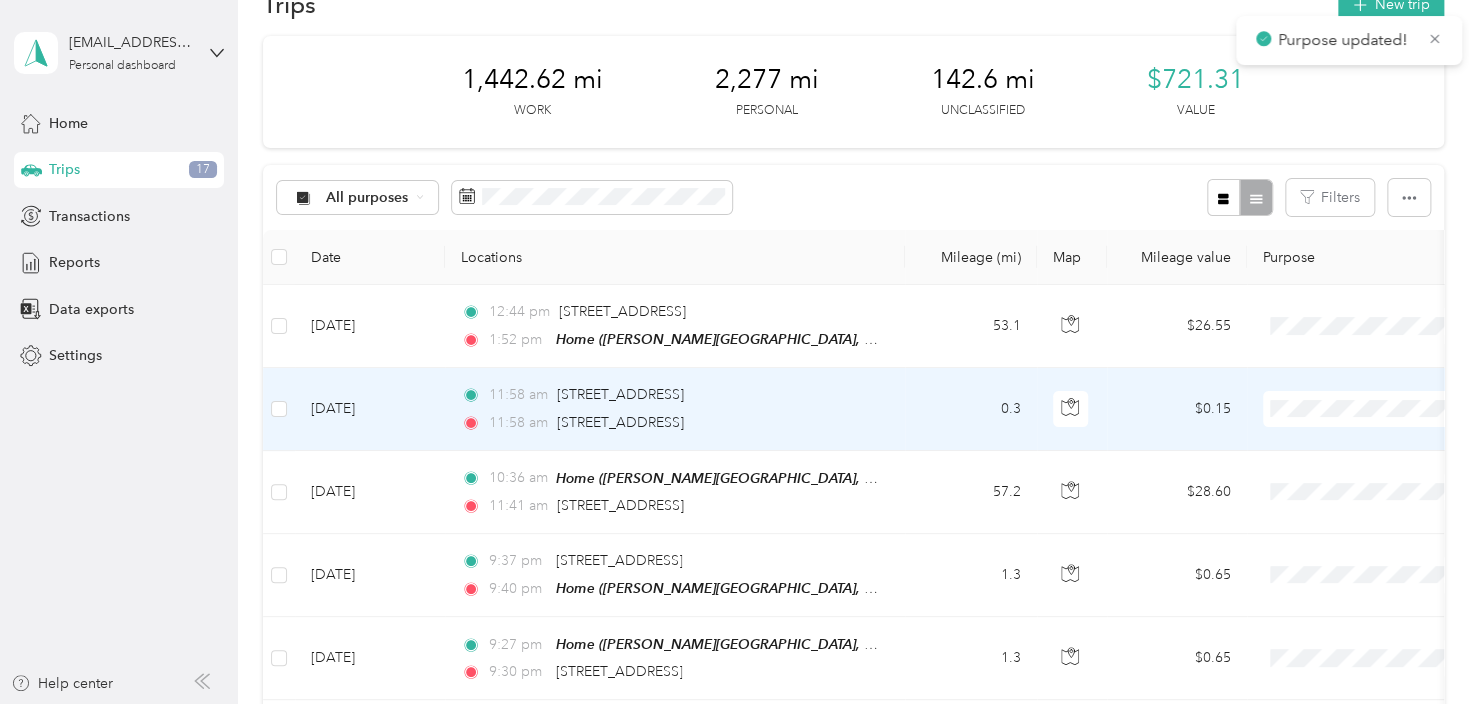 click at bounding box center (1387, 409) 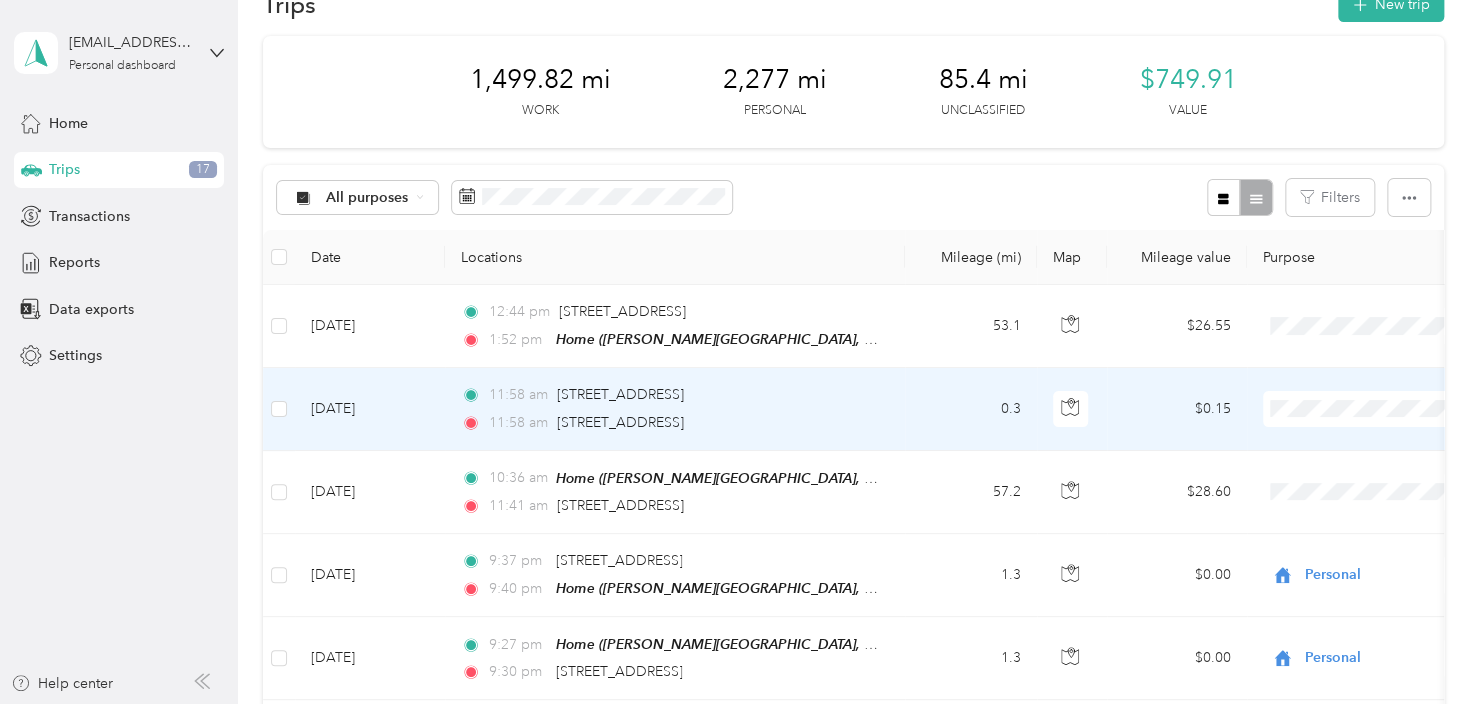 click on "Personal" at bounding box center [1371, 479] 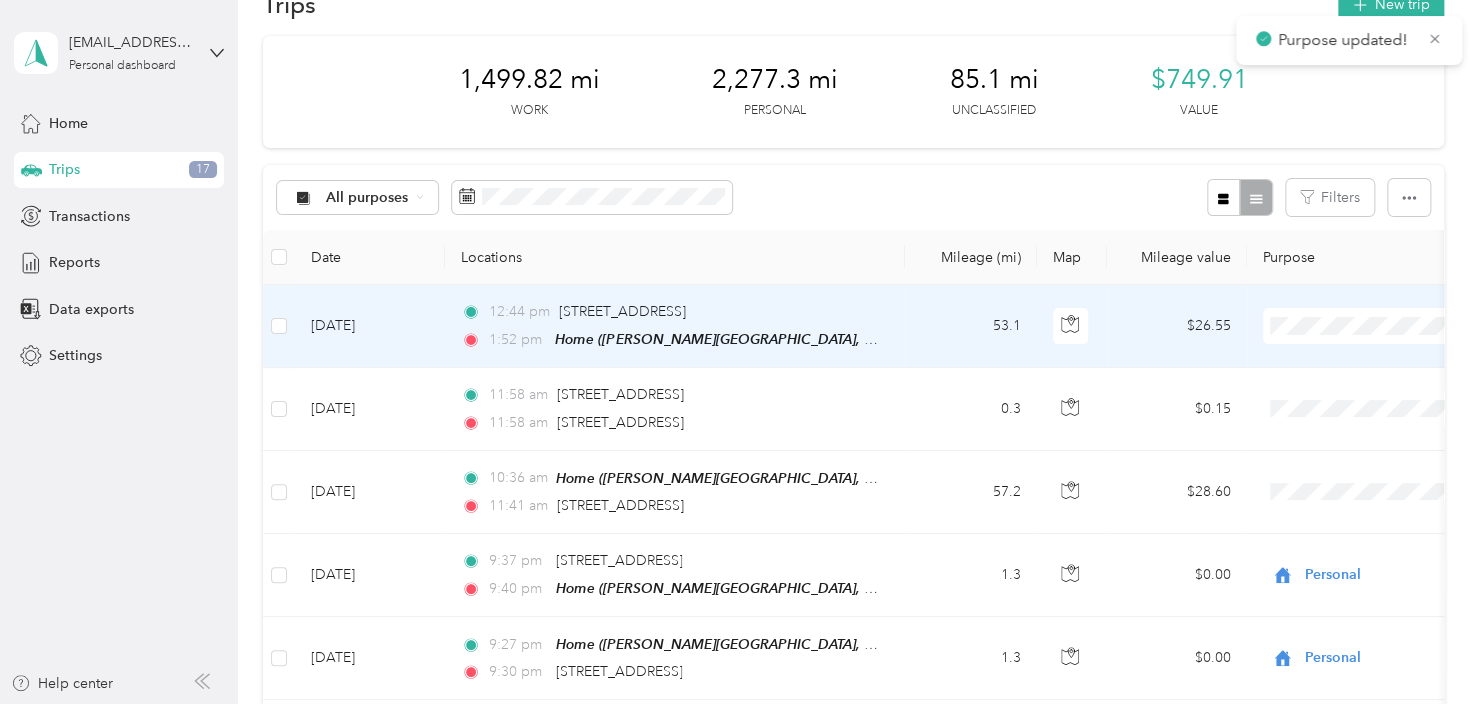 click on "Honor Health Network" at bounding box center (1371, 362) 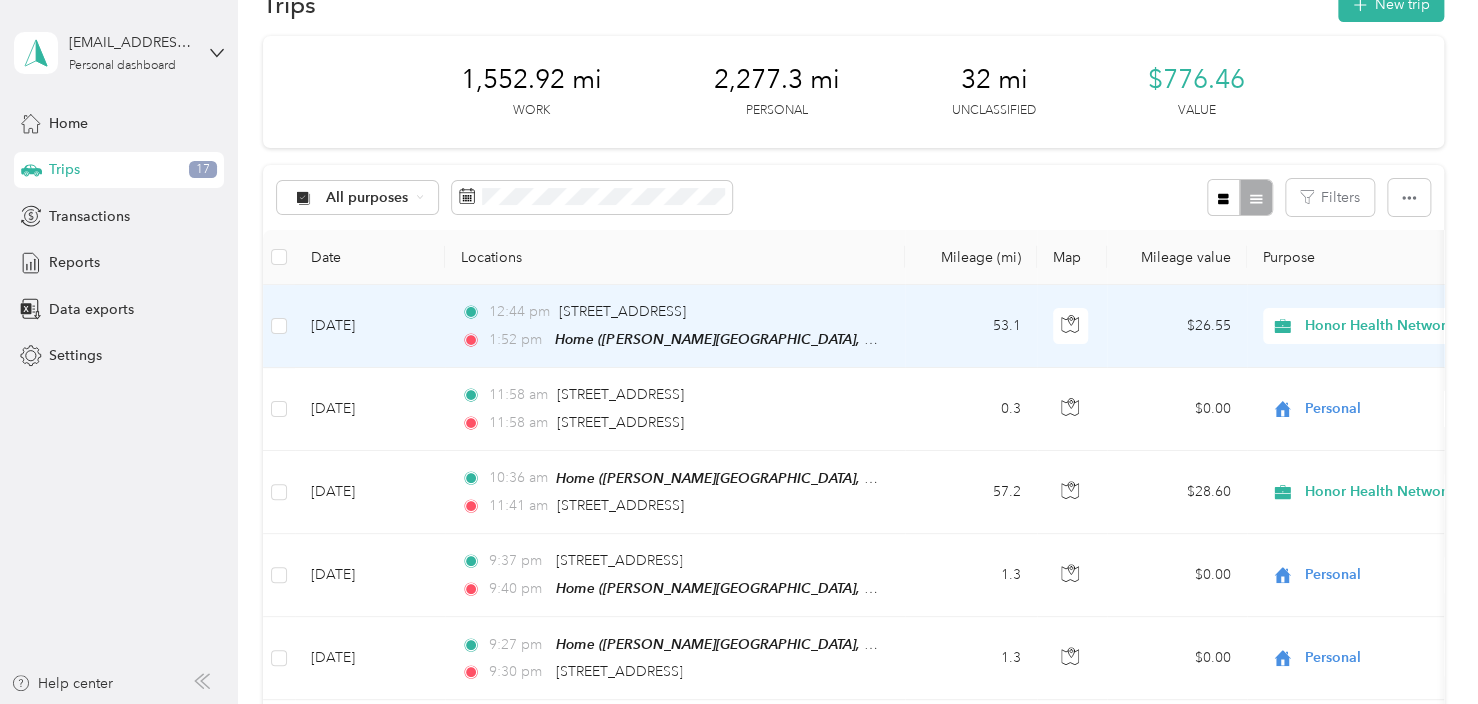 click on "Honor Health Network" at bounding box center (1379, 326) 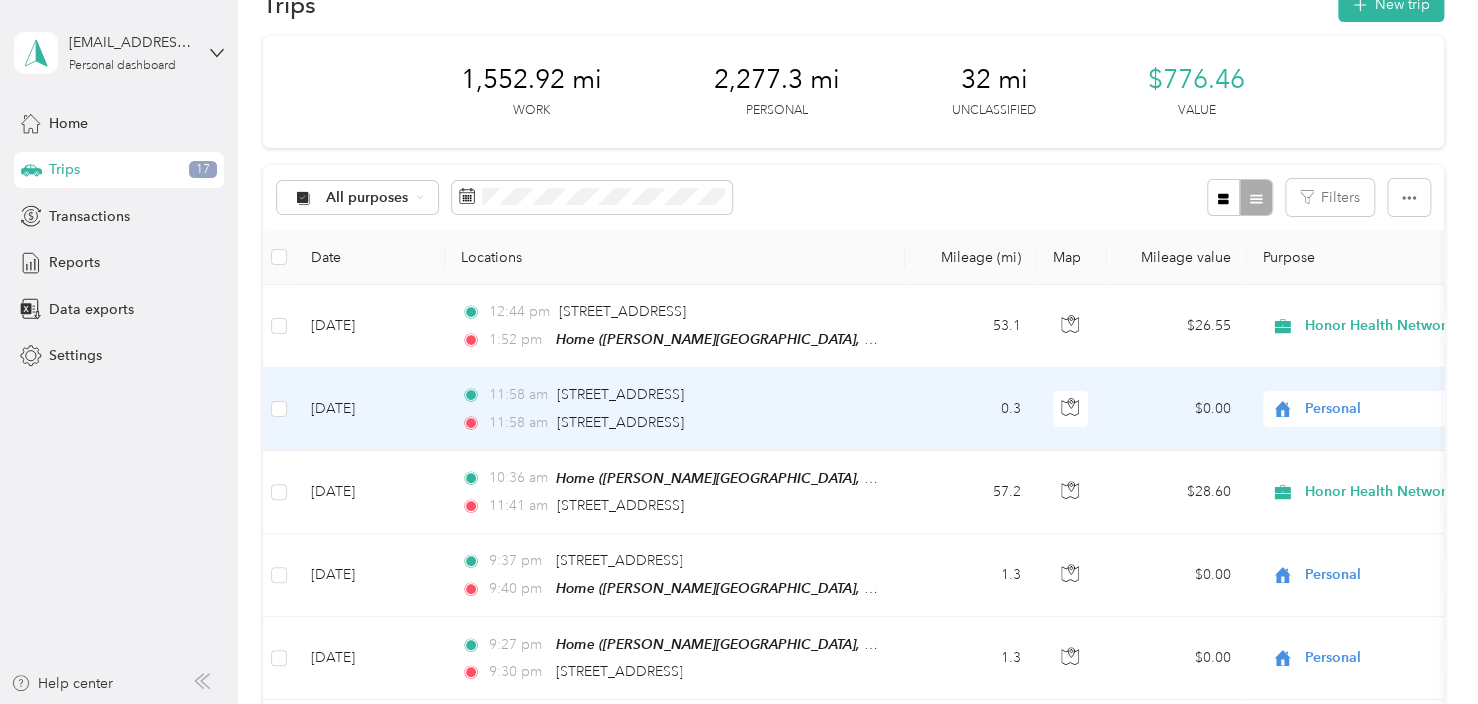 click on "$0.00" at bounding box center (1177, 409) 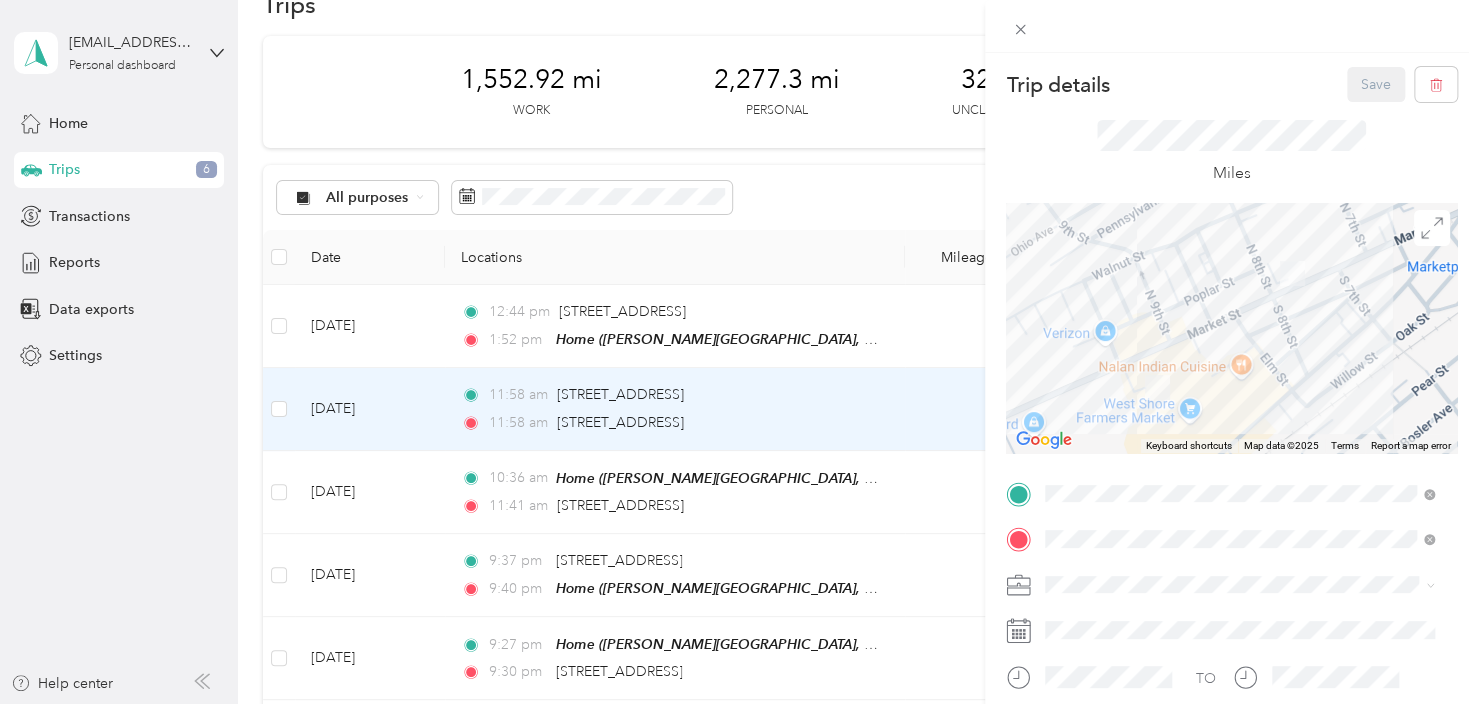drag, startPoint x: 604, startPoint y: 369, endPoint x: 1004, endPoint y: 344, distance: 400.7805 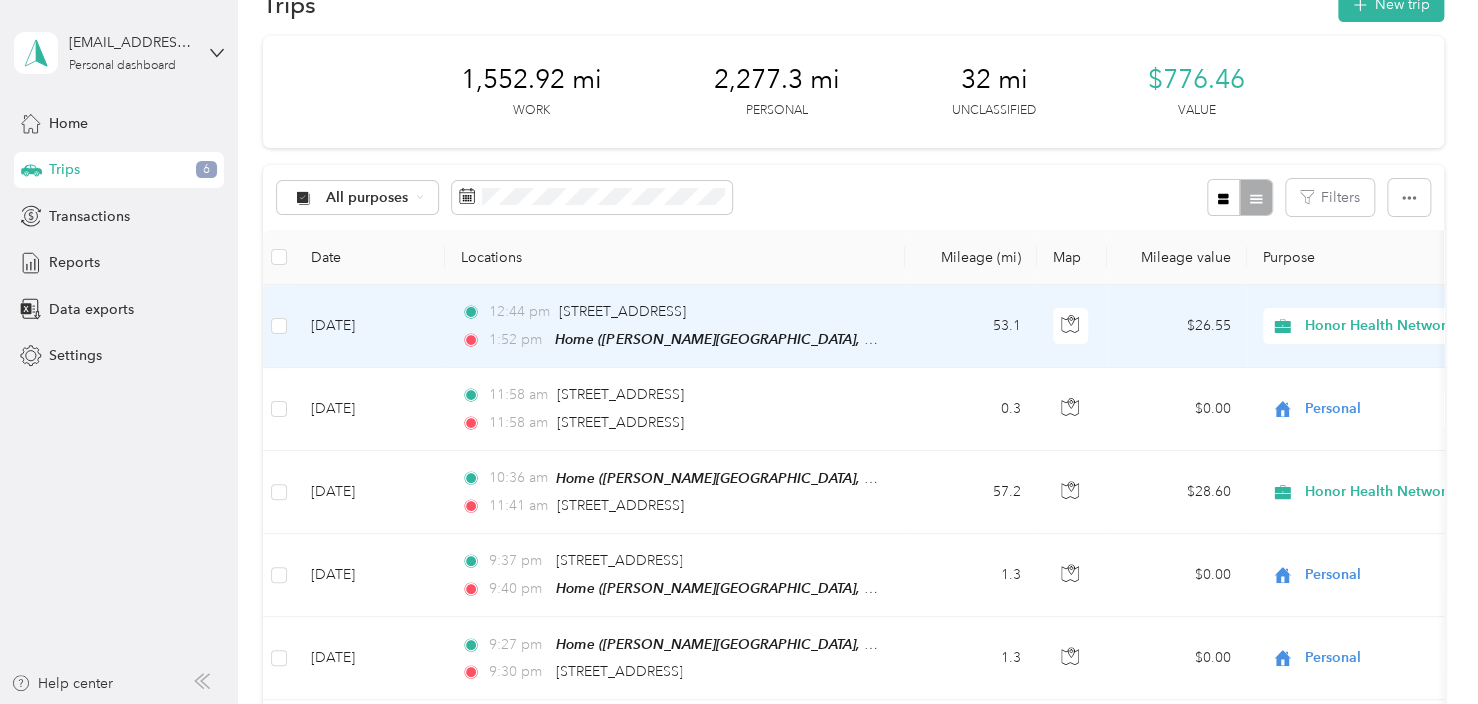 click on "$26.55" at bounding box center [1177, 326] 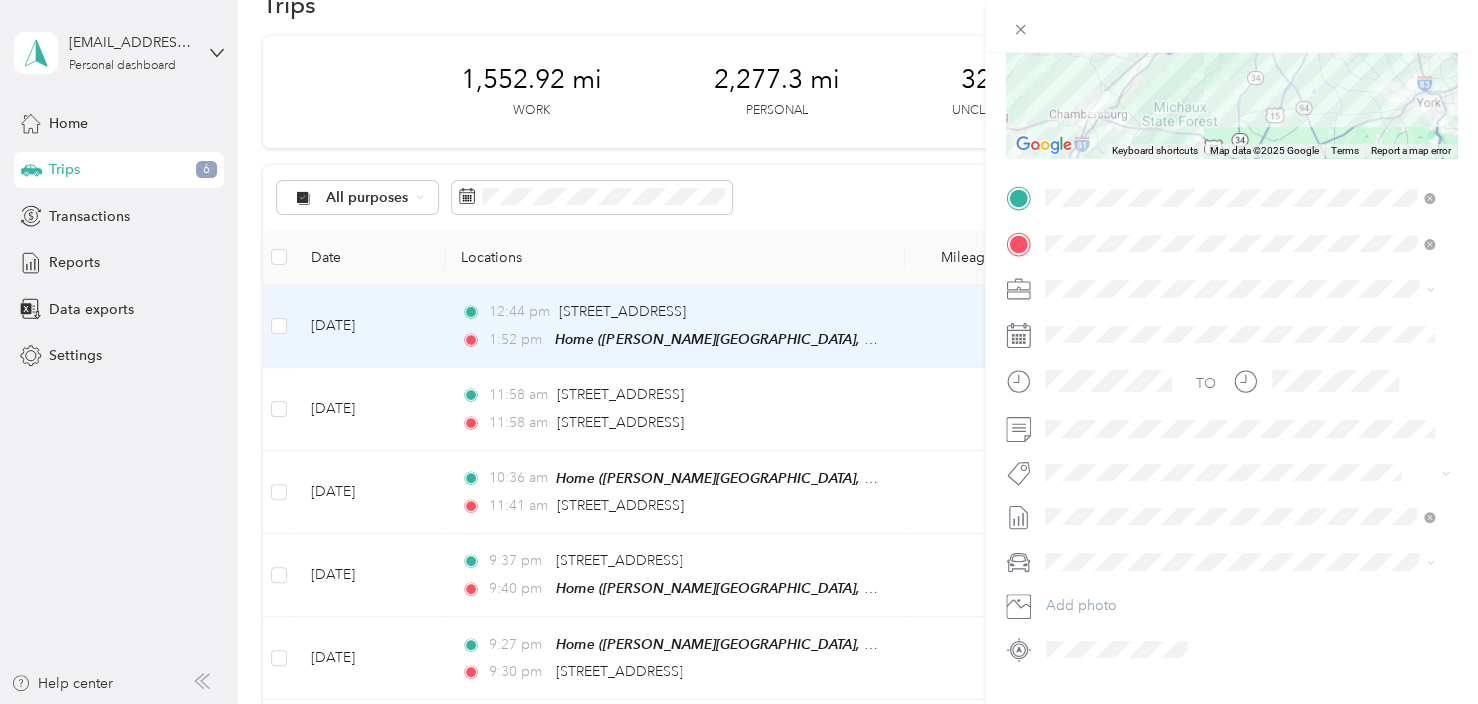 scroll, scrollTop: 300, scrollLeft: 0, axis: vertical 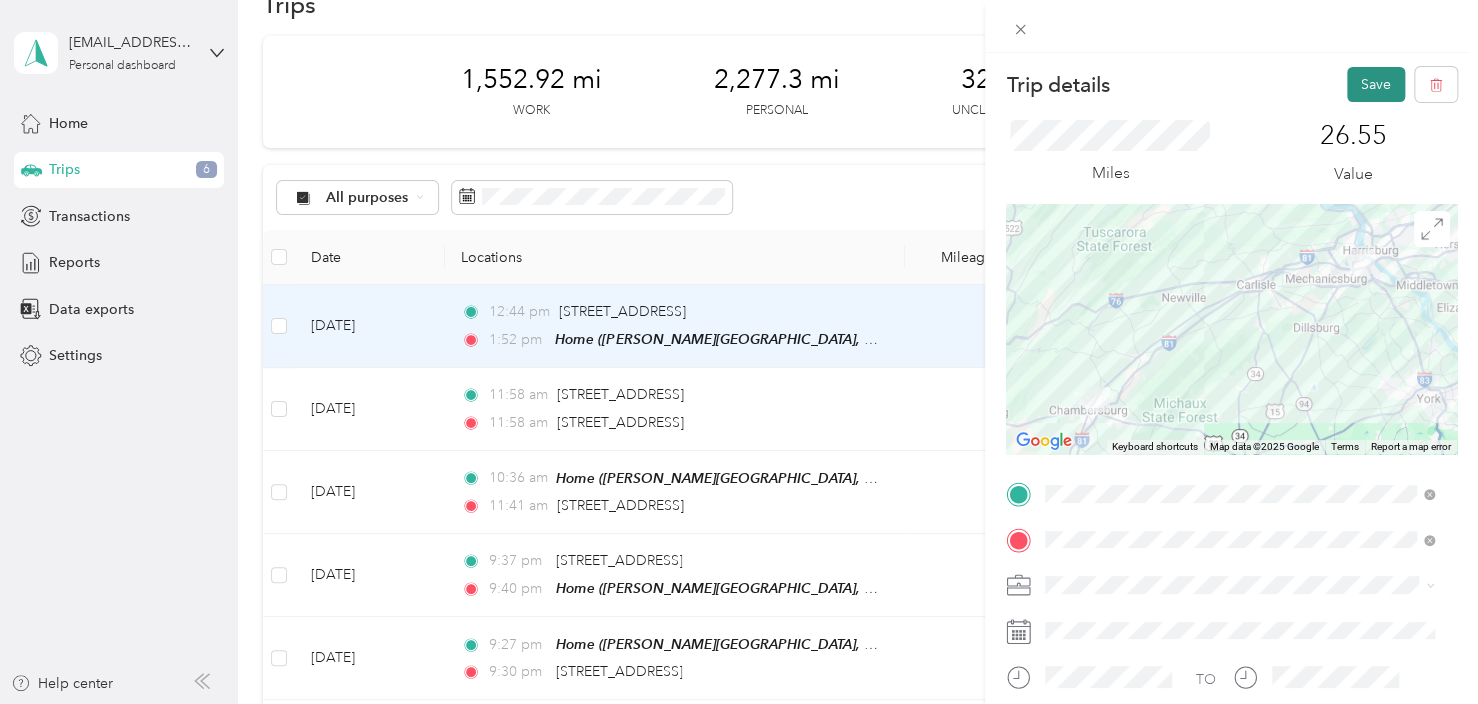 click on "Save" at bounding box center (1376, 84) 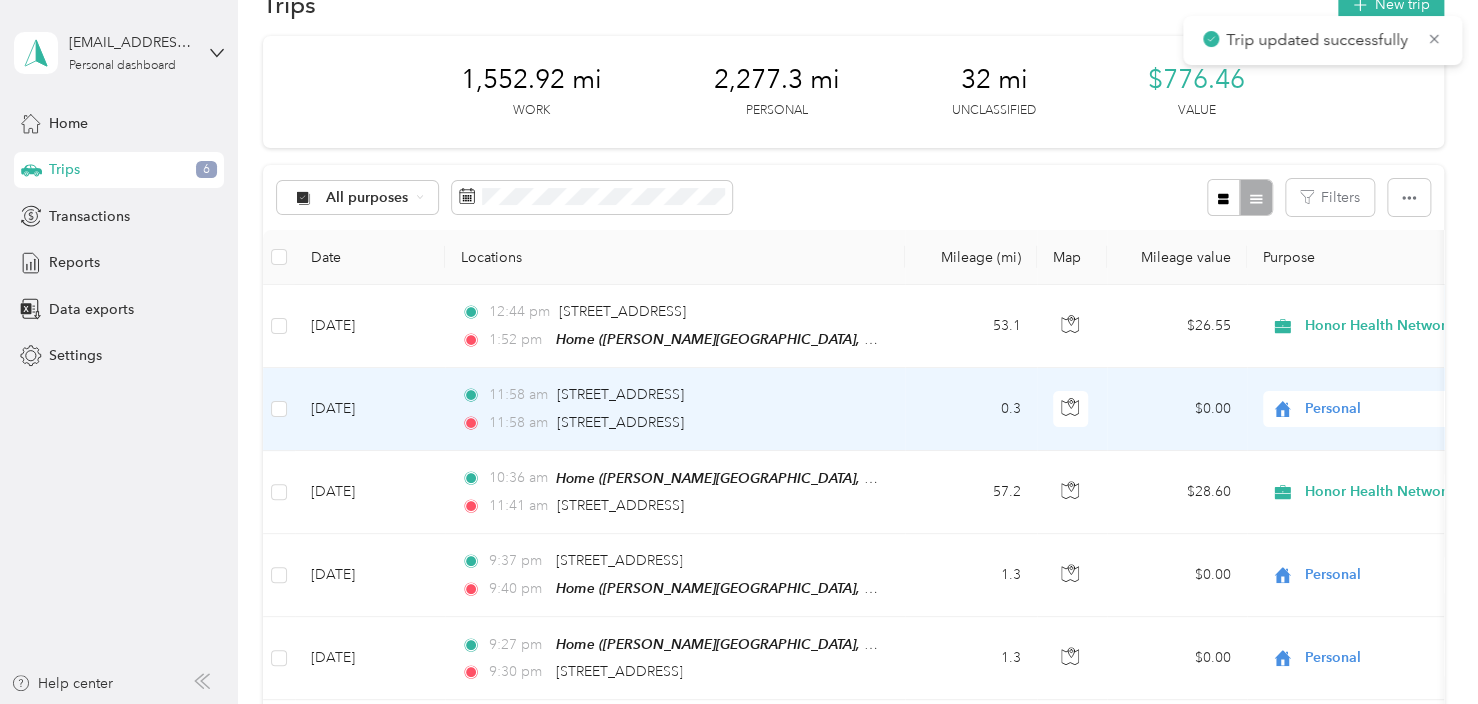 click on "11:58 am [STREET_ADDRESS] 11:58 am [STREET_ADDRESS]" at bounding box center (671, 408) 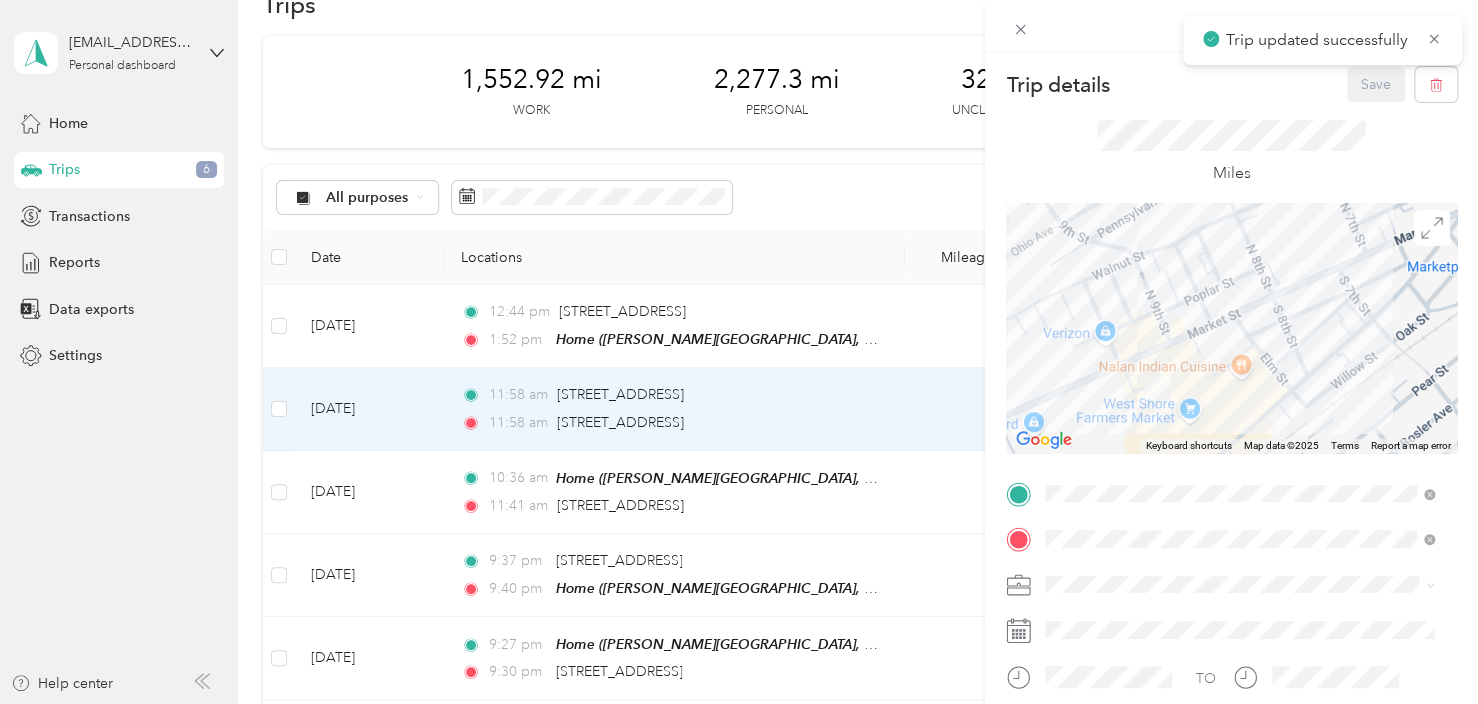 click on "Trip details Save This trip cannot be edited because it is either under review, approved, or paid. Contact your Team Manager to edit it. Miles ← Move left → Move right ↑ Move up ↓ Move down + Zoom in - Zoom out Home Jump left by 75% End Jump right by 75% Page Up Jump up by 75% Page Down Jump down by 75% Keyboard shortcuts Map Data Map data ©2025 Map data ©2025 100 m  Click to toggle between metric and imperial units Terms Report a map error TO Add photo" at bounding box center (739, 352) 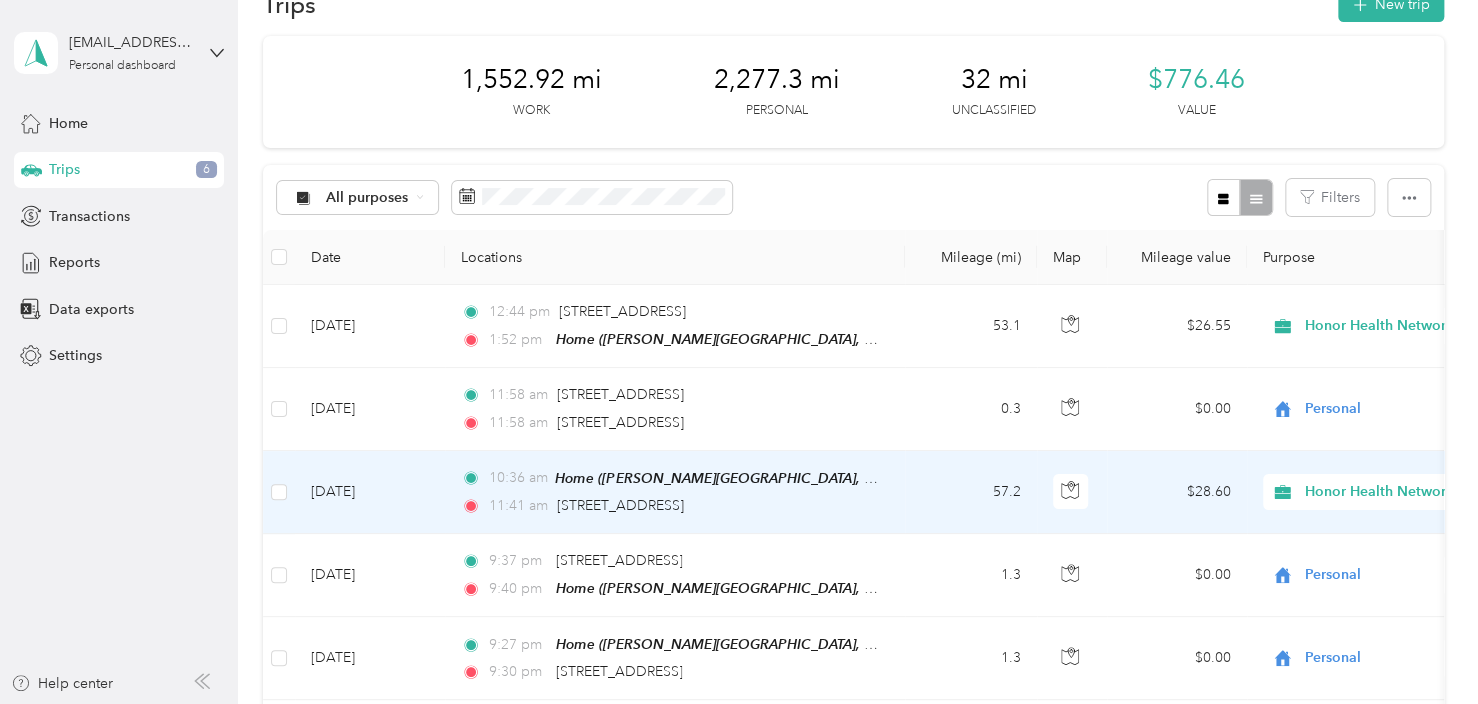 click on "57.2" at bounding box center (971, 492) 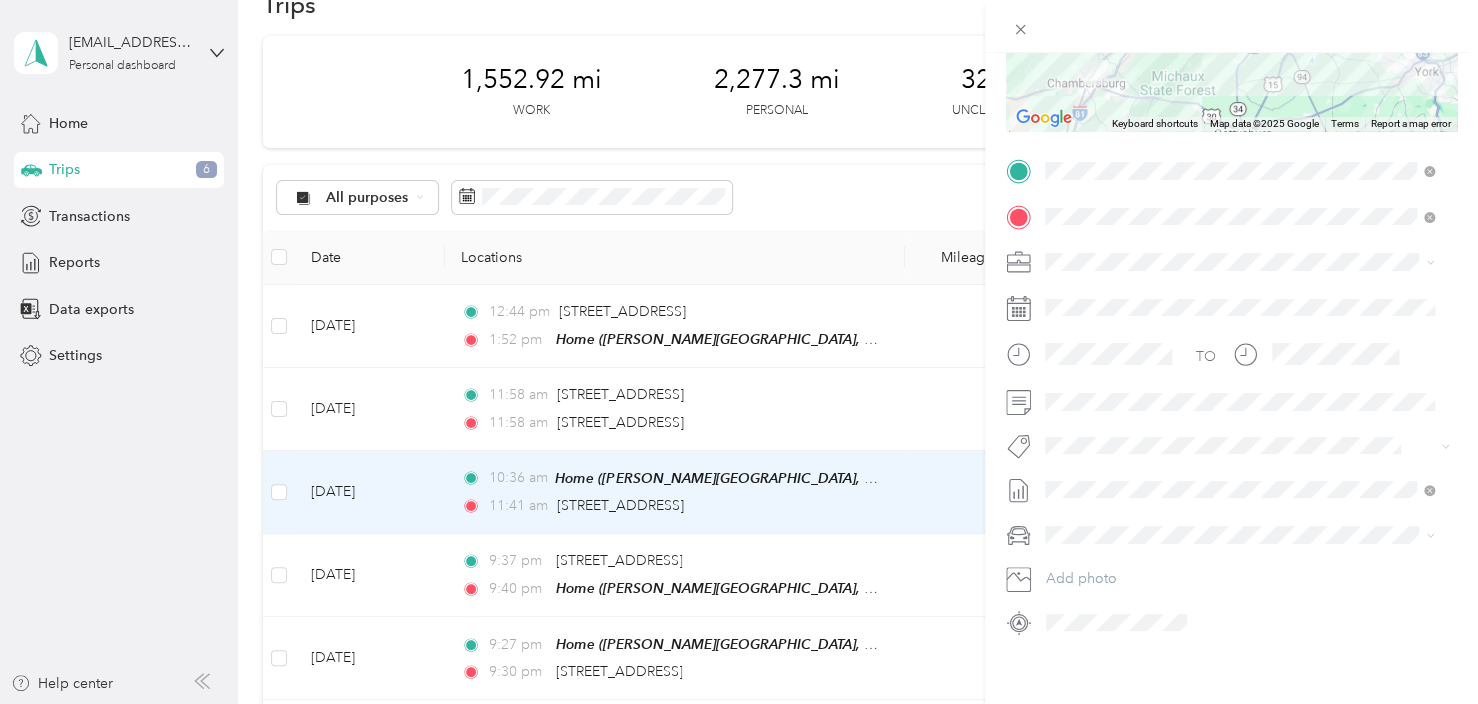 scroll, scrollTop: 345, scrollLeft: 0, axis: vertical 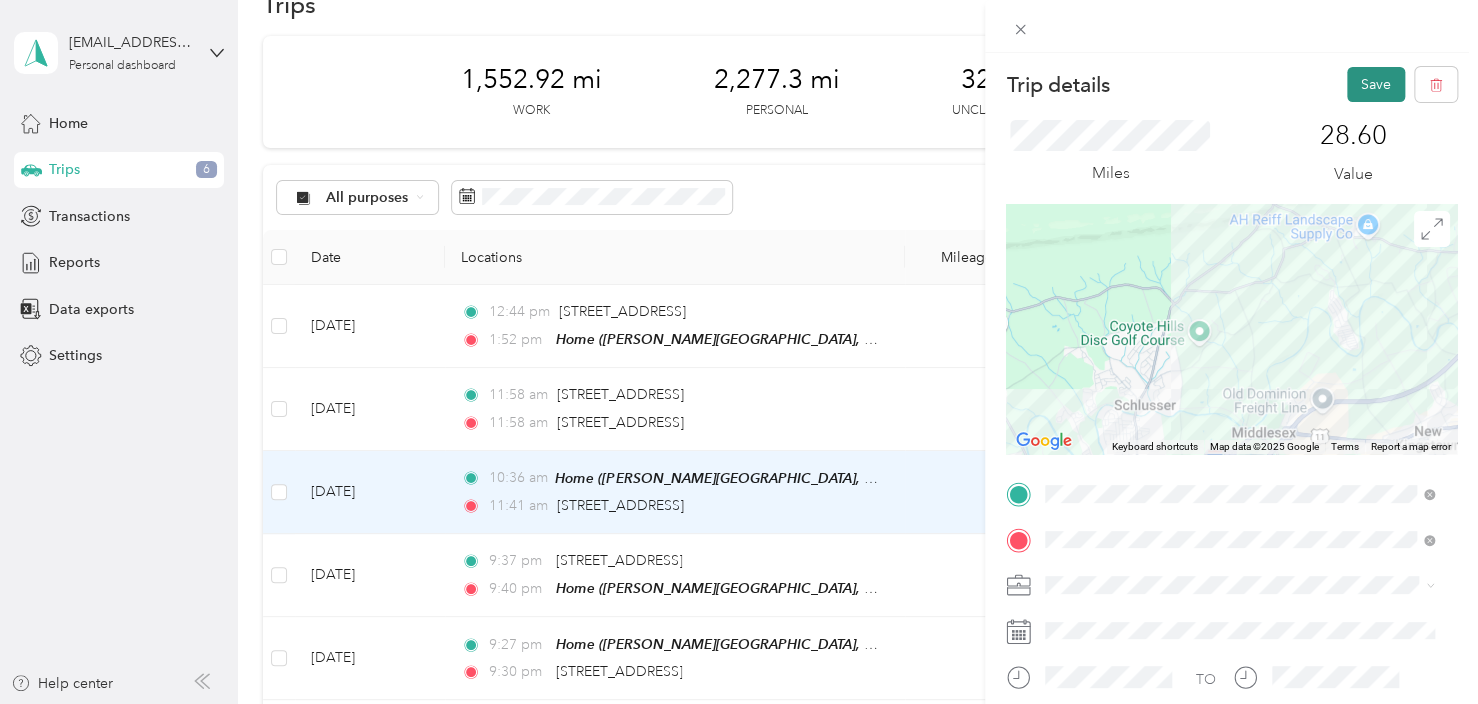 click on "Save" at bounding box center (1376, 84) 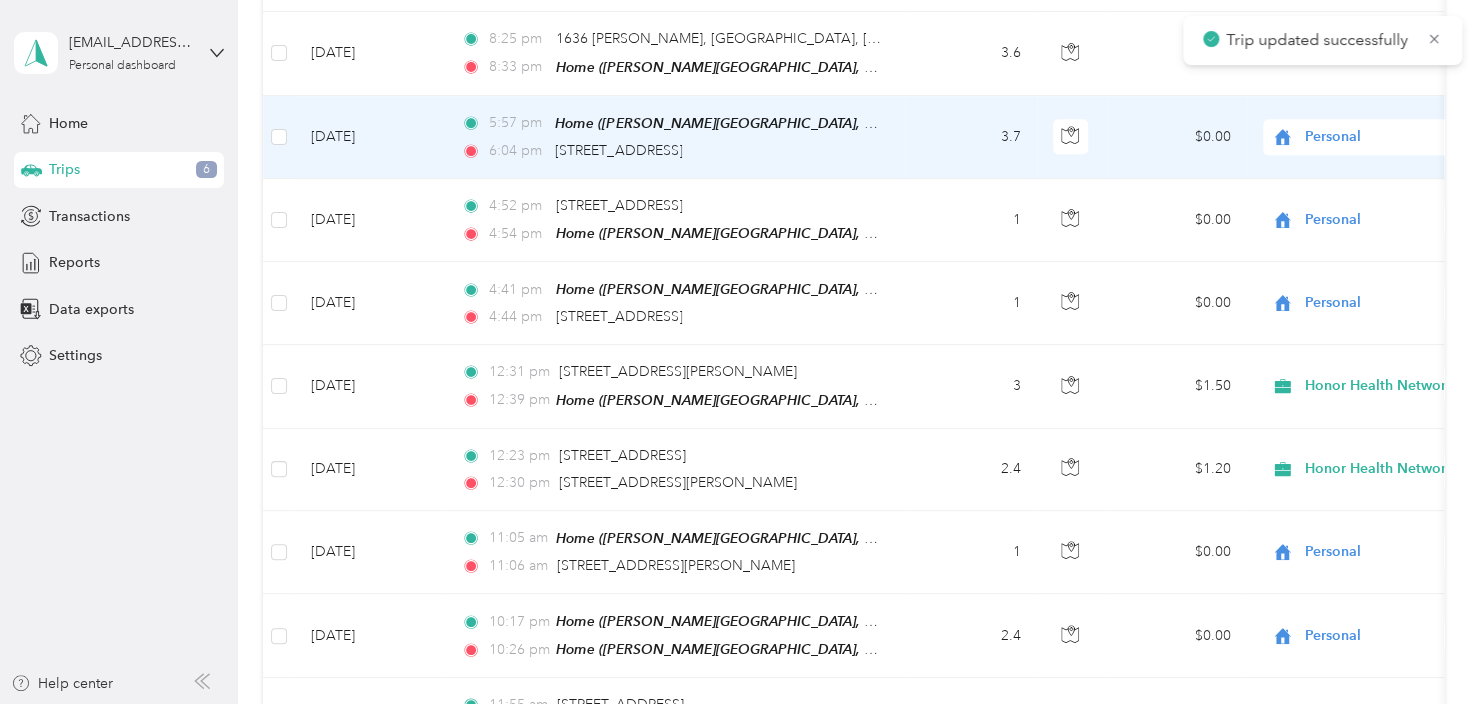 scroll, scrollTop: 752, scrollLeft: 0, axis: vertical 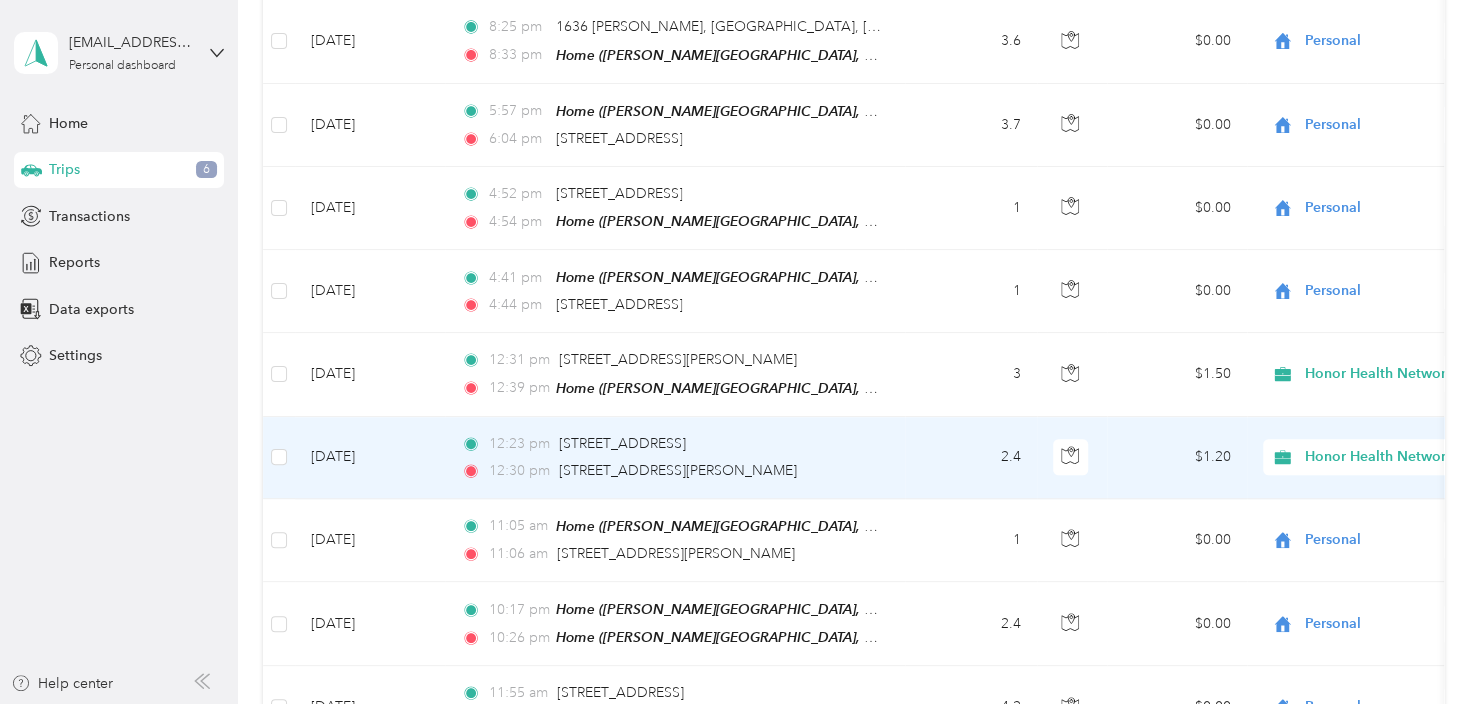 click on "Honor Health Network" at bounding box center [1396, 457] 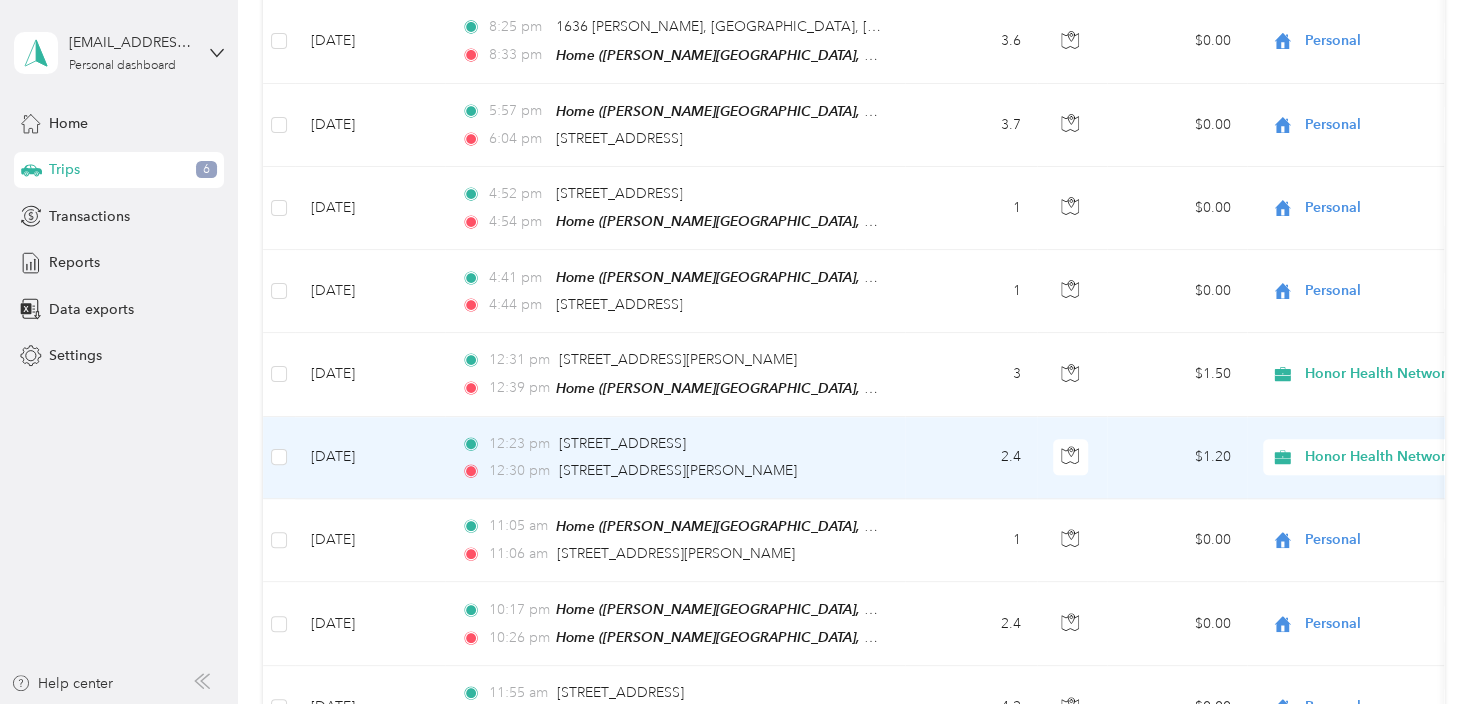 click on "$1.20" at bounding box center (1177, 458) 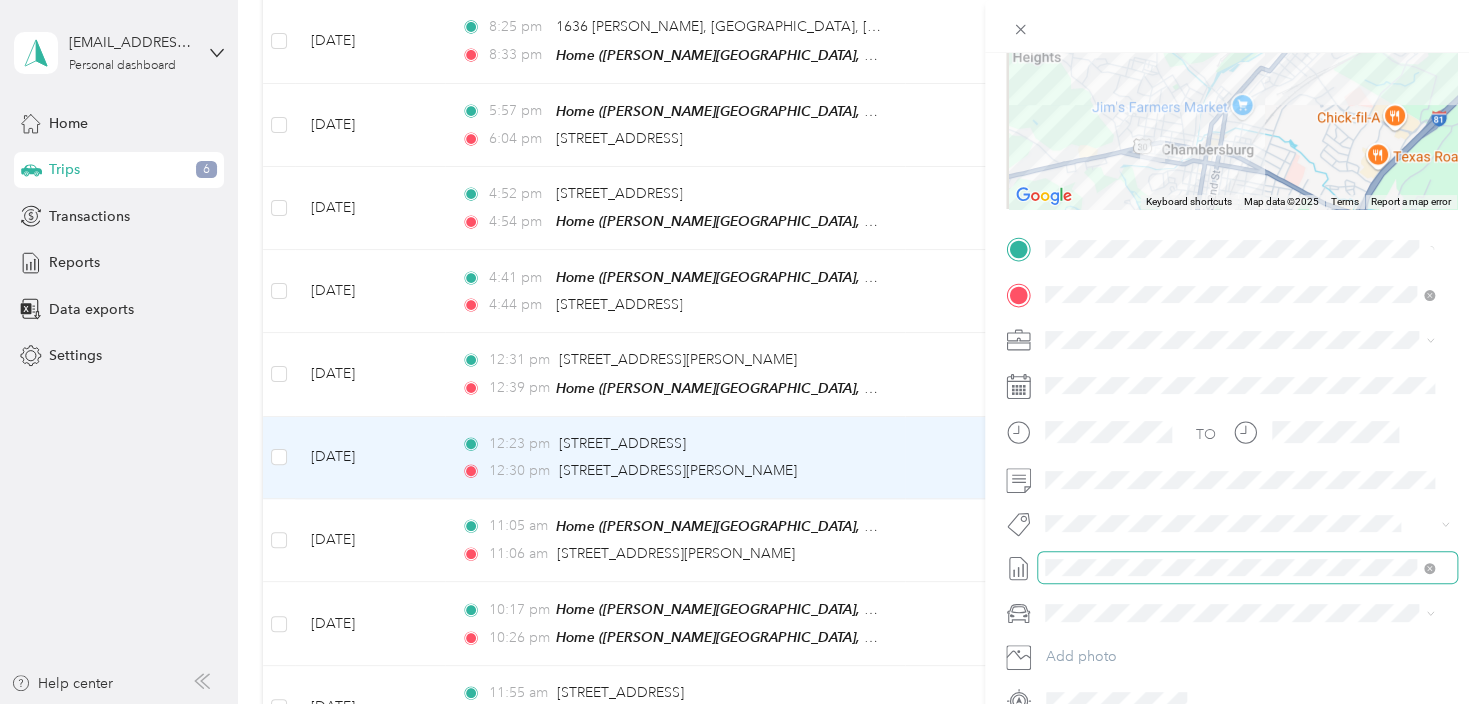 scroll, scrollTop: 345, scrollLeft: 0, axis: vertical 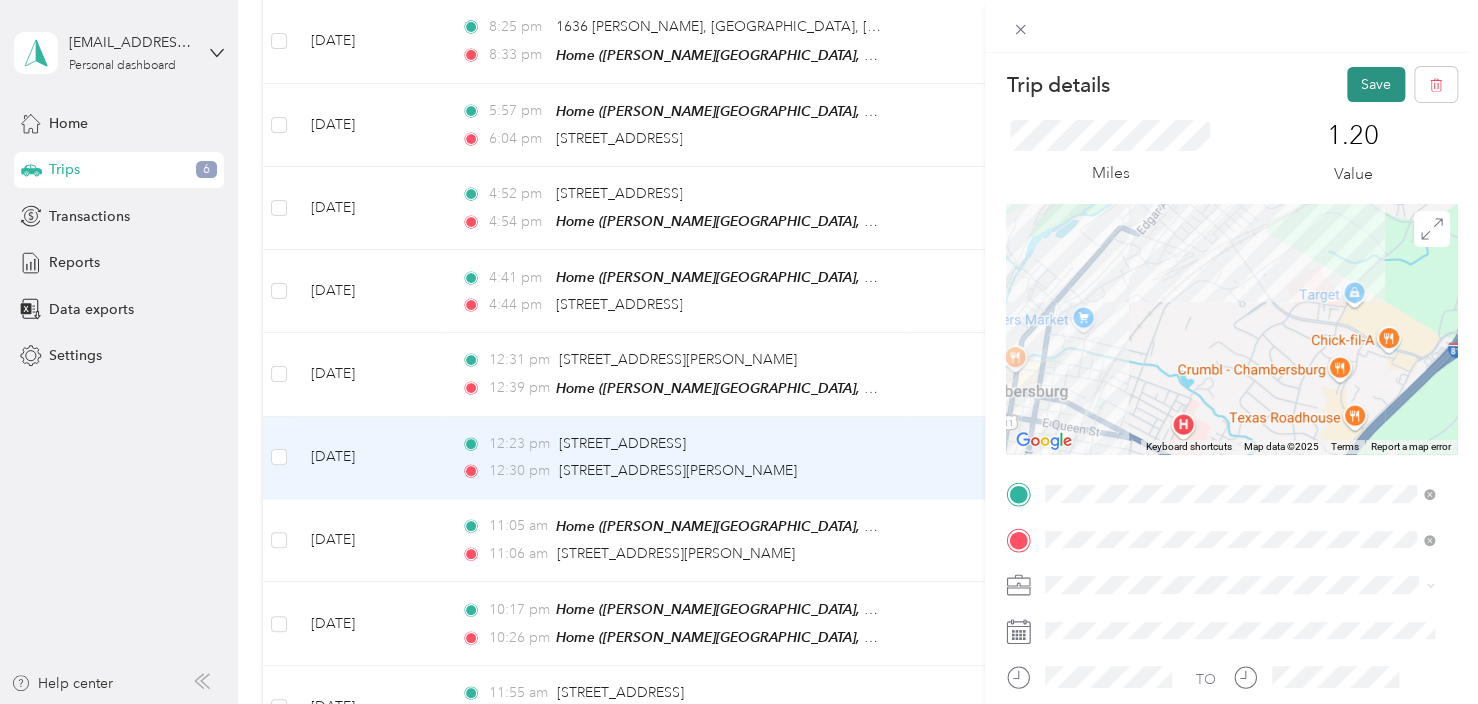 click on "Save" at bounding box center [1376, 84] 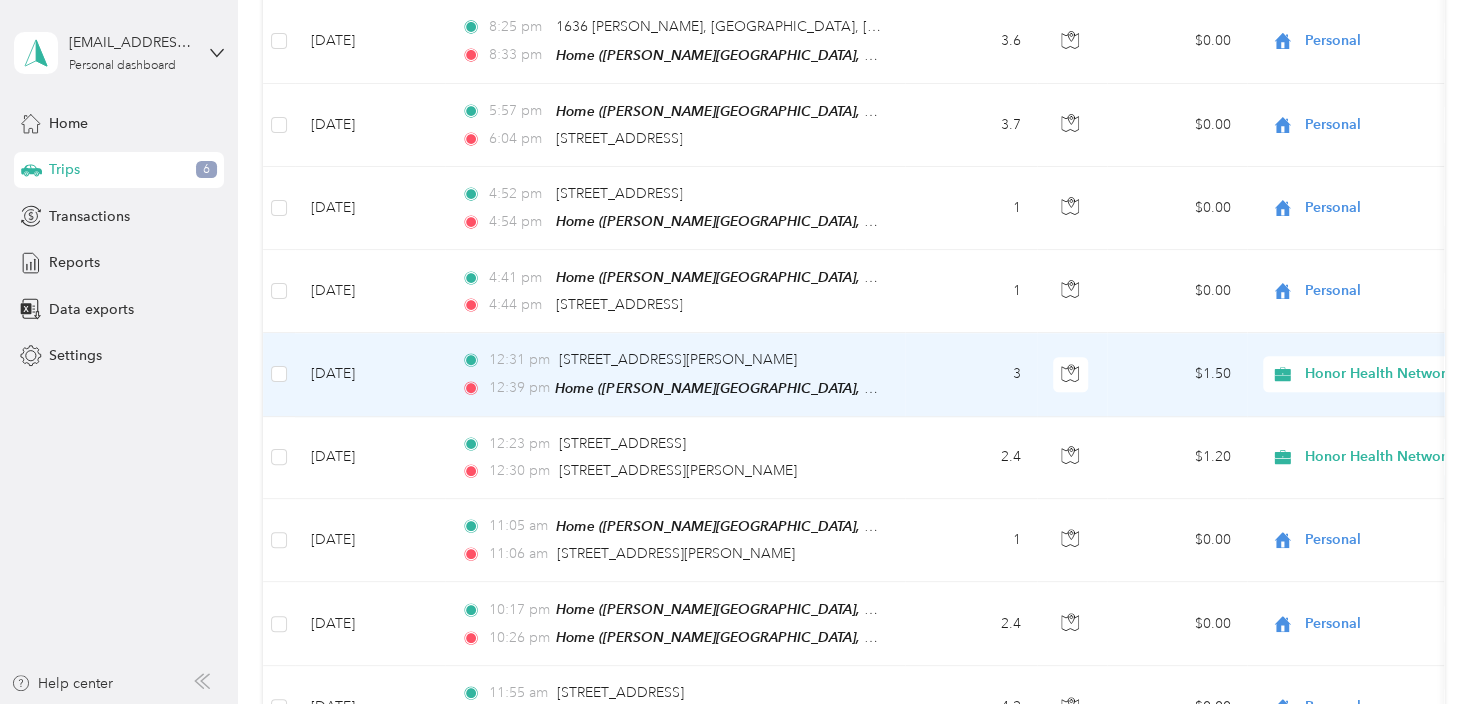 click on "$1.50" at bounding box center [1177, 374] 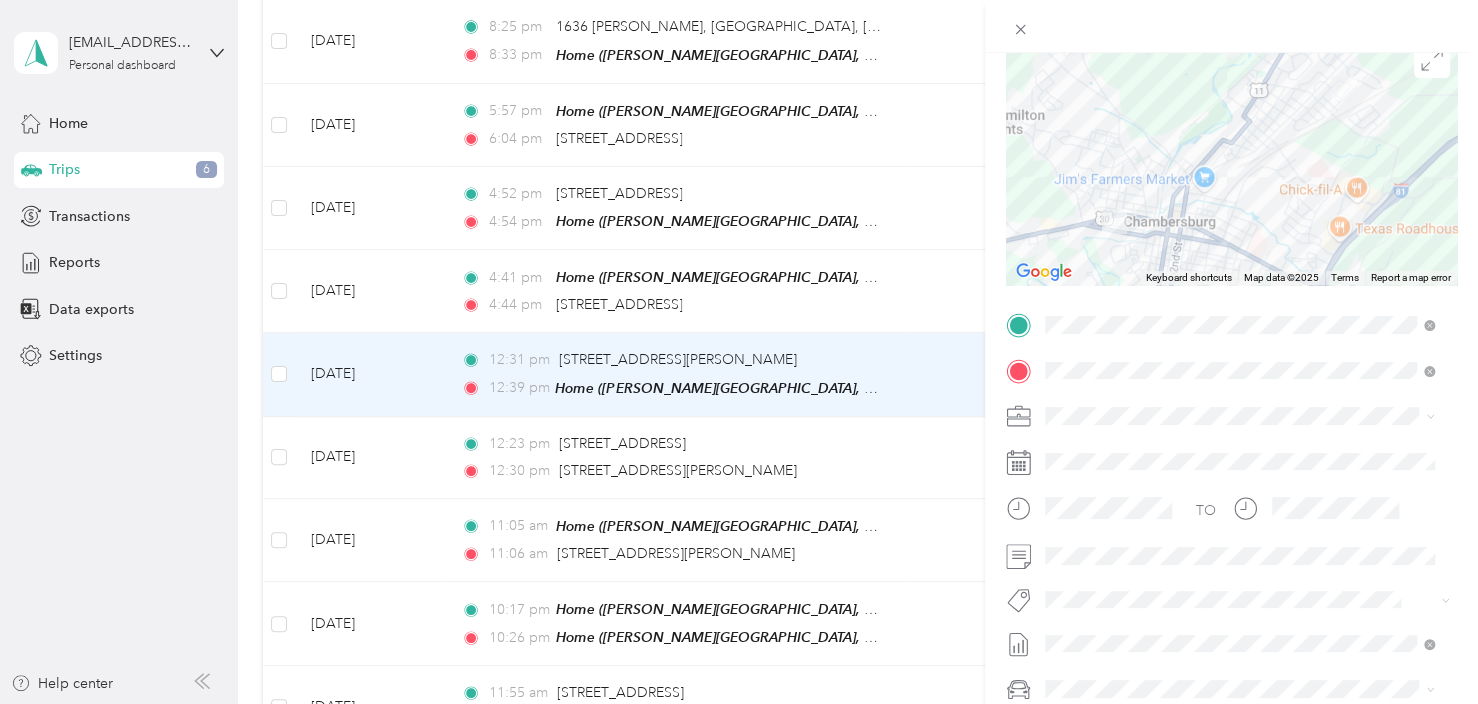 scroll, scrollTop: 200, scrollLeft: 0, axis: vertical 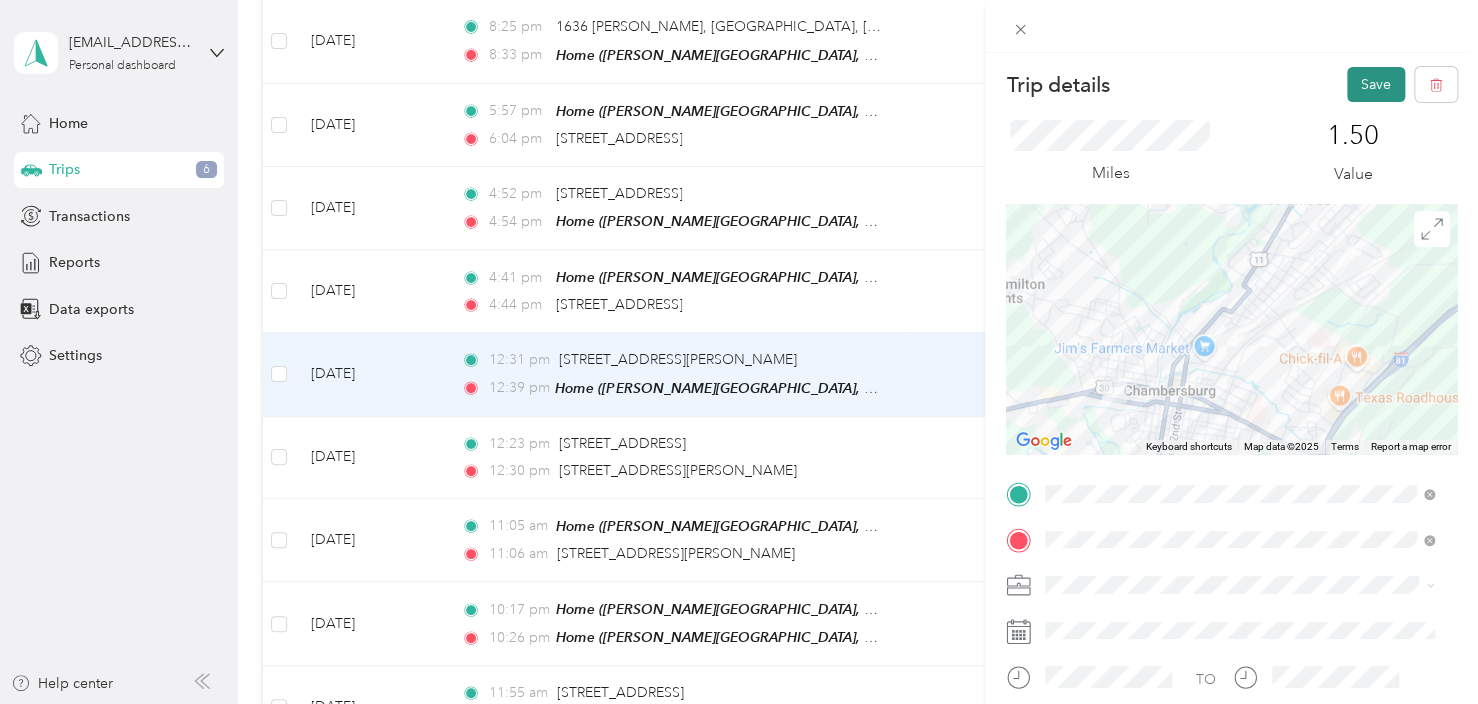 click on "Save" at bounding box center [1376, 84] 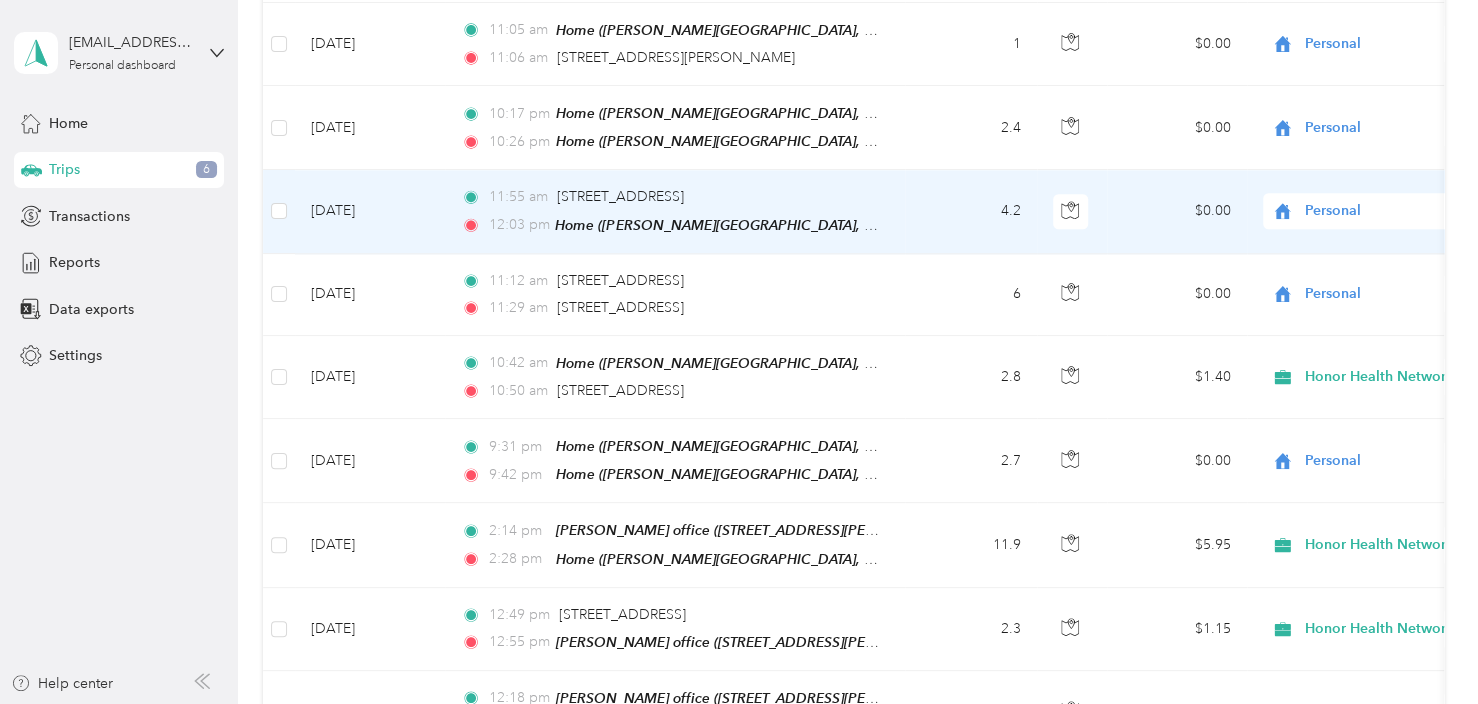 scroll, scrollTop: 1252, scrollLeft: 0, axis: vertical 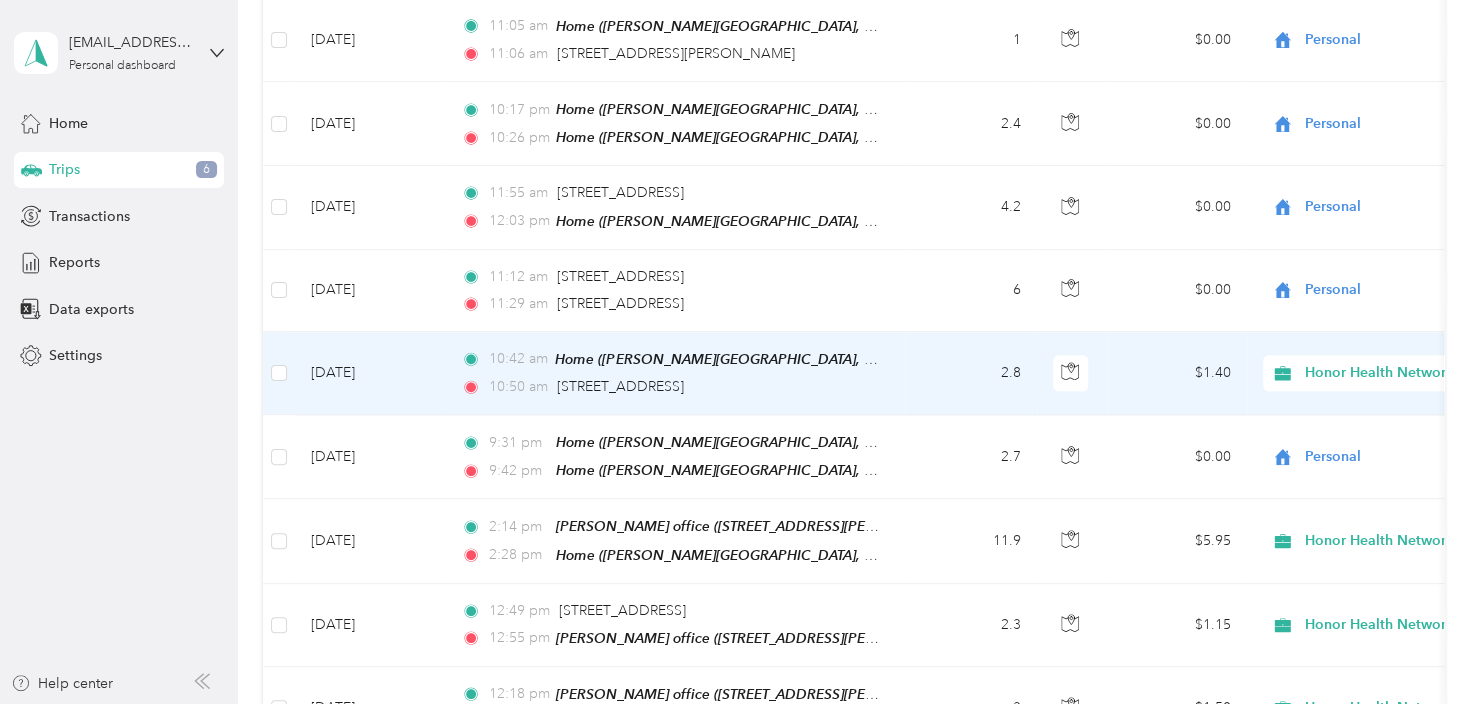 click on "$1.40" at bounding box center (1177, 373) 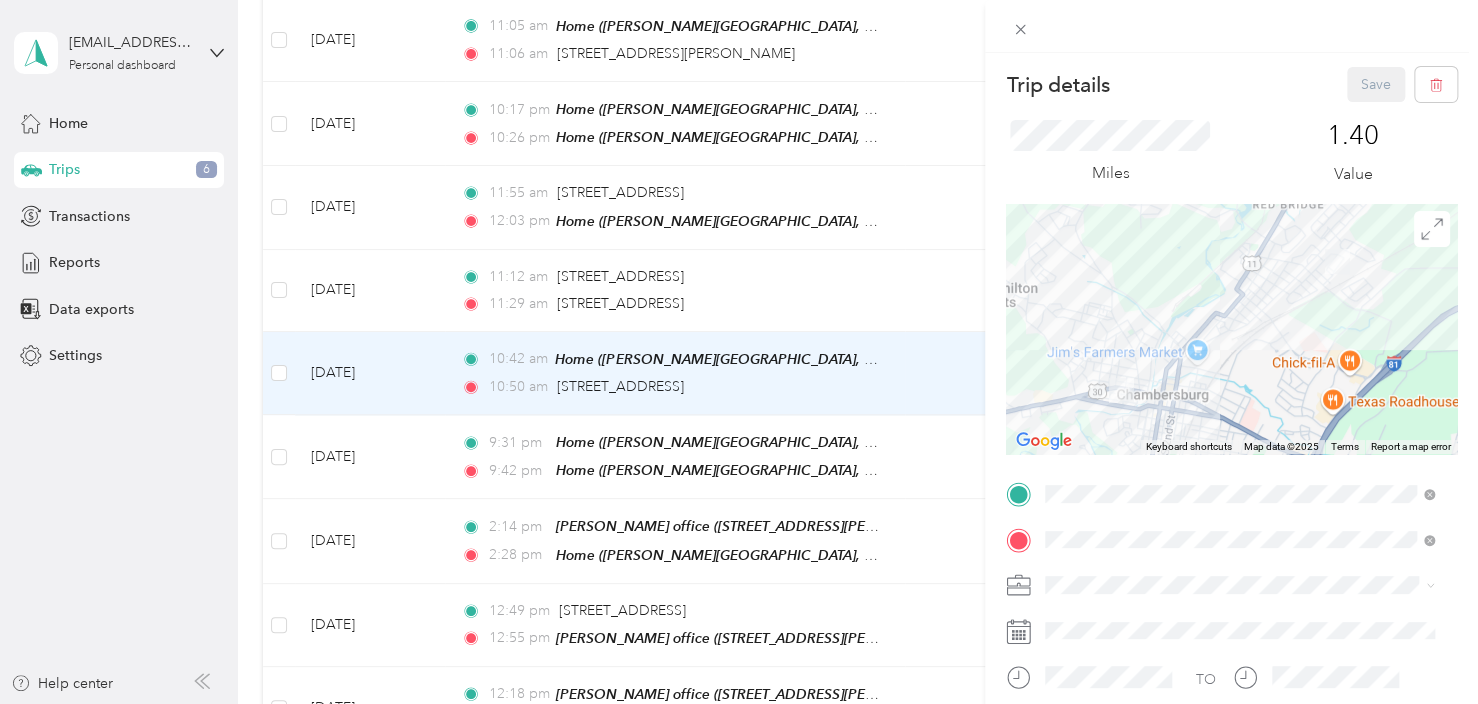 scroll, scrollTop: 345, scrollLeft: 0, axis: vertical 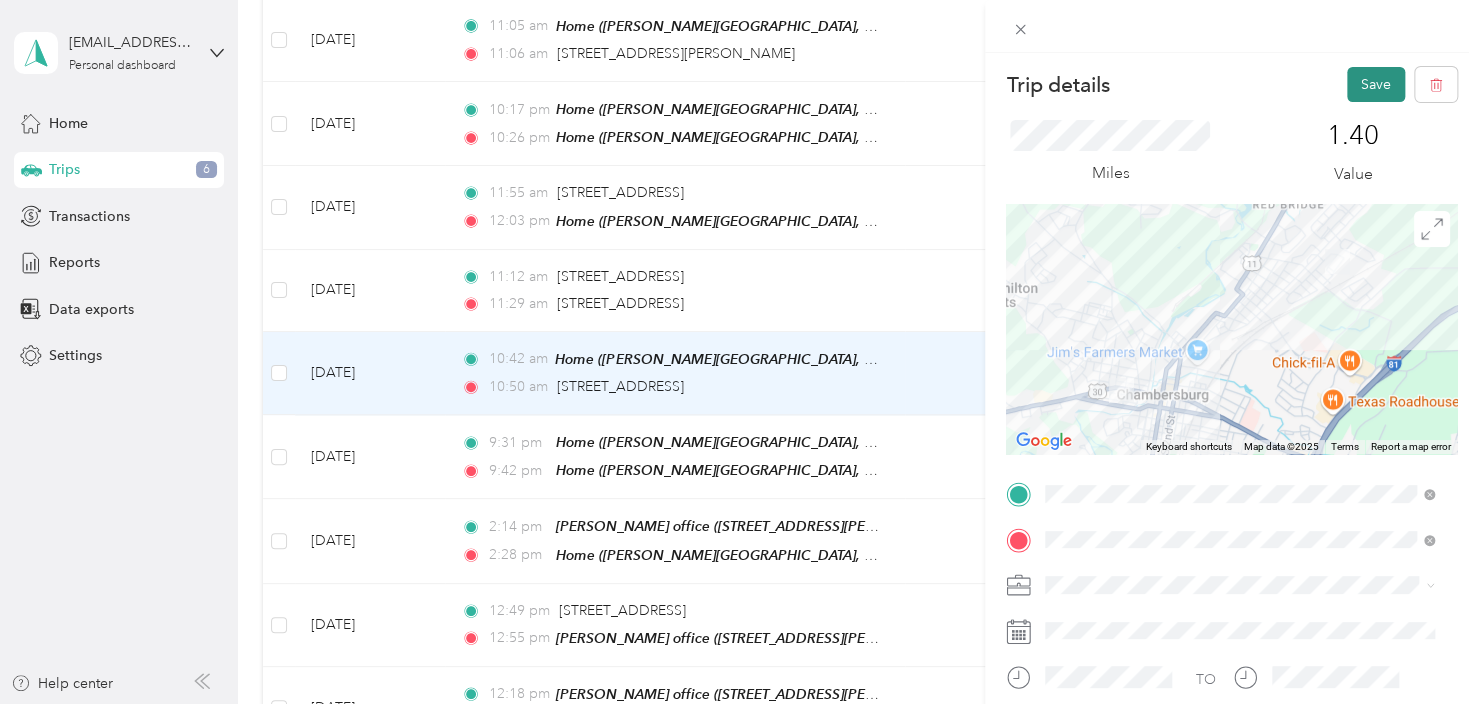 click on "Save" at bounding box center [1376, 84] 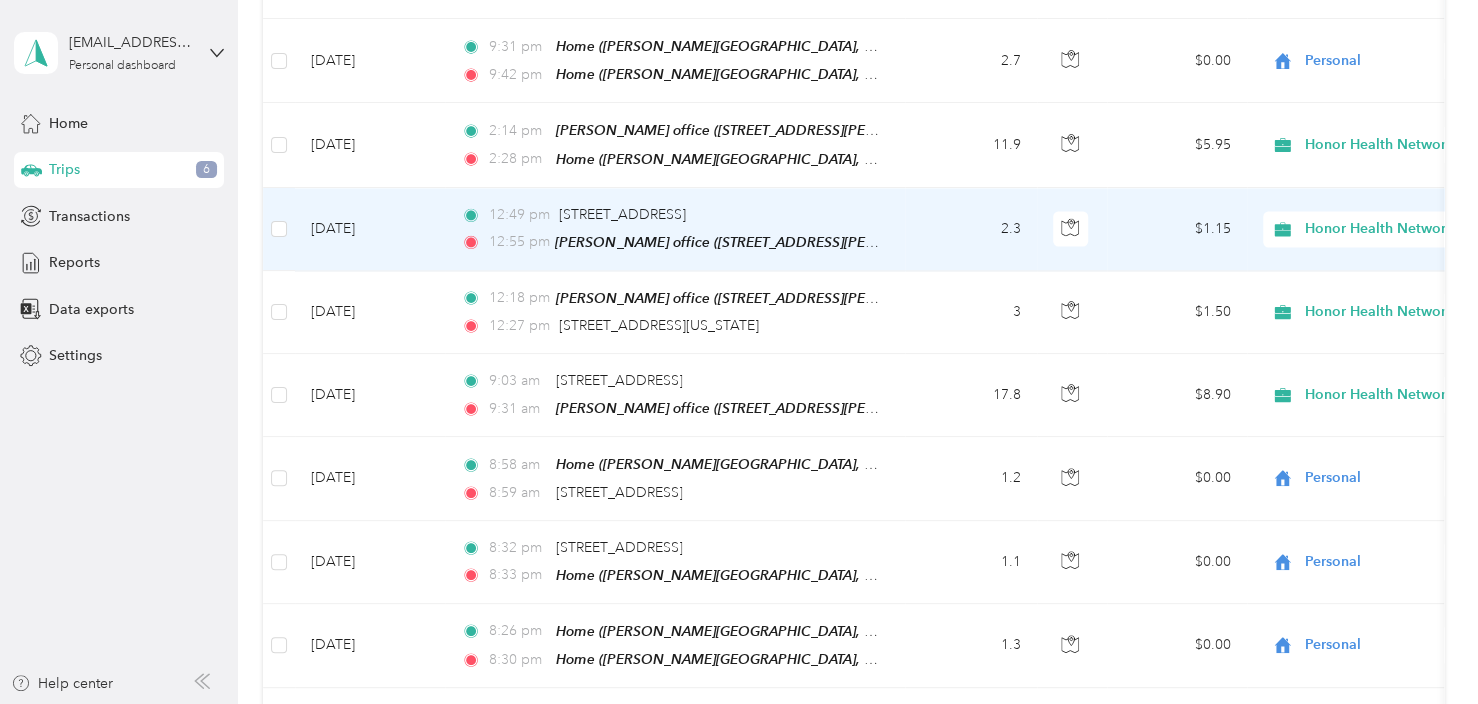 scroll, scrollTop: 1652, scrollLeft: 0, axis: vertical 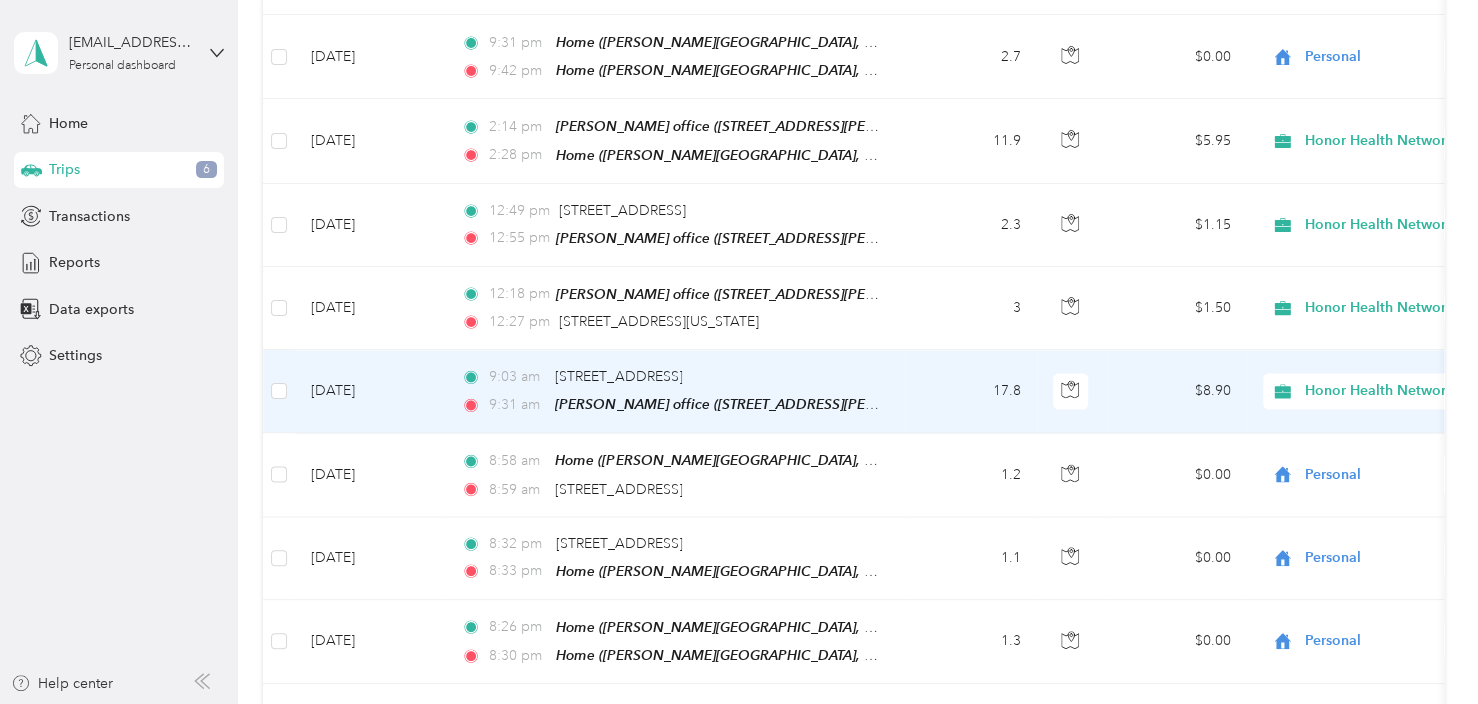 click on "$8.90" at bounding box center (1177, 391) 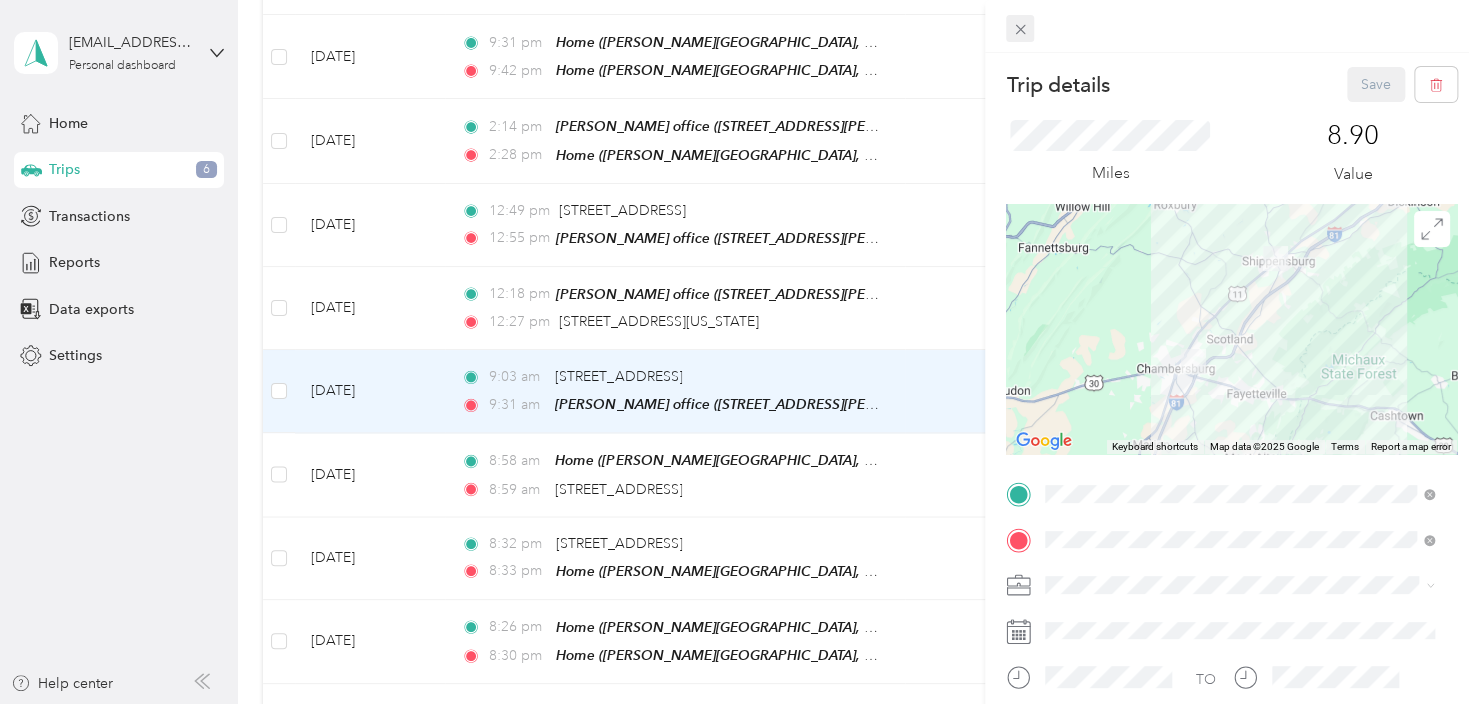 click 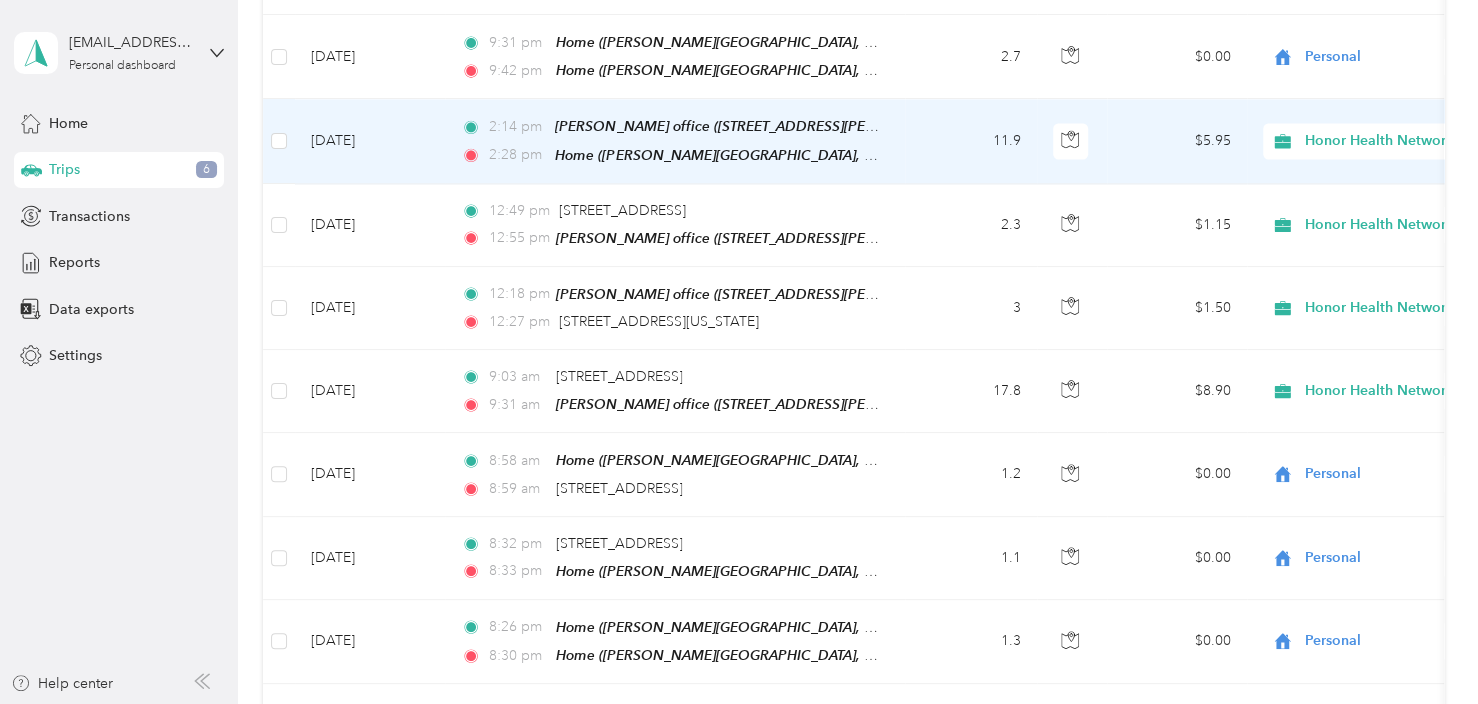 click on "11.9" at bounding box center [971, 141] 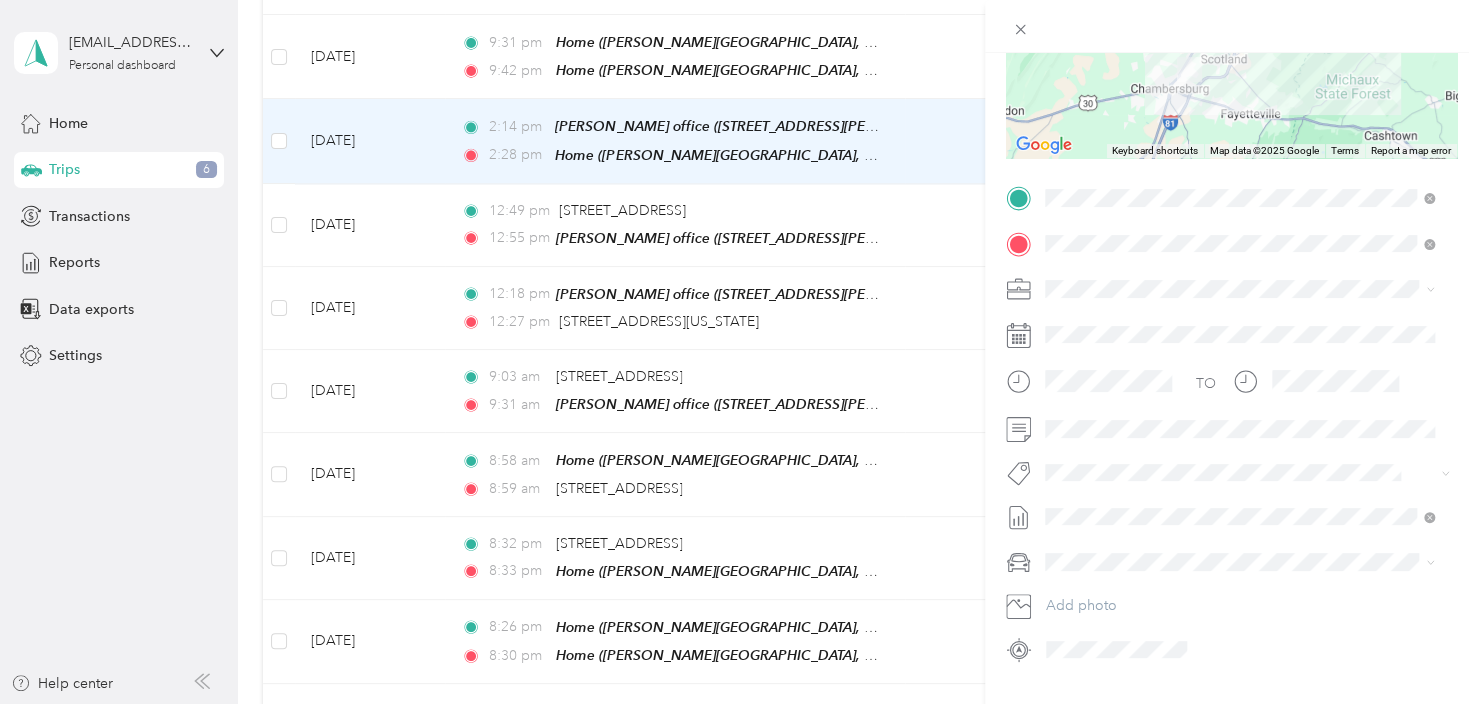 scroll, scrollTop: 300, scrollLeft: 0, axis: vertical 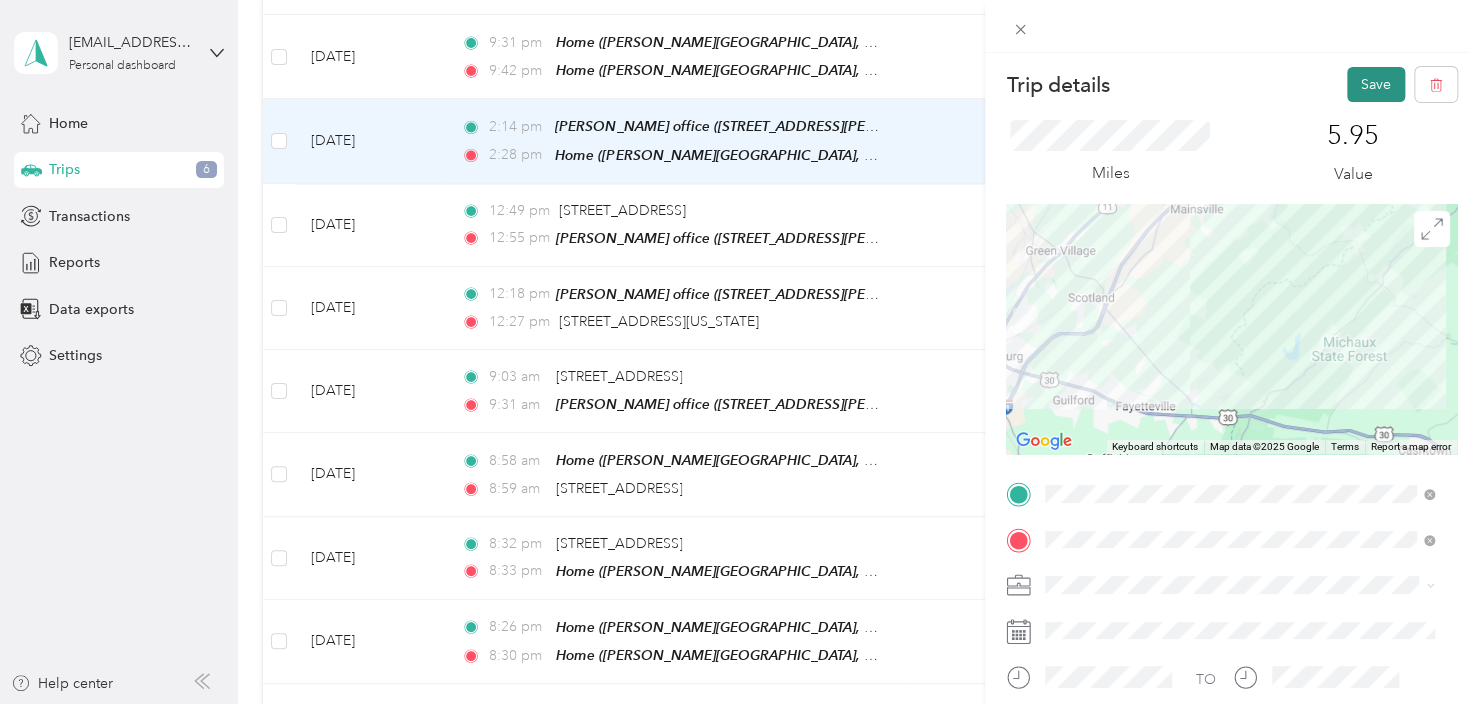click on "Save" at bounding box center [1376, 84] 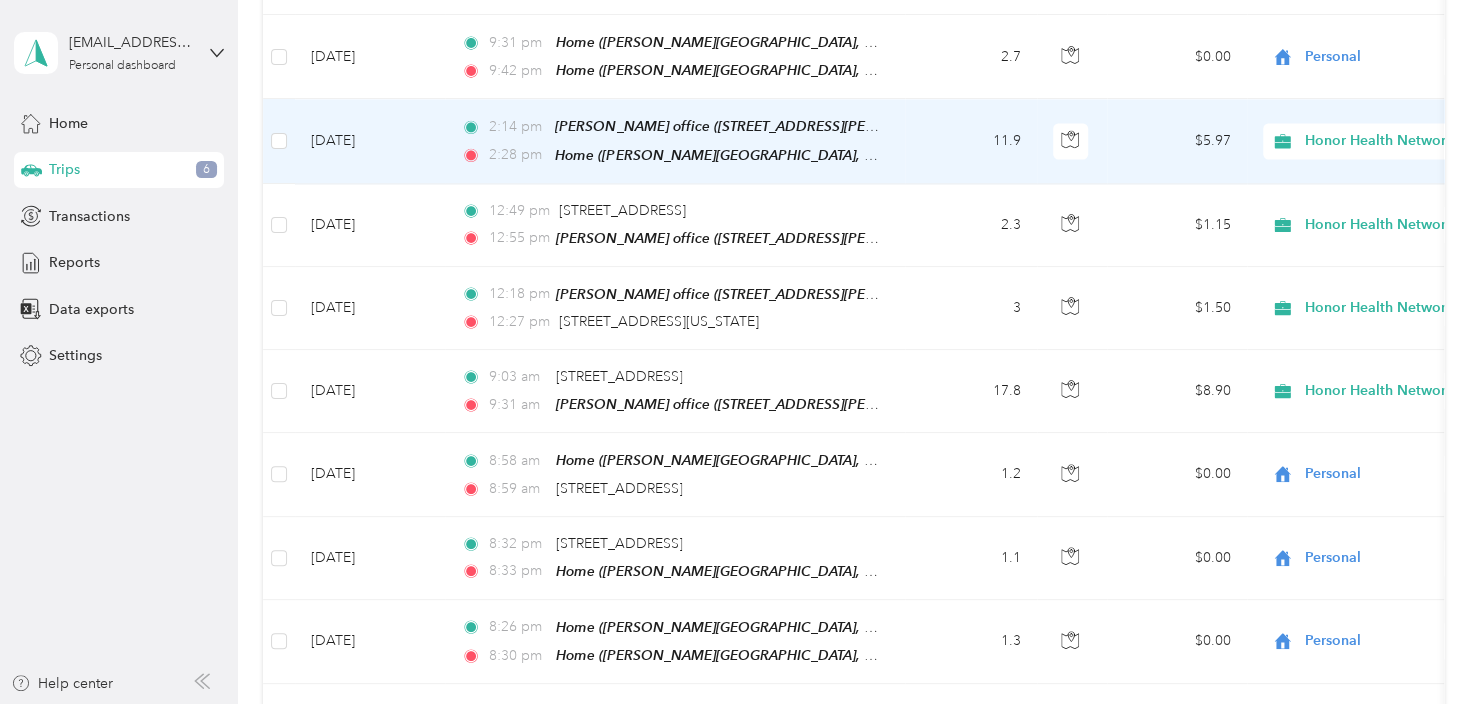 click on "11.9" at bounding box center (971, 141) 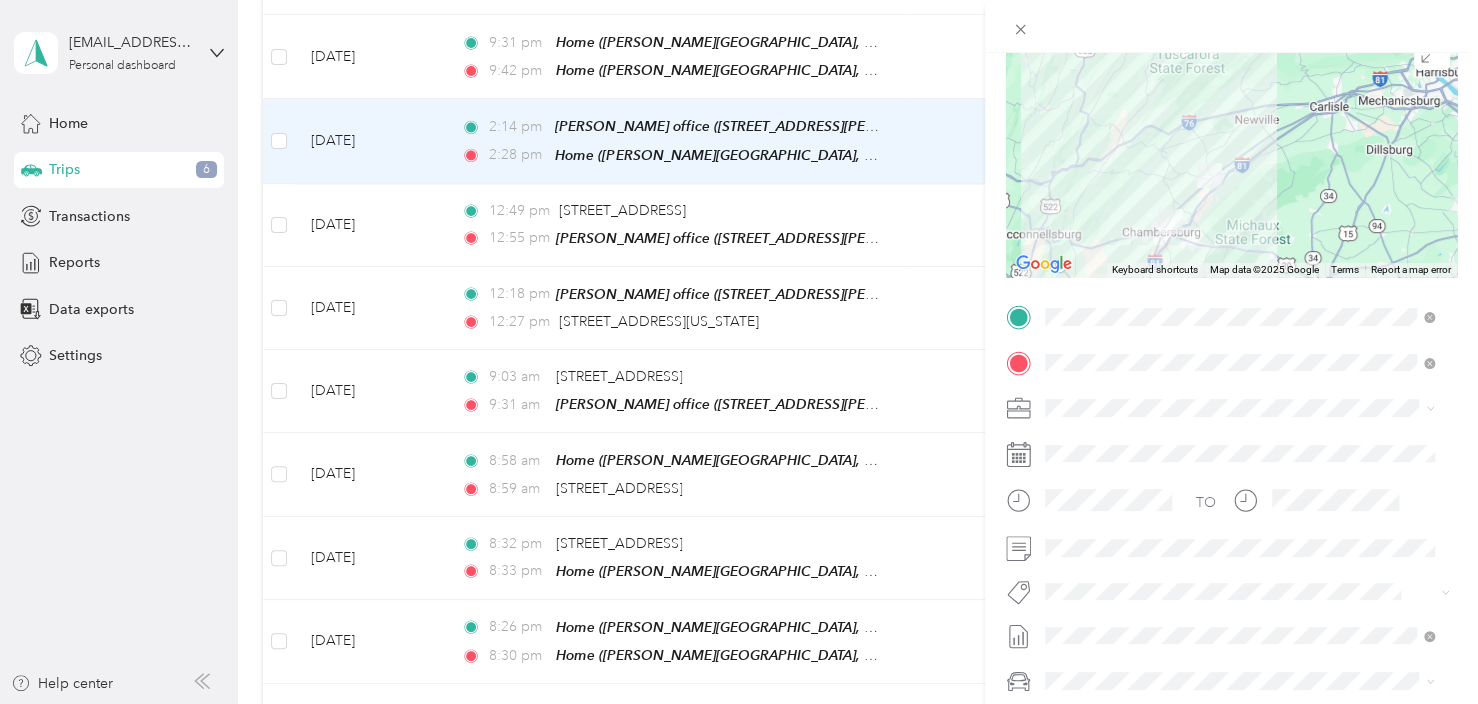scroll, scrollTop: 300, scrollLeft: 0, axis: vertical 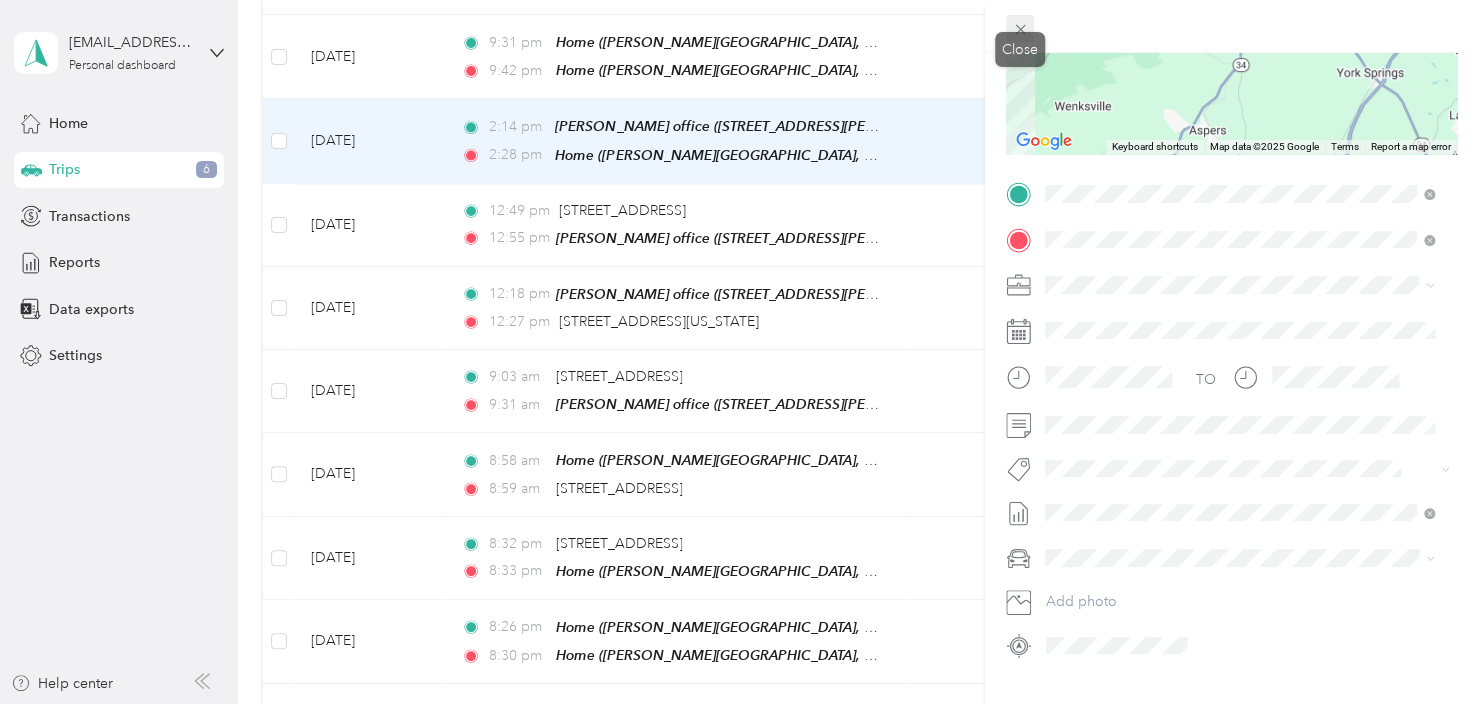 click 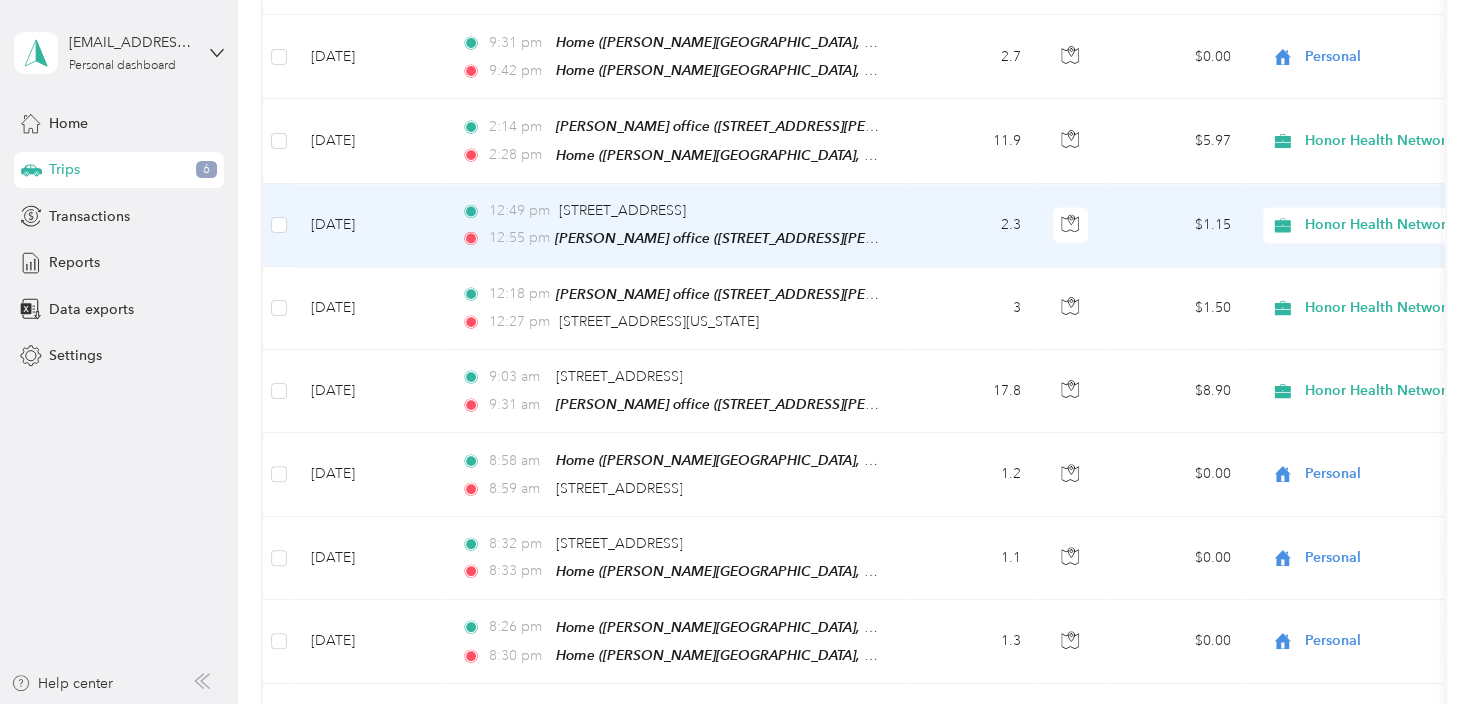 click on "Honor Health Network" at bounding box center [1396, 225] 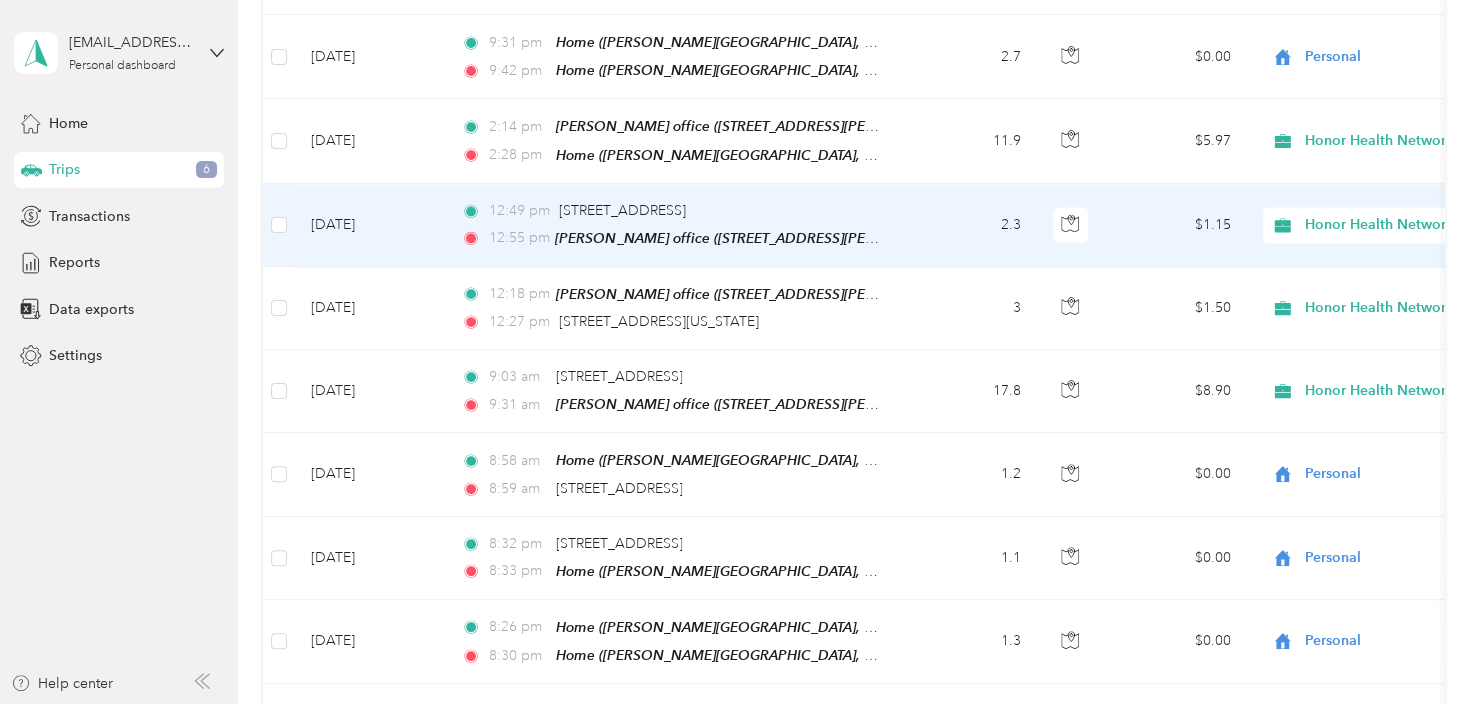 click on "Personal" at bounding box center [1371, 274] 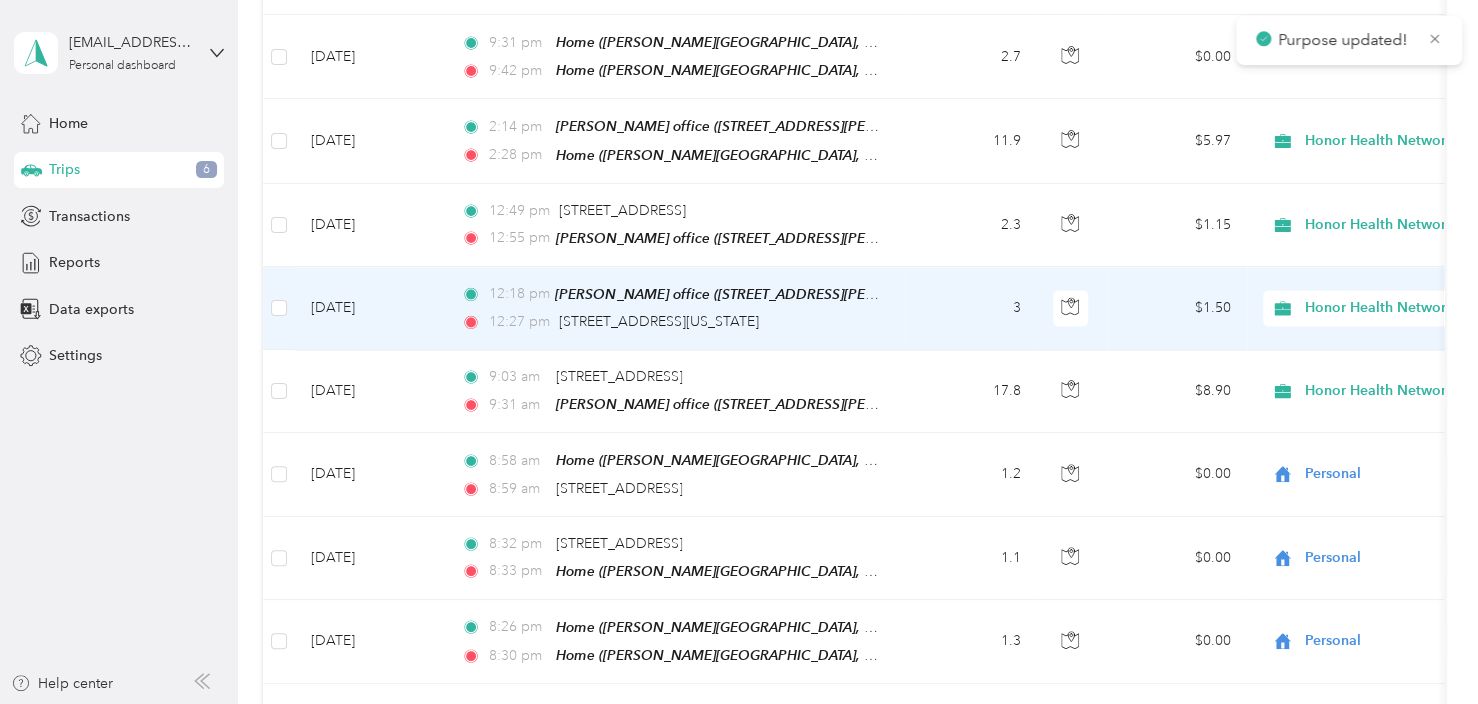 click on "Honor Health Network" at bounding box center [1396, 308] 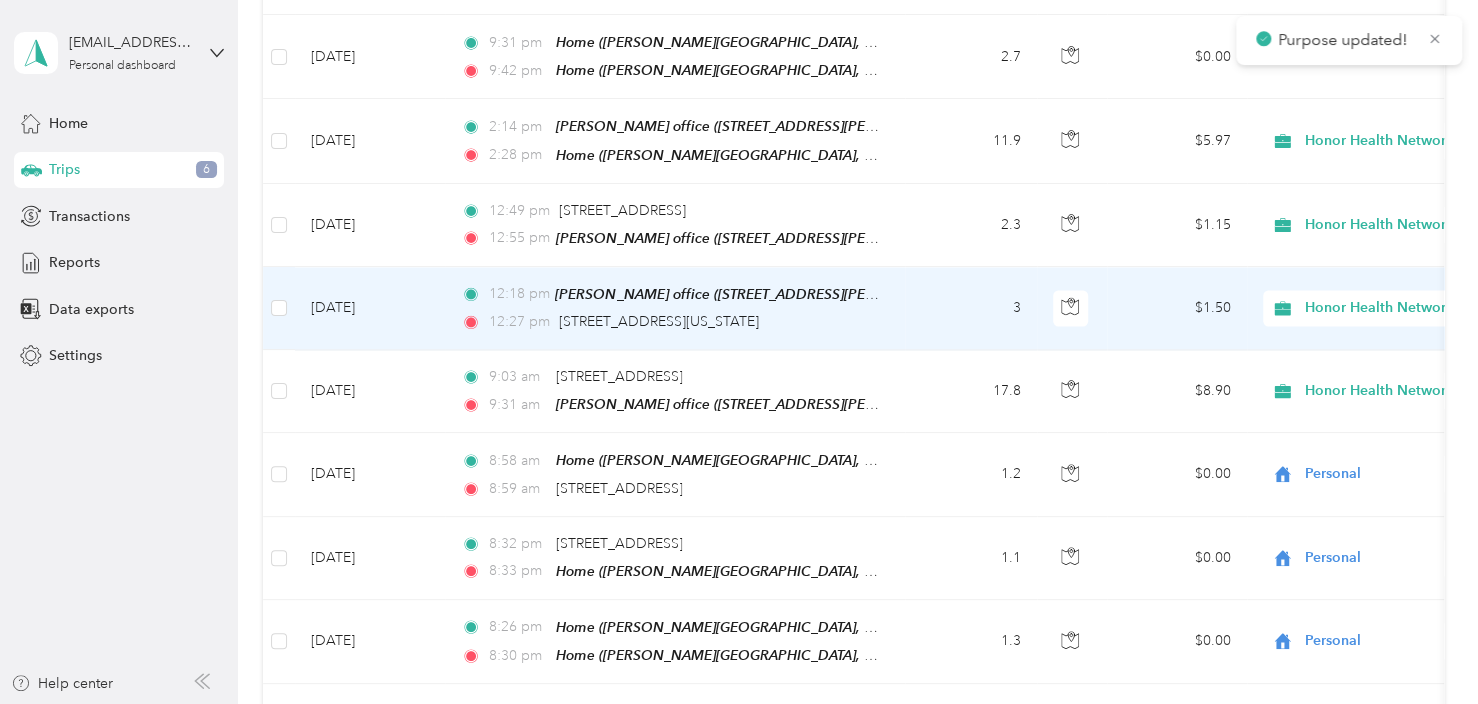 click on "Personal" at bounding box center [1371, 356] 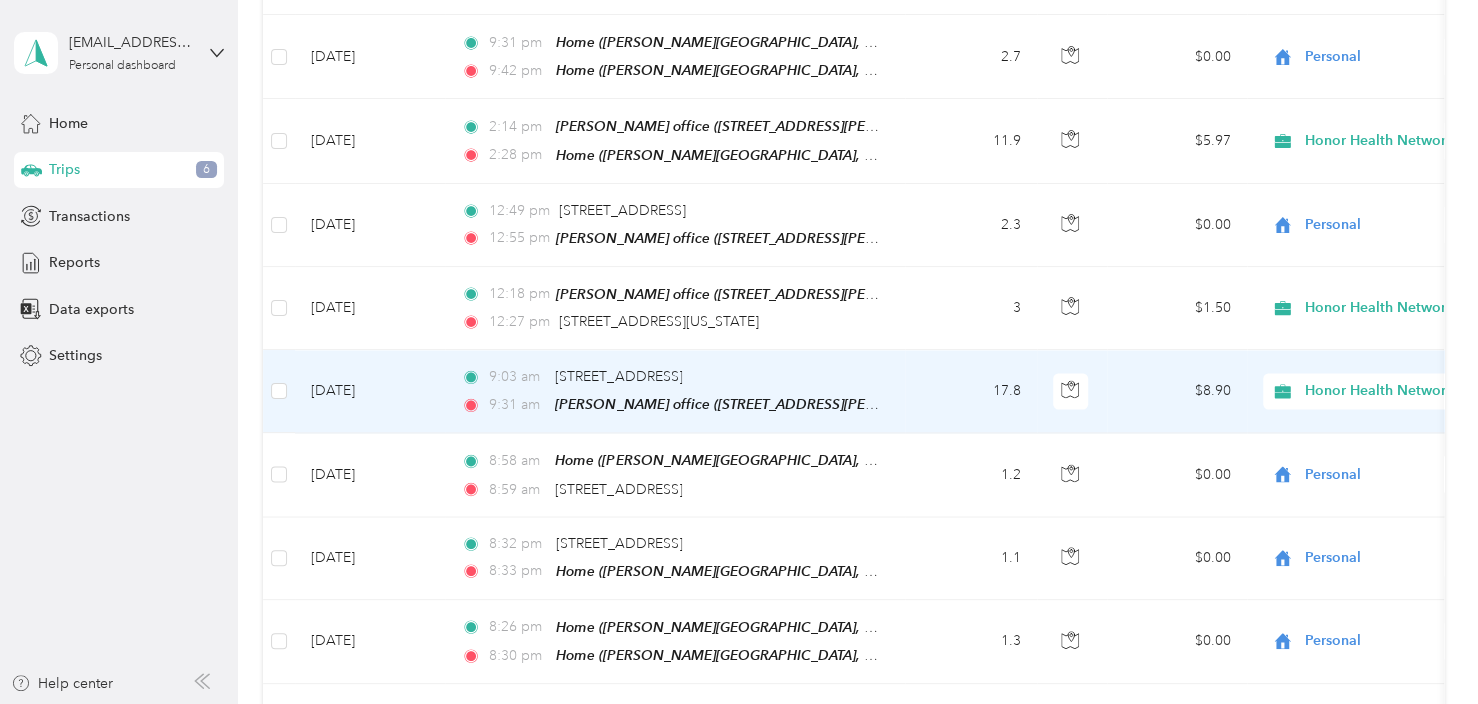 click on "$8.90" at bounding box center [1177, 391] 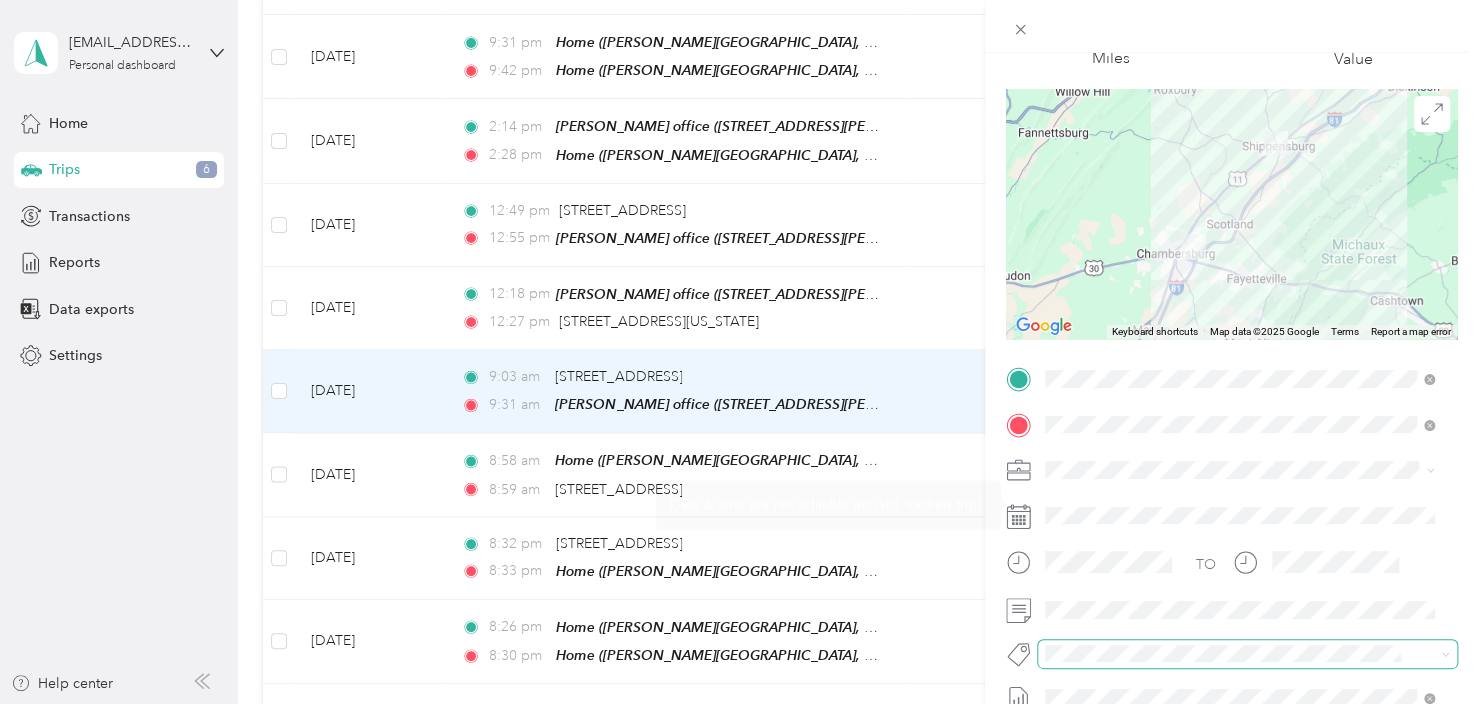 scroll, scrollTop: 200, scrollLeft: 0, axis: vertical 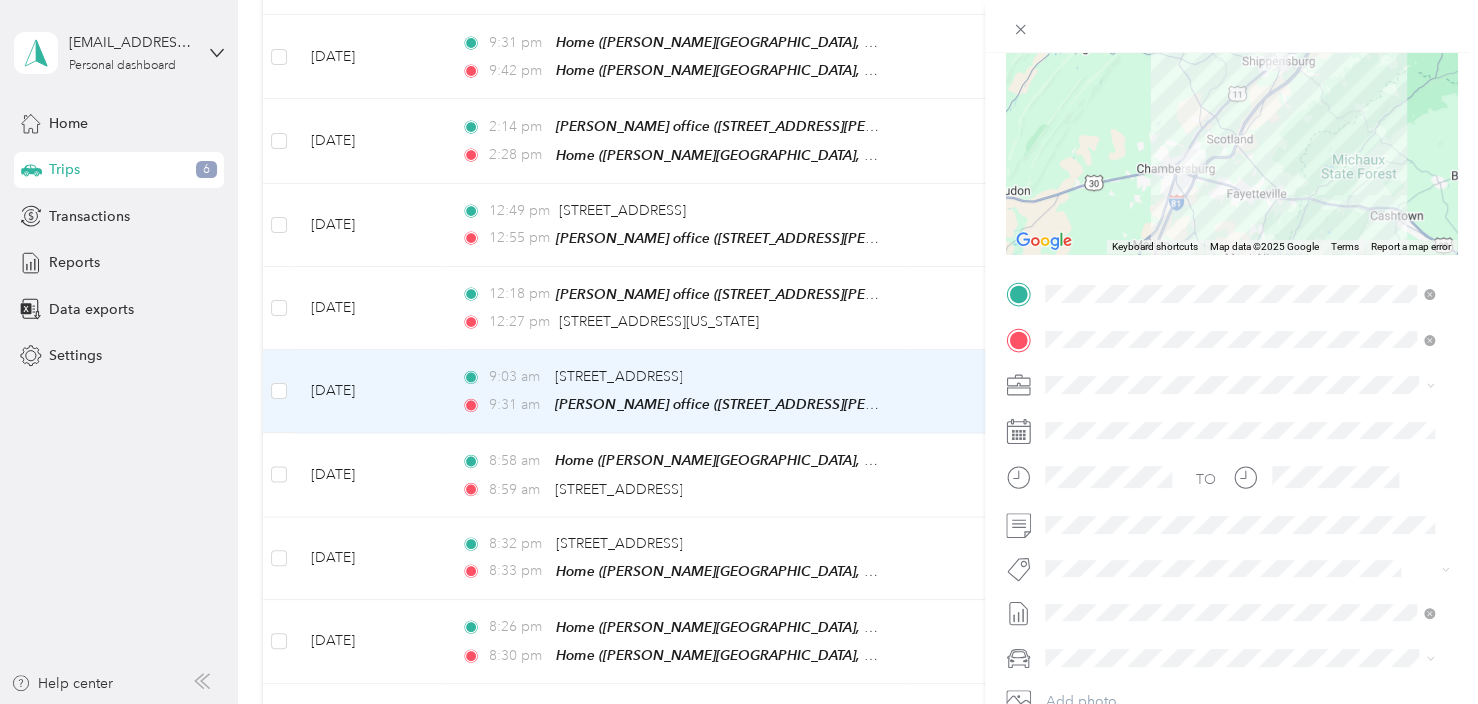 click at bounding box center (1231, 26) 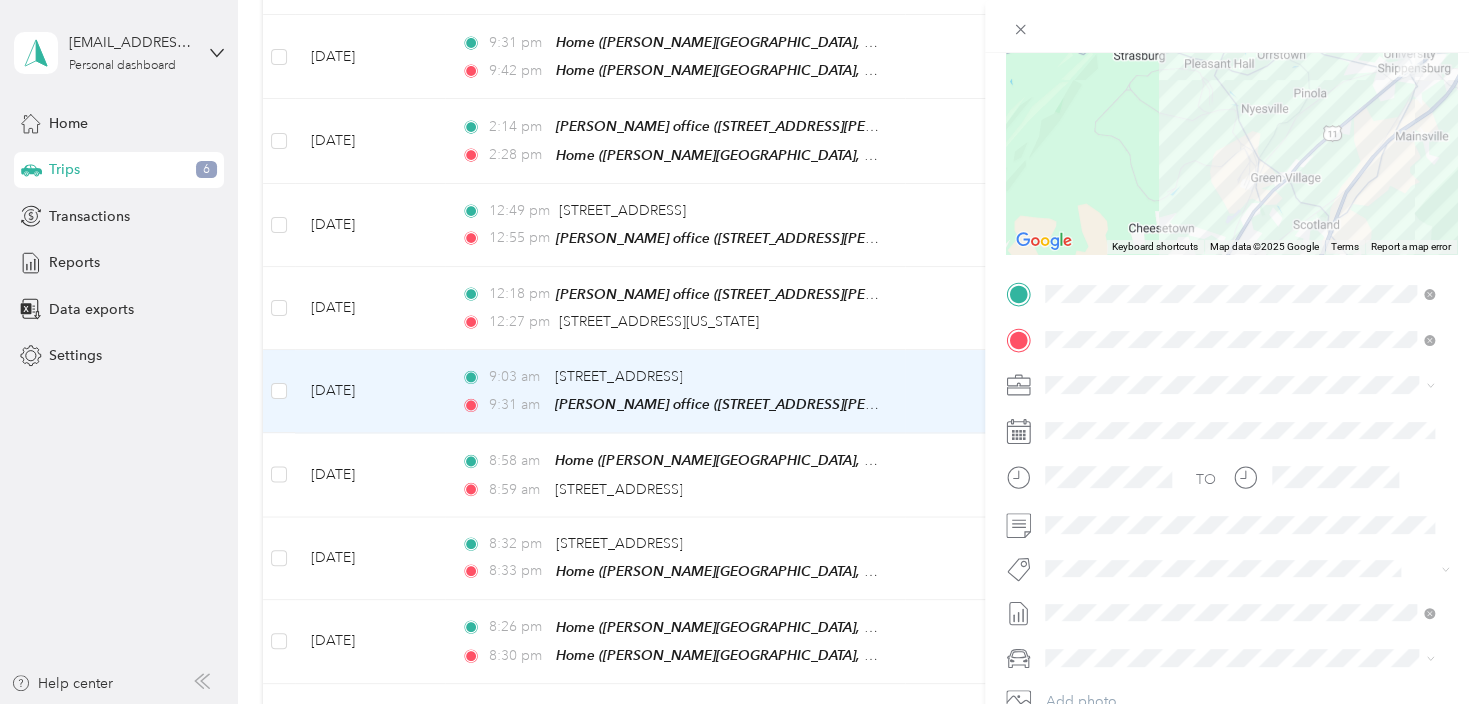 scroll, scrollTop: 0, scrollLeft: 0, axis: both 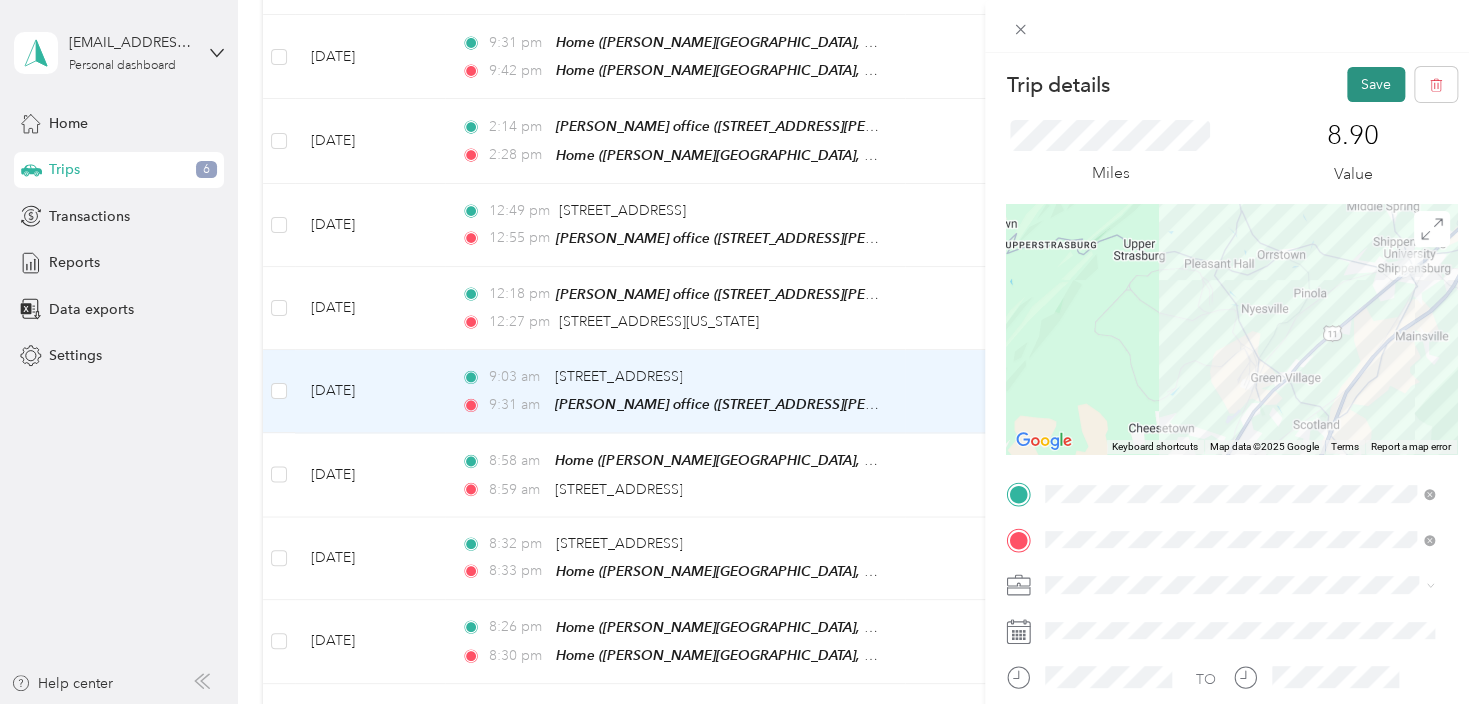 click on "Save" at bounding box center [1376, 84] 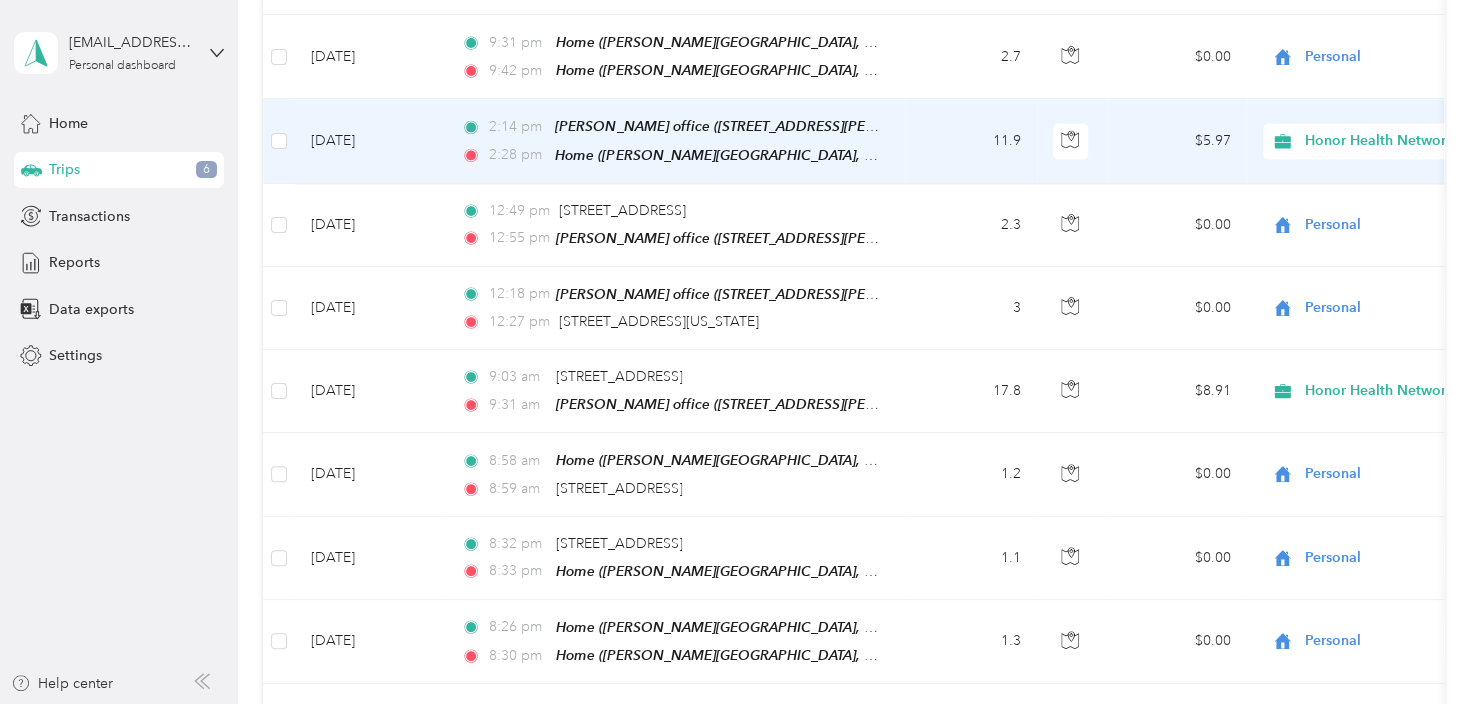 click on "$5.97" at bounding box center (1177, 141) 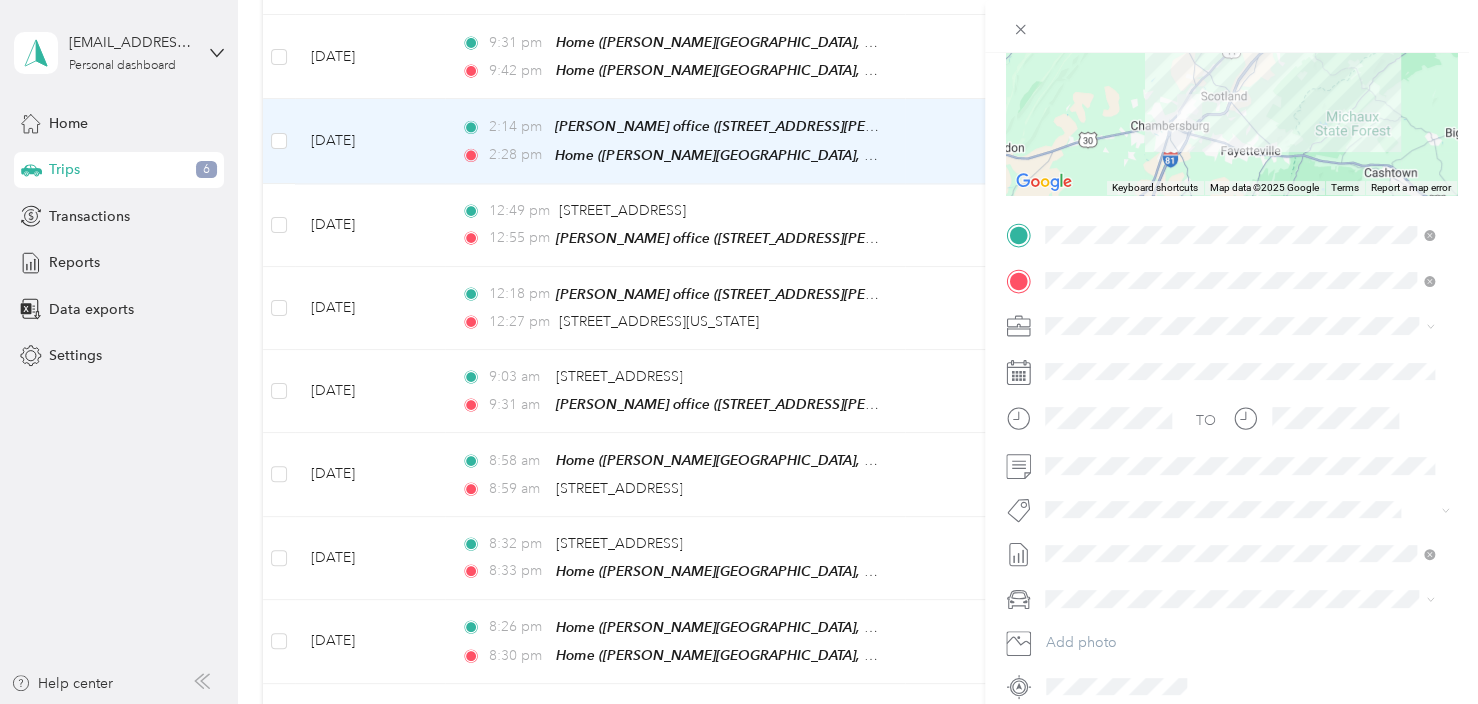 scroll, scrollTop: 300, scrollLeft: 0, axis: vertical 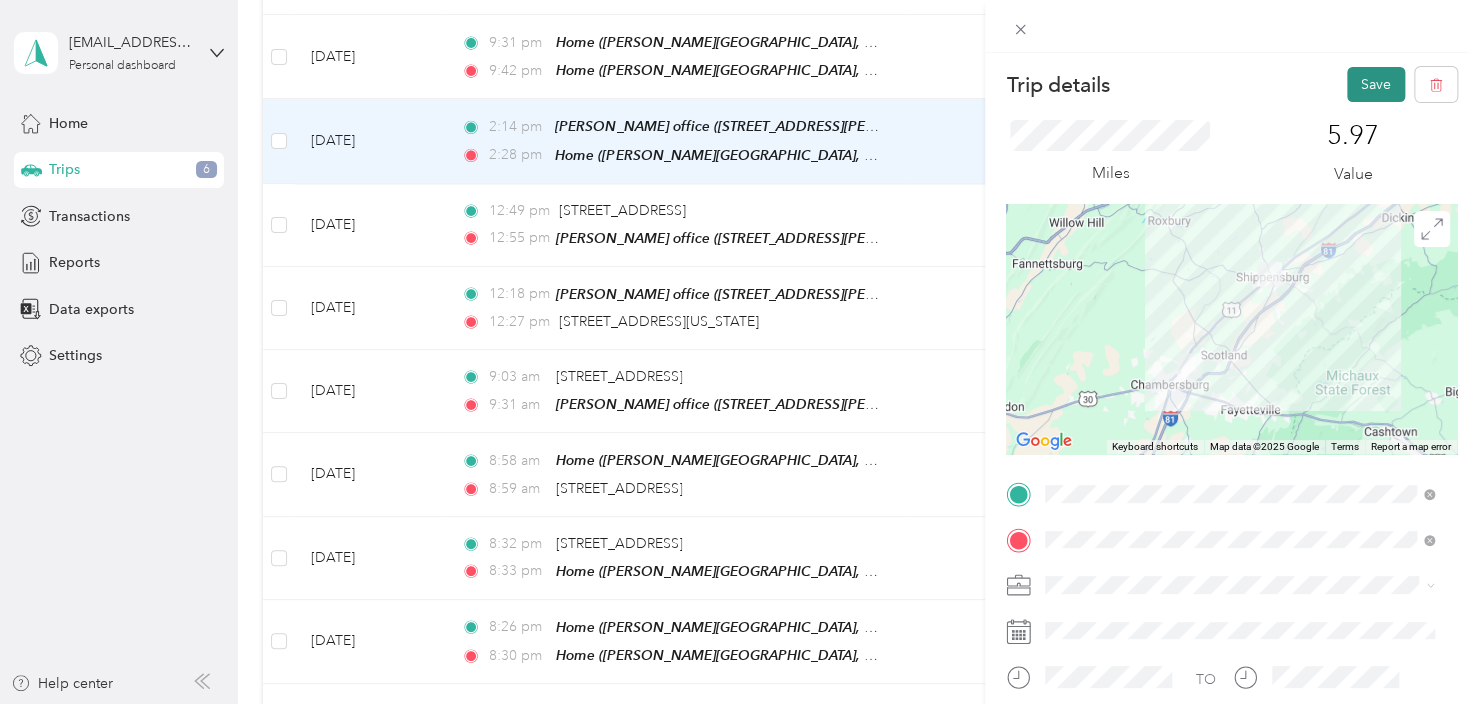 click on "Save" at bounding box center (1376, 84) 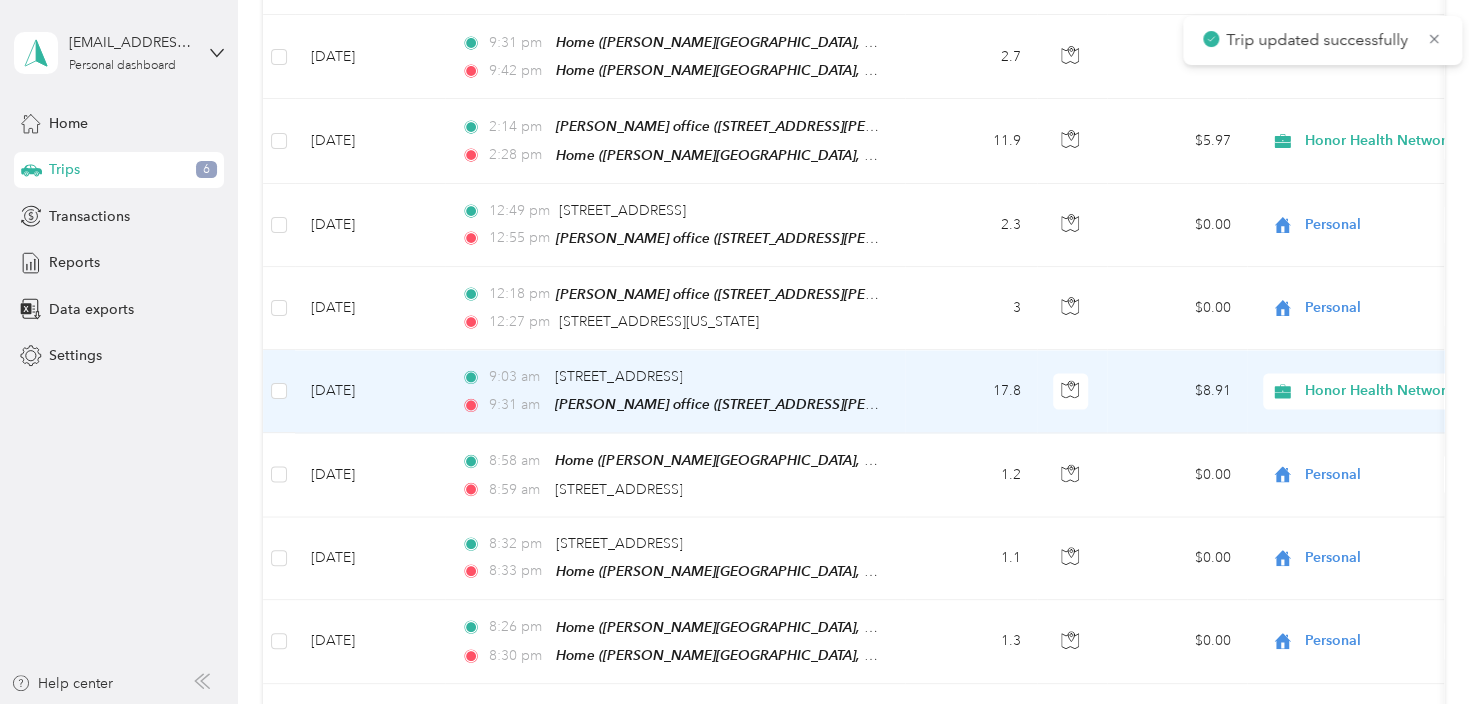 click on "$8.91" at bounding box center [1177, 391] 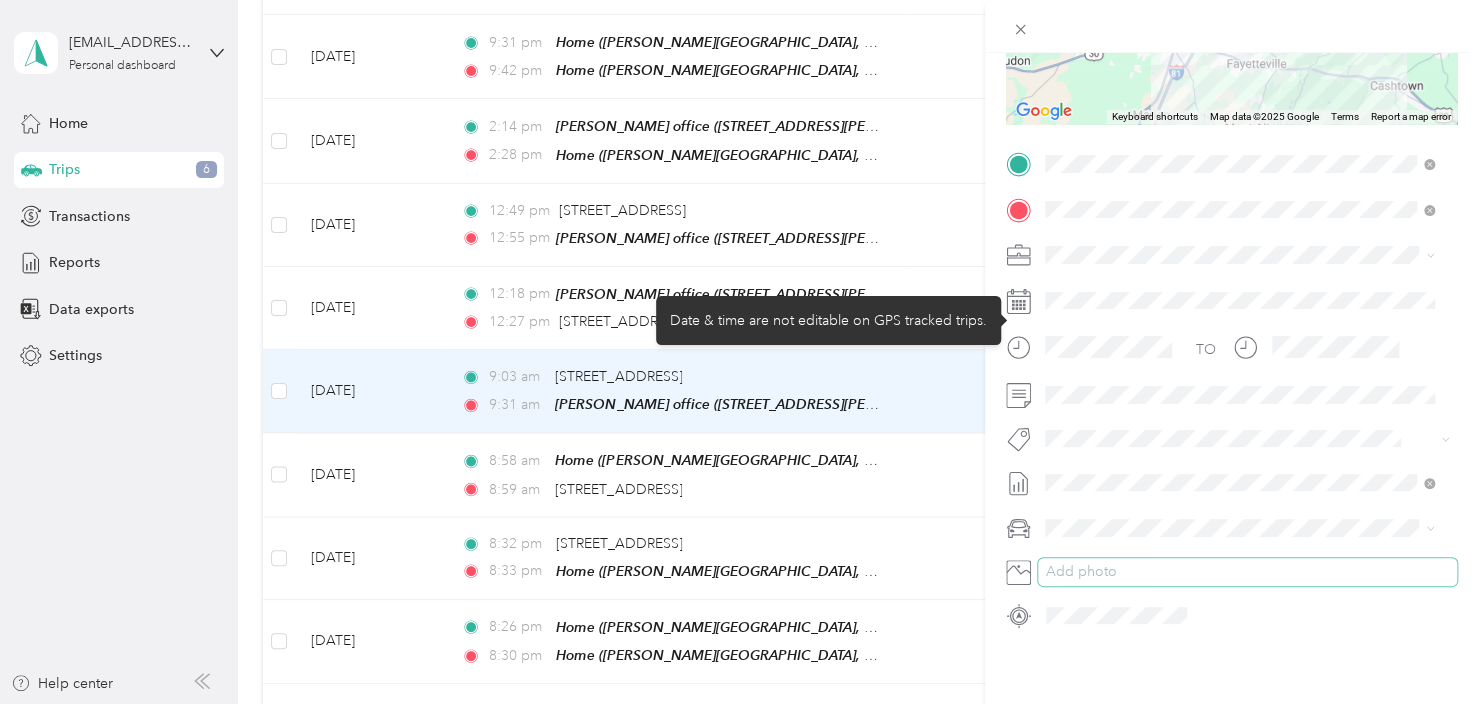 scroll, scrollTop: 345, scrollLeft: 0, axis: vertical 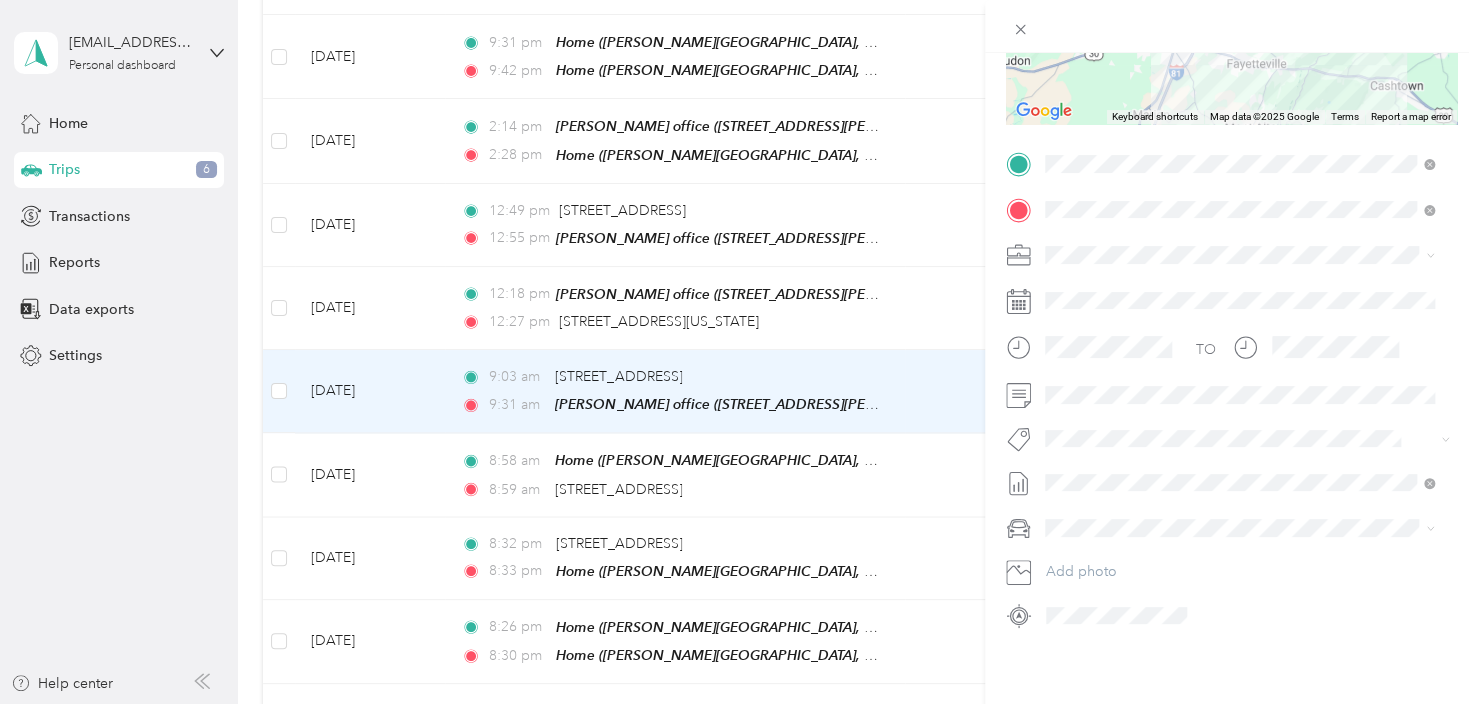 click on "Trip details Save This trip cannot be edited because it is either under review, approved, or paid. Contact your Team Manager to edit it. Miles 8.91 Value  ← Move left → Move right ↑ Move up ↓ Move down + Zoom in - Zoom out Home Jump left by 75% End Jump right by 75% Page Up Jump up by 75% Page Down Jump down by 75% Keyboard shortcuts Map Data Map data ©2025 Google Map data ©2025 Google 5 km  Click to toggle between metric and imperial units Terms Report a map error TO Add photo" at bounding box center [739, 352] 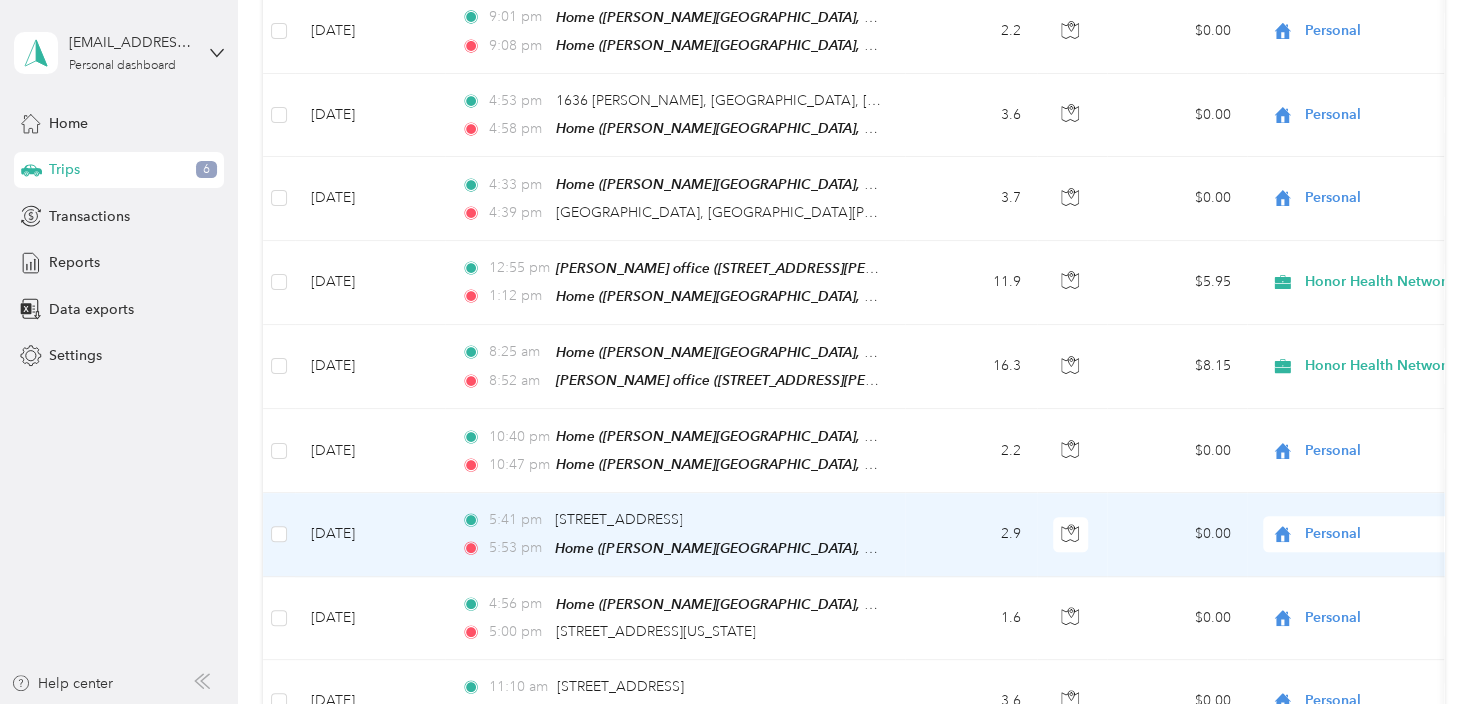scroll, scrollTop: 4352, scrollLeft: 0, axis: vertical 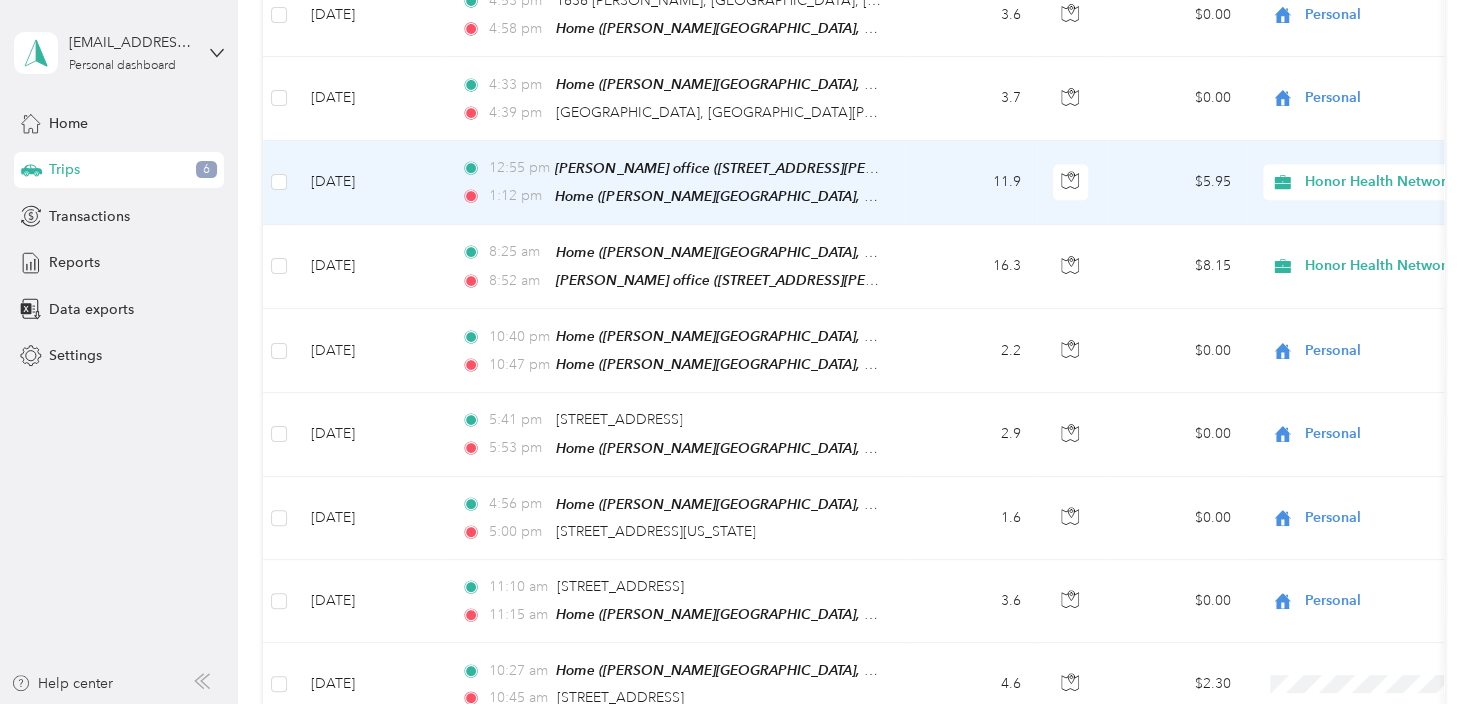 click on "$5.95" at bounding box center (1177, 183) 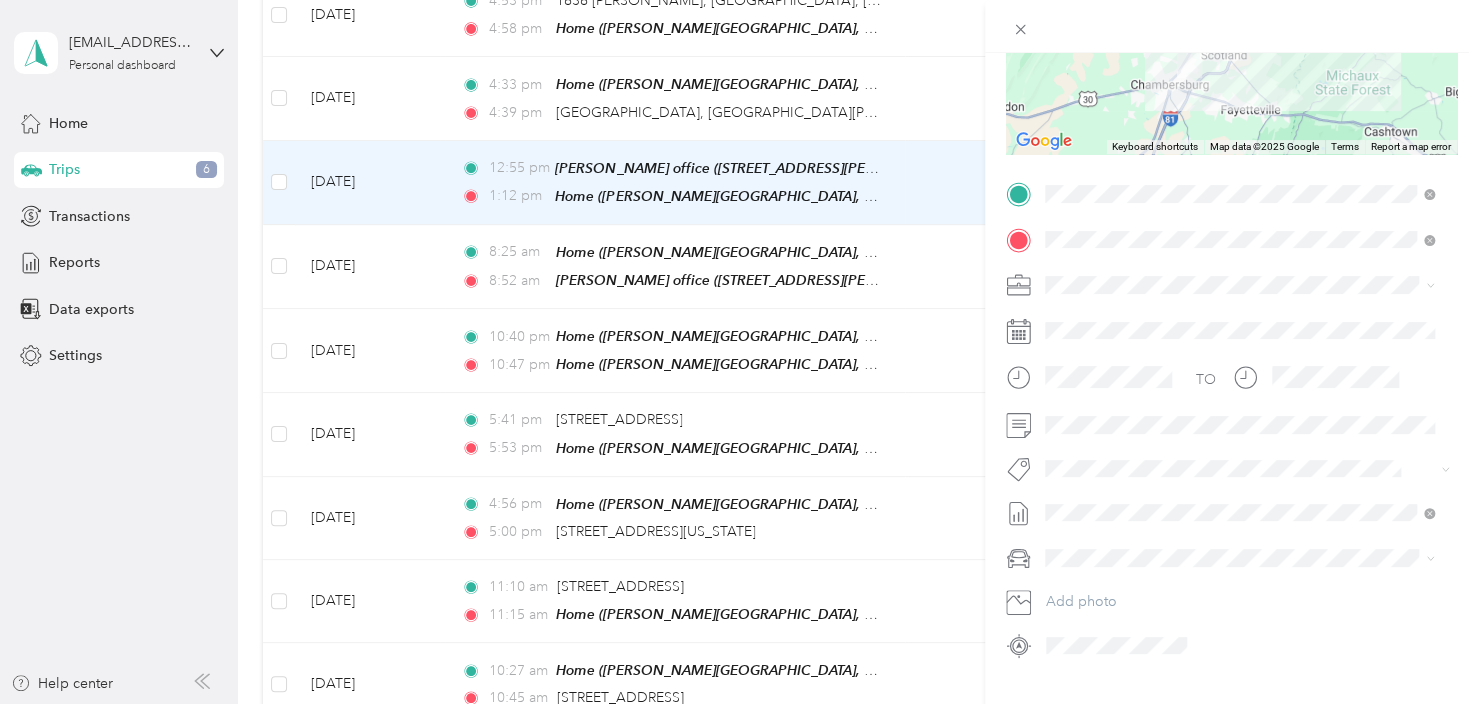 scroll, scrollTop: 345, scrollLeft: 0, axis: vertical 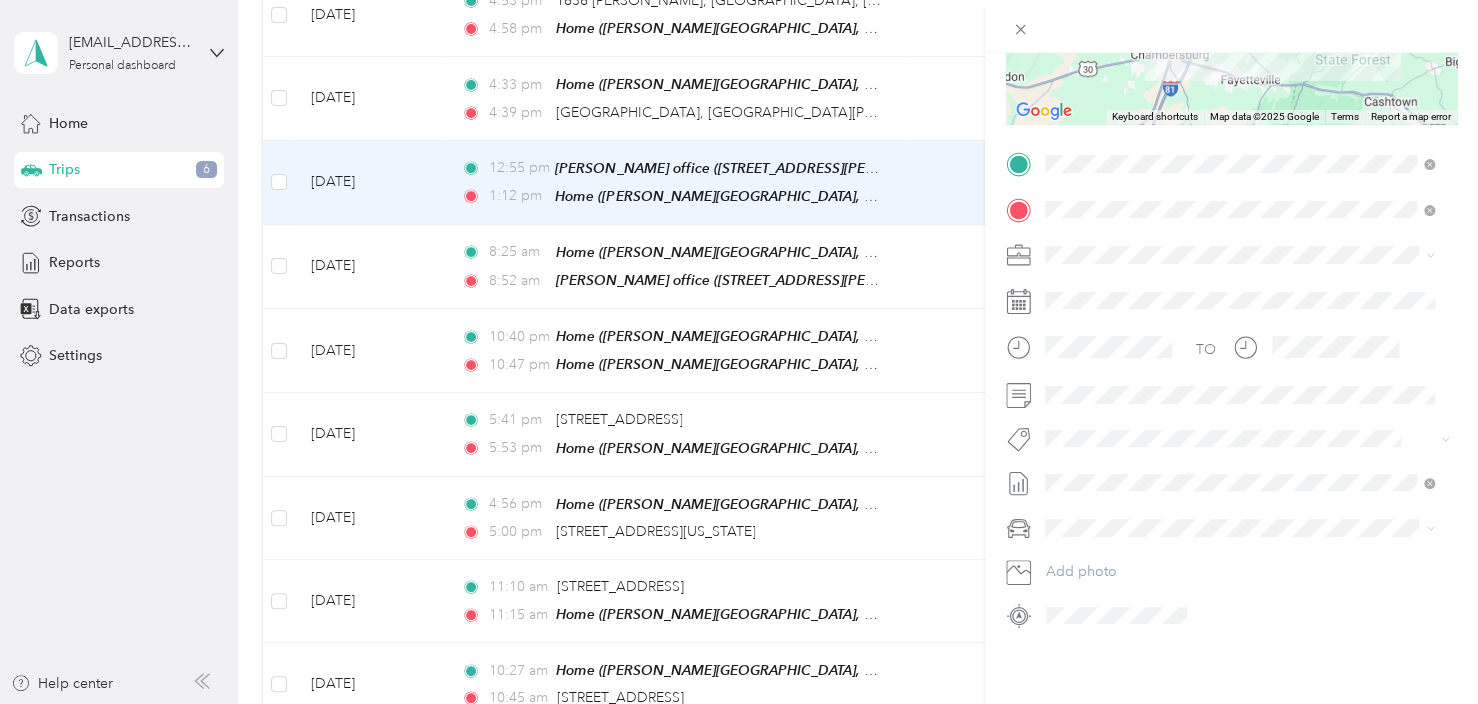 click on "Trip details Save This trip cannot be edited because it is either under review, approved, or paid. Contact your Team Manager to edit it. Miles 5.95 Value  ← Move left → Move right ↑ Move up ↓ Move down + Zoom in - Zoom out Home Jump left by 75% End Jump right by 75% Page Up Jump up by 75% Page Down Jump down by 75% Keyboard shortcuts Map Data Map data ©2025 Google Map data ©2025 Google 5 km  Click to toggle between metric and imperial units Terms Report a map error TO Add photo" at bounding box center [739, 352] 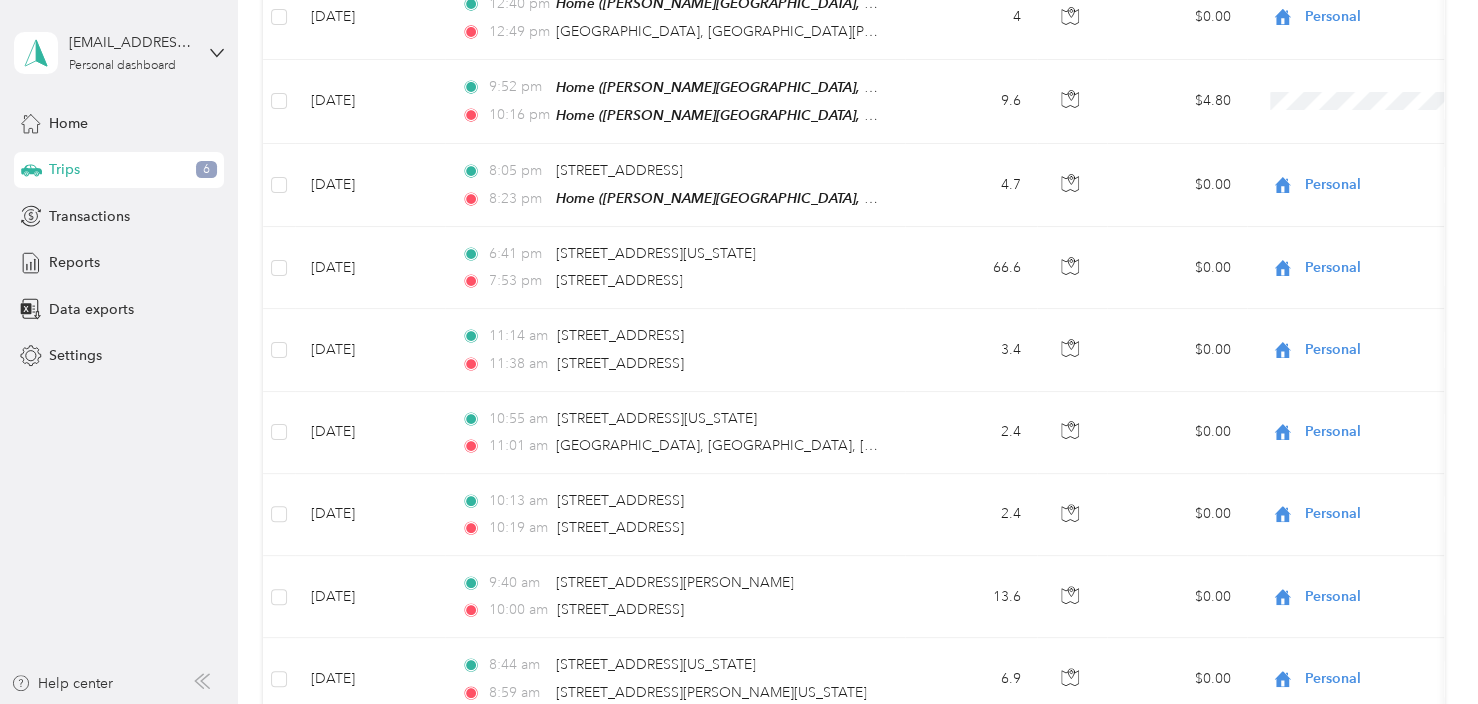 scroll, scrollTop: 5952, scrollLeft: 0, axis: vertical 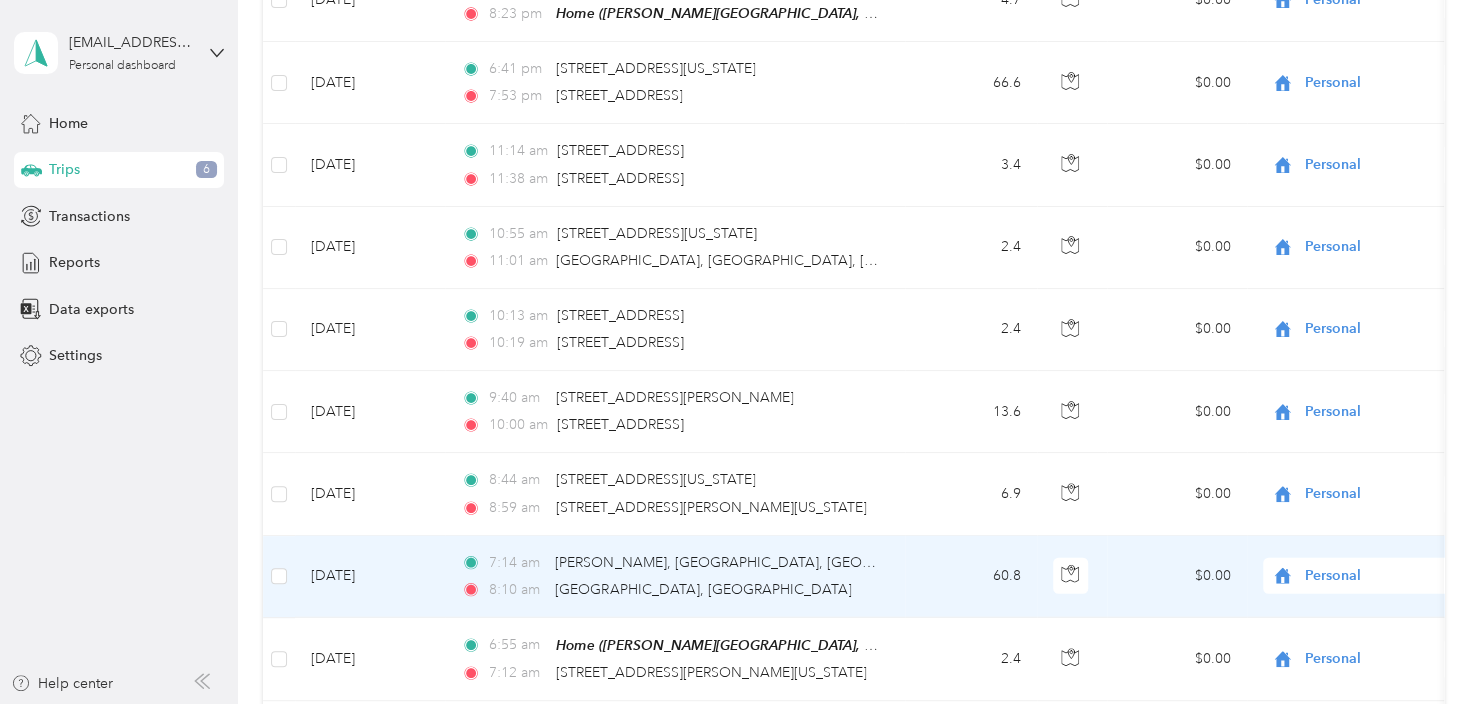 click on "7:14 am [PERSON_NAME], [GEOGRAPHIC_DATA], [GEOGRAPHIC_DATA]" at bounding box center (671, 563) 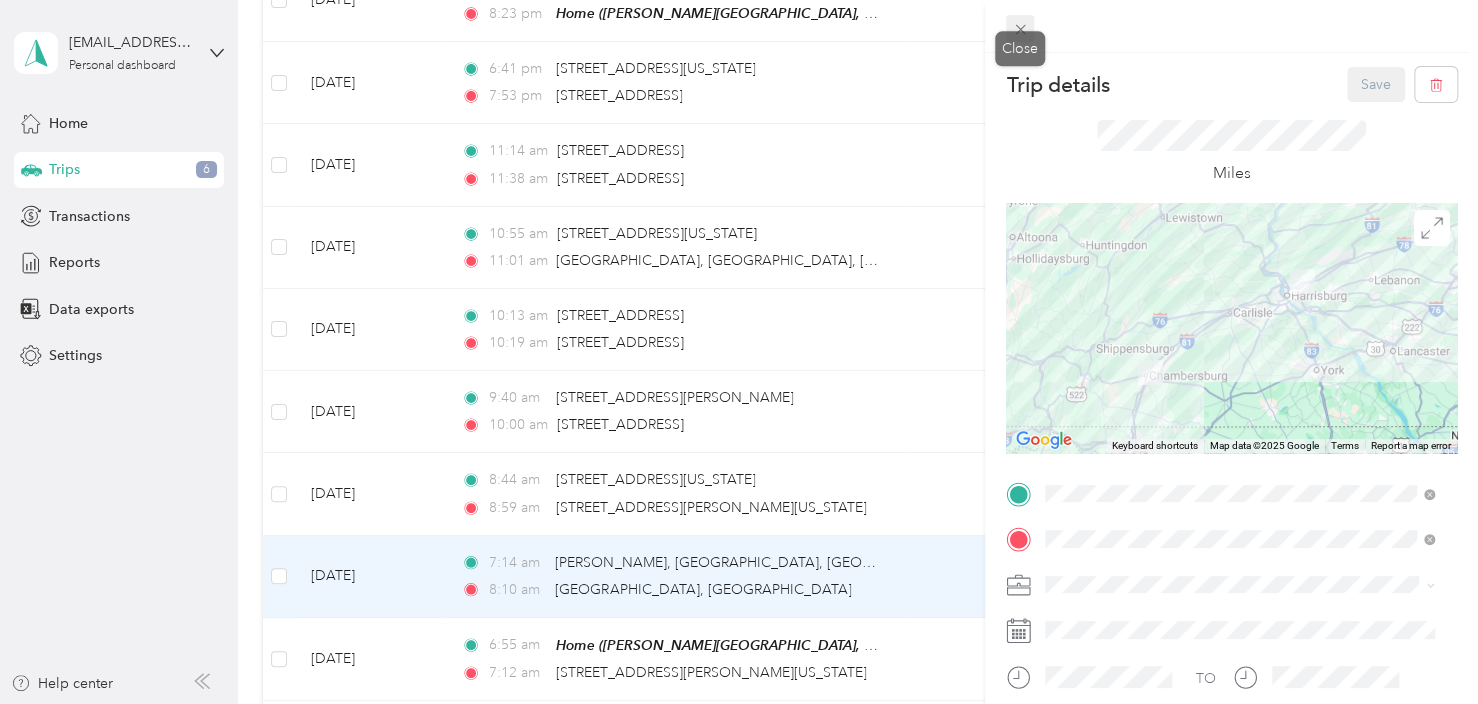 click 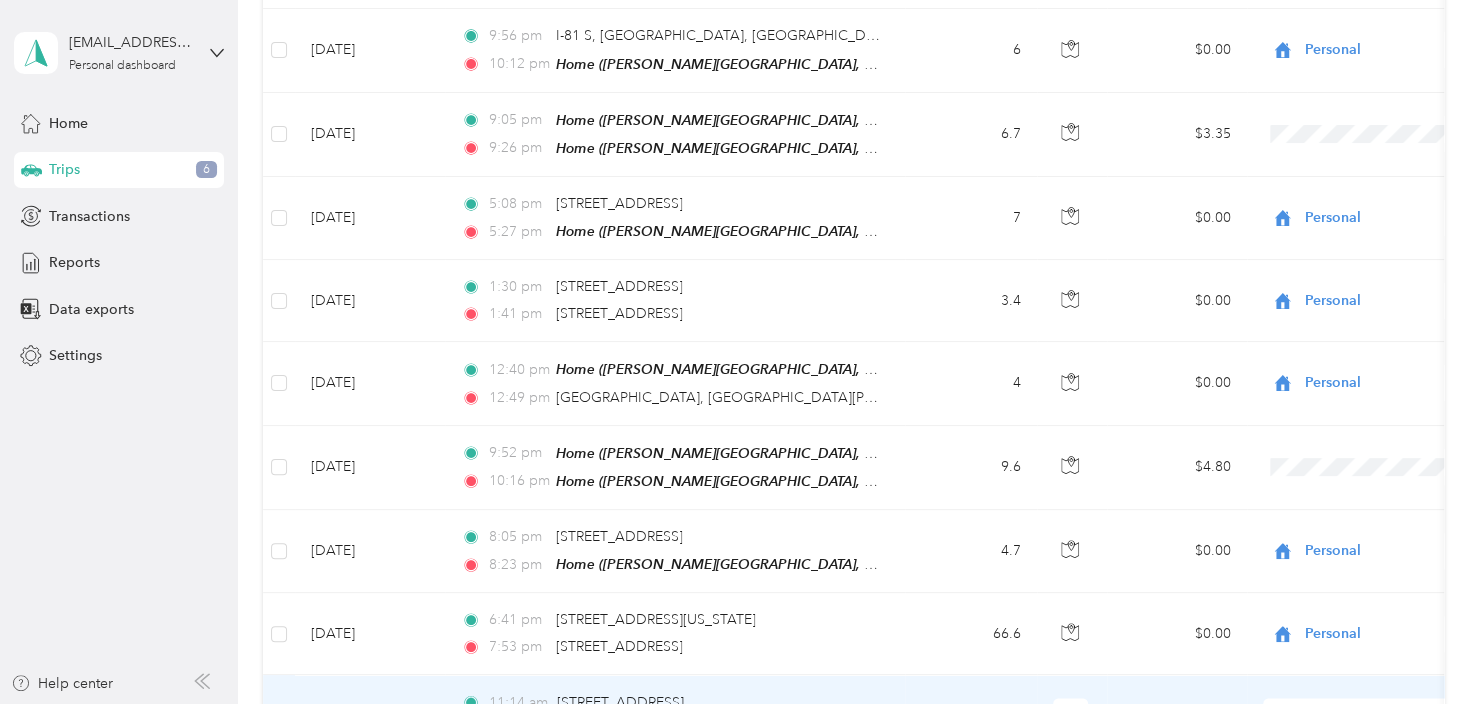 scroll, scrollTop: 5352, scrollLeft: 0, axis: vertical 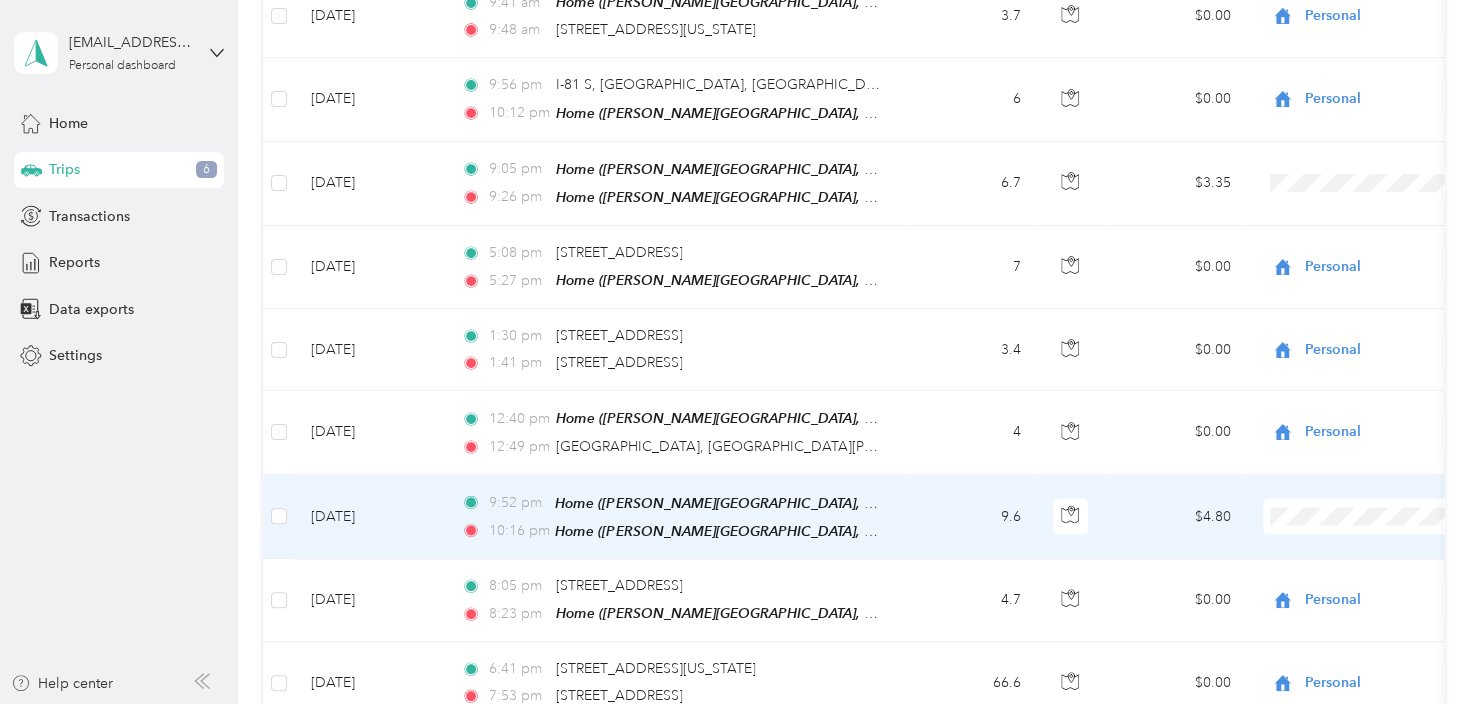 click on "Personal" at bounding box center [1371, 512] 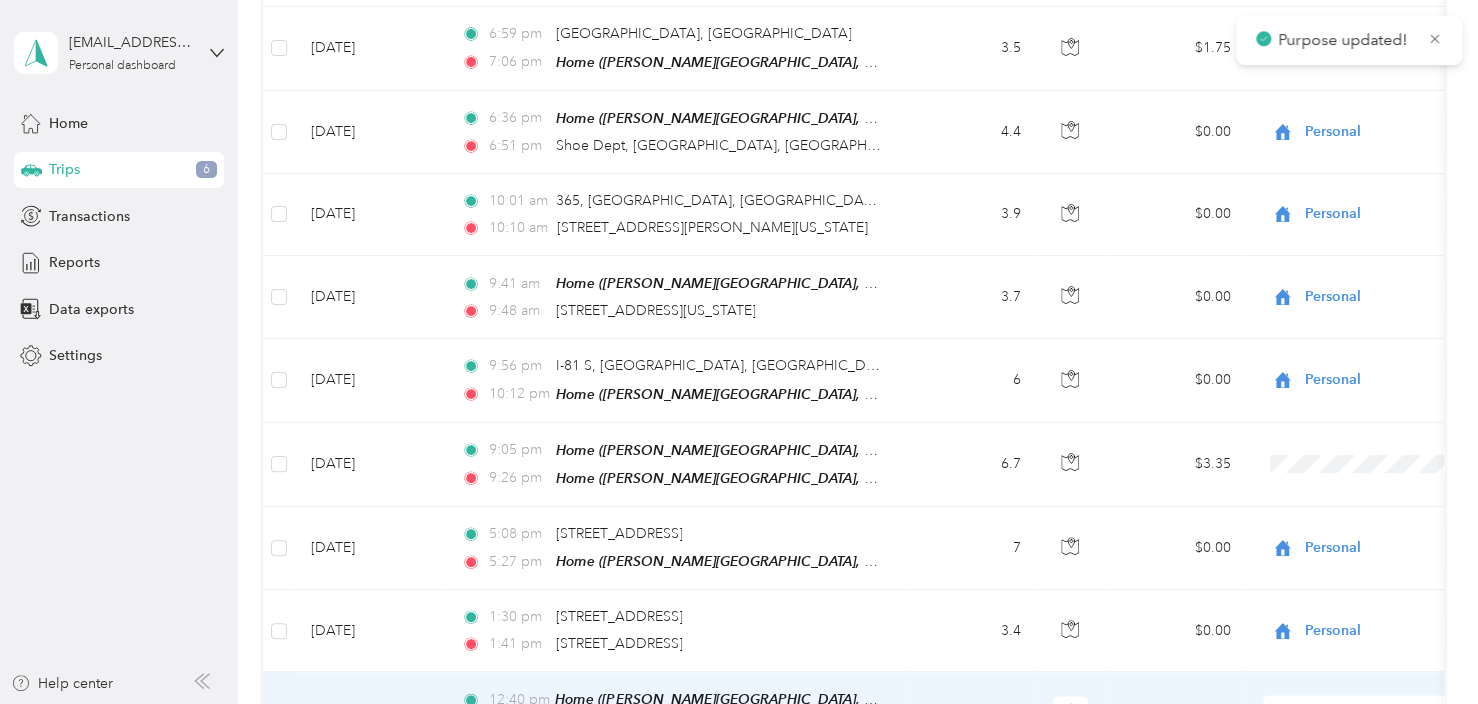scroll, scrollTop: 5052, scrollLeft: 0, axis: vertical 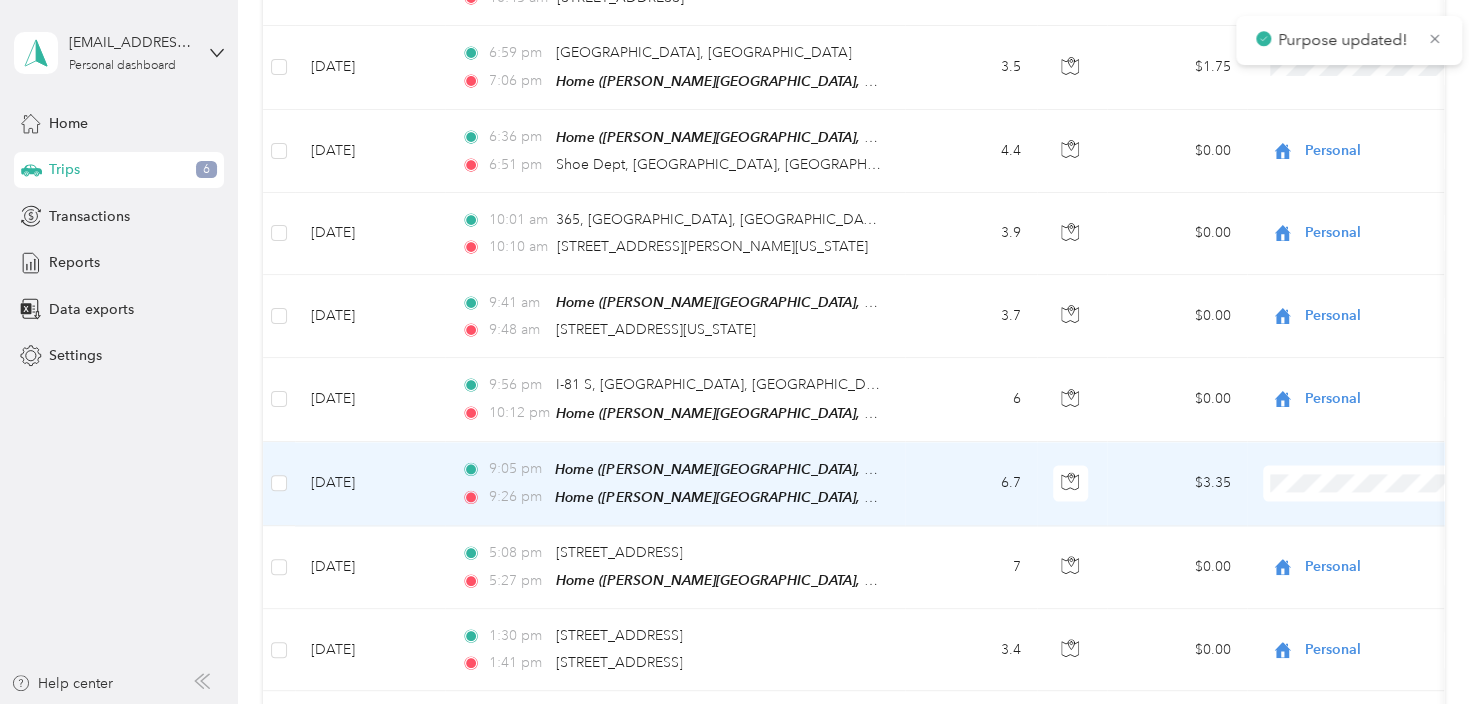 click at bounding box center (1387, 483) 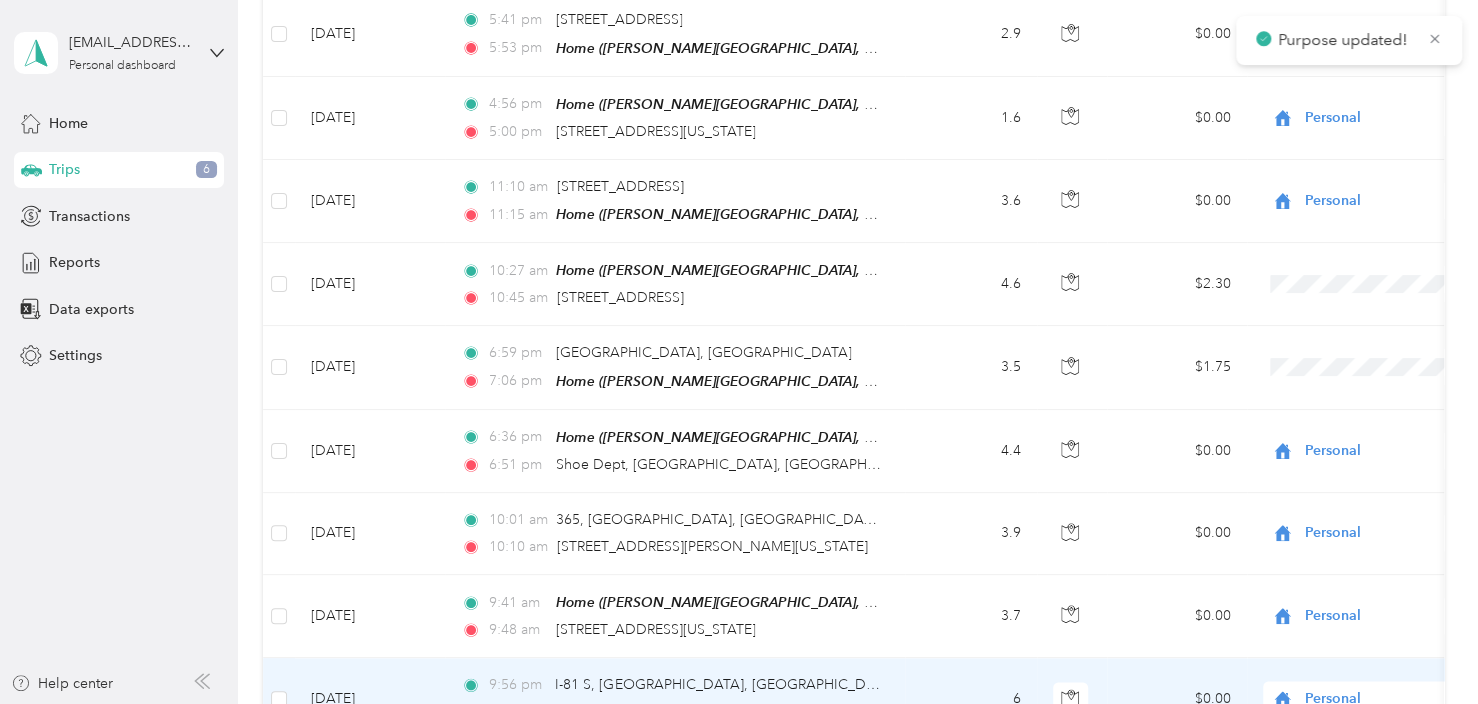 scroll, scrollTop: 4652, scrollLeft: 0, axis: vertical 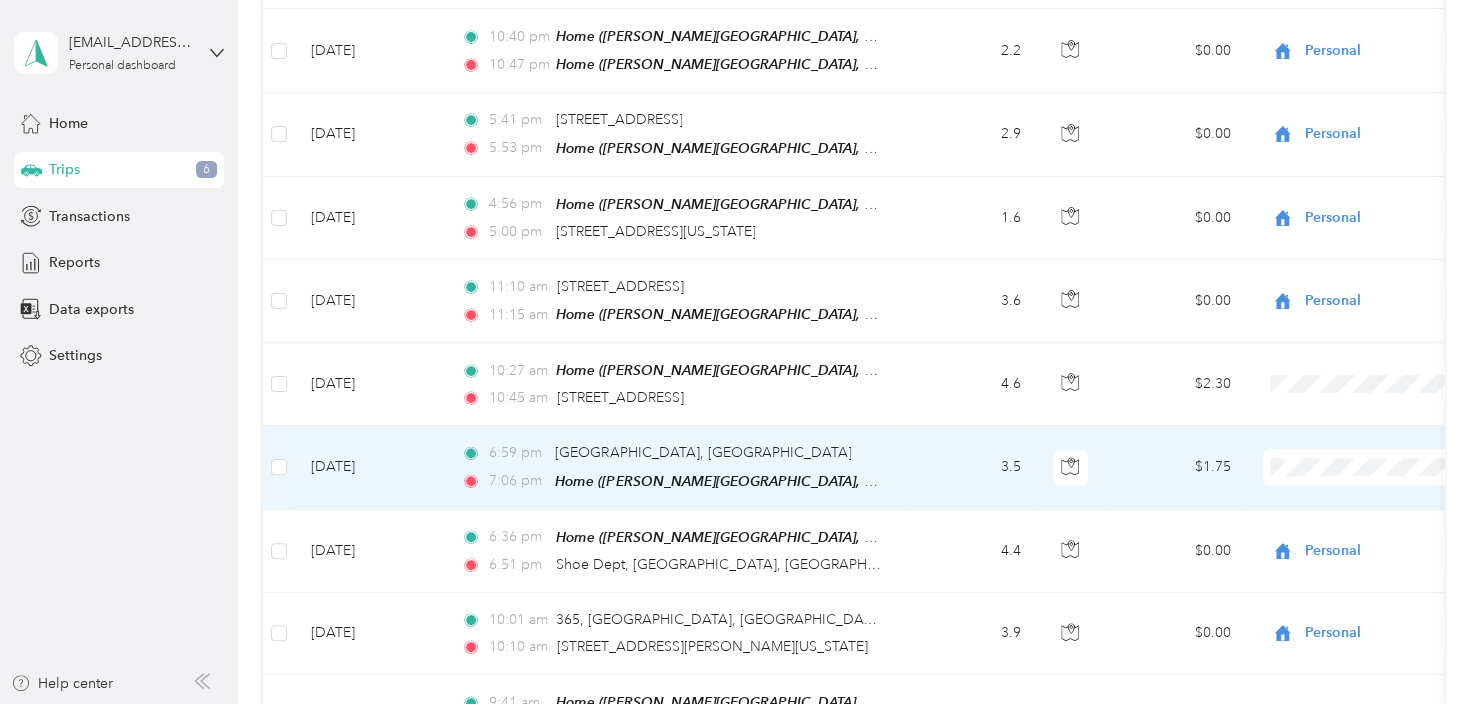 click on "Personal" at bounding box center (1371, 474) 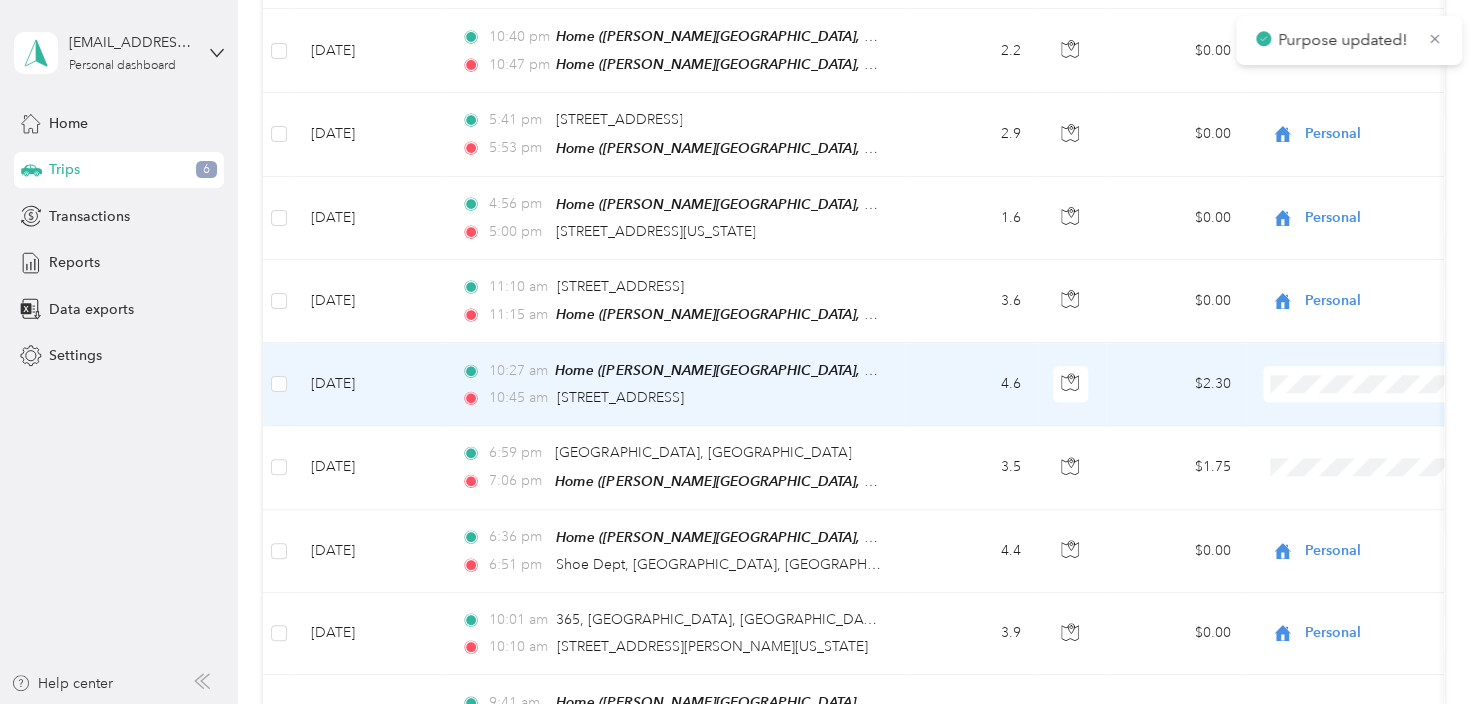 click at bounding box center [1387, 384] 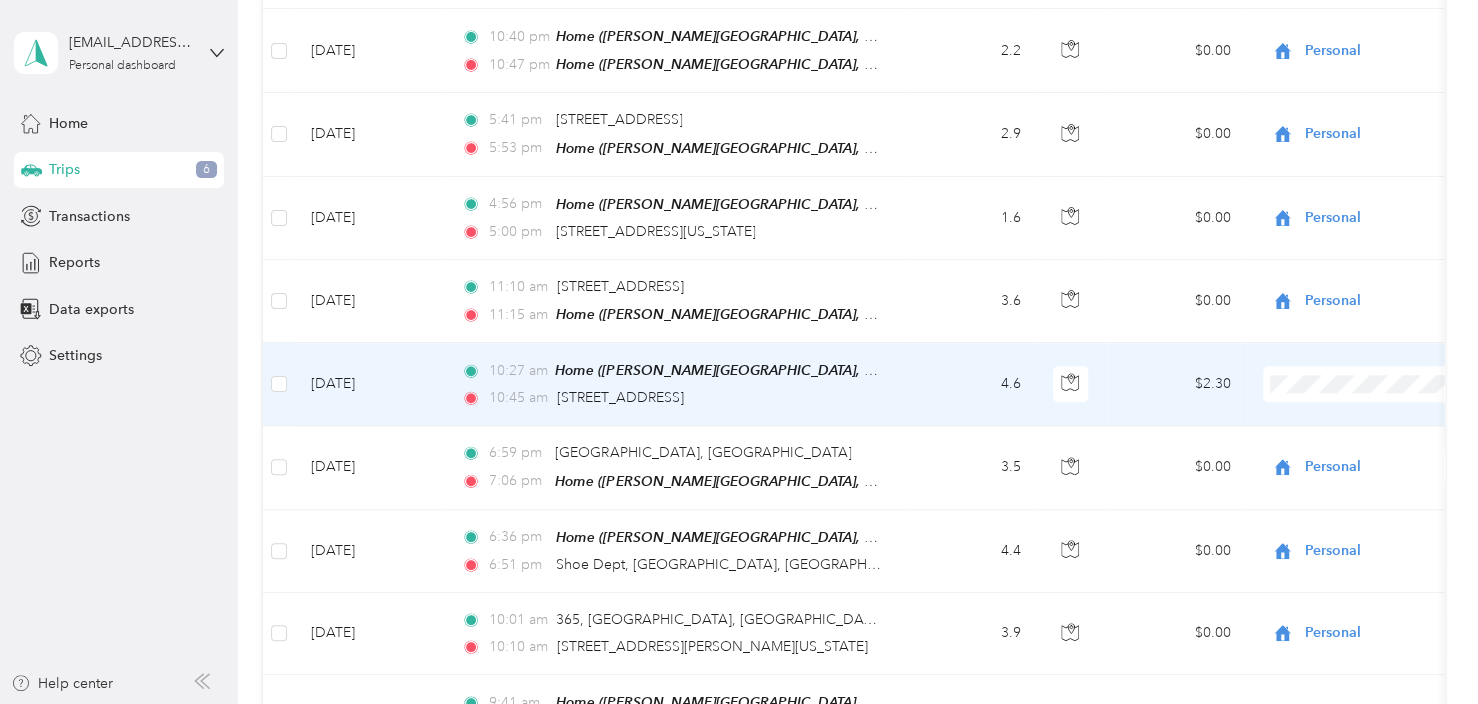 click on "Personal" at bounding box center (1371, 392) 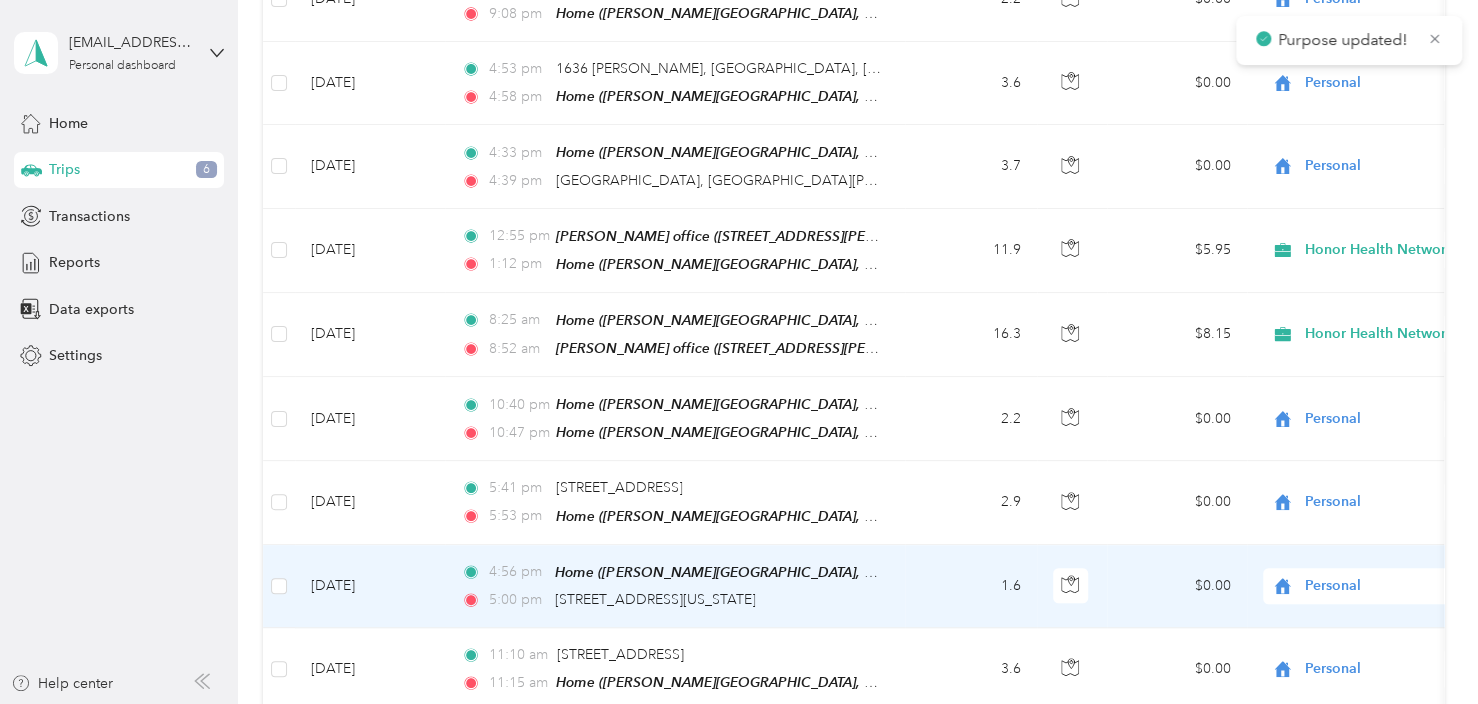 scroll, scrollTop: 4252, scrollLeft: 0, axis: vertical 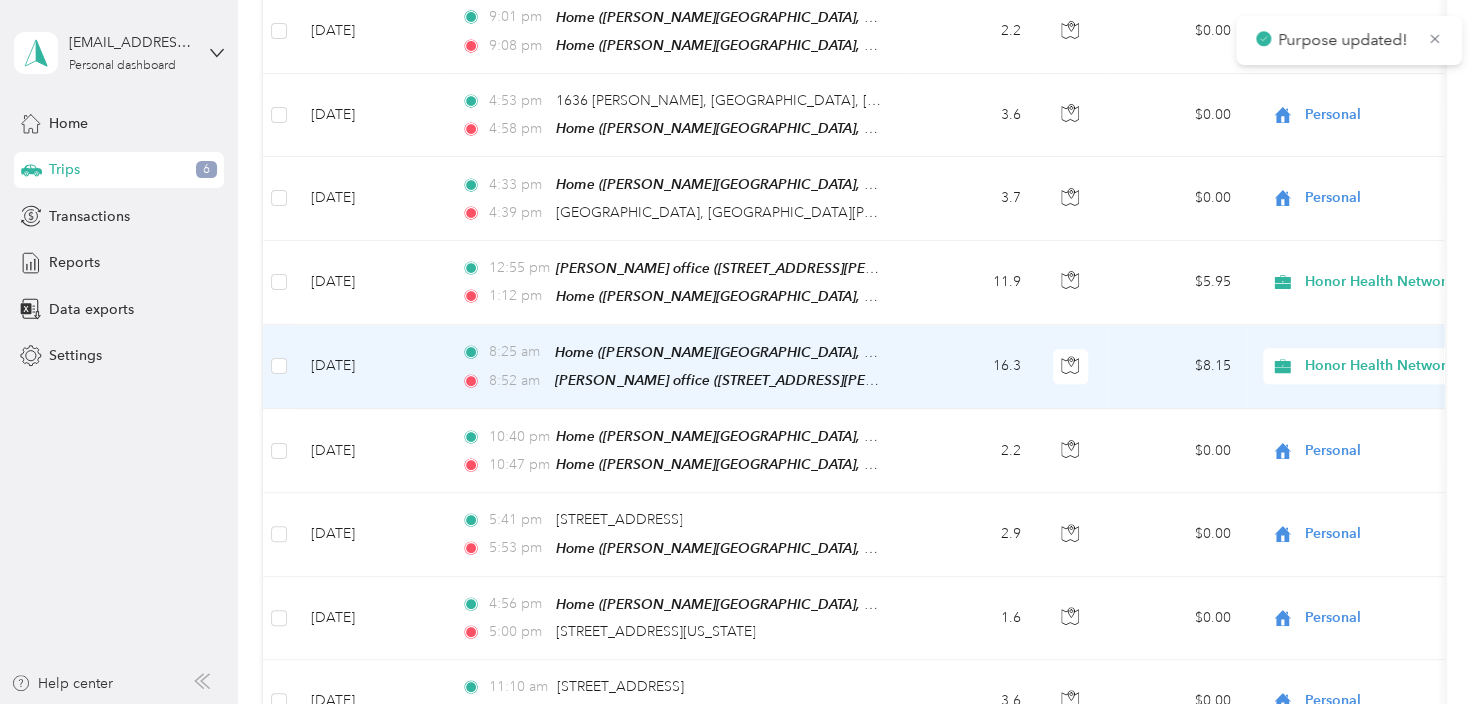 click on "Honor Health Network" at bounding box center [1396, 366] 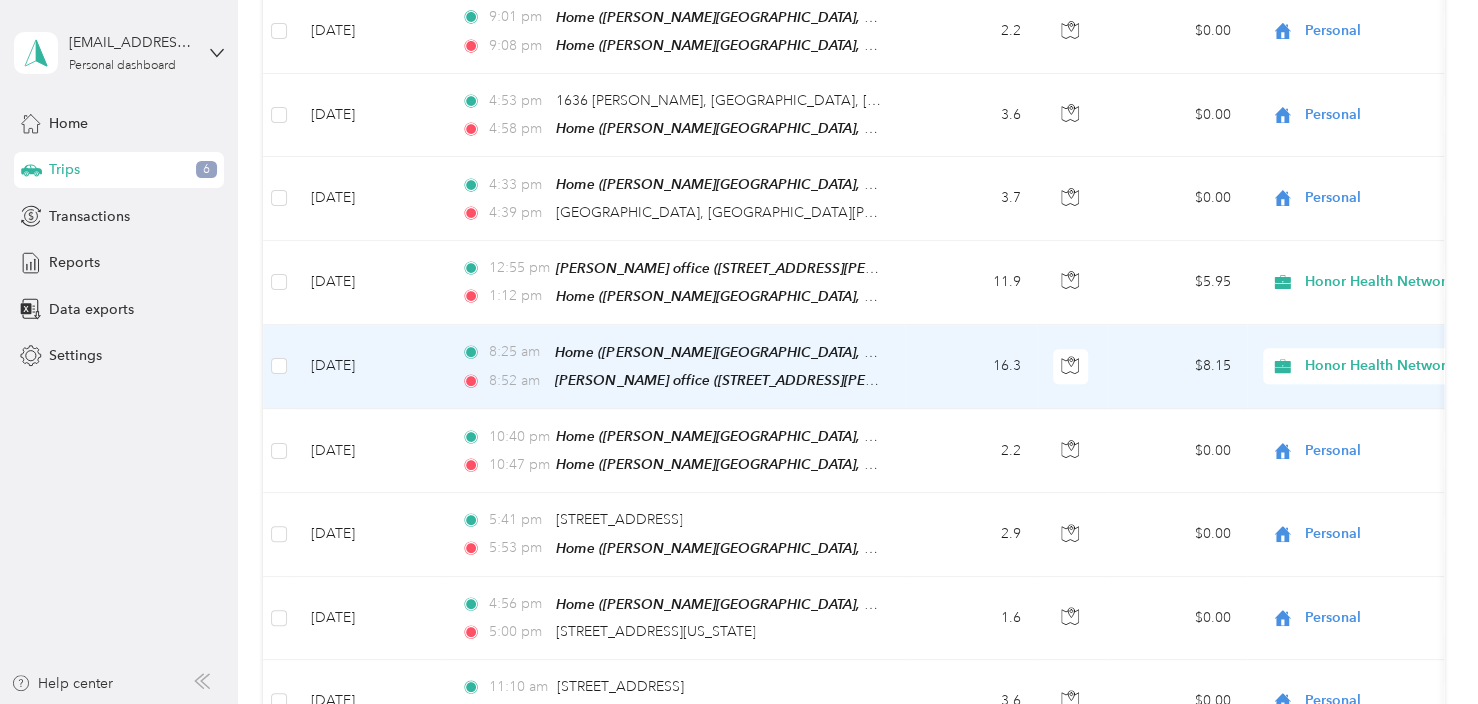 click on "$8.15" at bounding box center (1177, 367) 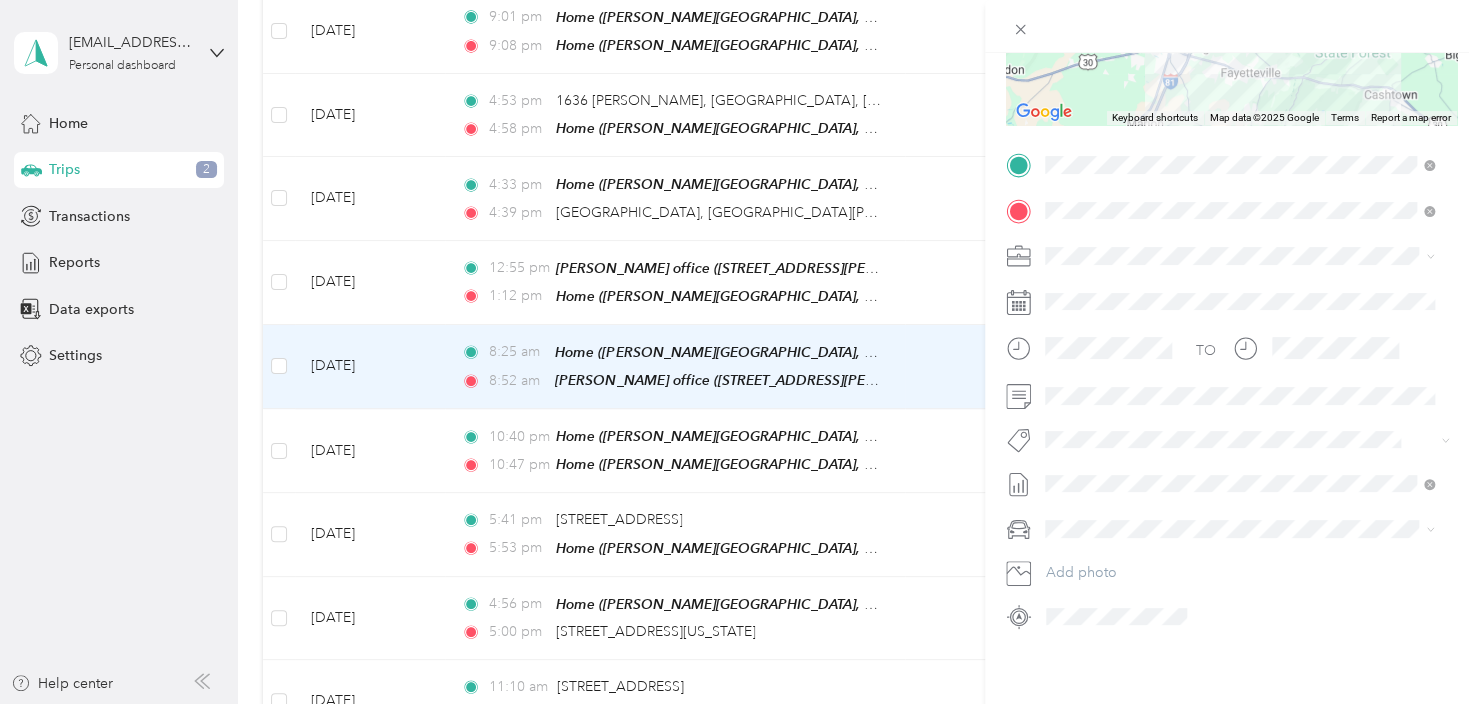 scroll, scrollTop: 345, scrollLeft: 0, axis: vertical 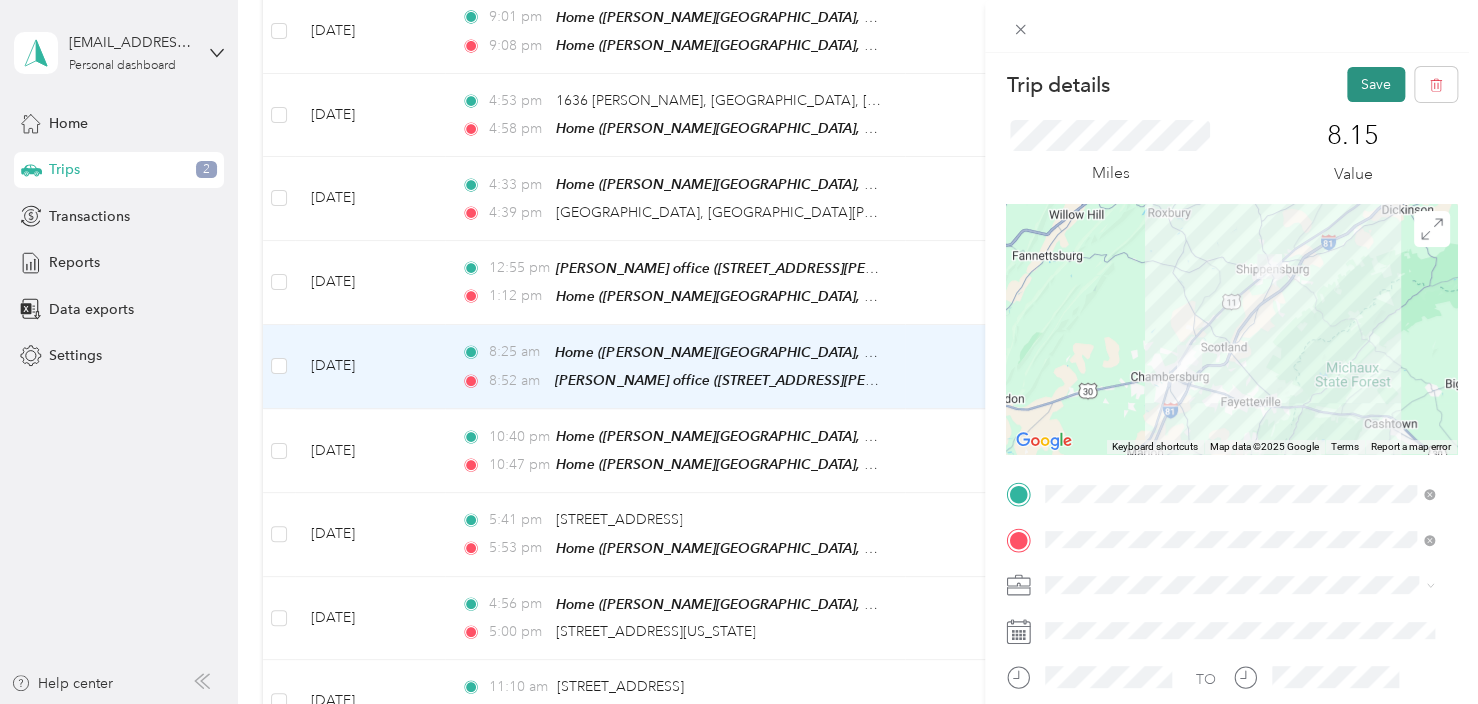 click on "Save" at bounding box center [1376, 84] 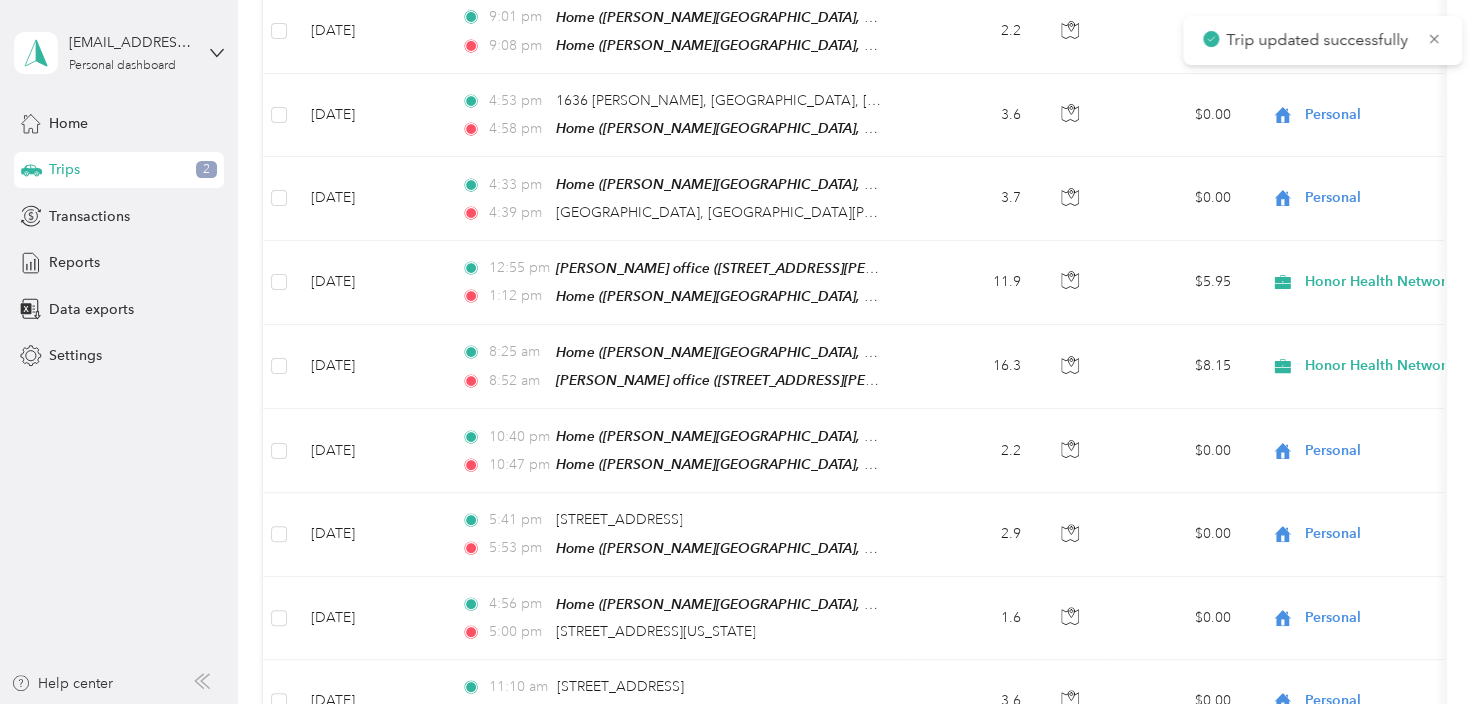 click on "Trip details Save This trip cannot be edited because it is either under review, approved, or paid. Contact your Team Manager to edit it. Miles 8.15 Value  ← Move left → Move right ↑ Move up ↓ Move down + Zoom in - Zoom out Home Jump left by 75% End Jump right by 75% Page Up Jump up by 75% Page Down Jump down by 75% Keyboard shortcuts Map Data Map data ©2025 Google Map data ©2025 Google 5 km  Click to toggle between metric and imperial units Terms Report a map error TO Add photo" at bounding box center (1110, 352) 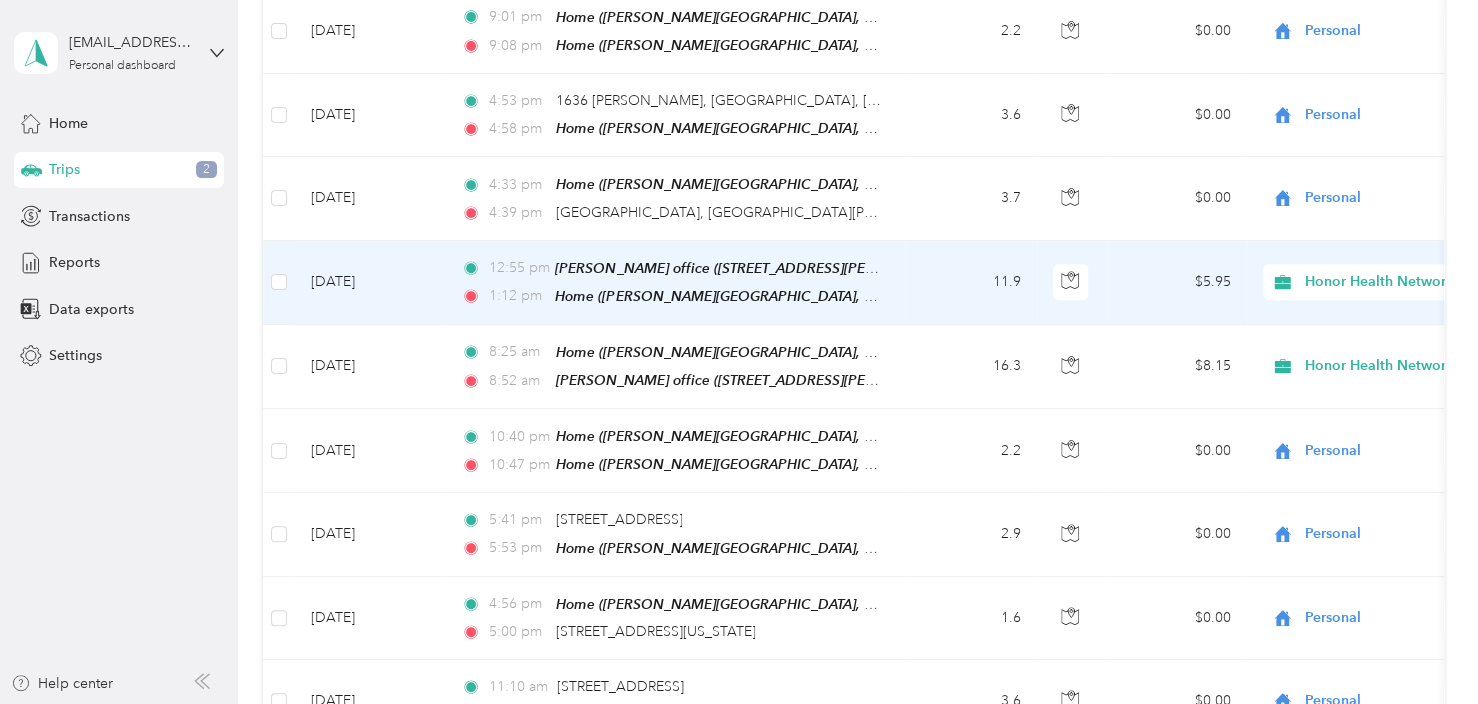click on "$5.95" at bounding box center (1177, 283) 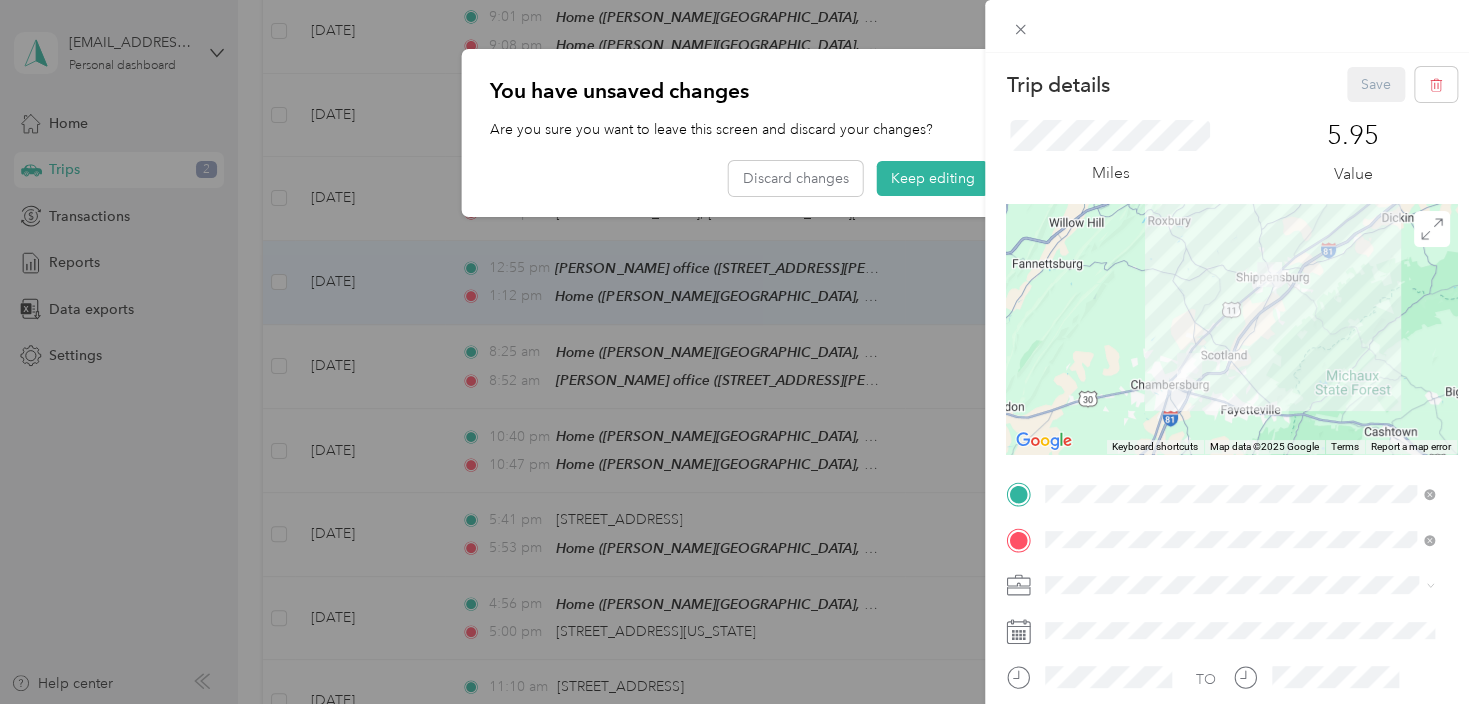 click on "Trip details Save This trip cannot be edited because it is either under review, approved, or paid. Contact your Team Manager to edit it. Miles 5.95 Value  ← Move left → Move right ↑ Move up ↓ Move down + Zoom in - Zoom out Home Jump left by 75% End Jump right by 75% Page Up Jump up by 75% Page Down Jump down by 75% Keyboard shortcuts Map Data Map data ©2025 Google Map data ©2025 Google 5 km  Click to toggle between metric and imperial units Terms Report a map error TO Add photo" at bounding box center (739, 352) 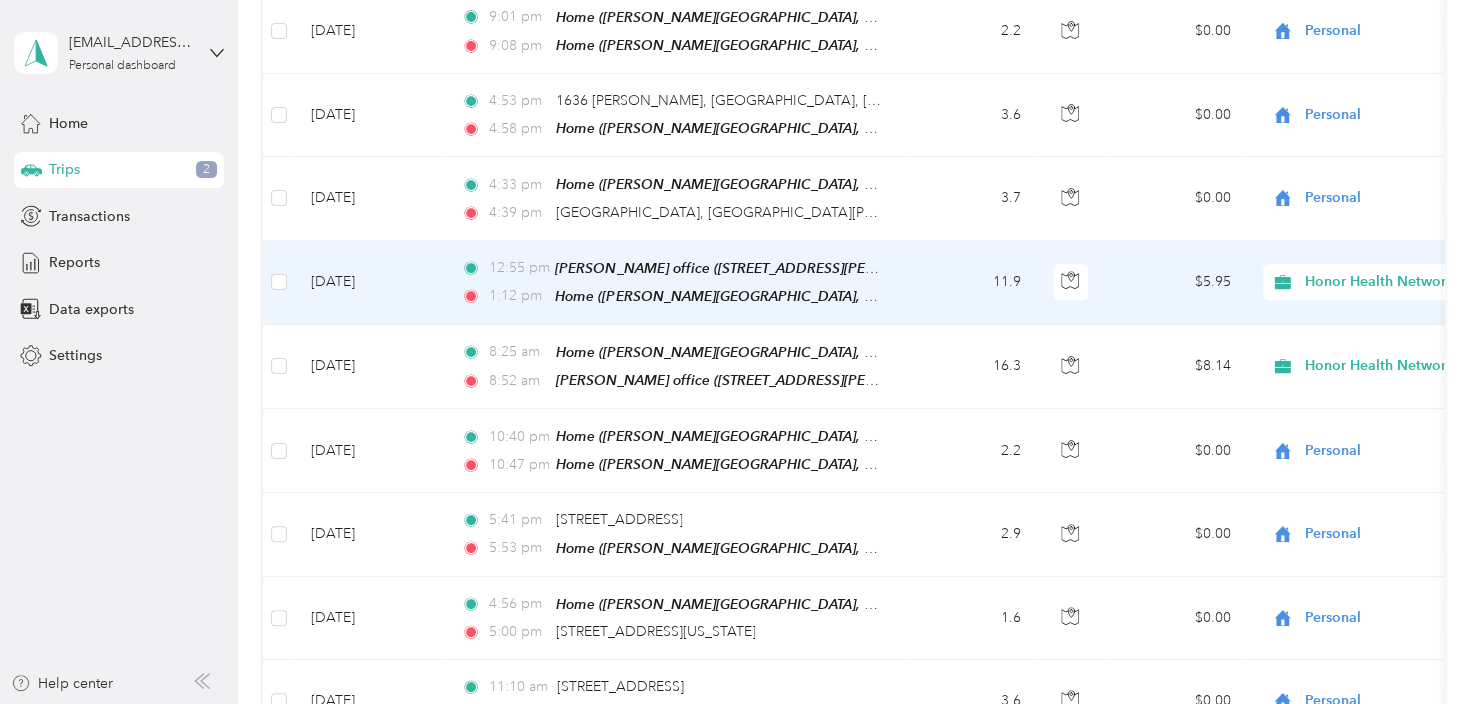 click on "$5.95" at bounding box center (1177, 283) 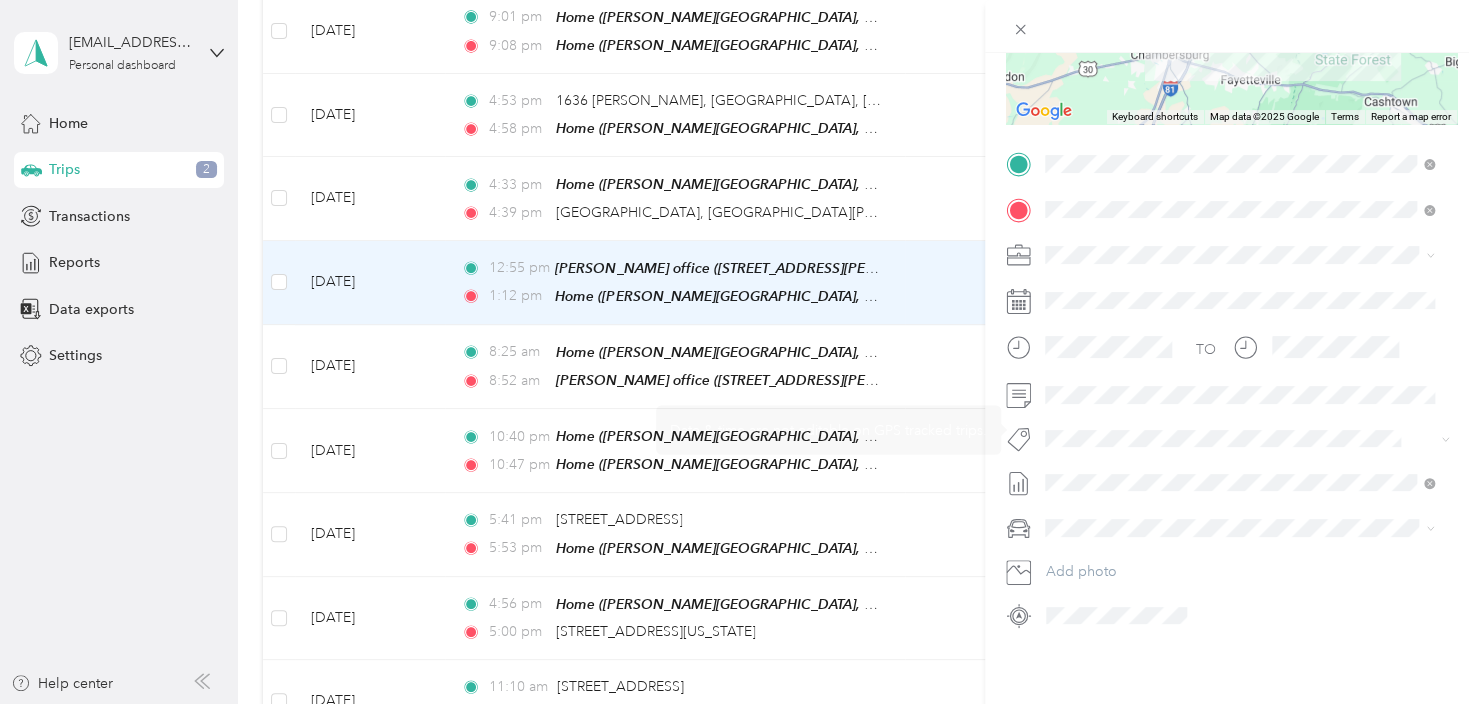 scroll, scrollTop: 345, scrollLeft: 0, axis: vertical 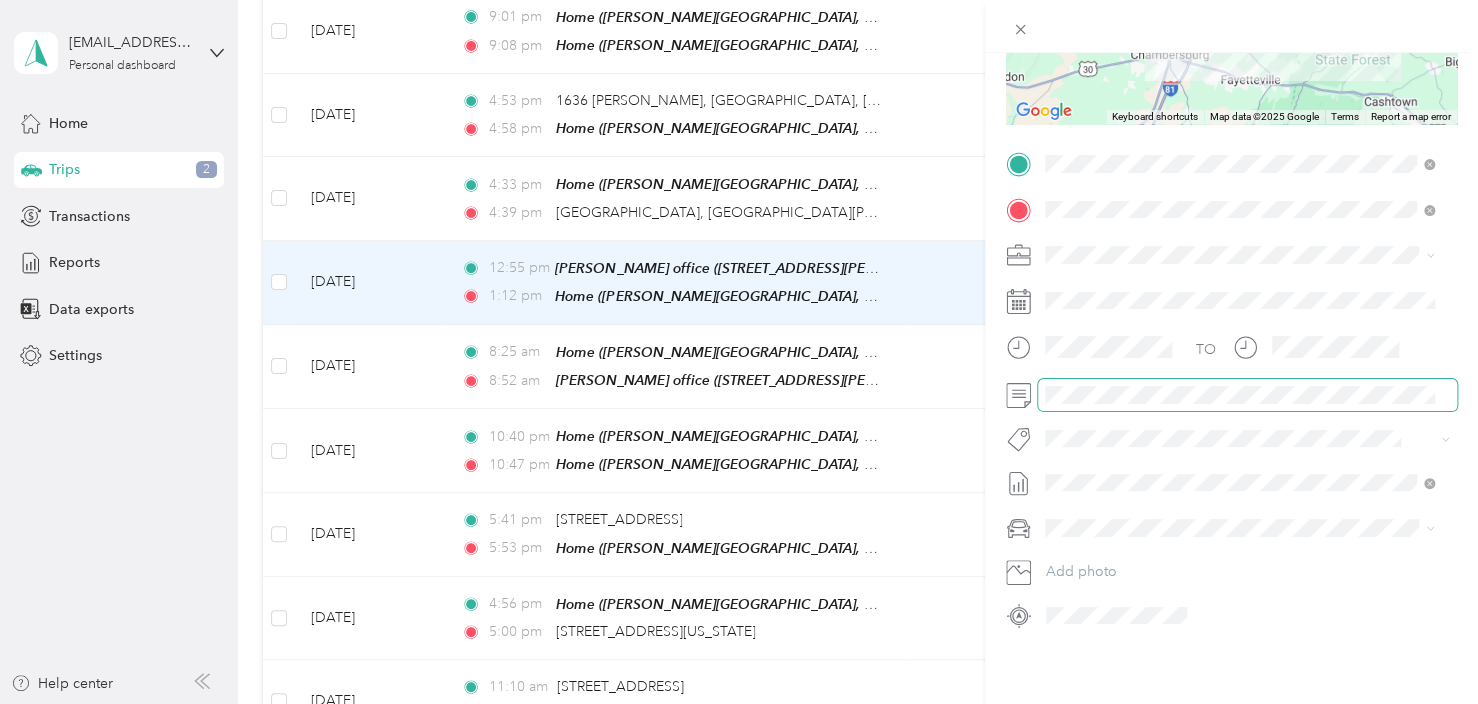 click on "Trip details Save This trip cannot be edited because it is either under review, approved, or paid. Contact your Team Manager to edit it. Miles 5.95 Value  ← Move left → Move right ↑ Move up ↓ Move down + Zoom in - Zoom out Home Jump left by 75% End Jump right by 75% Page Up Jump up by 75% Page Down Jump down by 75% Keyboard shortcuts Map Data Map data ©2025 Google Map data ©2025 Google 5 km  Click to toggle between metric and imperial units Terms Report a map error TO Add photo" at bounding box center (1231, 184) 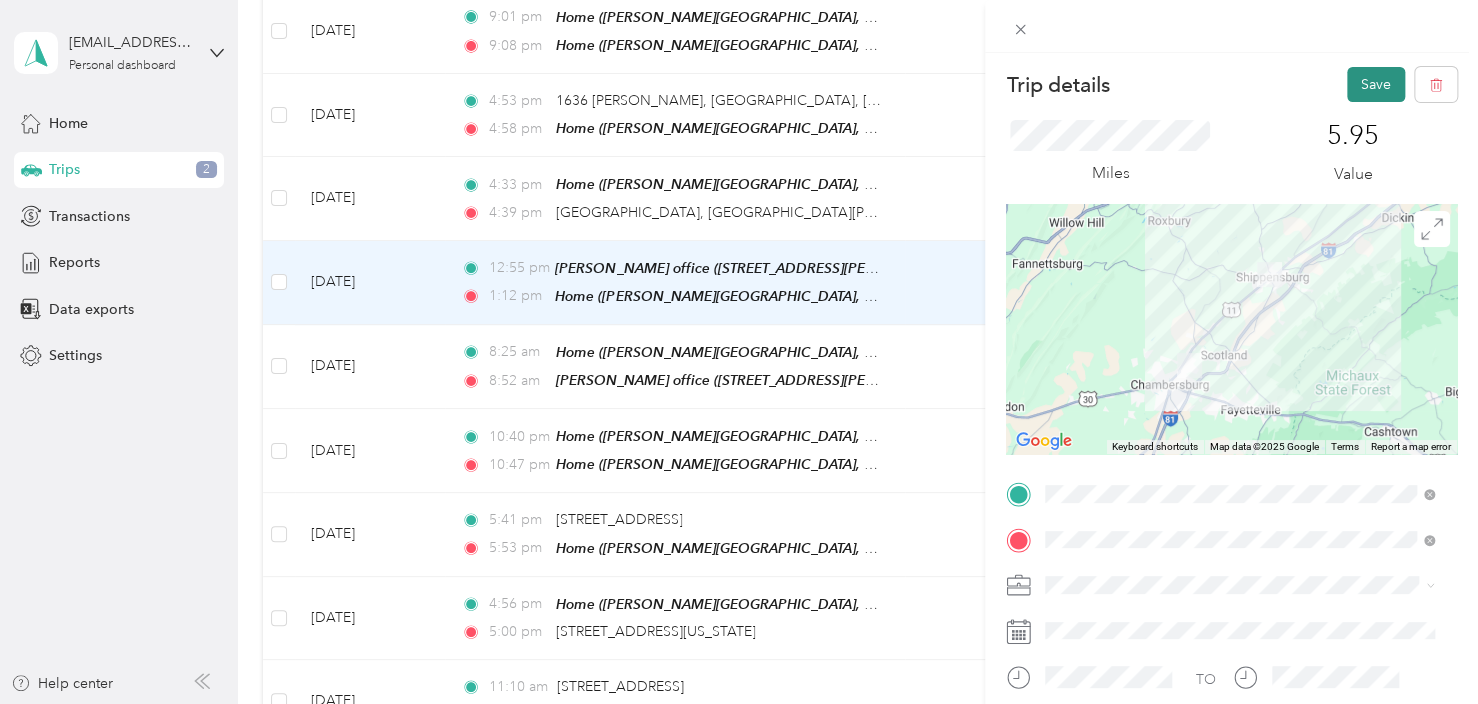 click on "Save" at bounding box center (1376, 84) 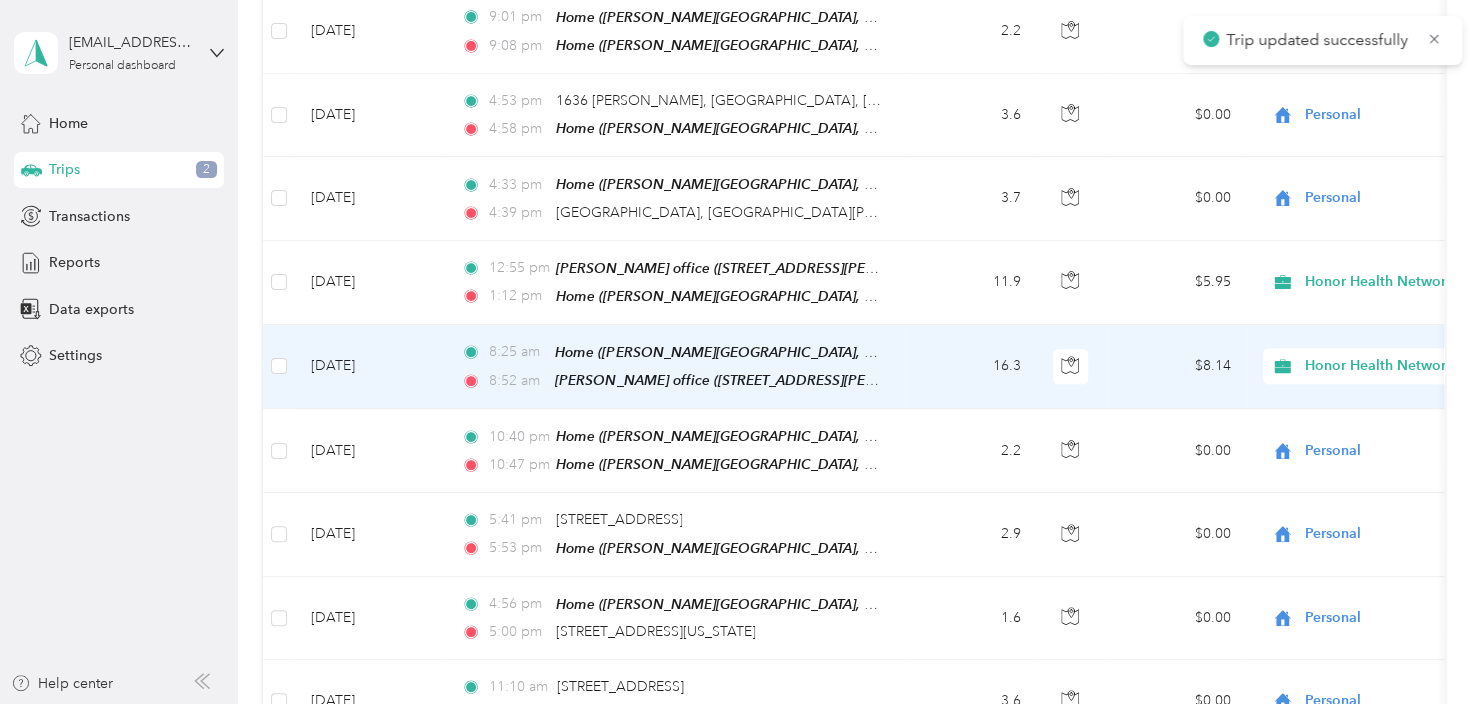 click on "16.3" at bounding box center (971, 367) 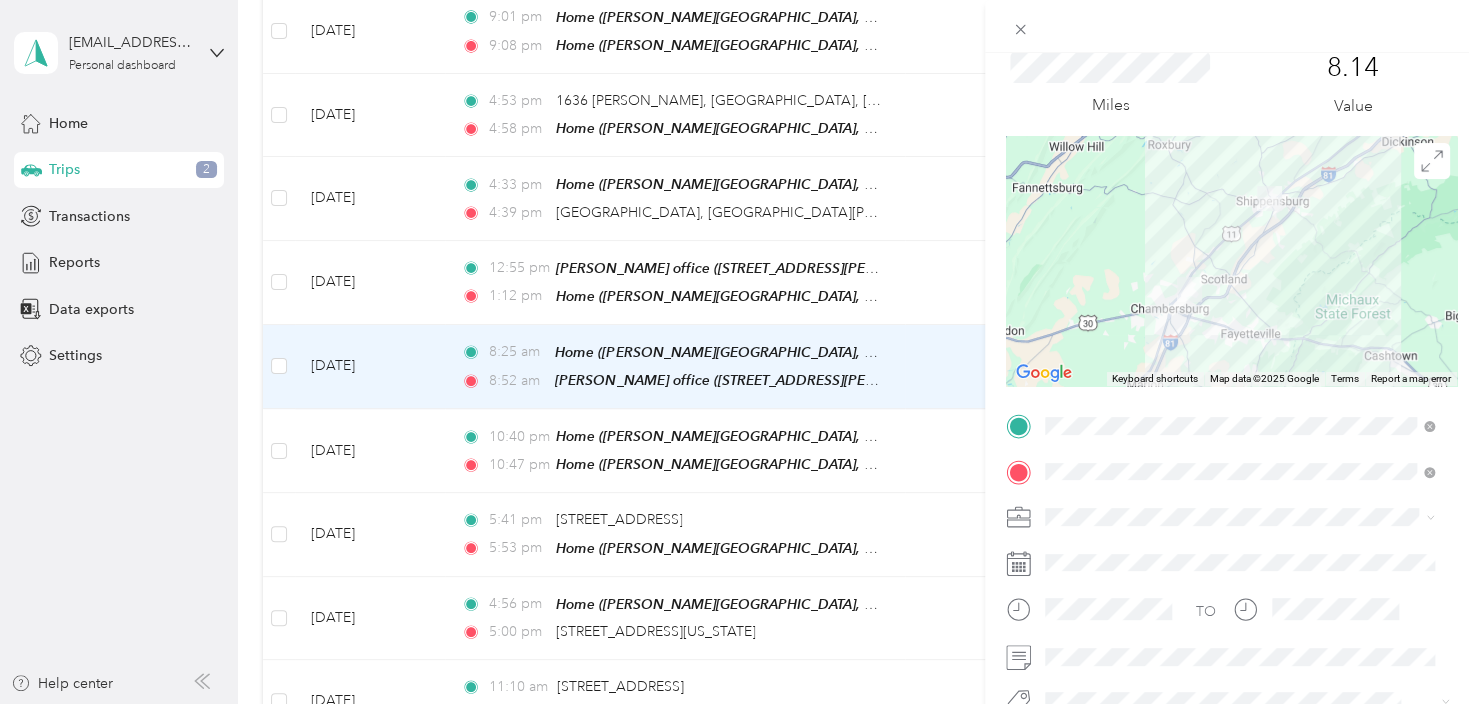 scroll, scrollTop: 200, scrollLeft: 0, axis: vertical 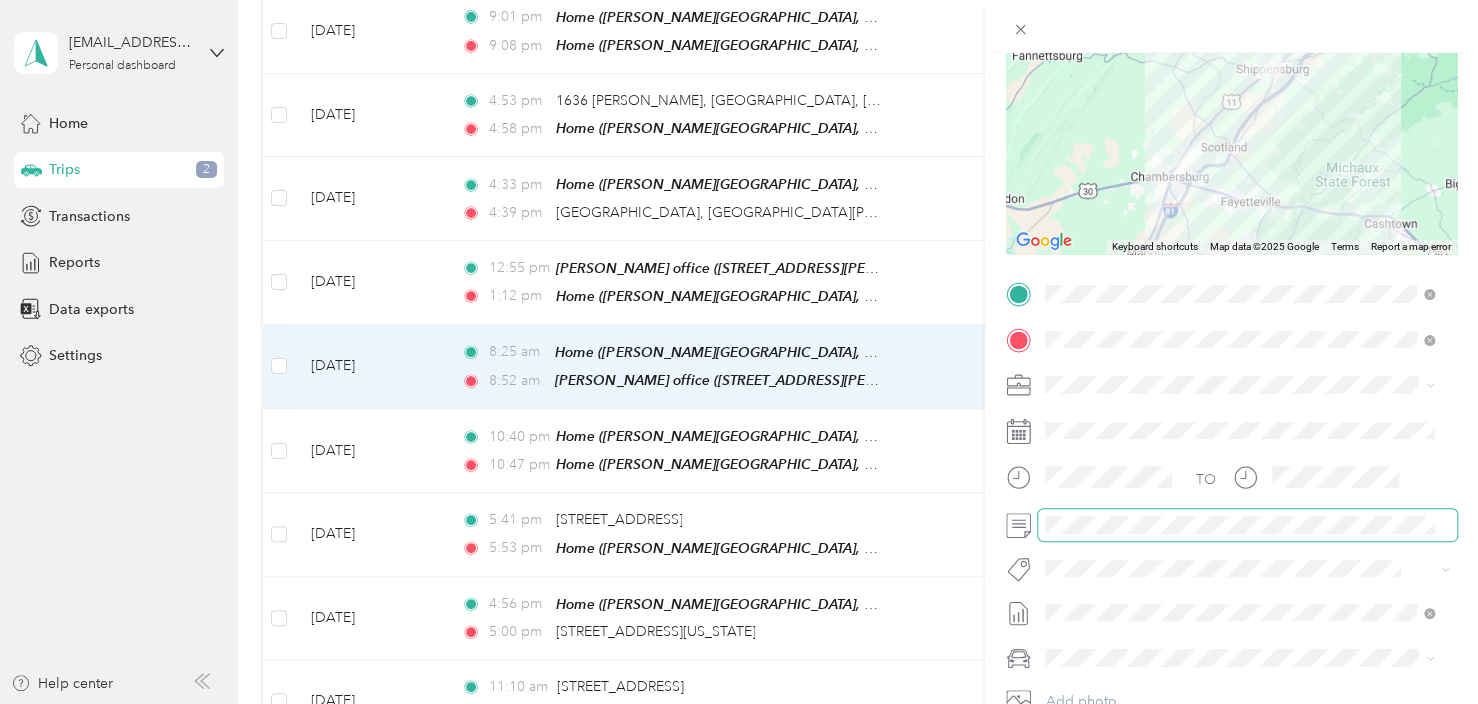 click on "Trip details Save This trip cannot be edited because it is either under review, approved, or paid. Contact your Team Manager to edit it. Miles 8.14 Value  ← Move left → Move right ↑ Move up ↓ Move down + Zoom in - Zoom out Home Jump left by 75% End Jump right by 75% Page Up Jump up by 75% Page Down Jump down by 75% Keyboard shortcuts Map Data Map data ©2025 Google Map data ©2025 Google 5 km  Click to toggle between metric and imperial units Terms Report a map error TO Add photo" at bounding box center [739, 352] 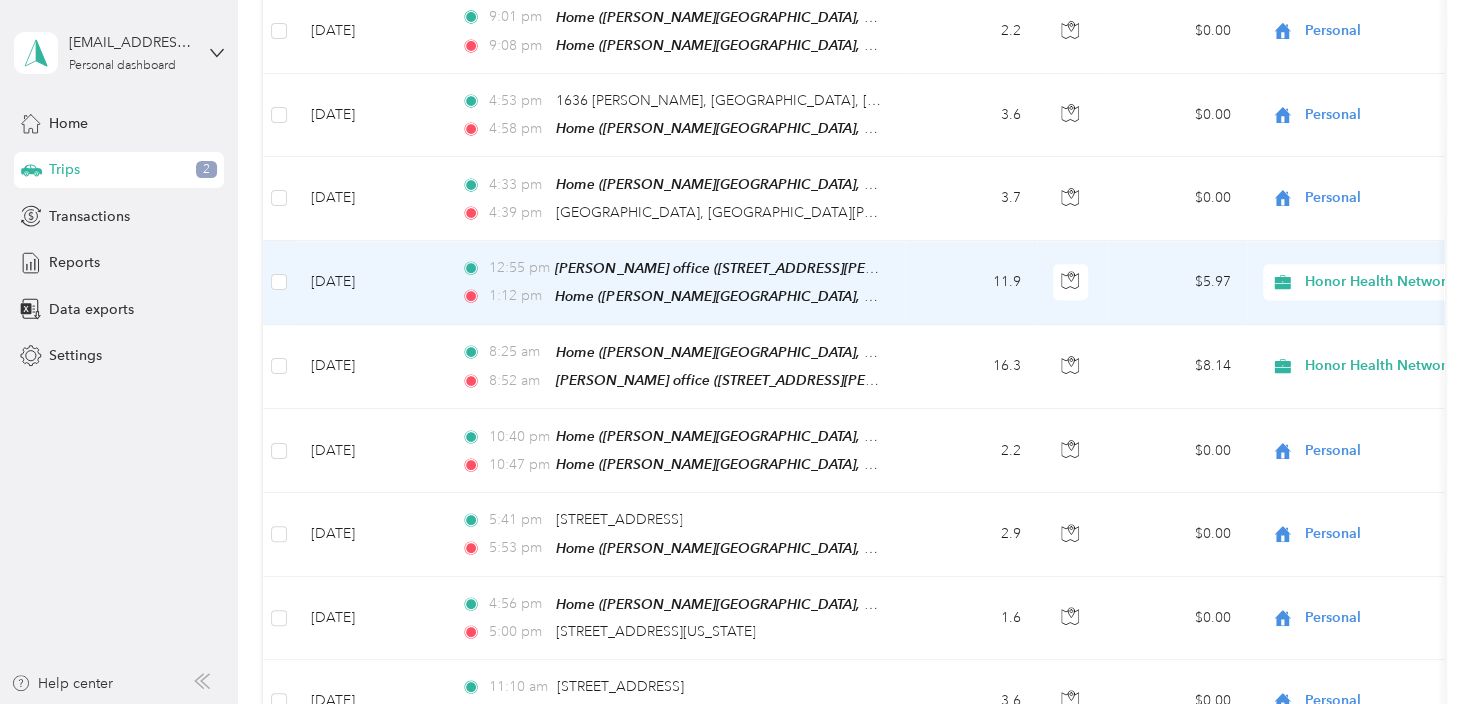 click on "$5.97" at bounding box center [1177, 283] 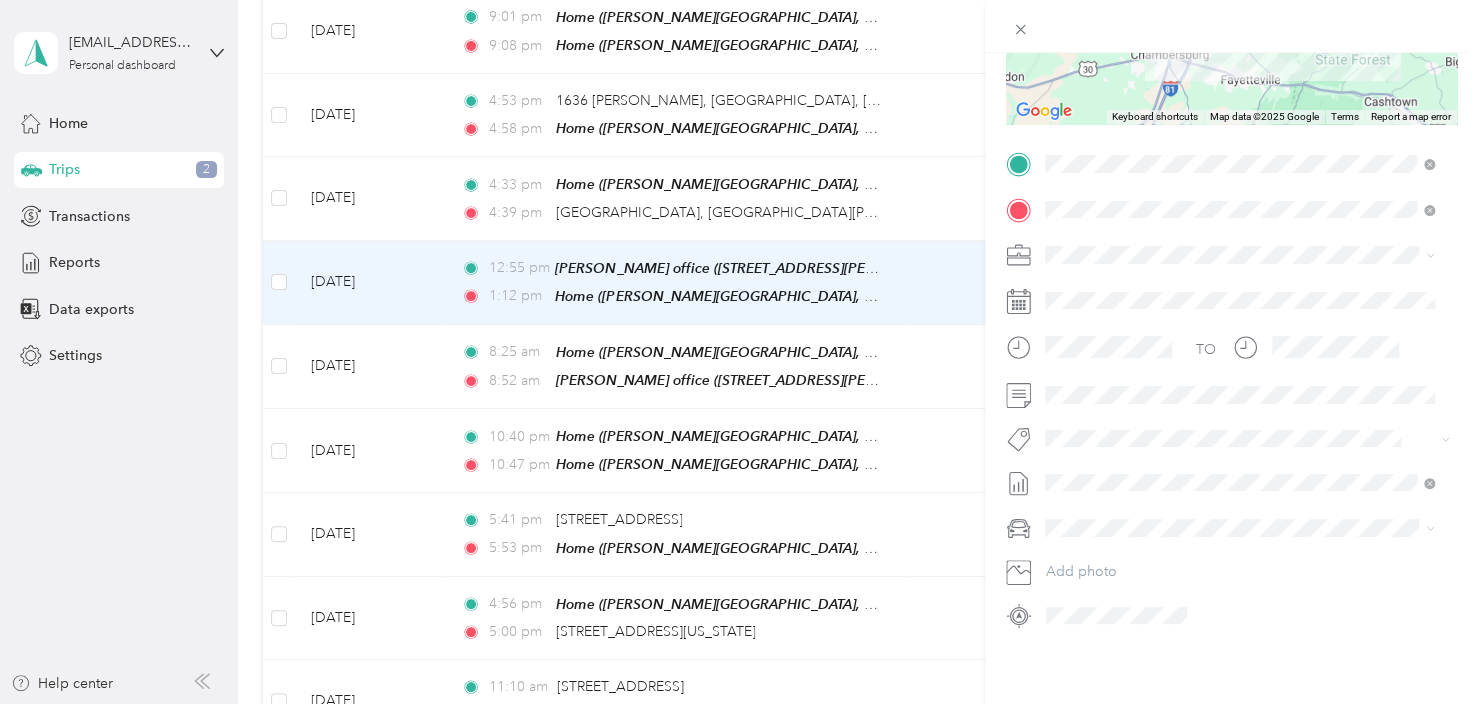 scroll, scrollTop: 345, scrollLeft: 0, axis: vertical 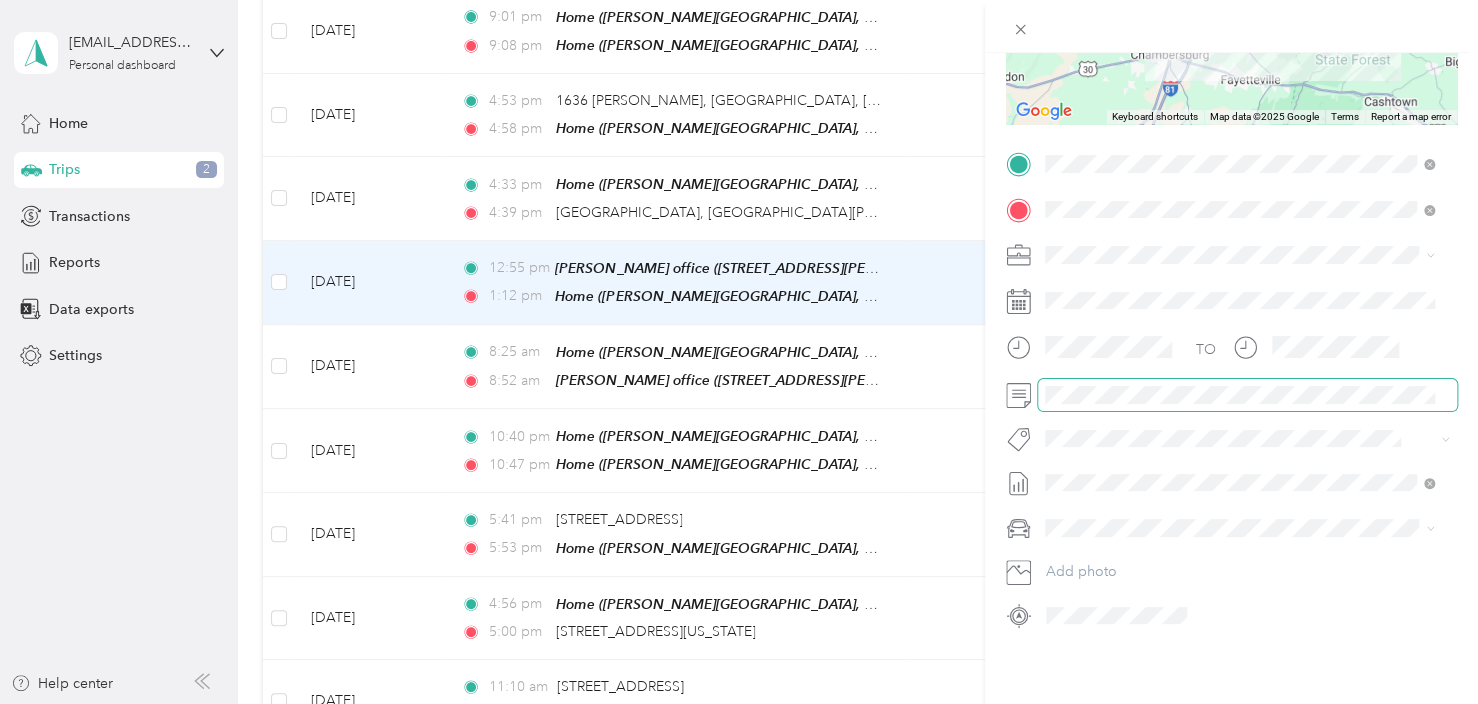 click on "Trip details Save This trip cannot be edited because it is either under review, approved, or paid. Contact your Team Manager to edit it. Miles 5.97 Value  ← Move left → Move right ↑ Move up ↓ Move down + Zoom in - Zoom out Home Jump left by 75% End Jump right by 75% Page Up Jump up by 75% Page Down Jump down by 75% Keyboard shortcuts Map Data Map data ©2025 Google Map data ©2025 Google 5 km  Click to toggle between metric and imperial units Terms Report a map error TO Add photo" at bounding box center [739, 352] 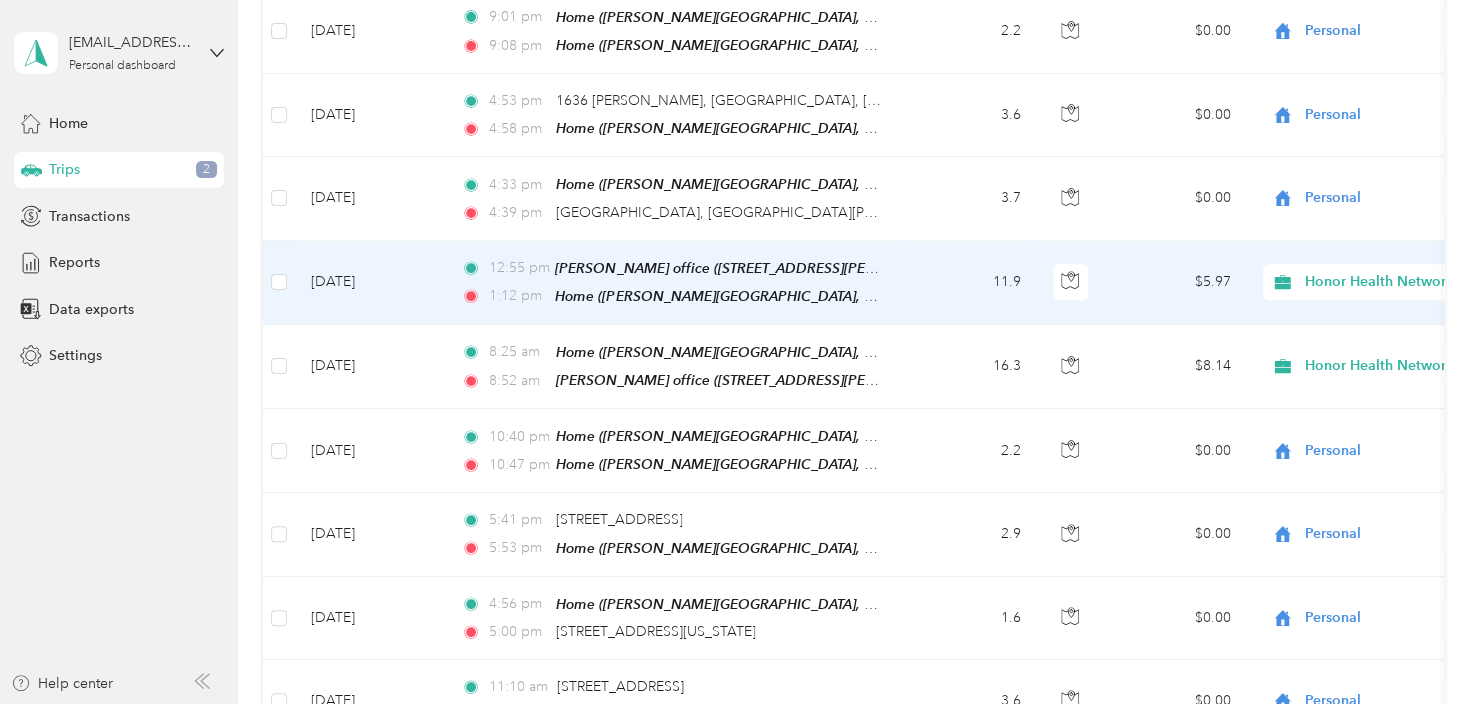 click on "$5.97" at bounding box center (1177, 283) 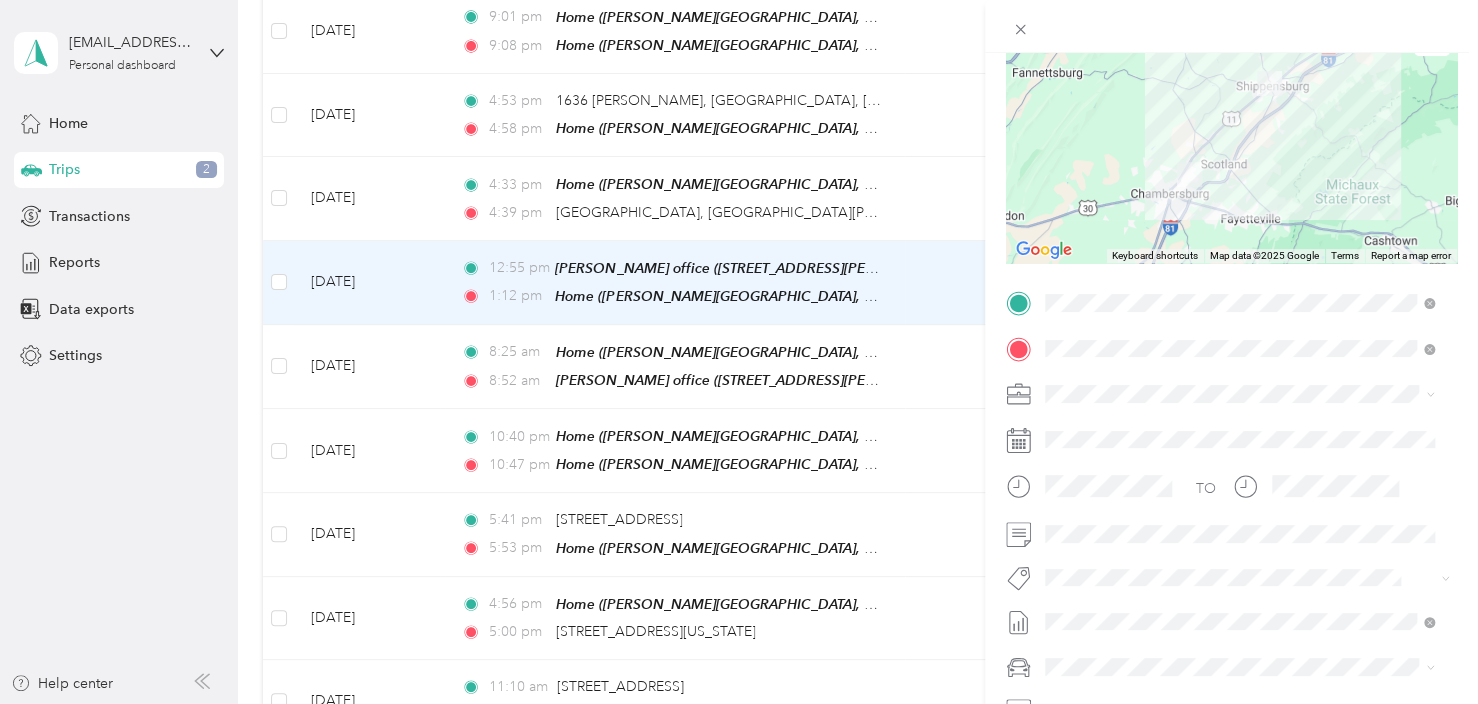 scroll, scrollTop: 200, scrollLeft: 0, axis: vertical 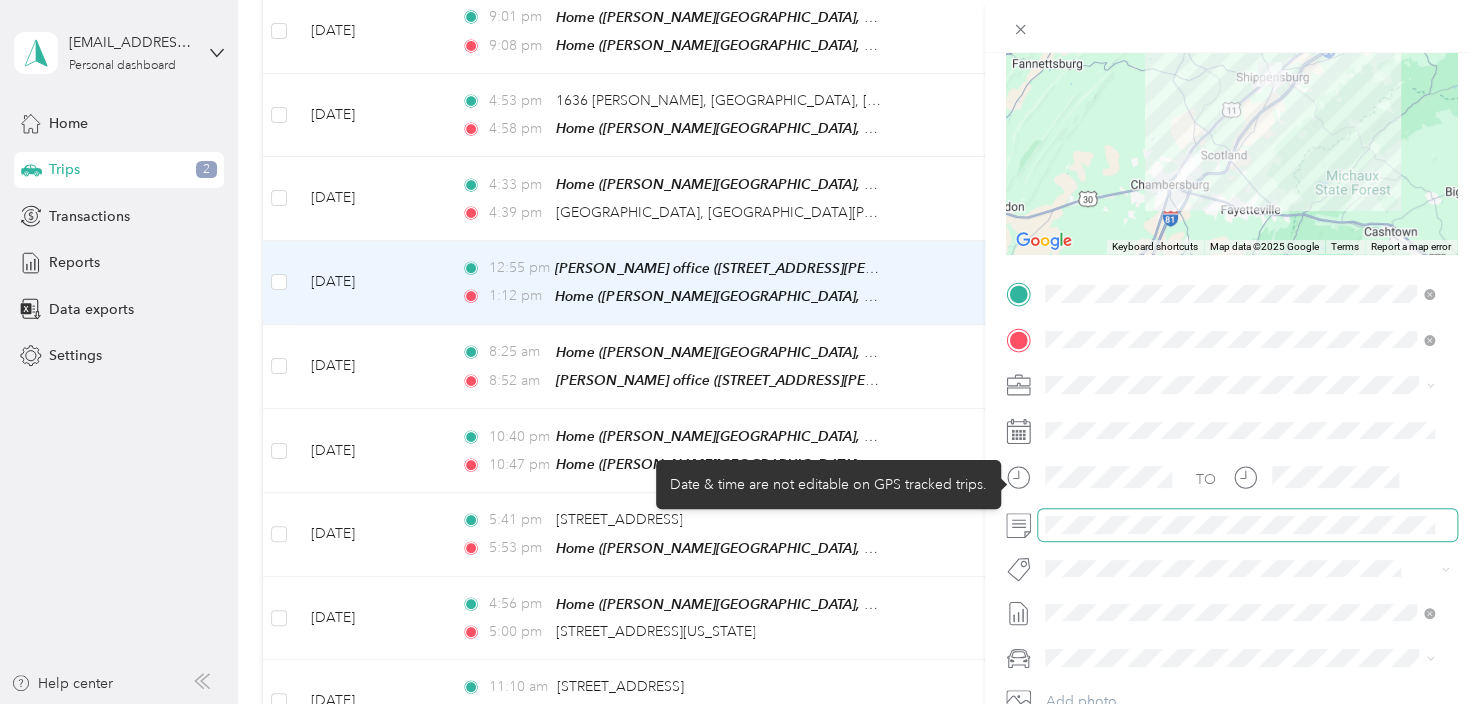 click on "TO Add photo" at bounding box center (1231, 519) 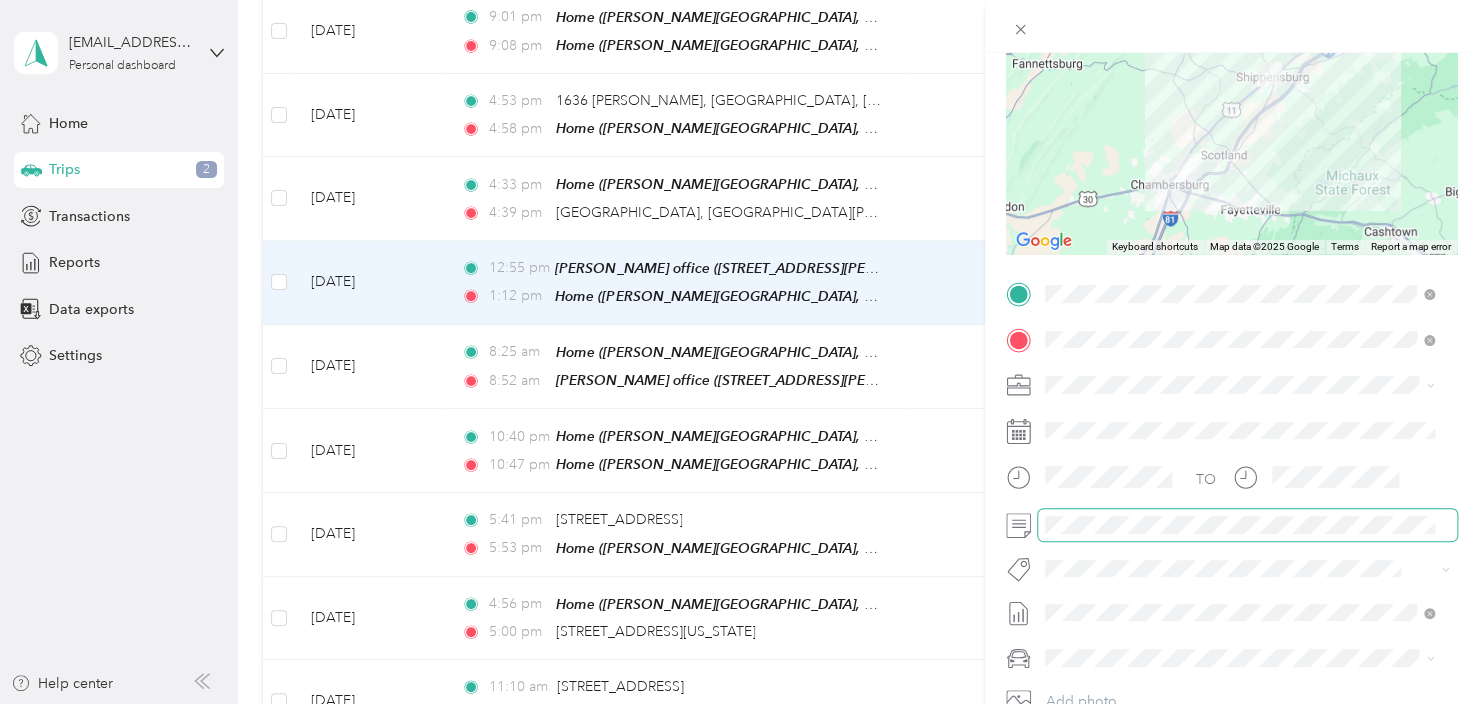 click at bounding box center (1247, 525) 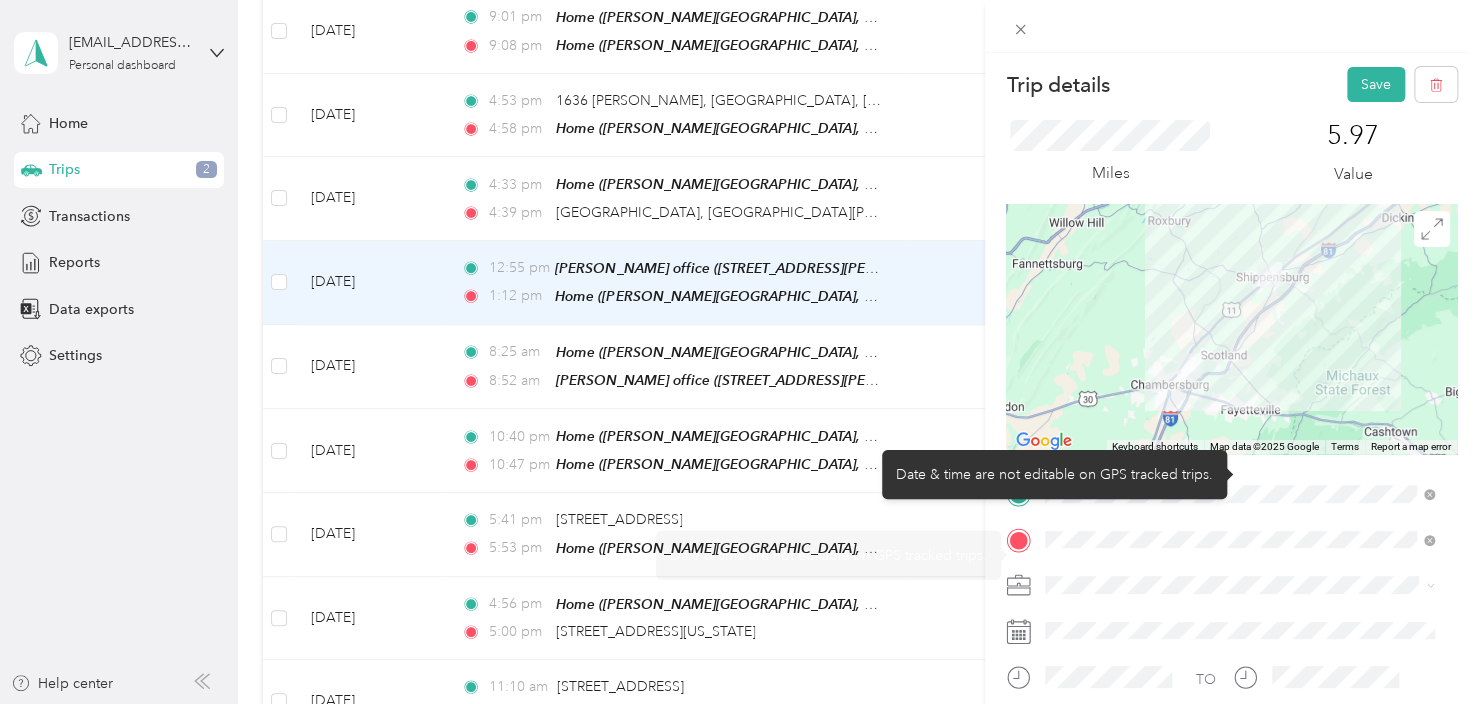 scroll, scrollTop: 0, scrollLeft: 0, axis: both 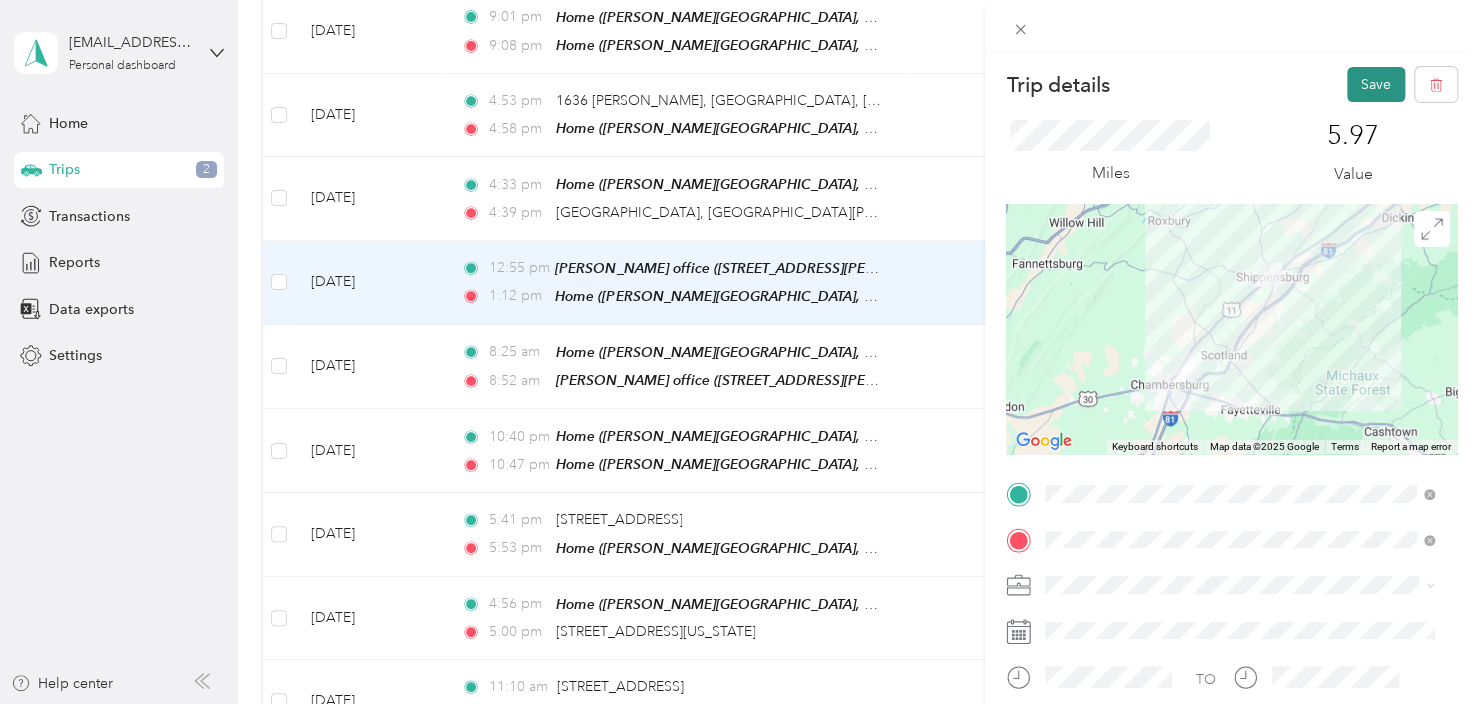 click on "Save" at bounding box center [1376, 84] 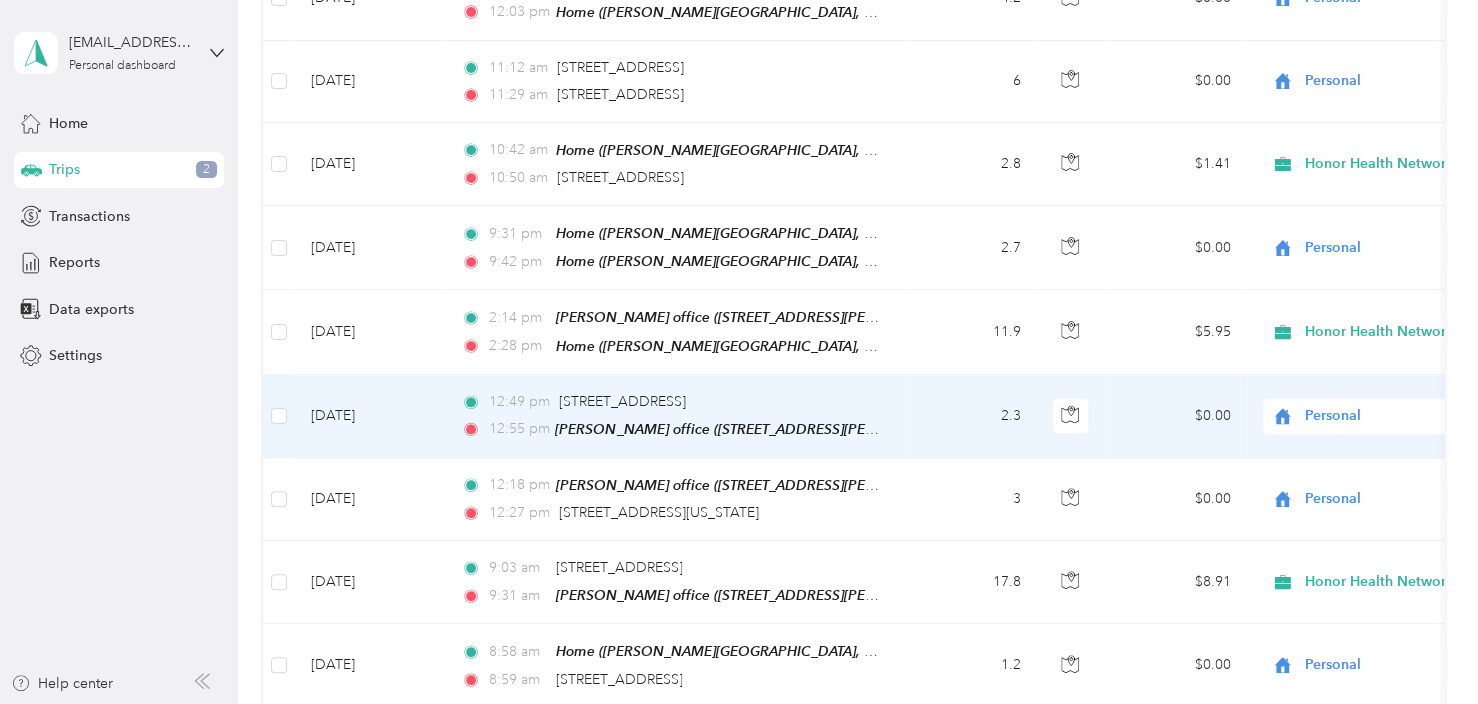 scroll, scrollTop: 1400, scrollLeft: 0, axis: vertical 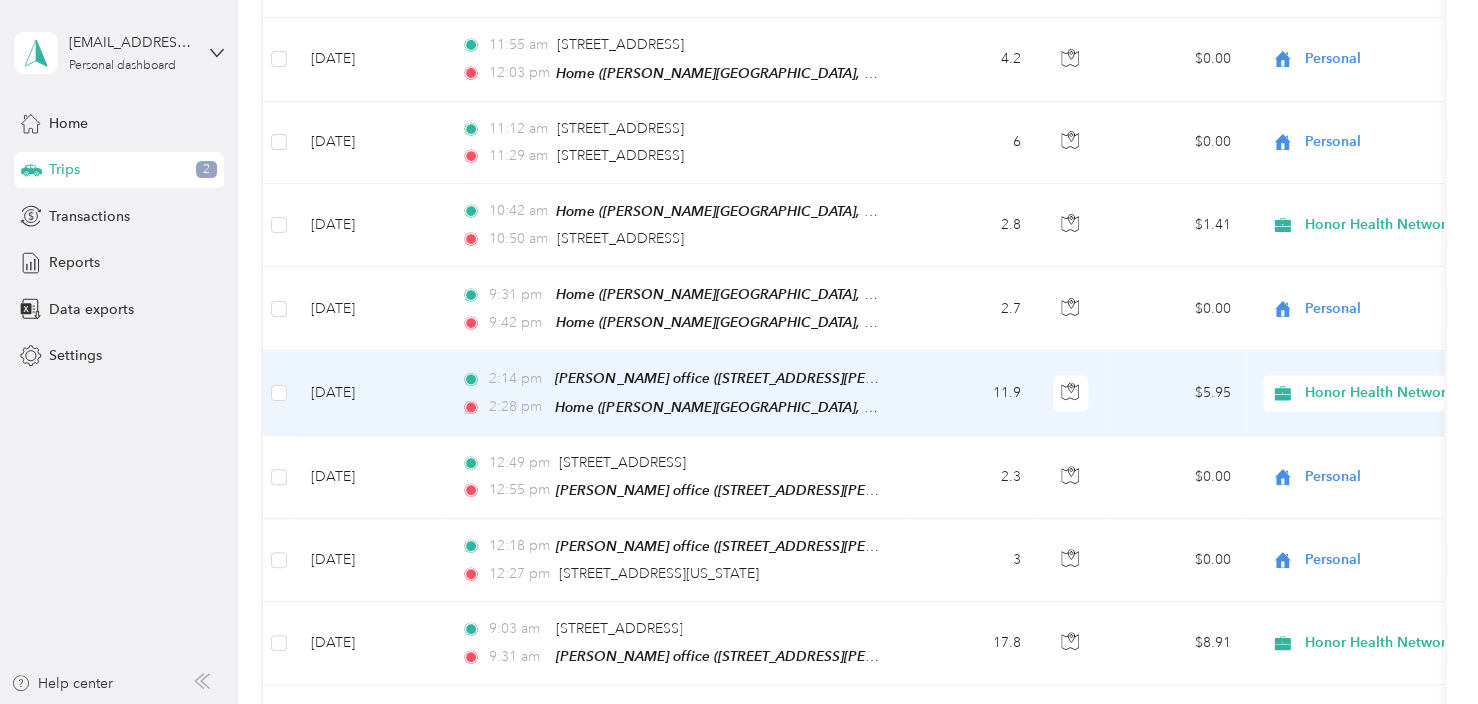 click on "11.9" at bounding box center [971, 393] 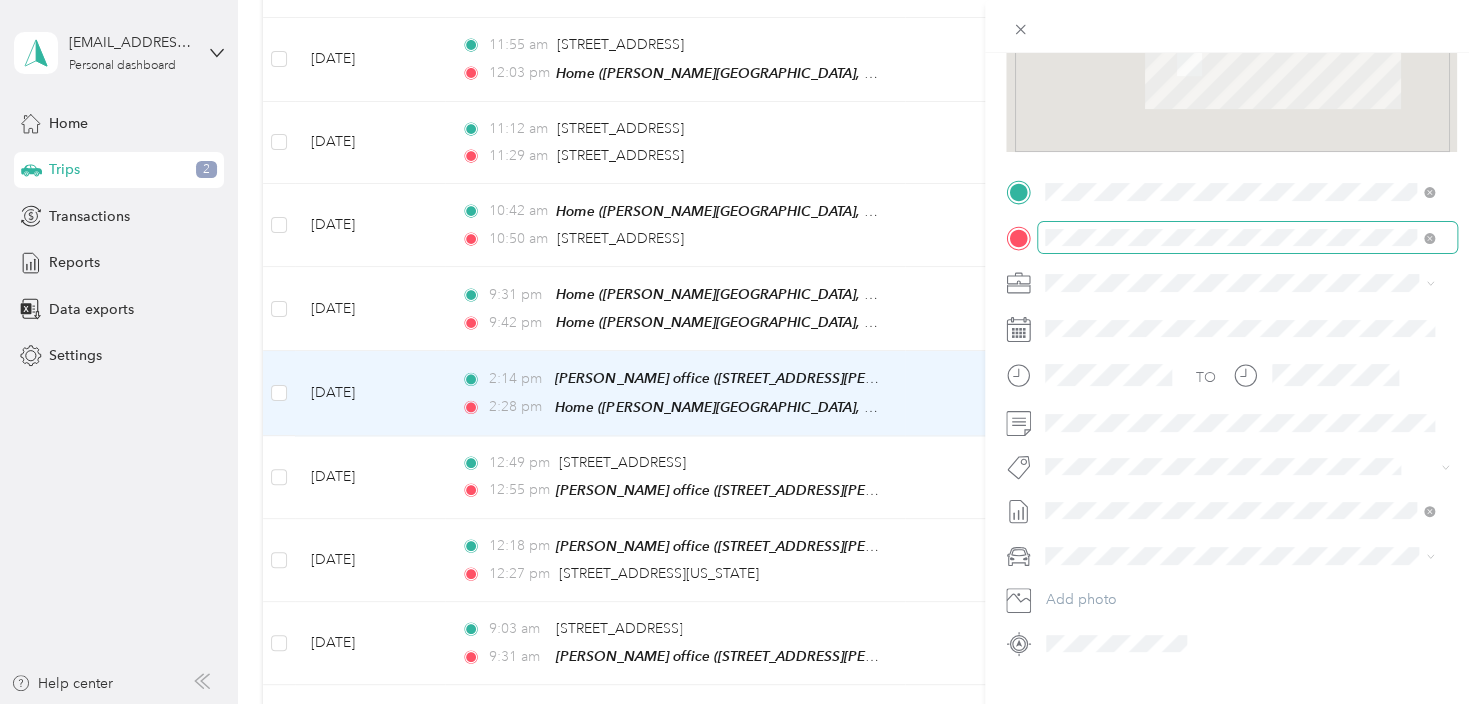 scroll, scrollTop: 345, scrollLeft: 0, axis: vertical 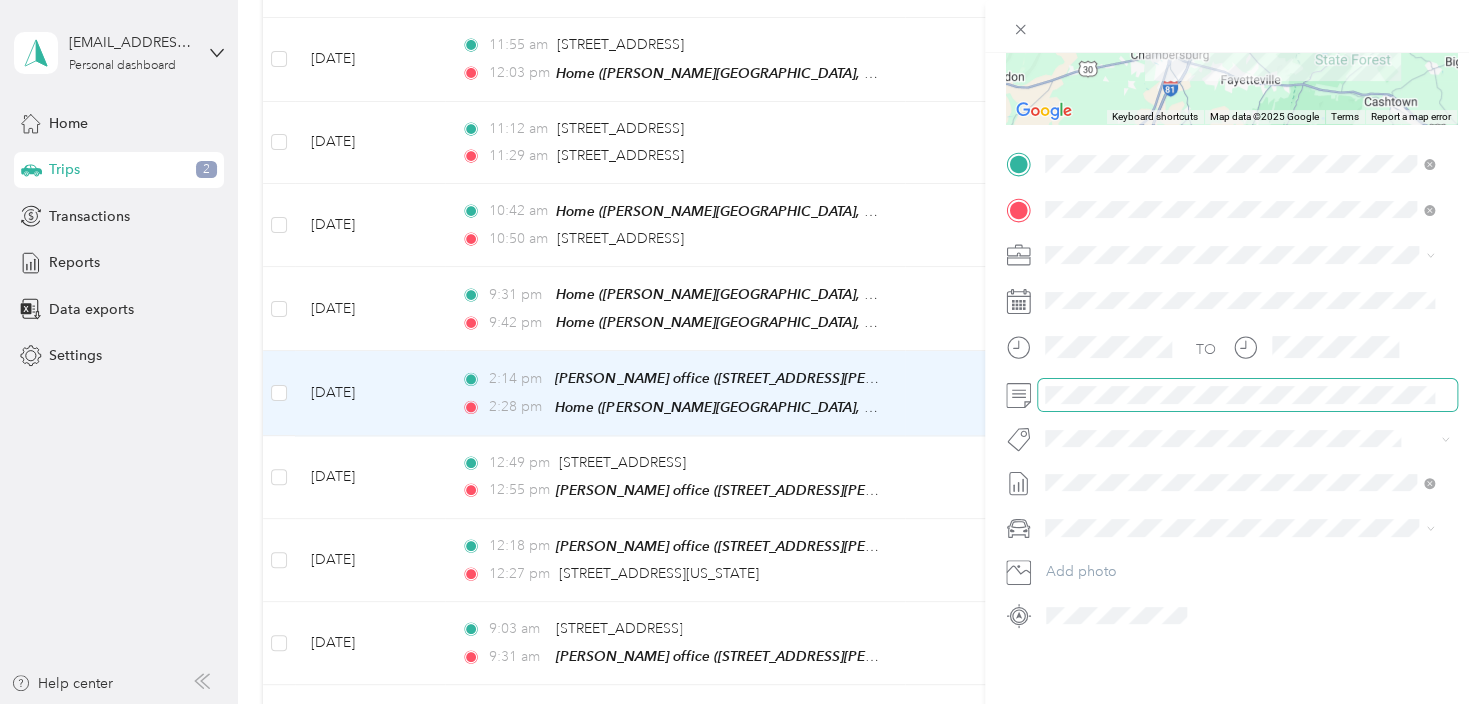 click on "Trip details Save This trip cannot be edited because it is either under review, approved, or paid. Contact your Team Manager to edit it. Miles 5.95 Value  ← Move left → Move right ↑ Move up ↓ Move down + Zoom in - Zoom out Home Jump left by 75% End Jump right by 75% Page Up Jump up by 75% Page Down Jump down by 75% Keyboard shortcuts Map Data Map data ©2025 Google Map data ©2025 Google 5 km  Click to toggle between metric and imperial units Terms Report a map error TO Add photo" at bounding box center (739, 352) 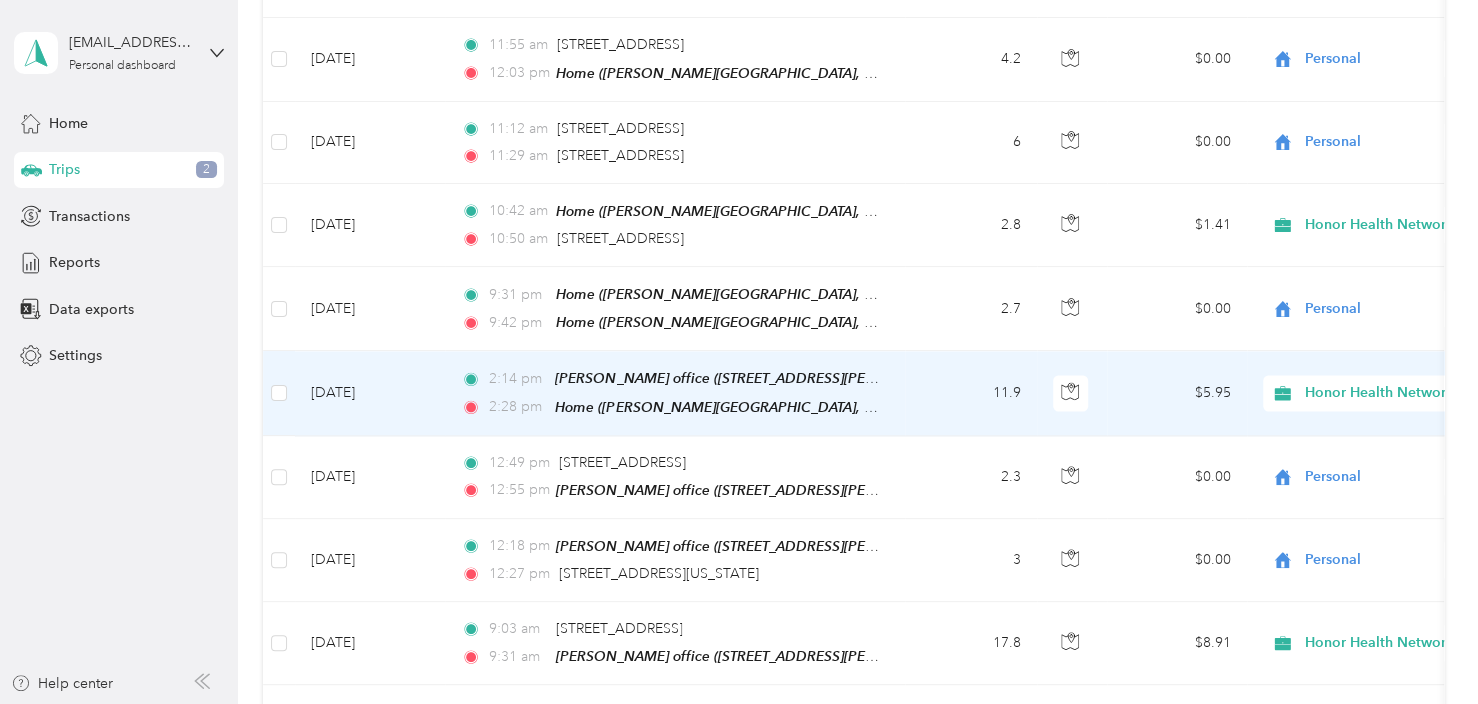 click on "11.9" at bounding box center (971, 393) 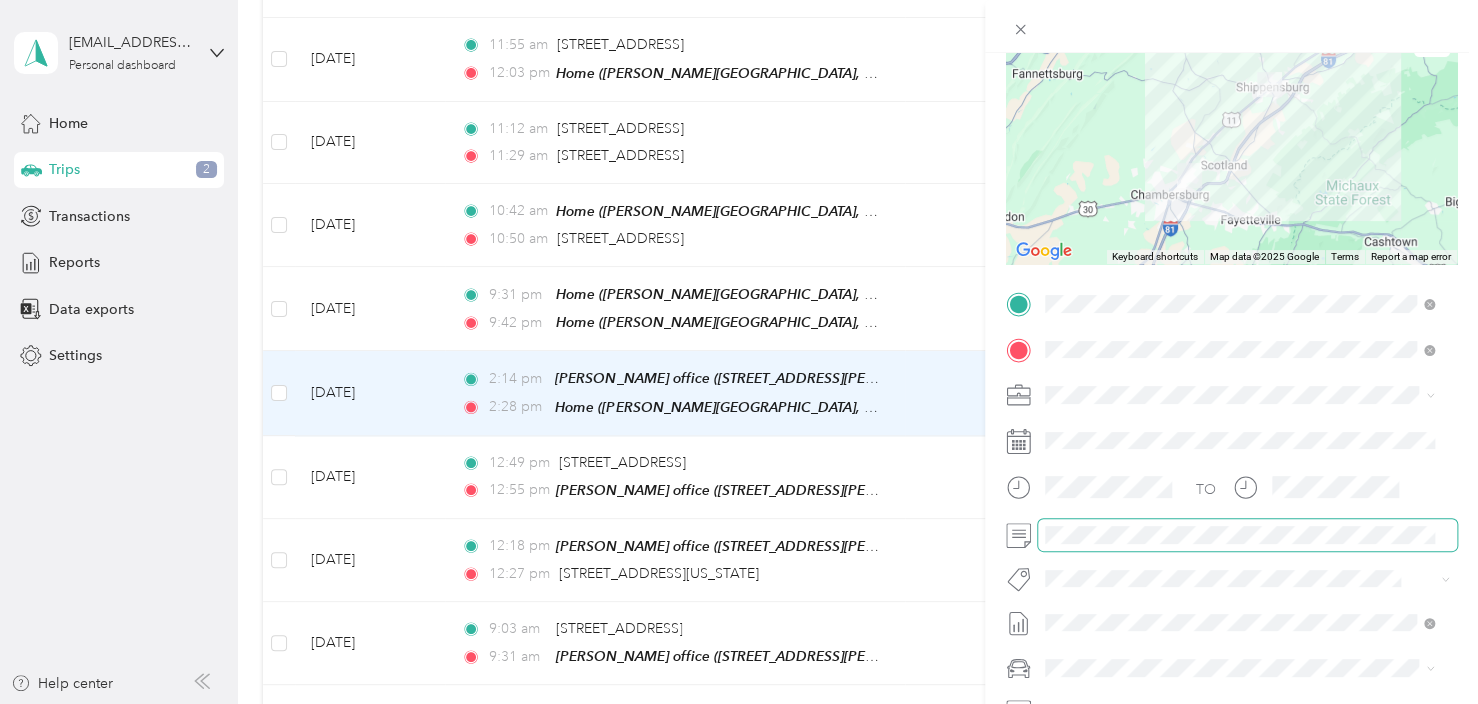 scroll, scrollTop: 200, scrollLeft: 0, axis: vertical 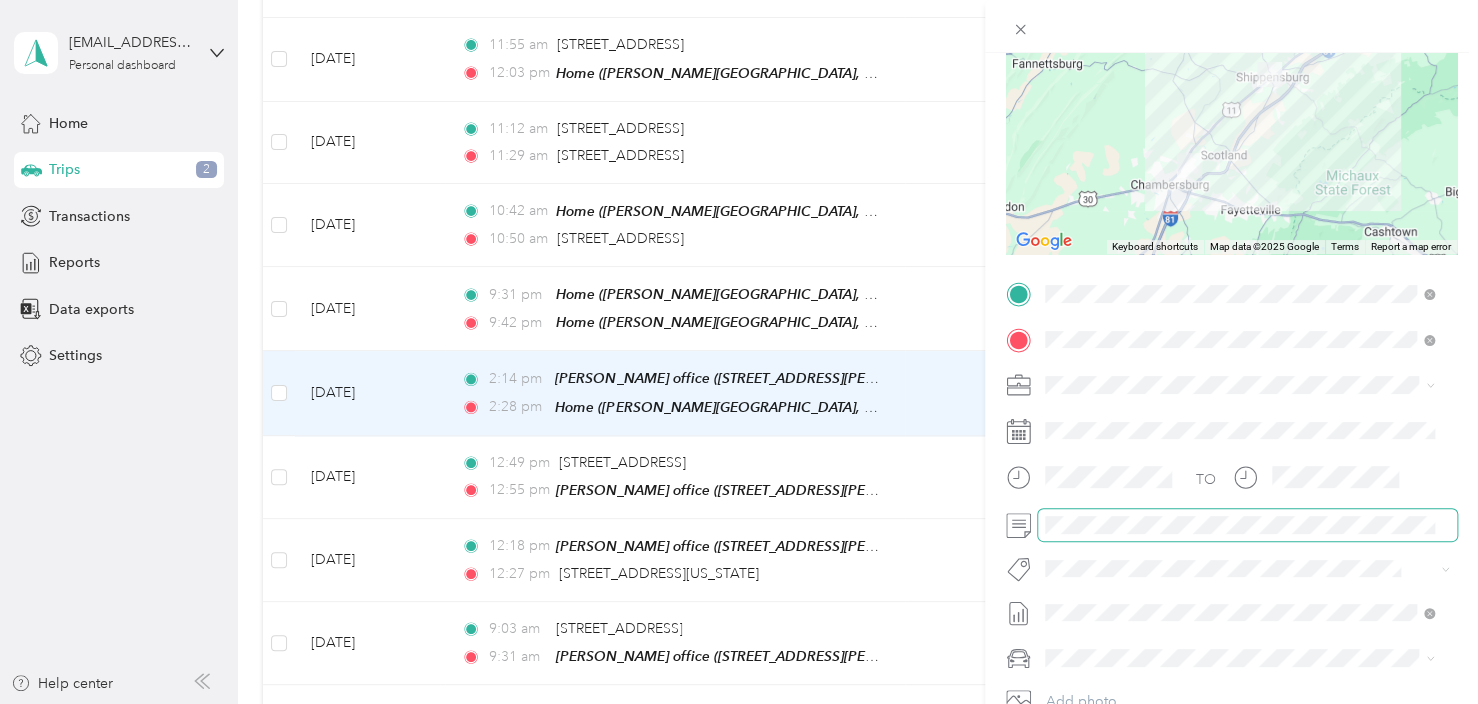 click at bounding box center (1247, 525) 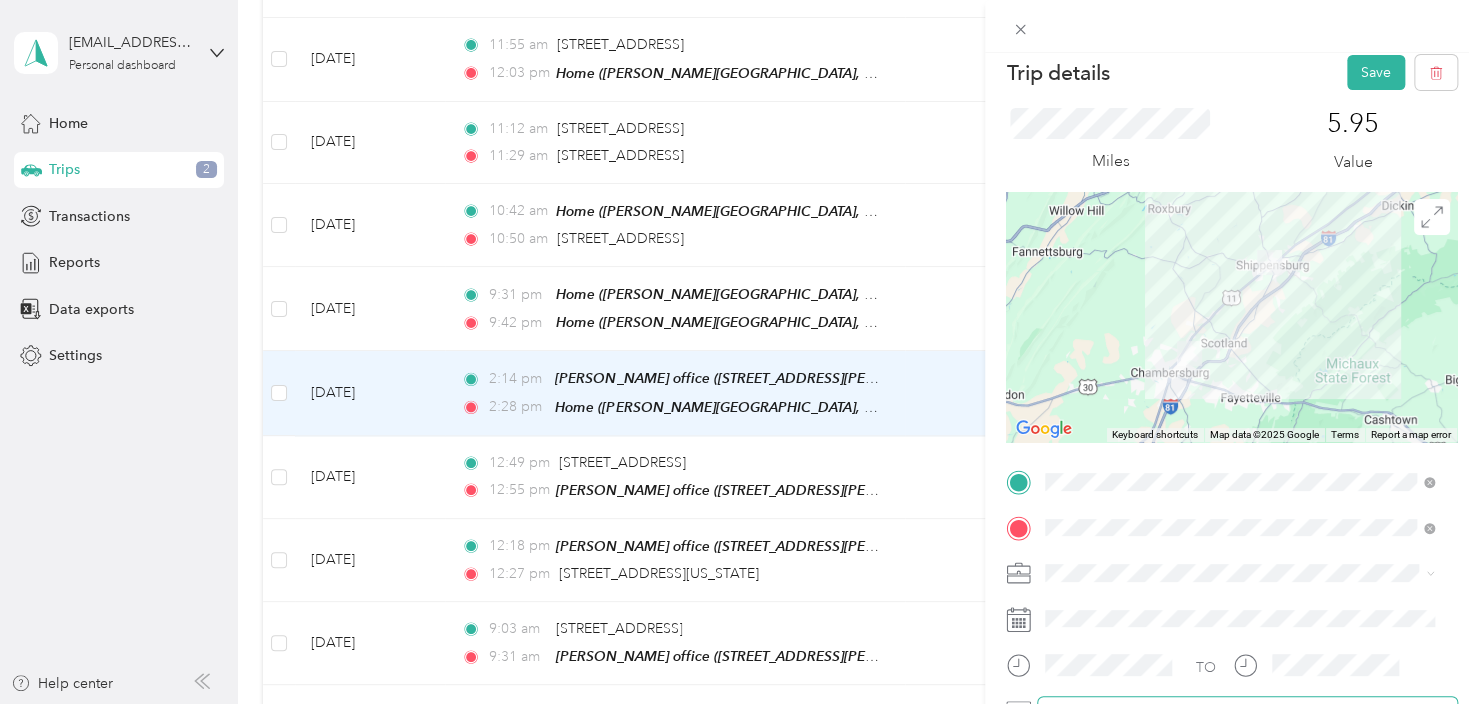 scroll, scrollTop: 0, scrollLeft: 0, axis: both 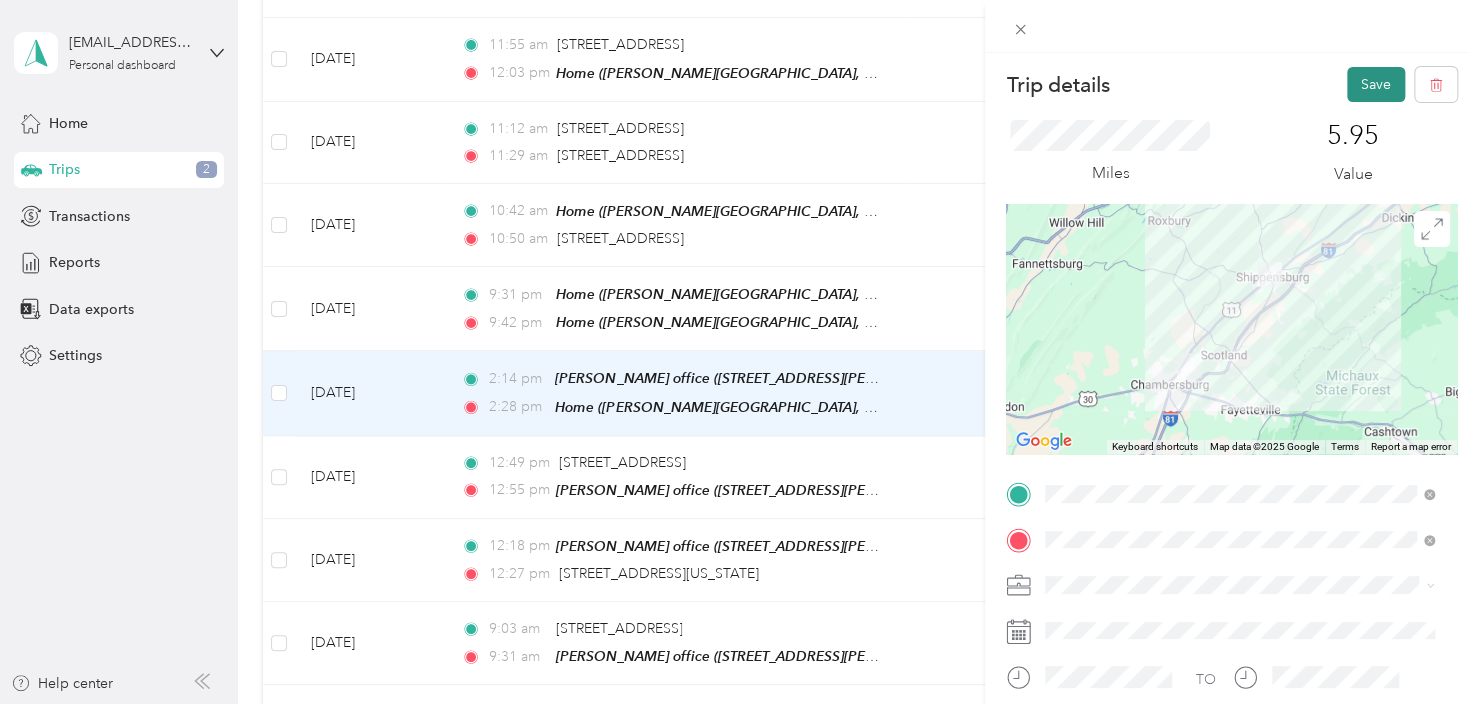click on "Save" at bounding box center [1376, 84] 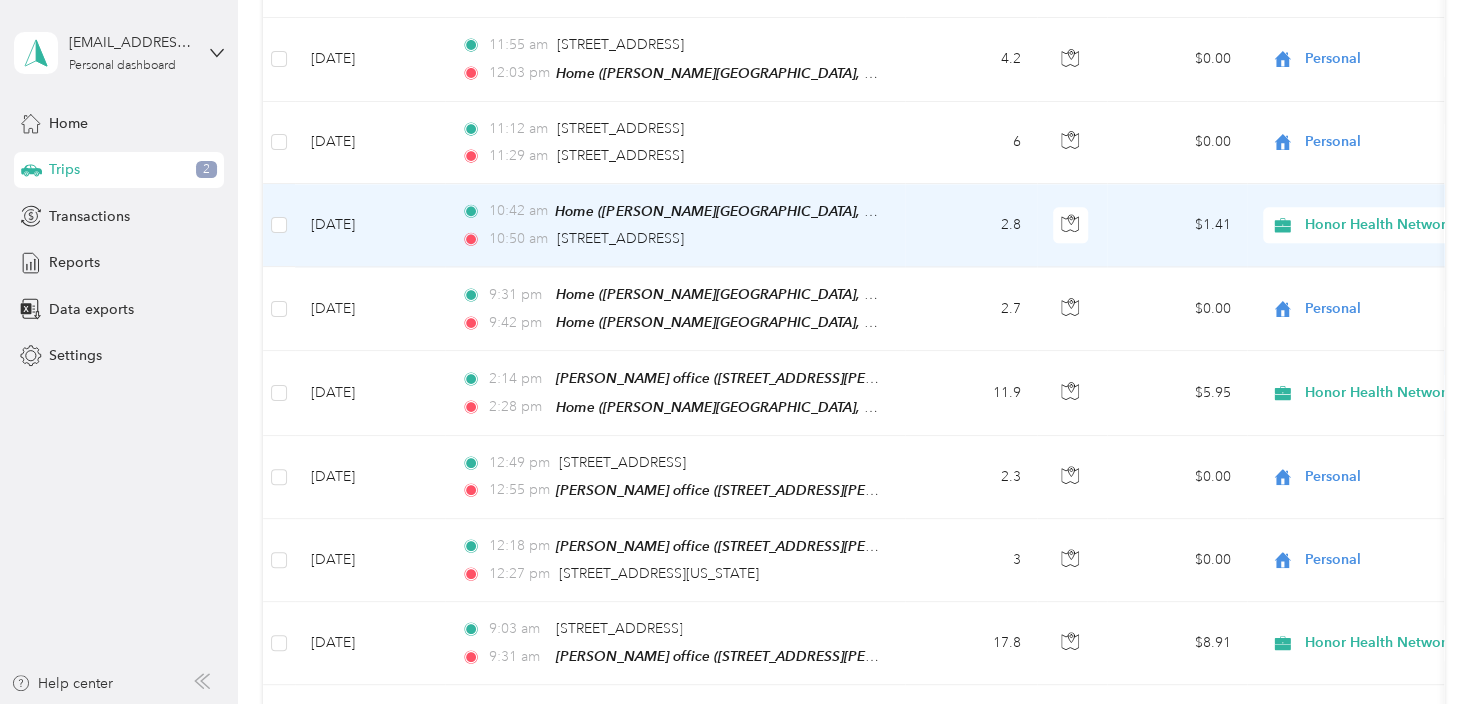 click on "2.8" at bounding box center (971, 225) 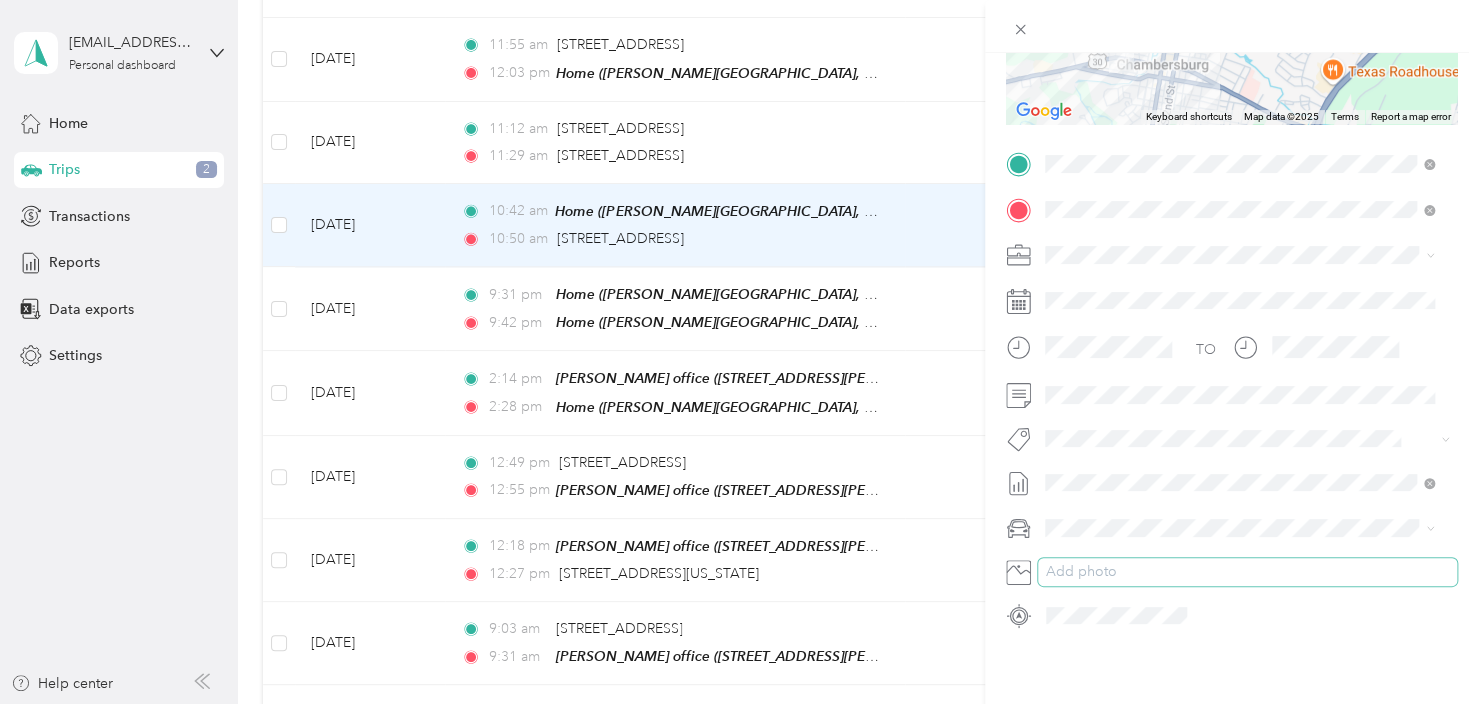 scroll, scrollTop: 0, scrollLeft: 0, axis: both 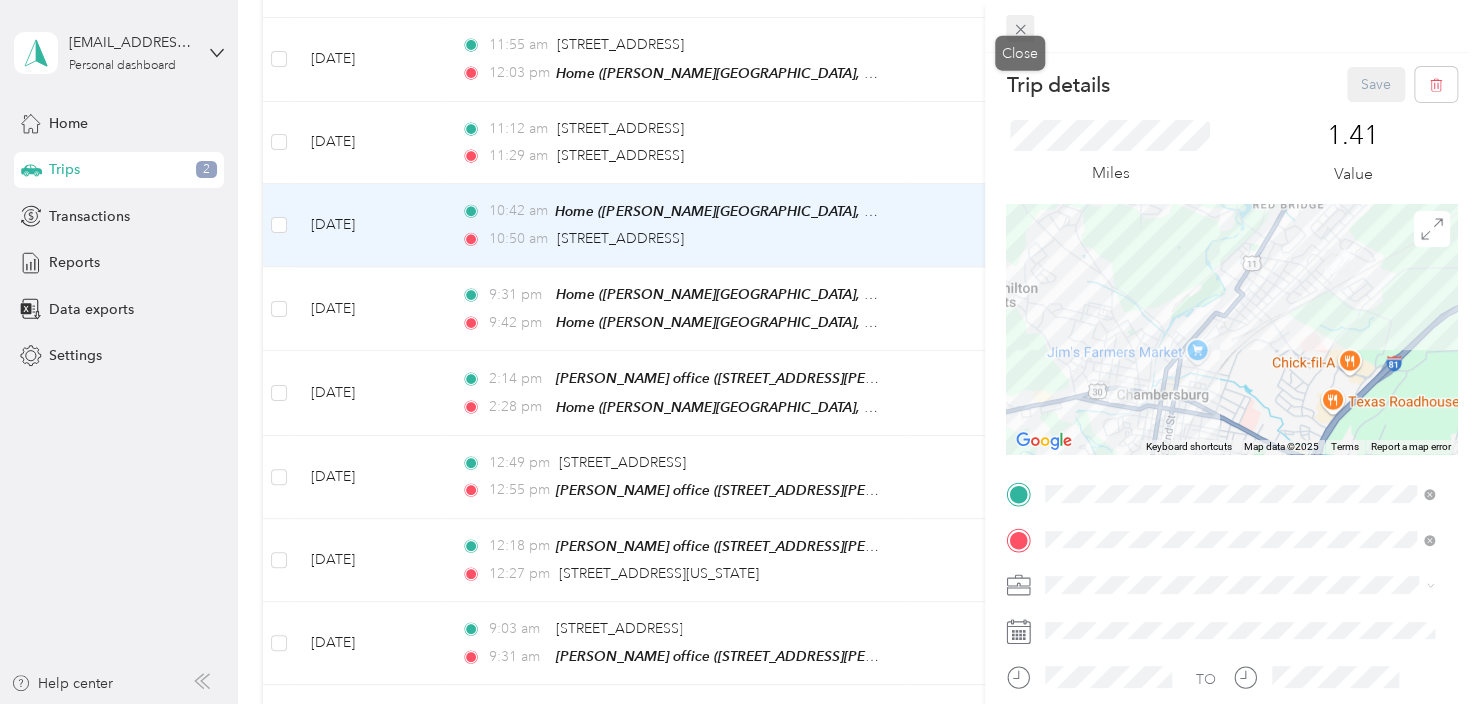 click 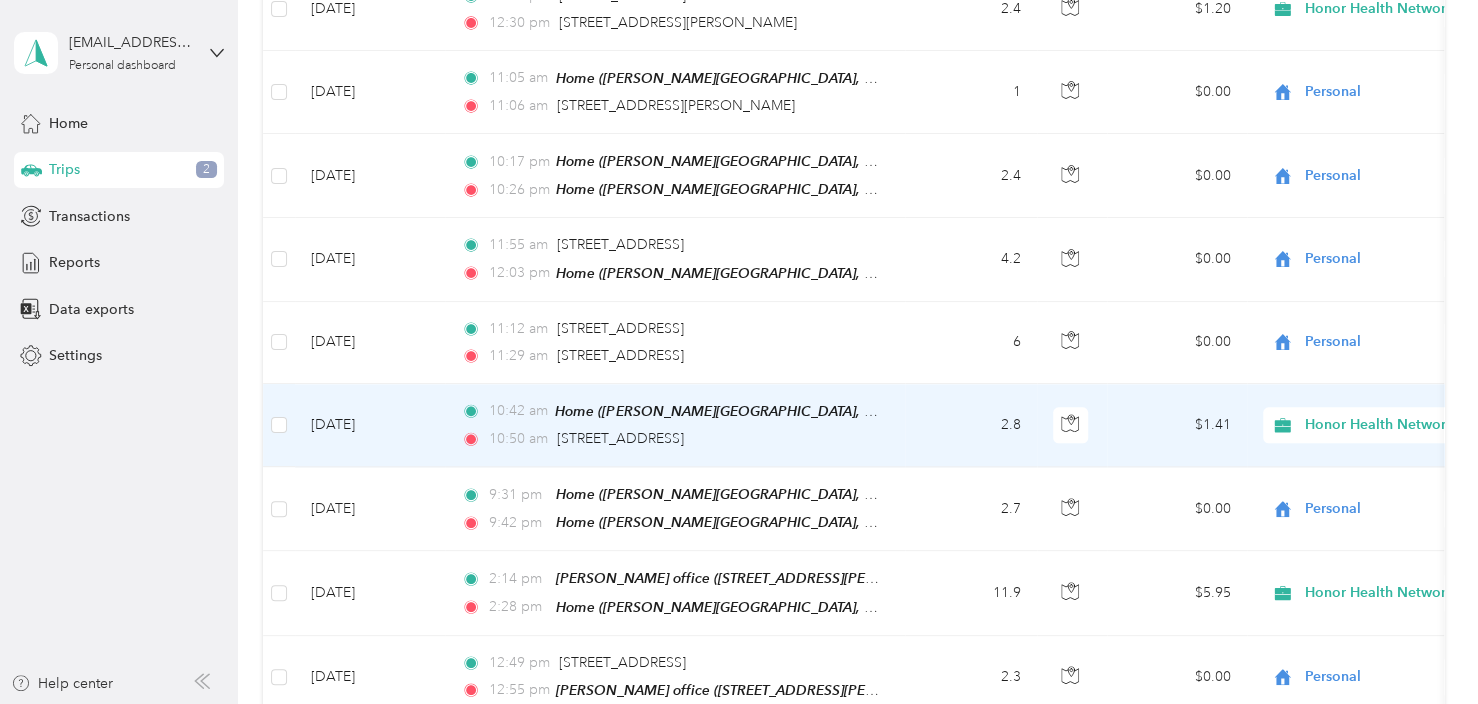 scroll, scrollTop: 1700, scrollLeft: 0, axis: vertical 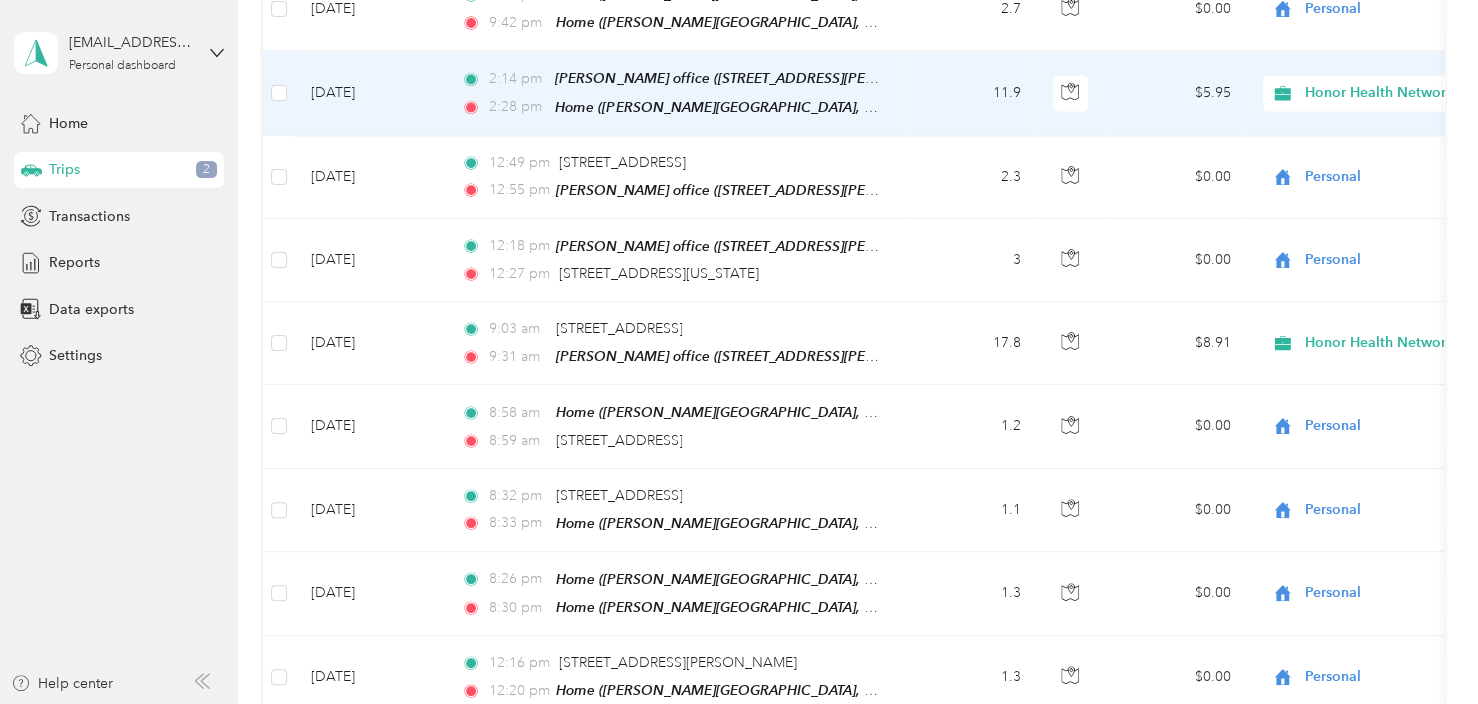 click on "$5.95" at bounding box center (1177, 93) 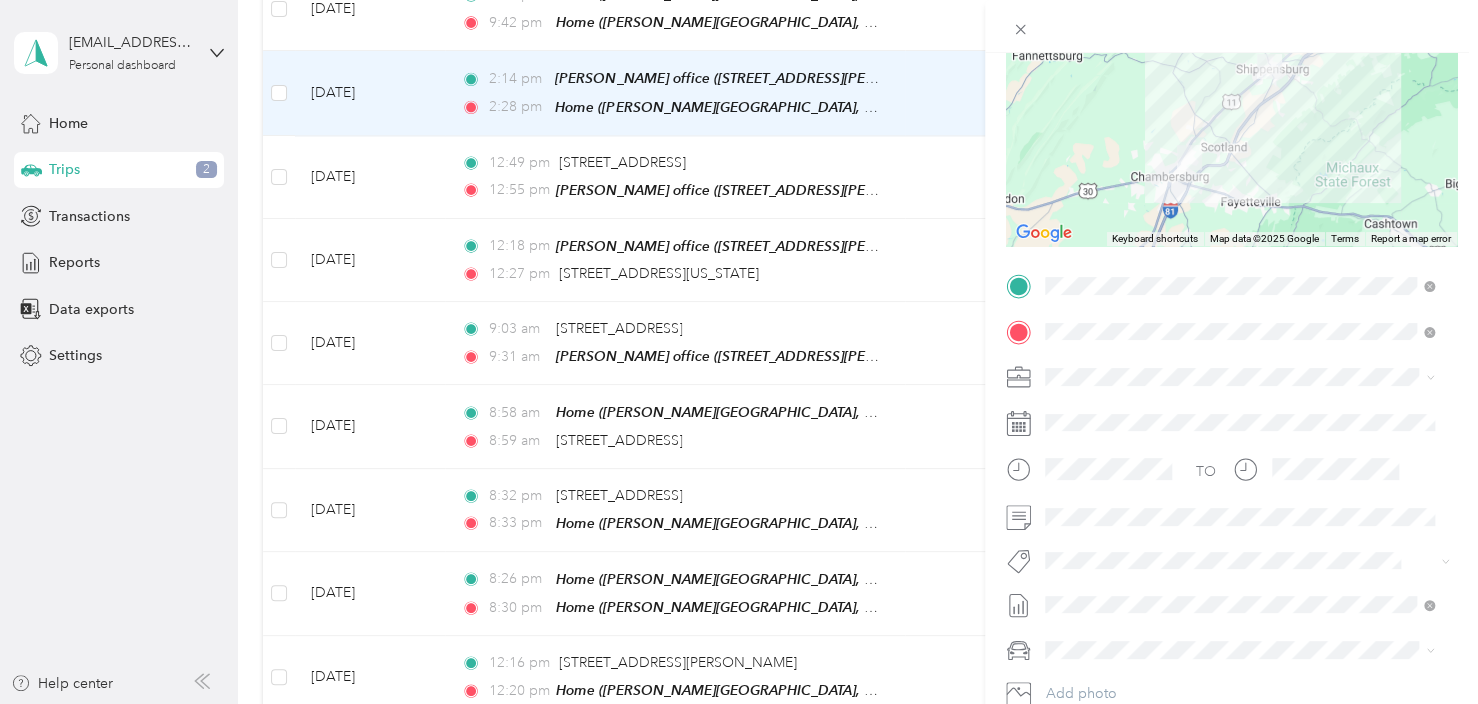 scroll, scrollTop: 300, scrollLeft: 0, axis: vertical 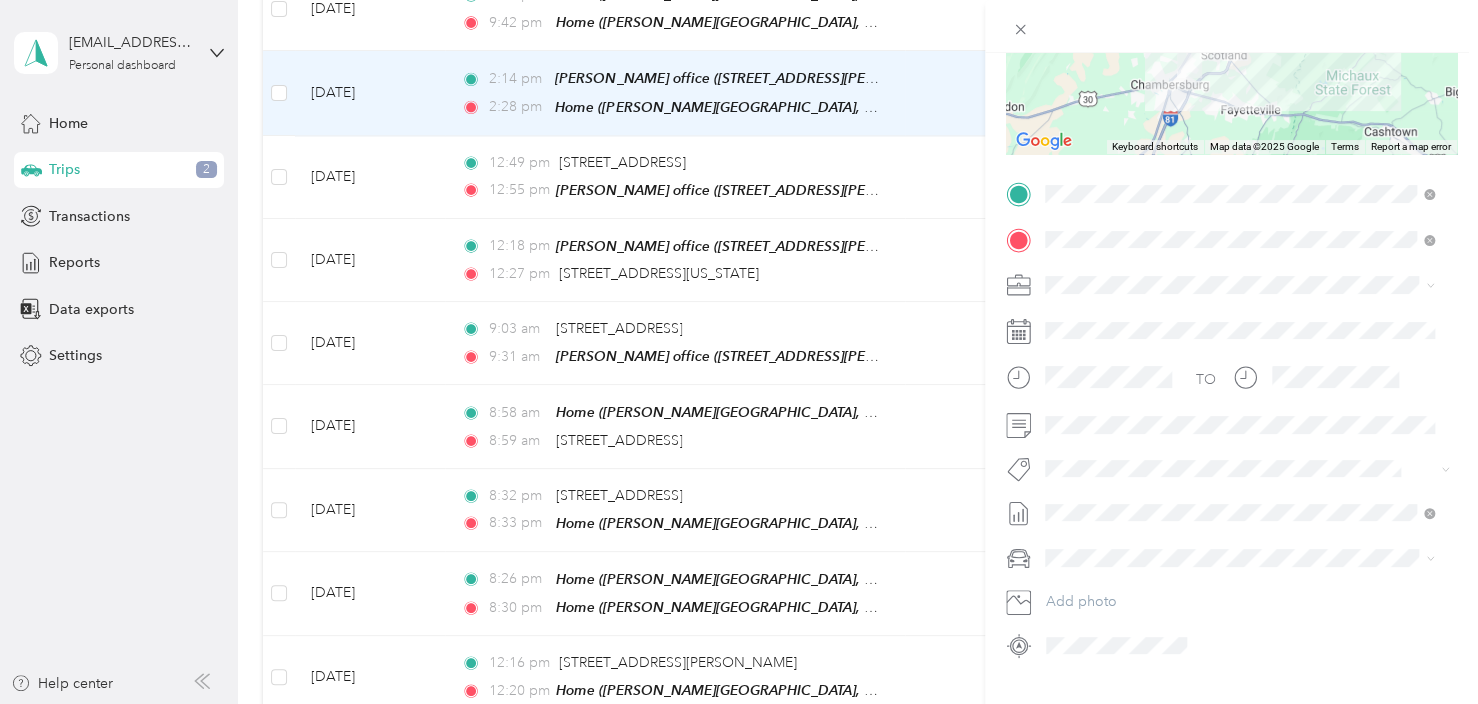 click on "Trip details Save This trip cannot be edited because it is either under review, approved, or paid. Contact your Team Manager to edit it. Miles 5.95 Value  ← Move left → Move right ↑ Move up ↓ Move down + Zoom in - Zoom out Home Jump left by 75% End Jump right by 75% Page Up Jump up by 75% Page Down Jump down by 75% Keyboard shortcuts Map Data Map data ©2025 Google Map data ©2025 Google 5 km  Click to toggle between metric and imperial units Terms Report a map error TO Add photo" at bounding box center [739, 352] 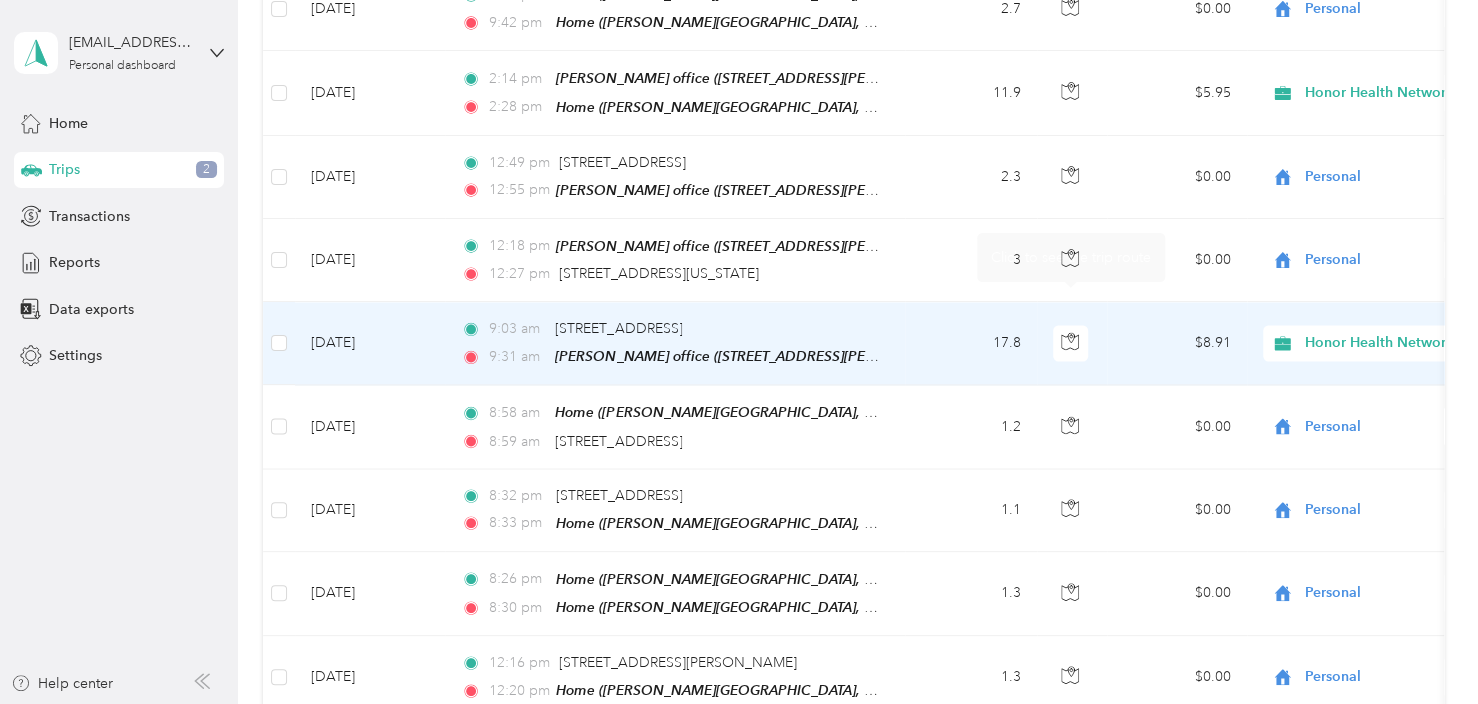 click on "$8.91" at bounding box center [1177, 343] 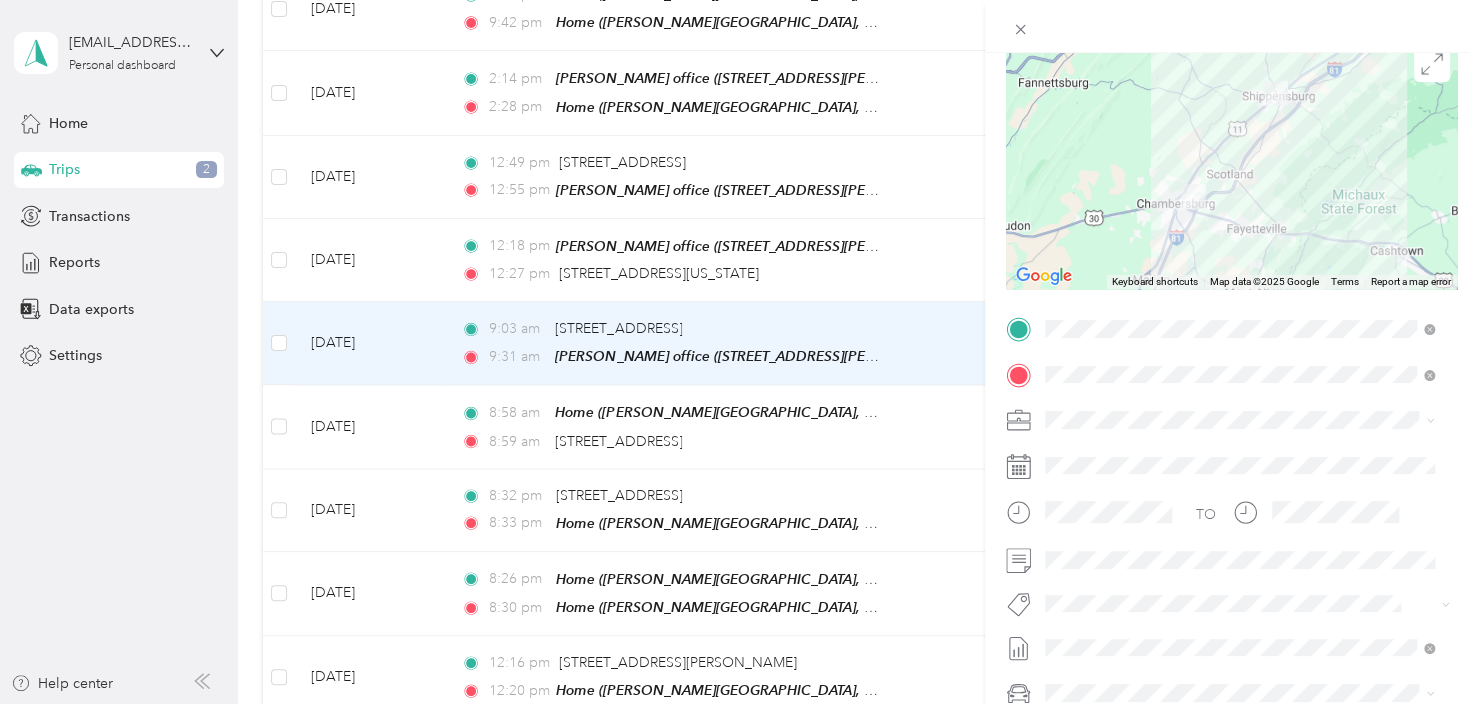 scroll, scrollTop: 200, scrollLeft: 0, axis: vertical 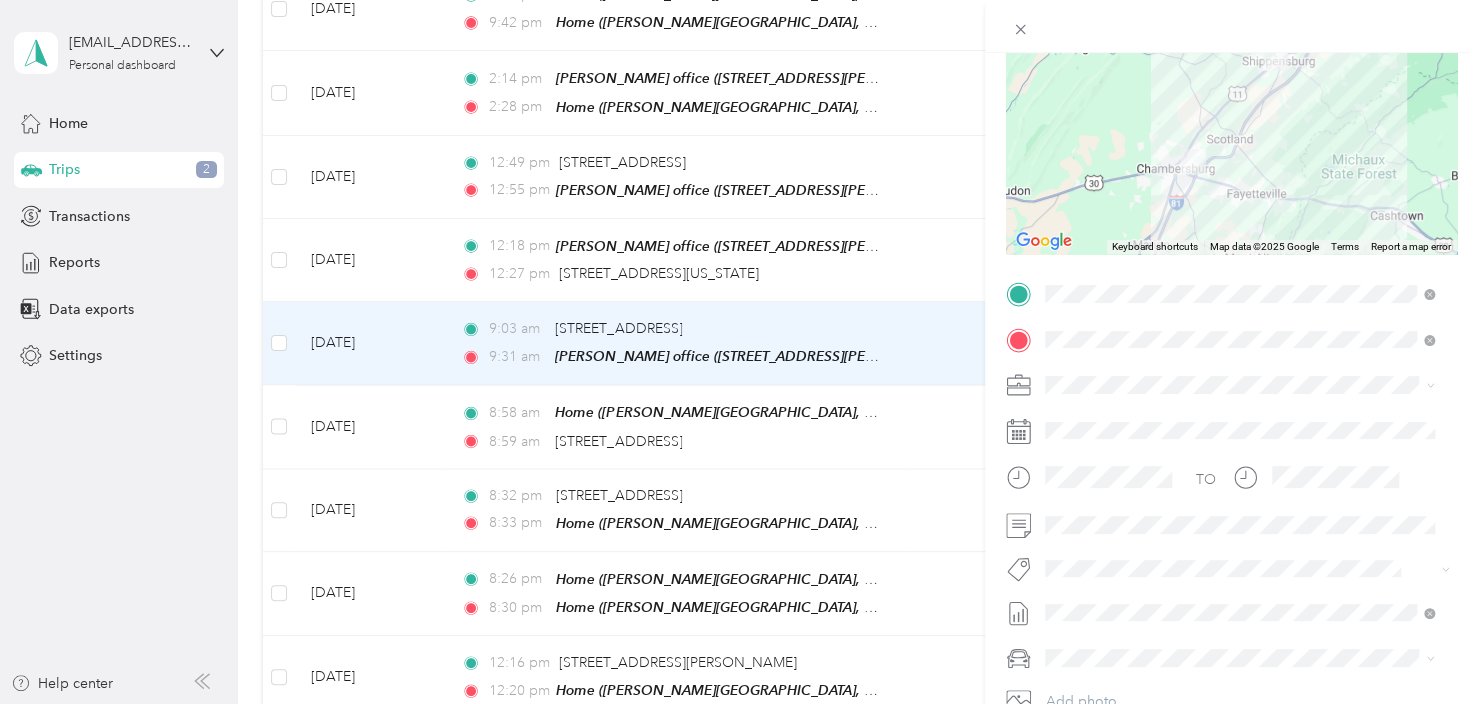 click on "Trip details Save This trip cannot be edited because it is either under review, approved, or paid. Contact your Team Manager to edit it. Miles 8.91 Value  ← Move left → Move right ↑ Move up ↓ Move down + Zoom in - Zoom out Home Jump left by 75% End Jump right by 75% Page Up Jump up by 75% Page Down Jump down by 75% Keyboard shortcuts Map Data Map data ©2025 Google Map data ©2025 Google 5 km  Click to toggle between metric and imperial units Terms Report a map error TO Add photo" at bounding box center [739, 352] 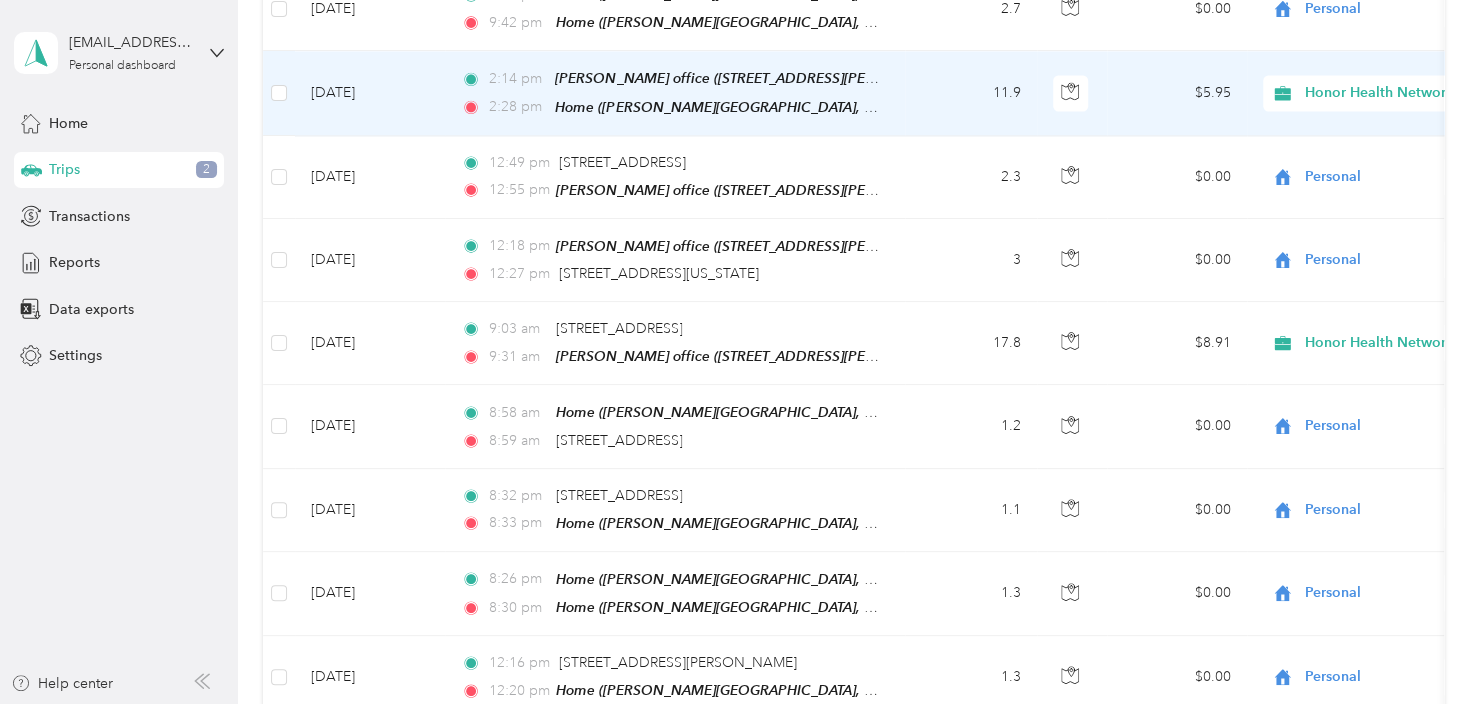 click on "11.9" at bounding box center (971, 93) 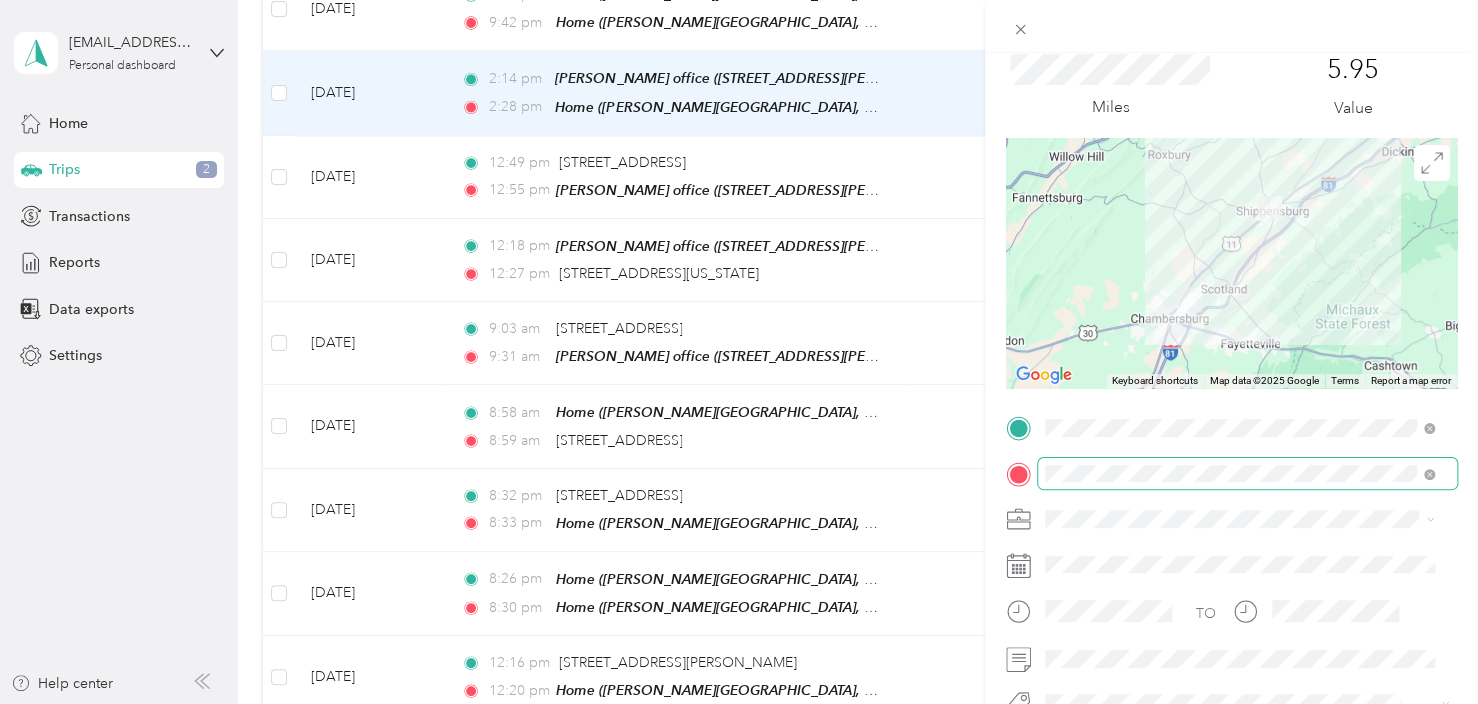 scroll, scrollTop: 300, scrollLeft: 0, axis: vertical 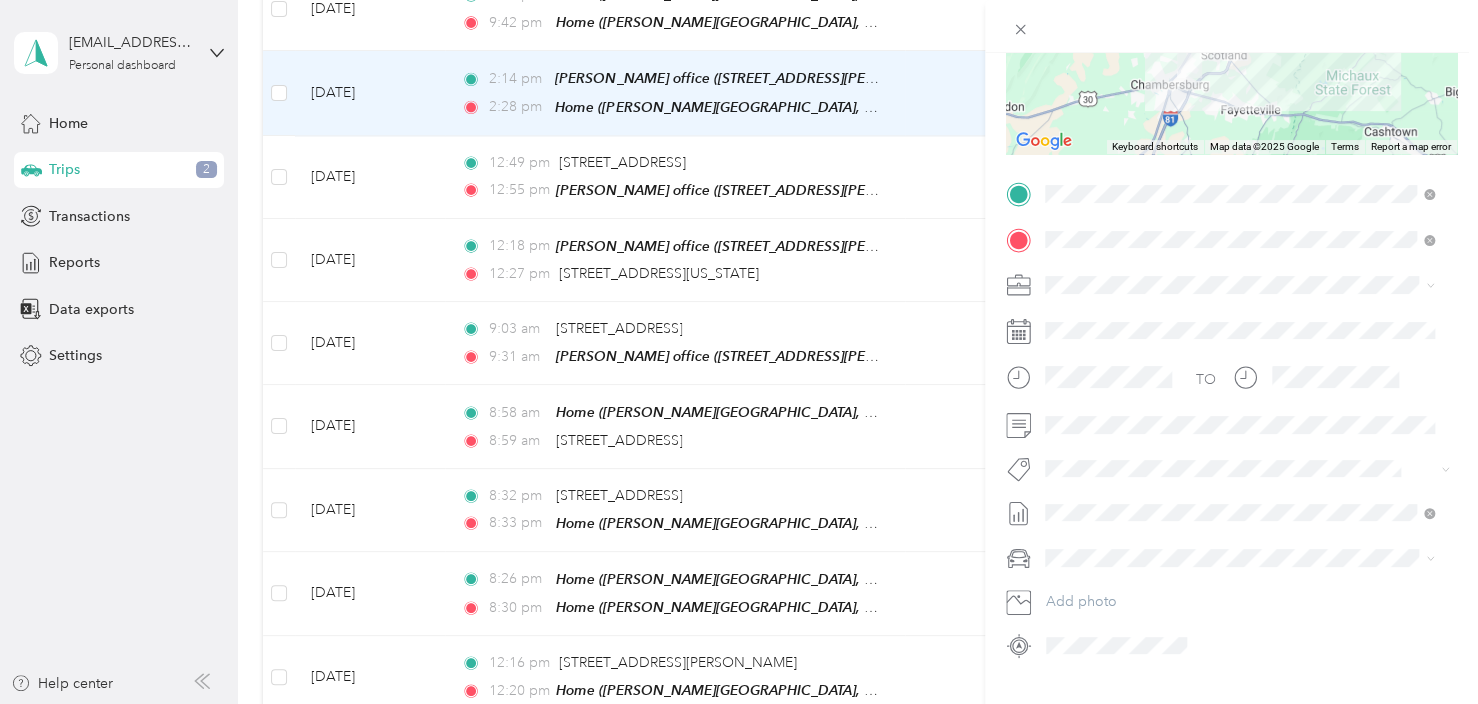 click on "Trip details Save This trip cannot be edited because it is either under review, approved, or paid. Contact your Team Manager to edit it. Miles 5.95 Value  ← Move left → Move right ↑ Move up ↓ Move down + Zoom in - Zoom out Home Jump left by 75% End Jump right by 75% Page Up Jump up by 75% Page Down Jump down by 75% Keyboard shortcuts Map Data Map data ©2025 Google Map data ©2025 Google 5 km  Click to toggle between metric and imperial units Terms Report a map error TO Add photo" at bounding box center [739, 352] 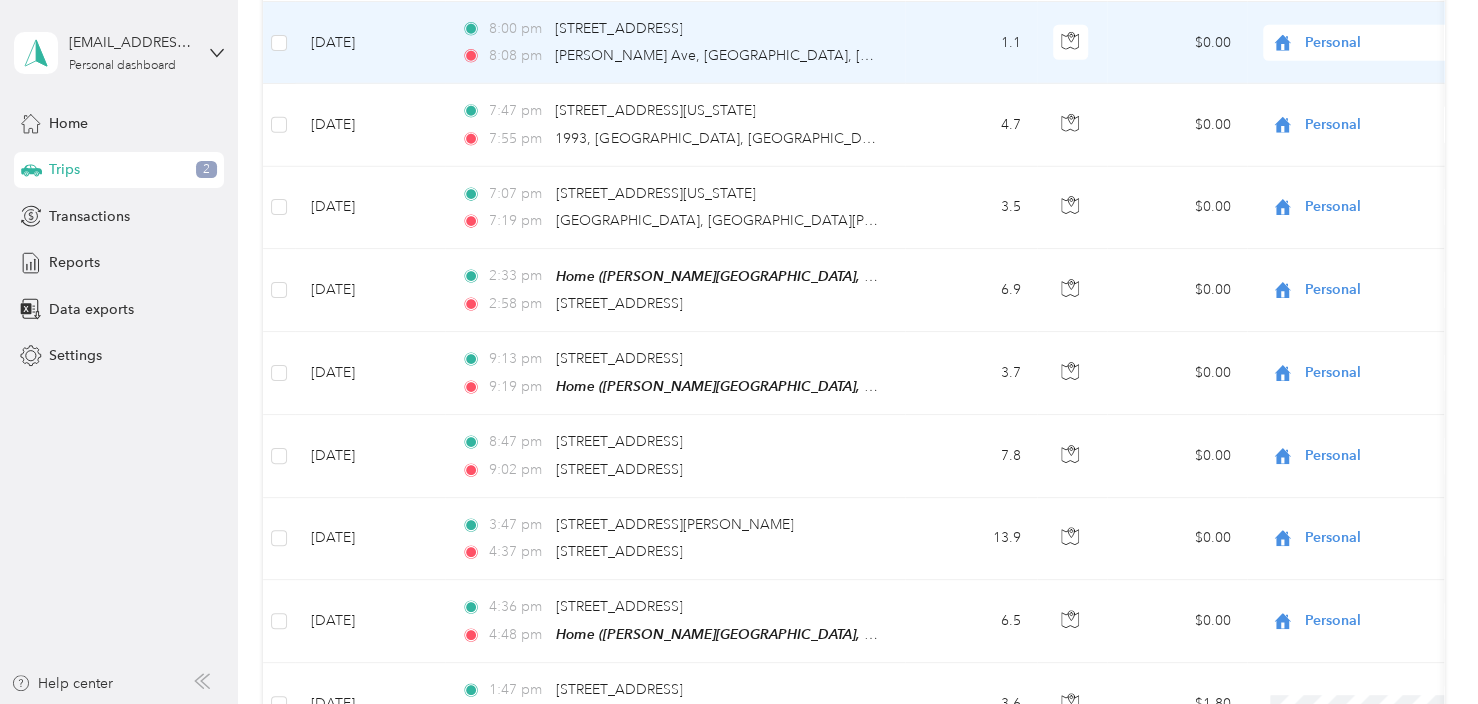 scroll, scrollTop: 3400, scrollLeft: 0, axis: vertical 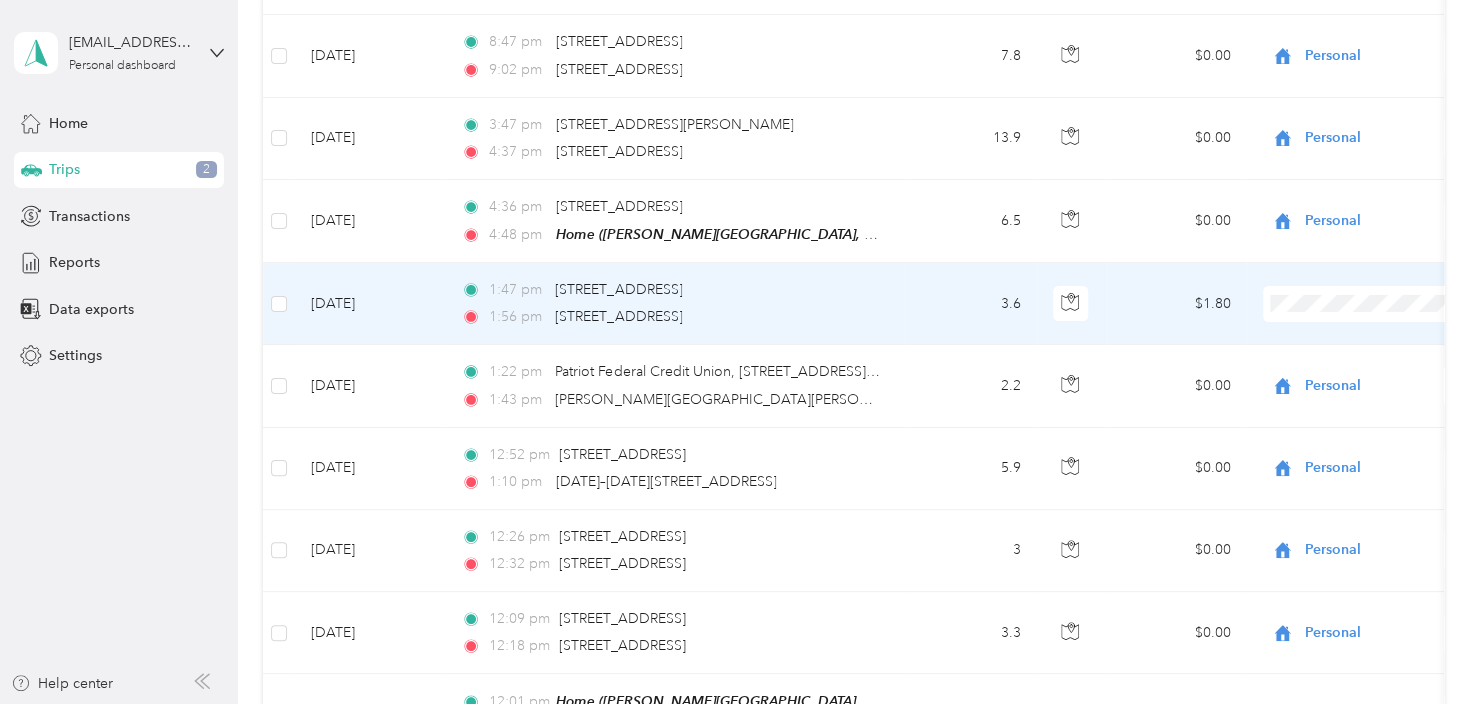 click on "Personal" at bounding box center (1371, 331) 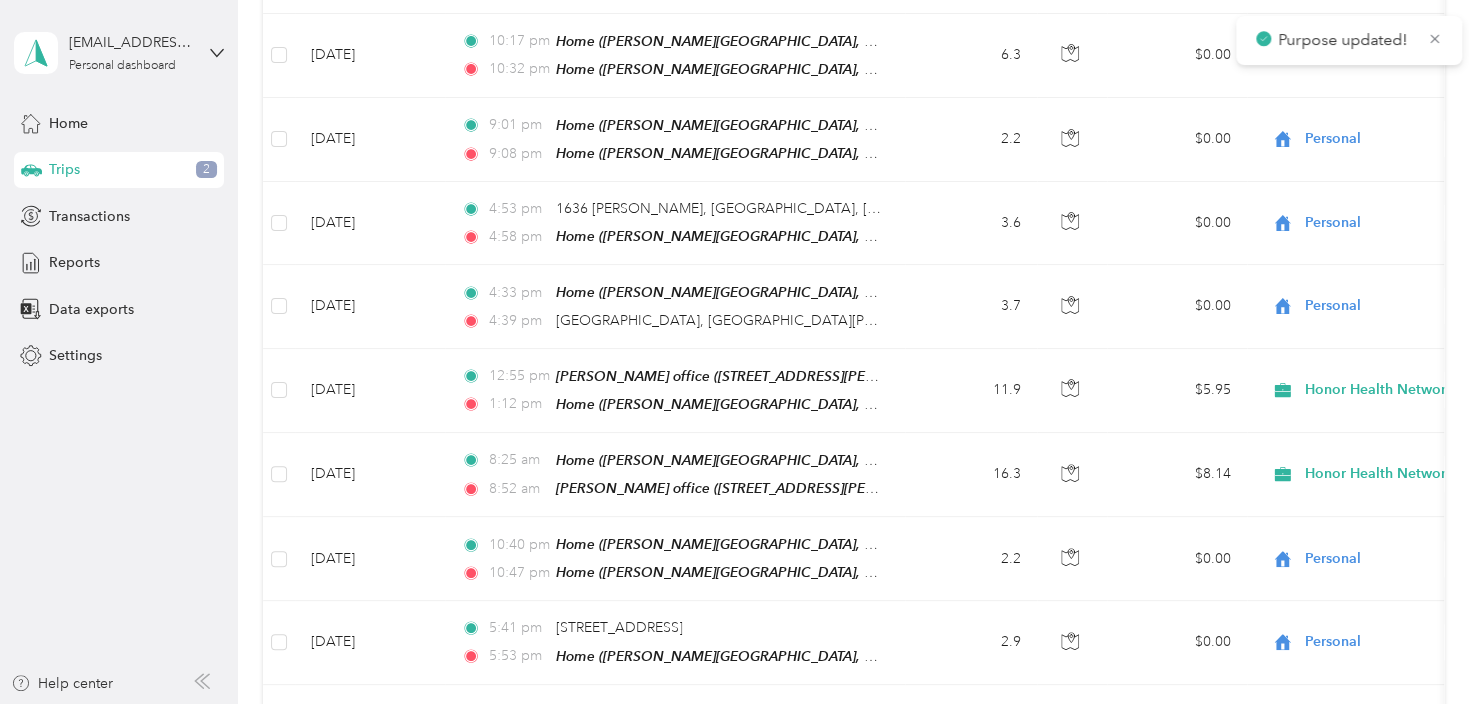 scroll, scrollTop: 4200, scrollLeft: 0, axis: vertical 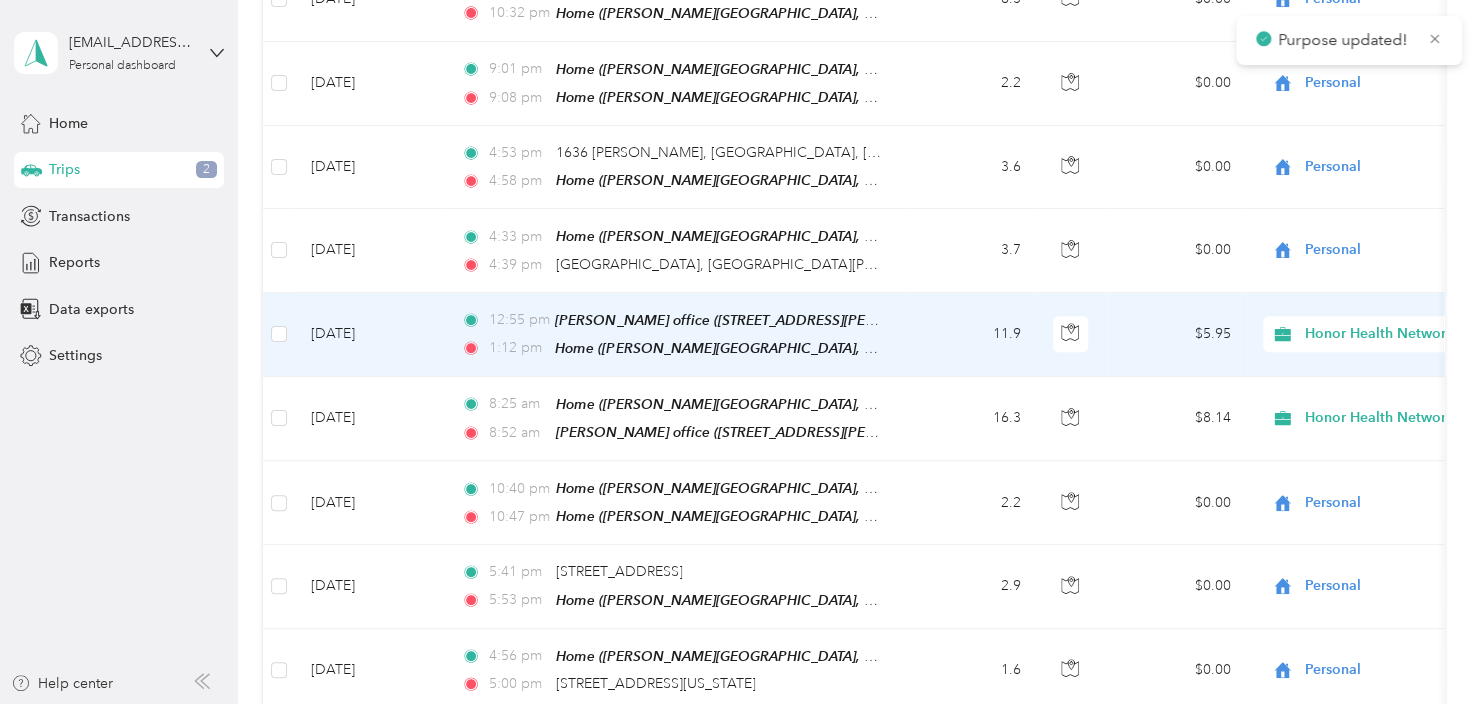 click on "12:55 pm [PERSON_NAME] office ([STREET_ADDRESS][PERSON_NAME]) 1:12 pm Home ([PERSON_NAME][GEOGRAPHIC_DATA][US_STATE])" at bounding box center [675, 335] 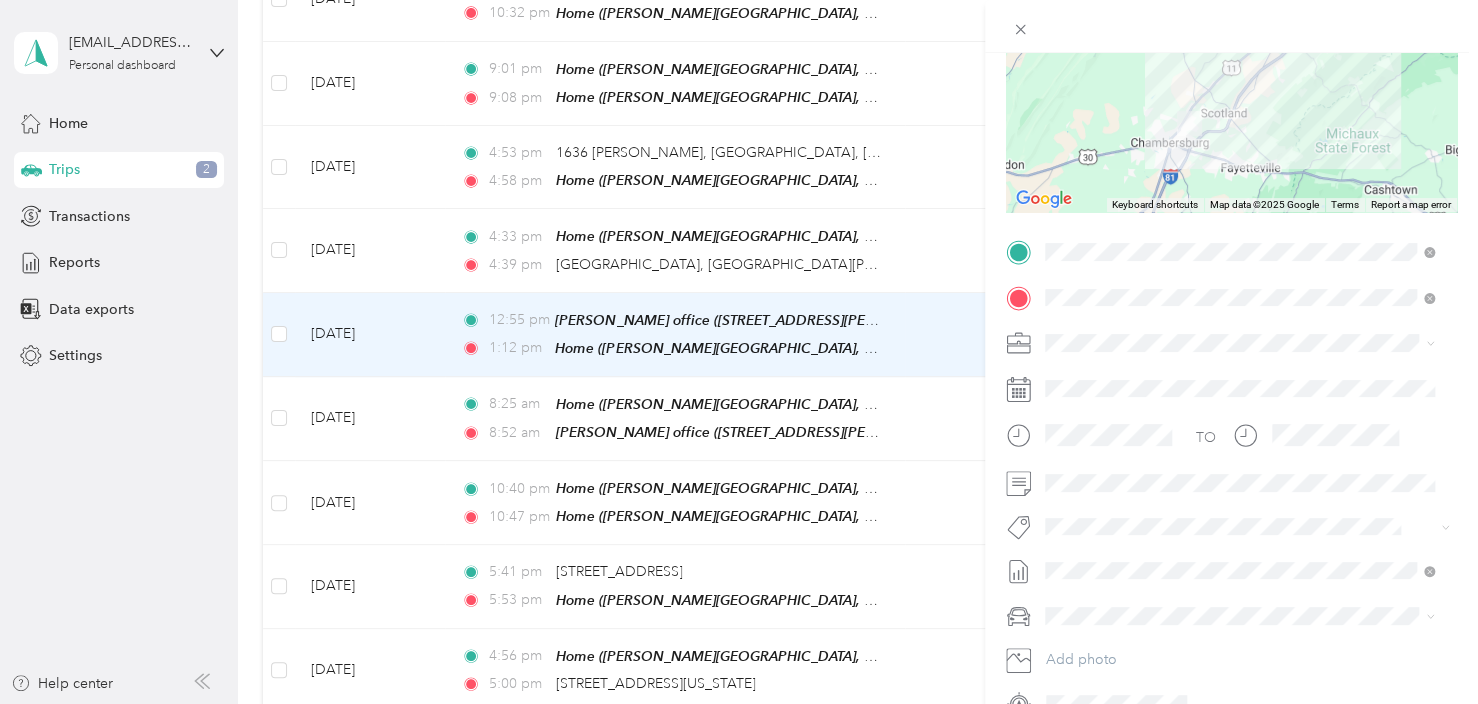 scroll, scrollTop: 300, scrollLeft: 0, axis: vertical 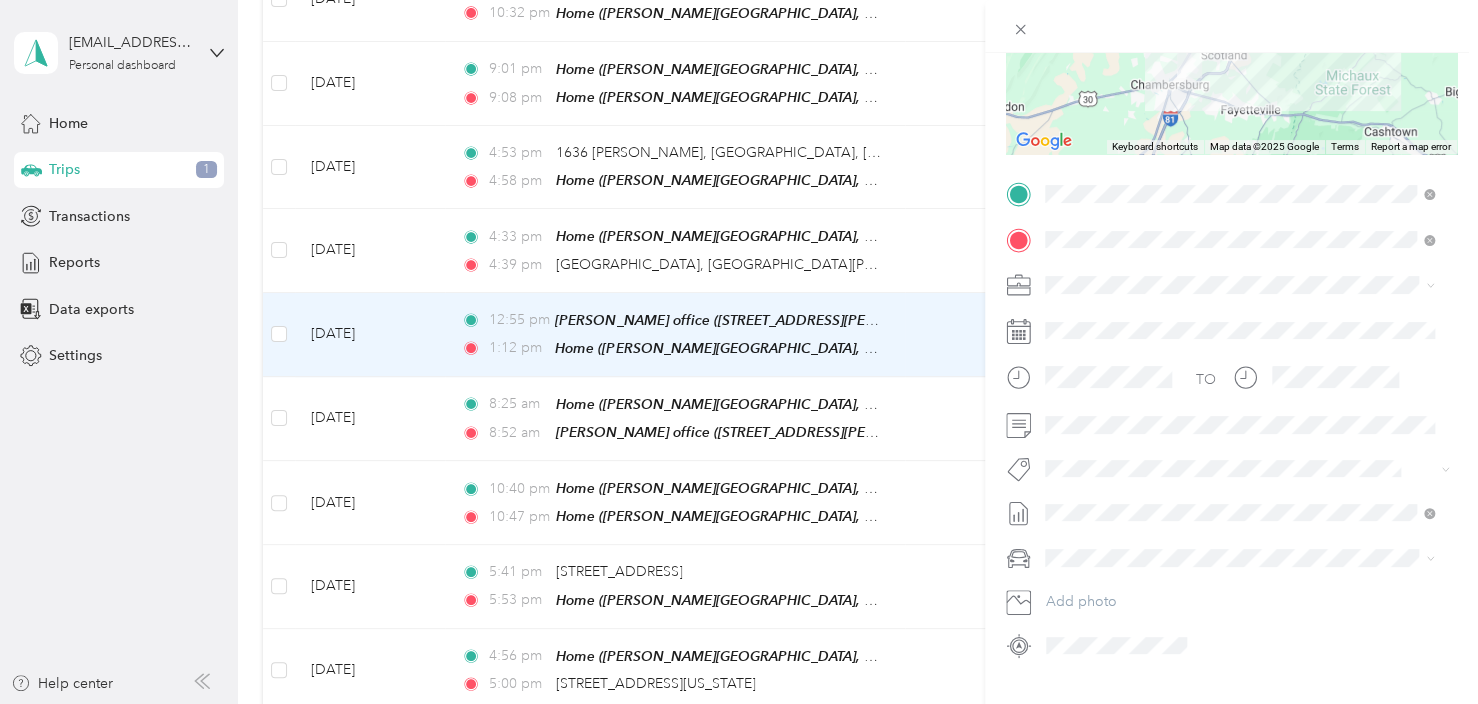 click on "Trip details Save This trip cannot be edited because it is either under review, approved, or paid. Contact your Team Manager to edit it. Miles 5.95 Value  ← Move left → Move right ↑ Move up ↓ Move down + Zoom in - Zoom out Home Jump left by 75% End Jump right by 75% Page Up Jump up by 75% Page Down Jump down by 75% Keyboard shortcuts Map Data Map data ©2025 Google Map data ©2025 Google 5 km  Click to toggle between metric and imperial units Terms Report a map error TO Add photo" at bounding box center (739, 352) 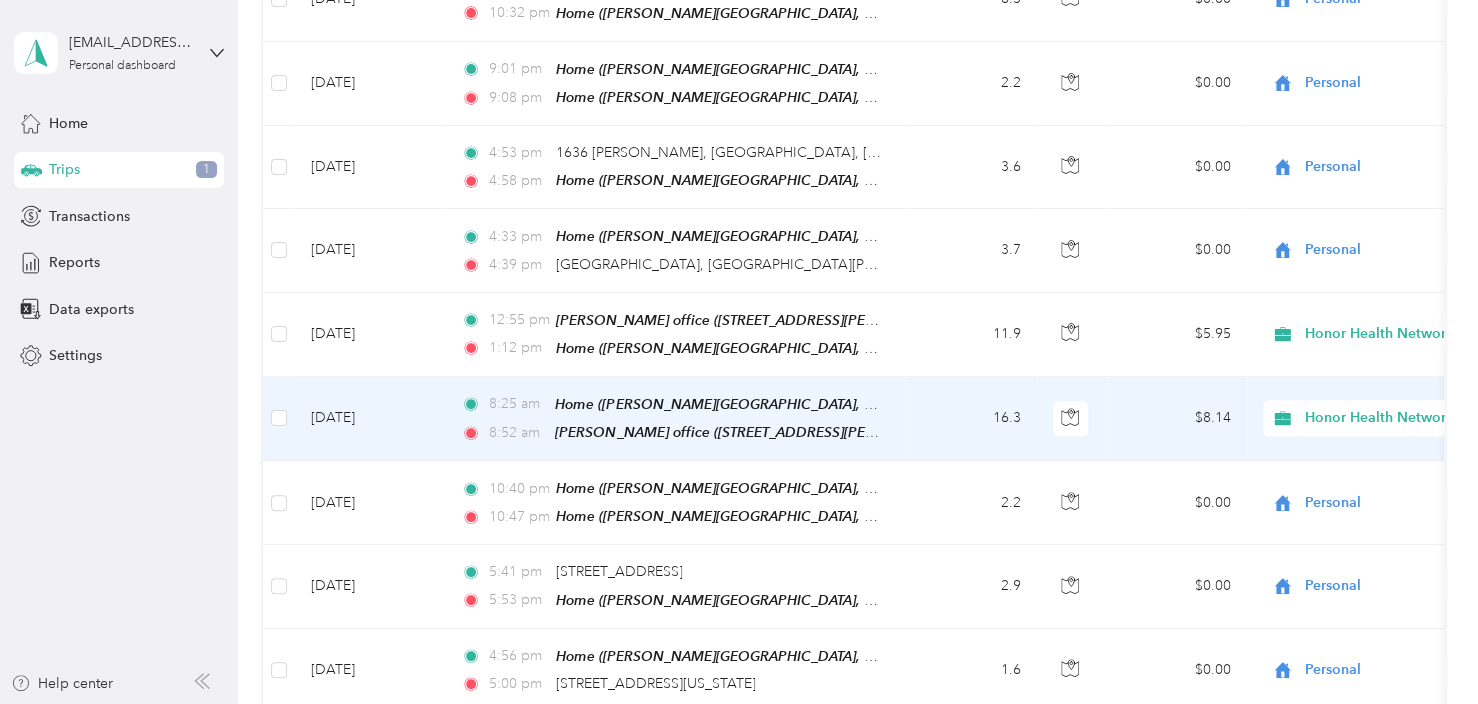 click on "8:25 am Home ([PERSON_NAME][GEOGRAPHIC_DATA][US_STATE]) 8:52 am [PERSON_NAME] office ([STREET_ADDRESS][PERSON_NAME])" at bounding box center [675, 419] 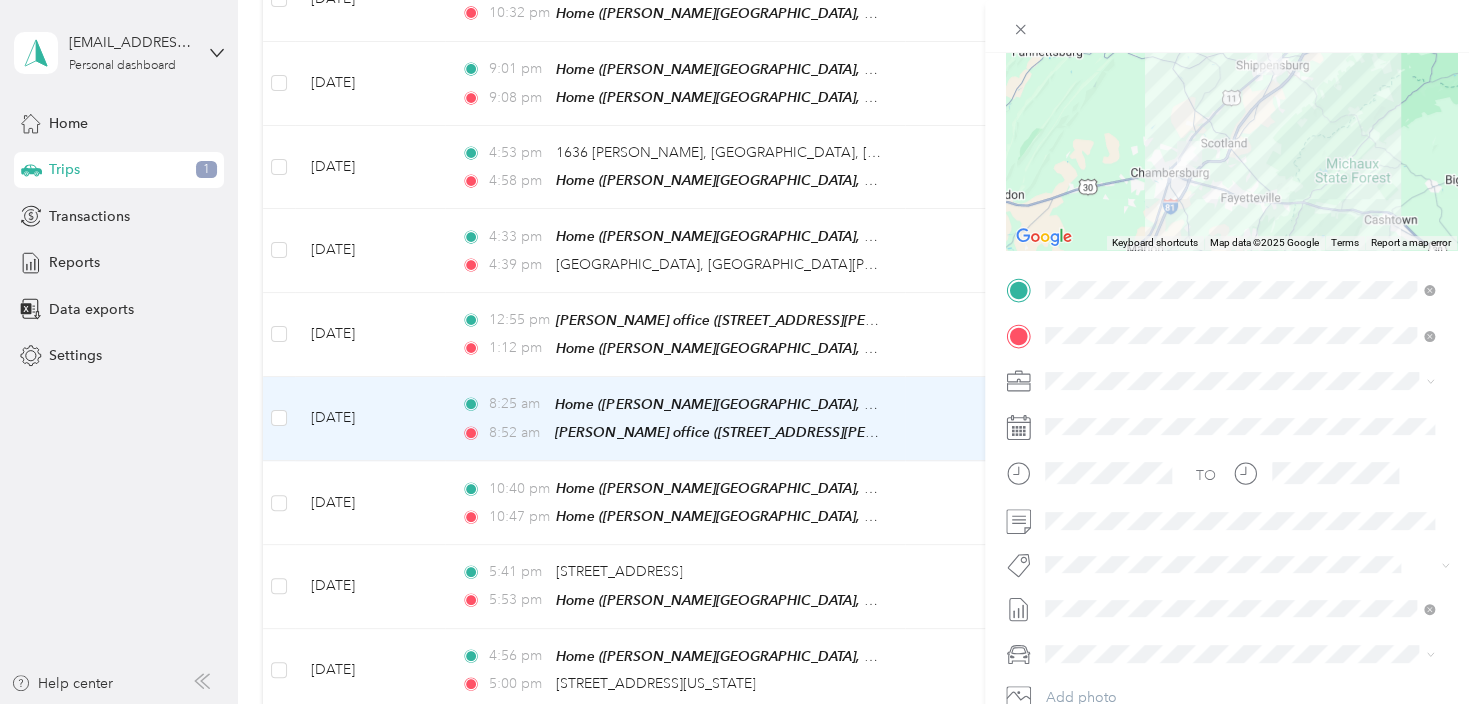 scroll, scrollTop: 345, scrollLeft: 0, axis: vertical 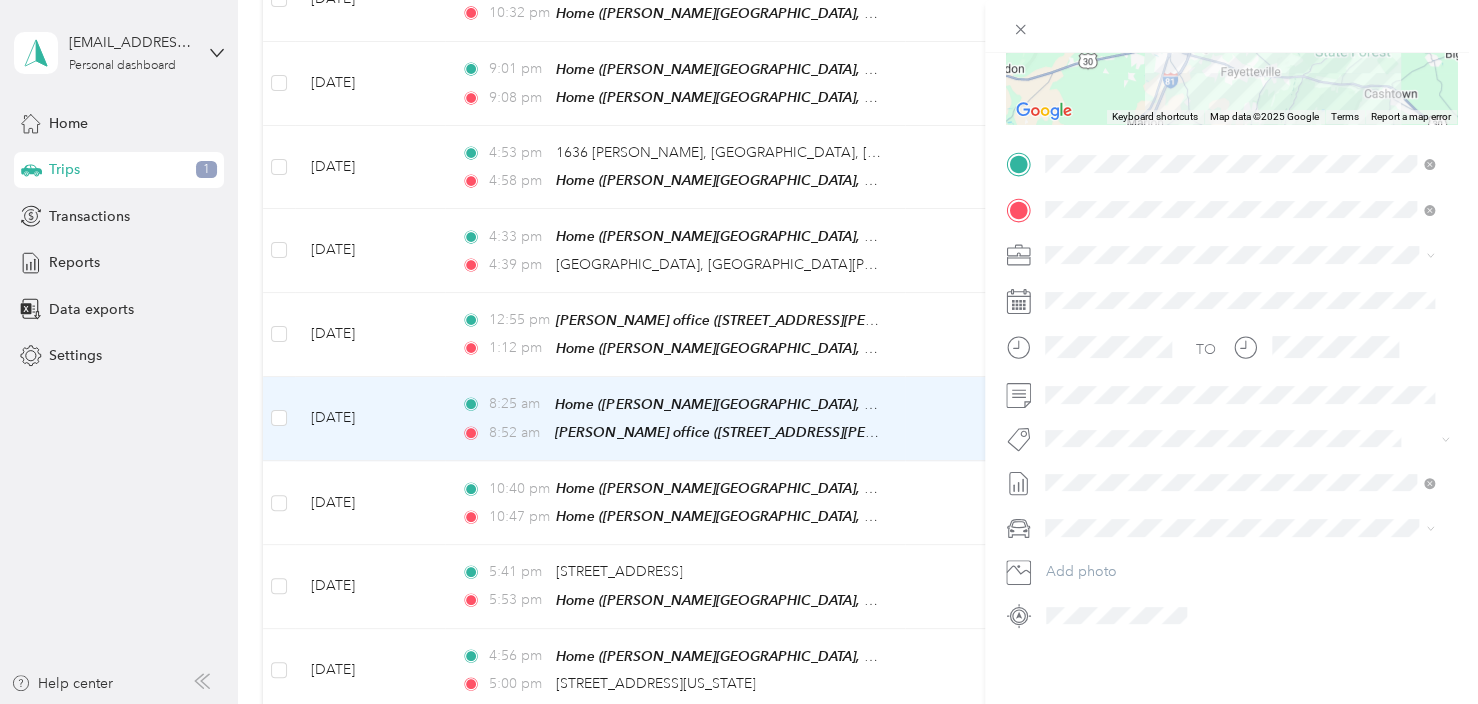click on "Trip details Save This trip cannot be edited because it is either under review, approved, or paid. Contact your Team Manager to edit it. Miles 8.14 Value  ← Move left → Move right ↑ Move up ↓ Move down + Zoom in - Zoom out Home Jump left by 75% End Jump right by 75% Page Up Jump up by 75% Page Down Jump down by 75% Keyboard shortcuts Map Data Map data ©2025 Google Map data ©2025 Google 5 km  Click to toggle between metric and imperial units Terms Report a map error TO Add photo" at bounding box center [739, 352] 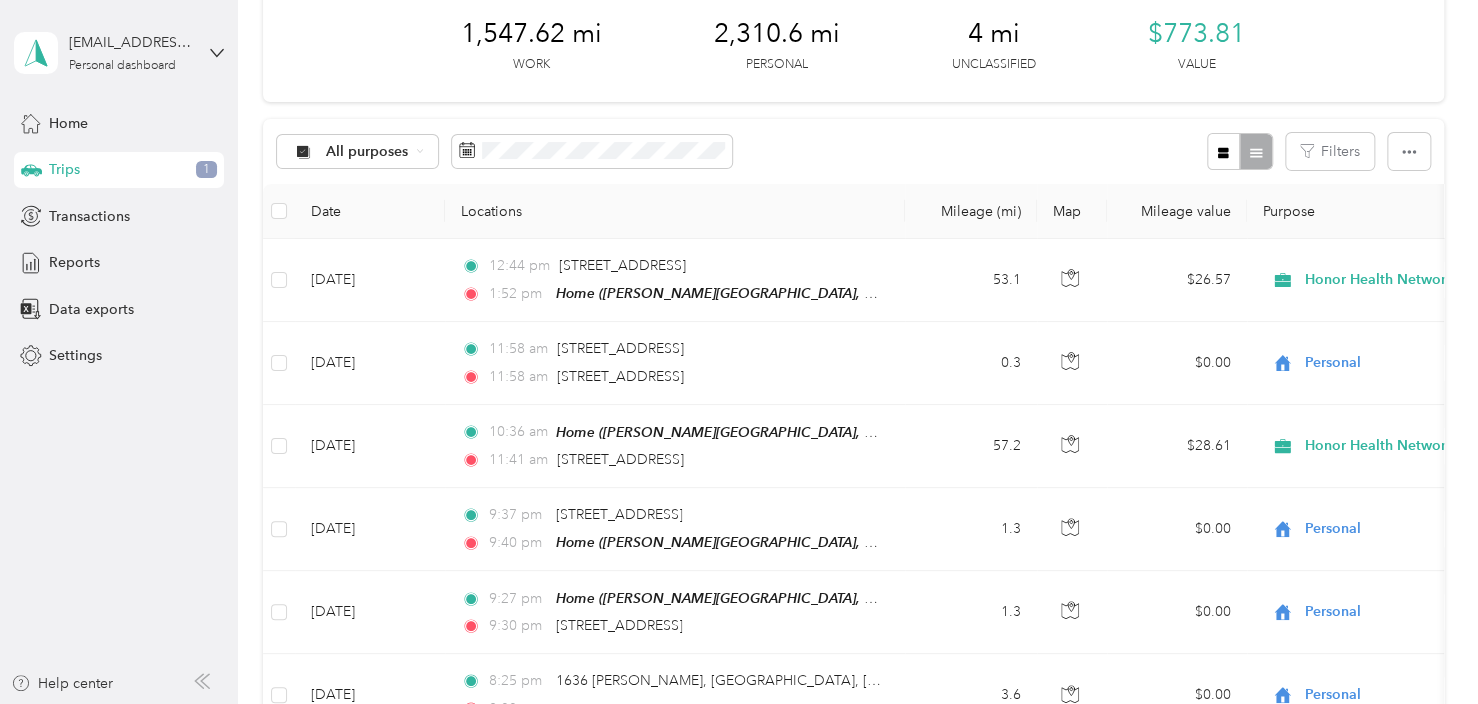 scroll, scrollTop: 0, scrollLeft: 0, axis: both 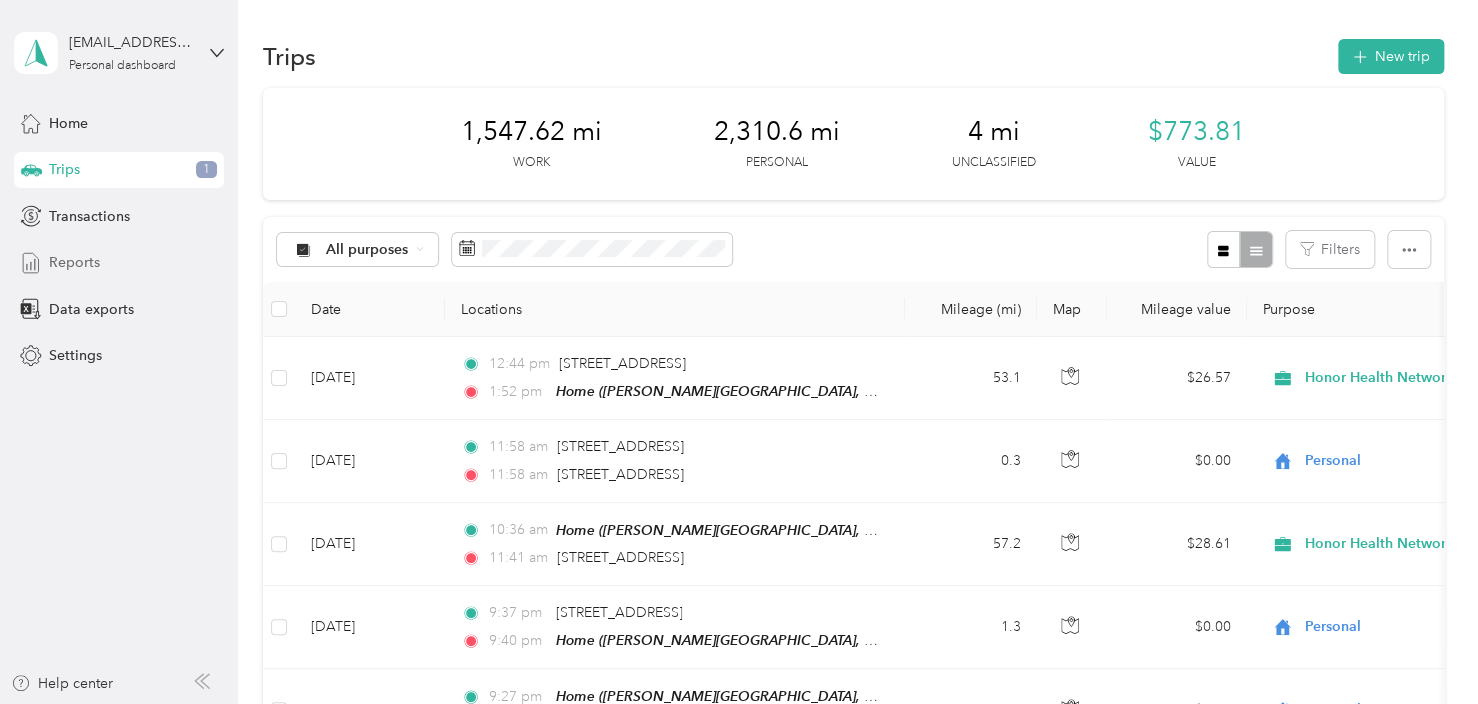 click on "Reports" at bounding box center (119, 263) 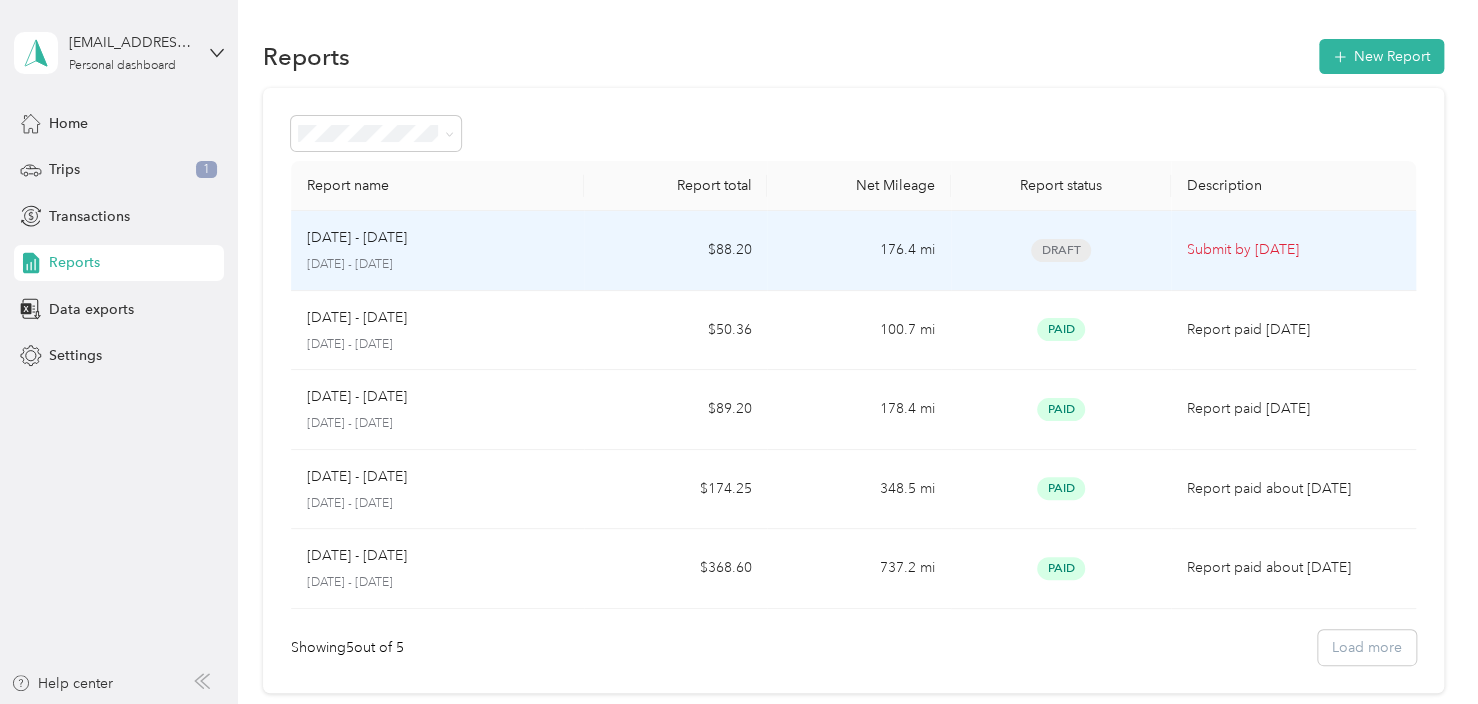 click on "[DATE] - [DATE]" at bounding box center (437, 238) 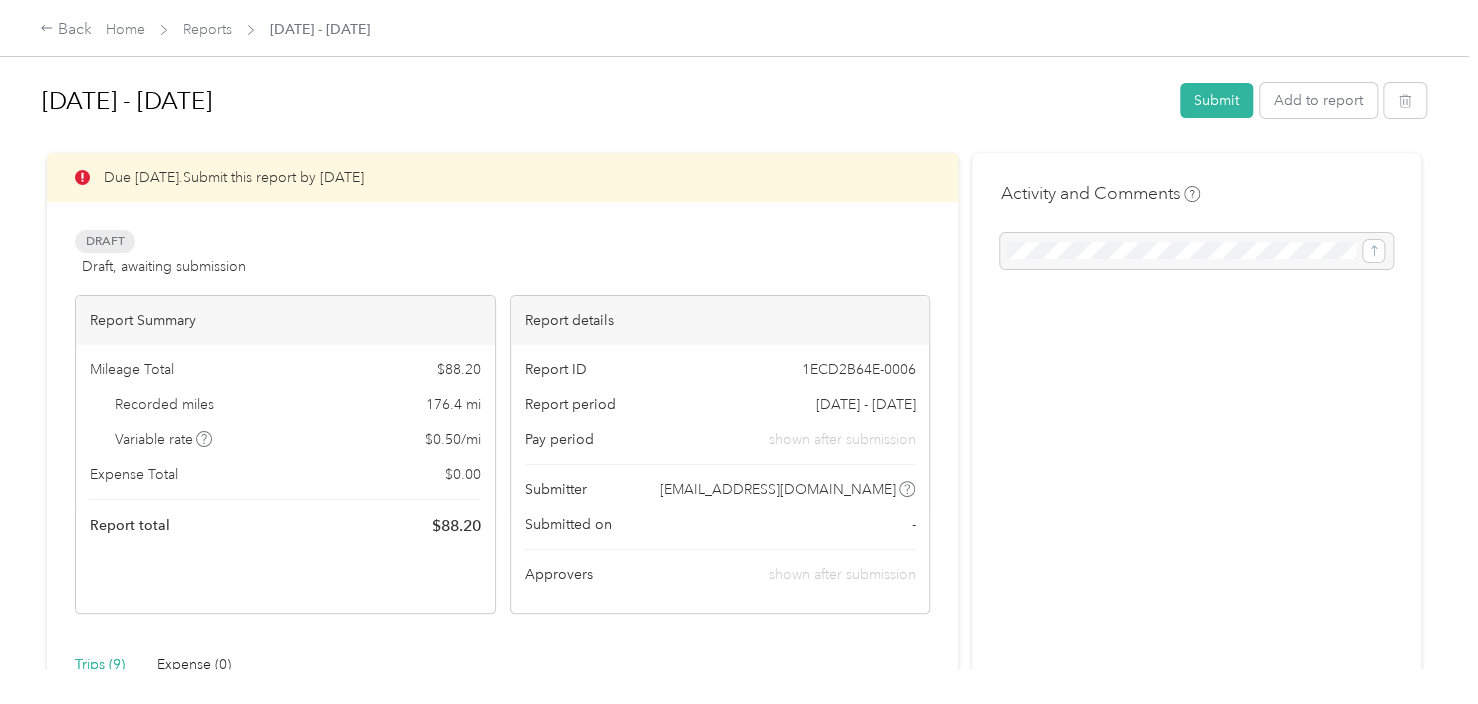 click on "Mileage Total $ 88.20 Recorded miles 176.4   mi Variable rate   $ 0.50 / mi Expense Total $ 0.00 Report total $ 88.20" at bounding box center (285, 448) 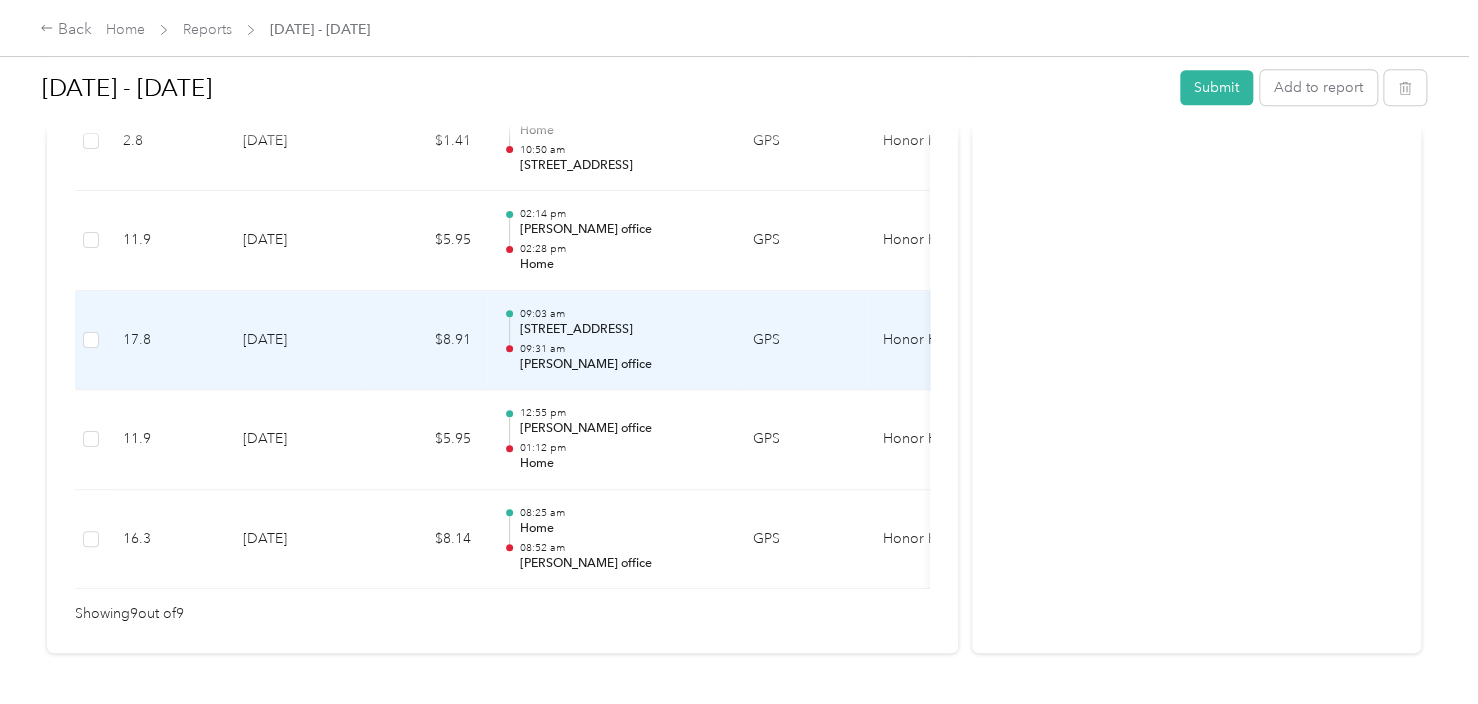 scroll, scrollTop: 1100, scrollLeft: 0, axis: vertical 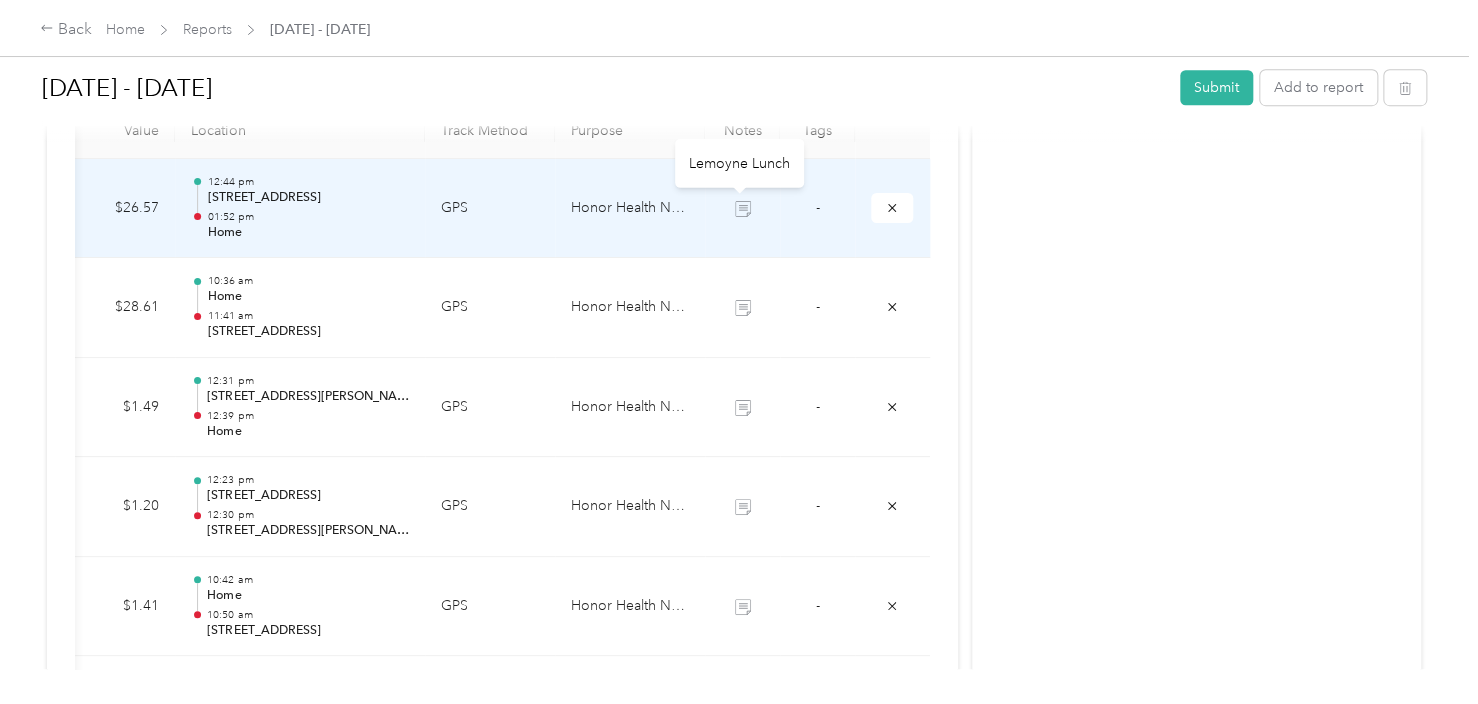 click 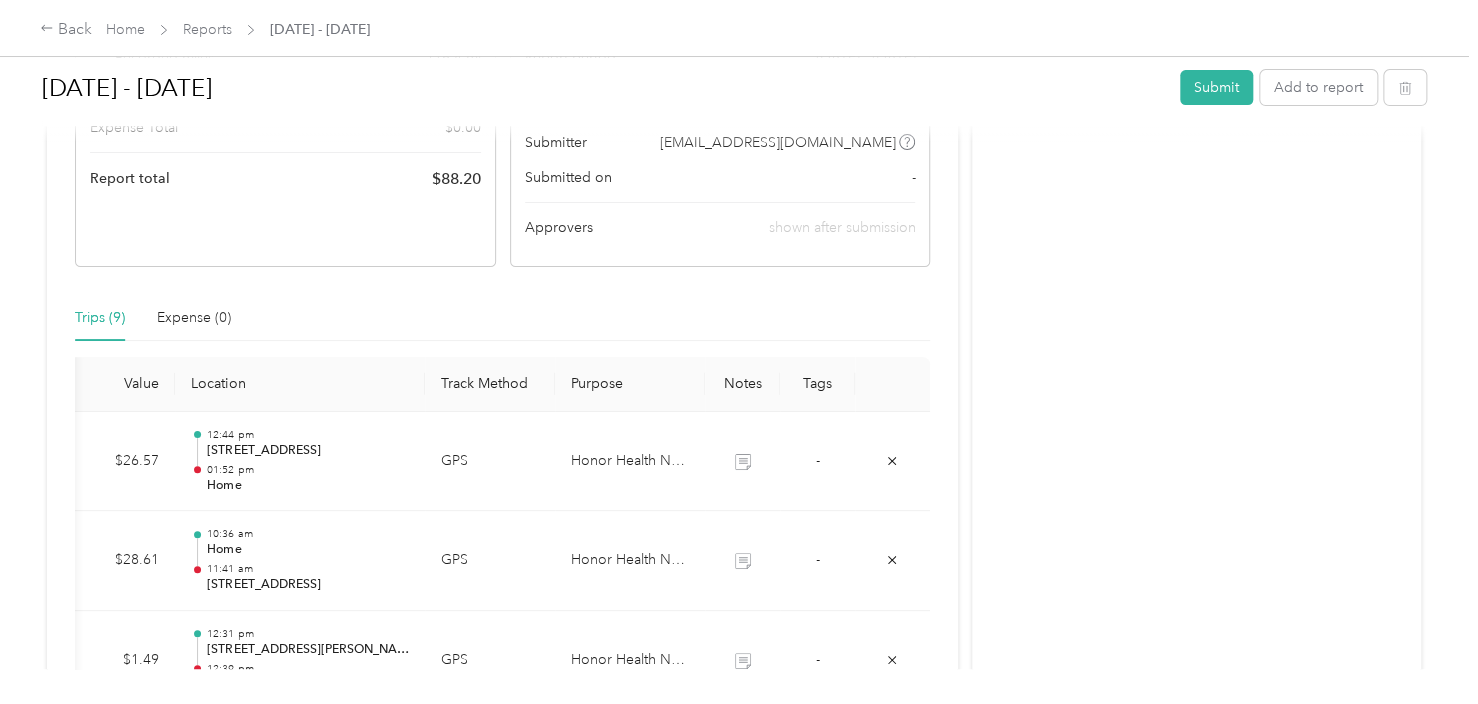 scroll, scrollTop: 0, scrollLeft: 0, axis: both 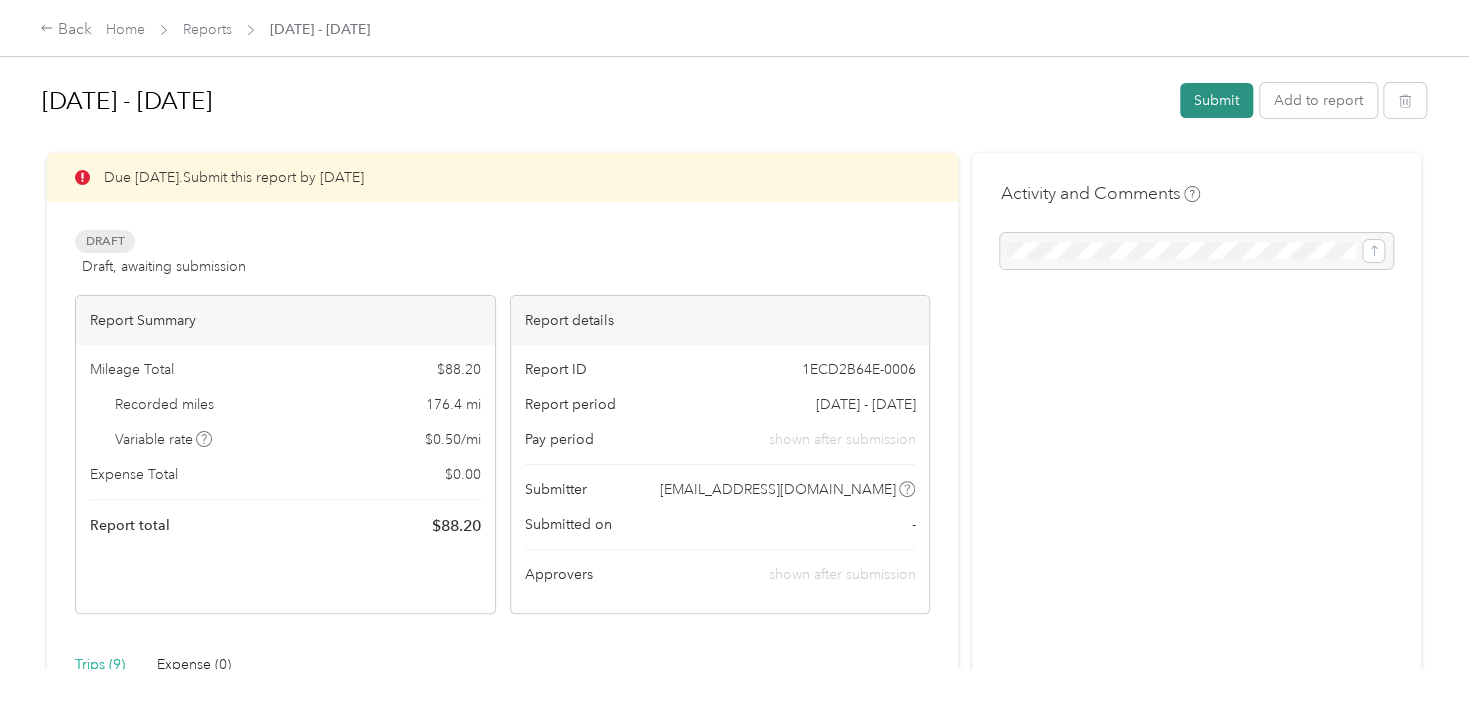 click on "Submit" at bounding box center [1216, 100] 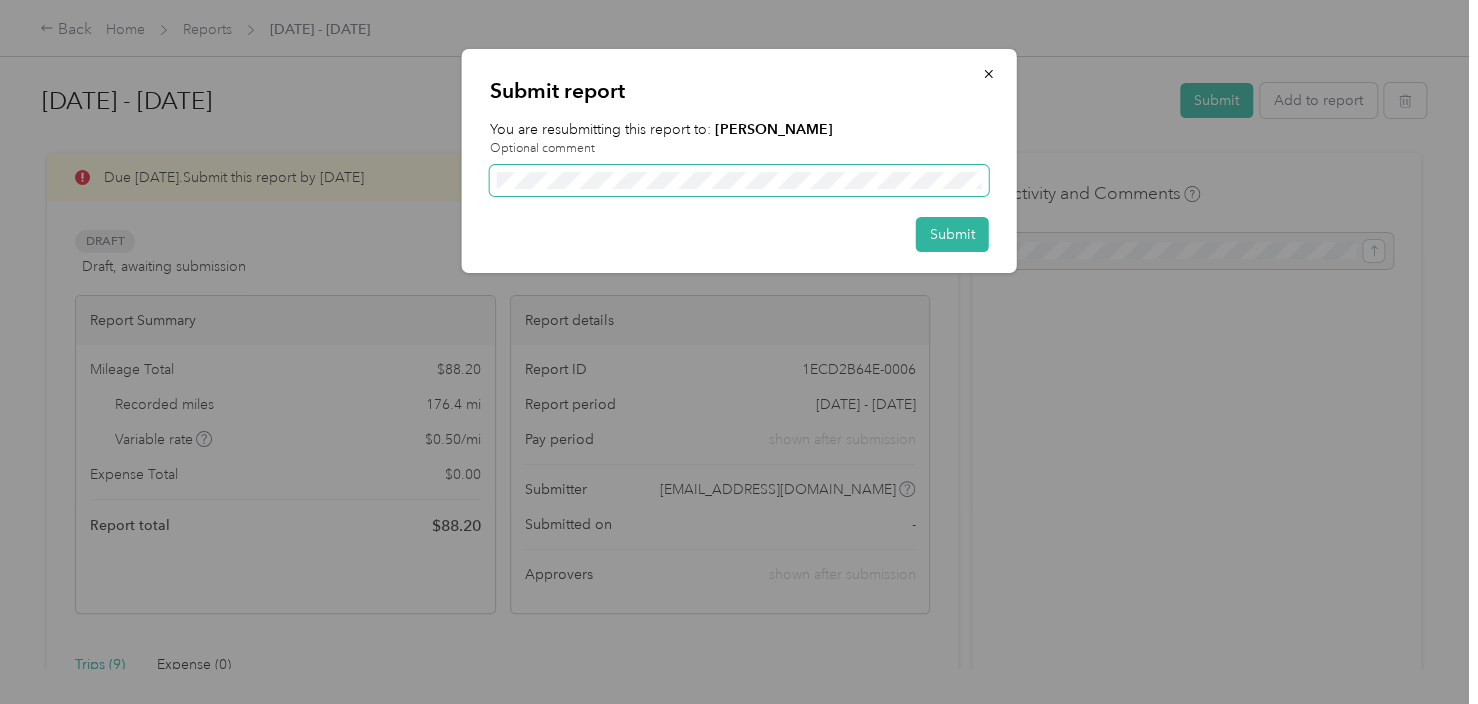 click at bounding box center [739, 181] 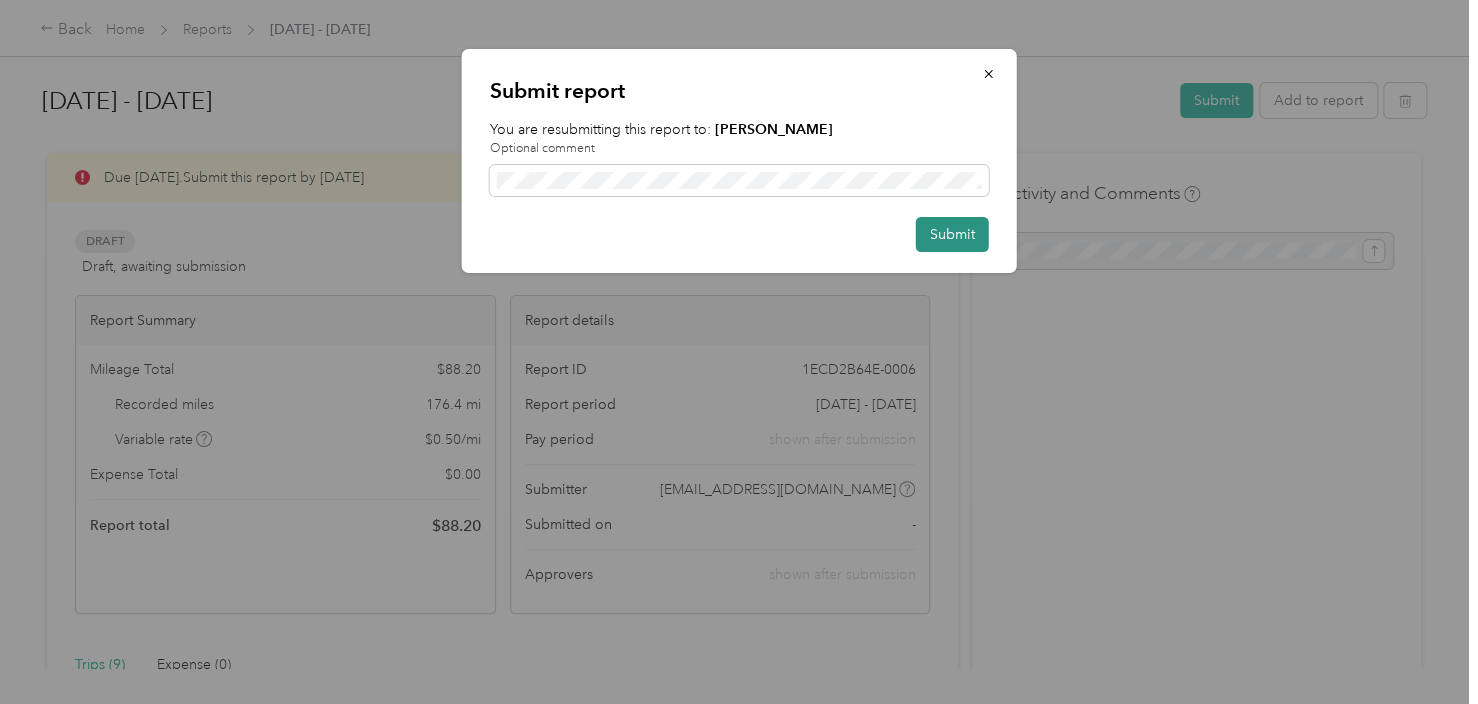 click on "Submit" at bounding box center [952, 234] 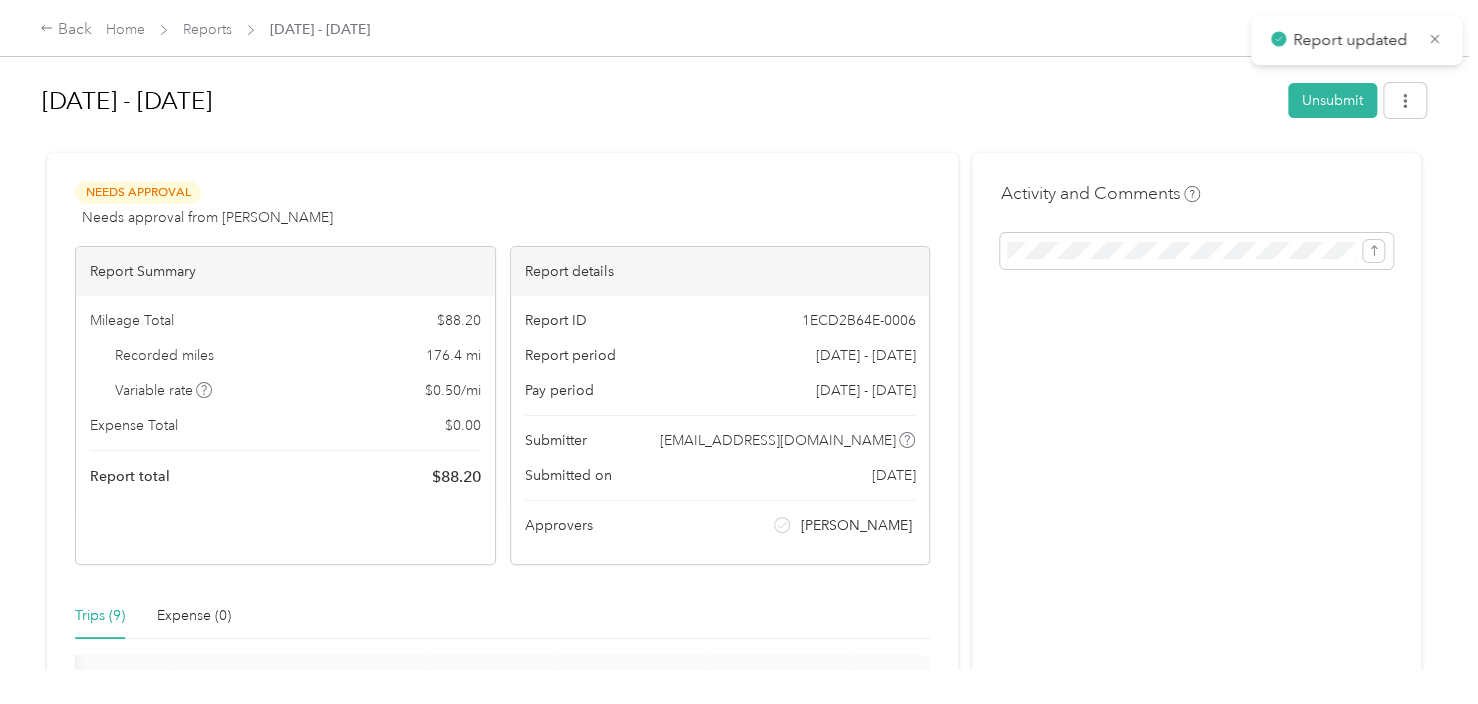 scroll, scrollTop: 0, scrollLeft: 283, axis: horizontal 